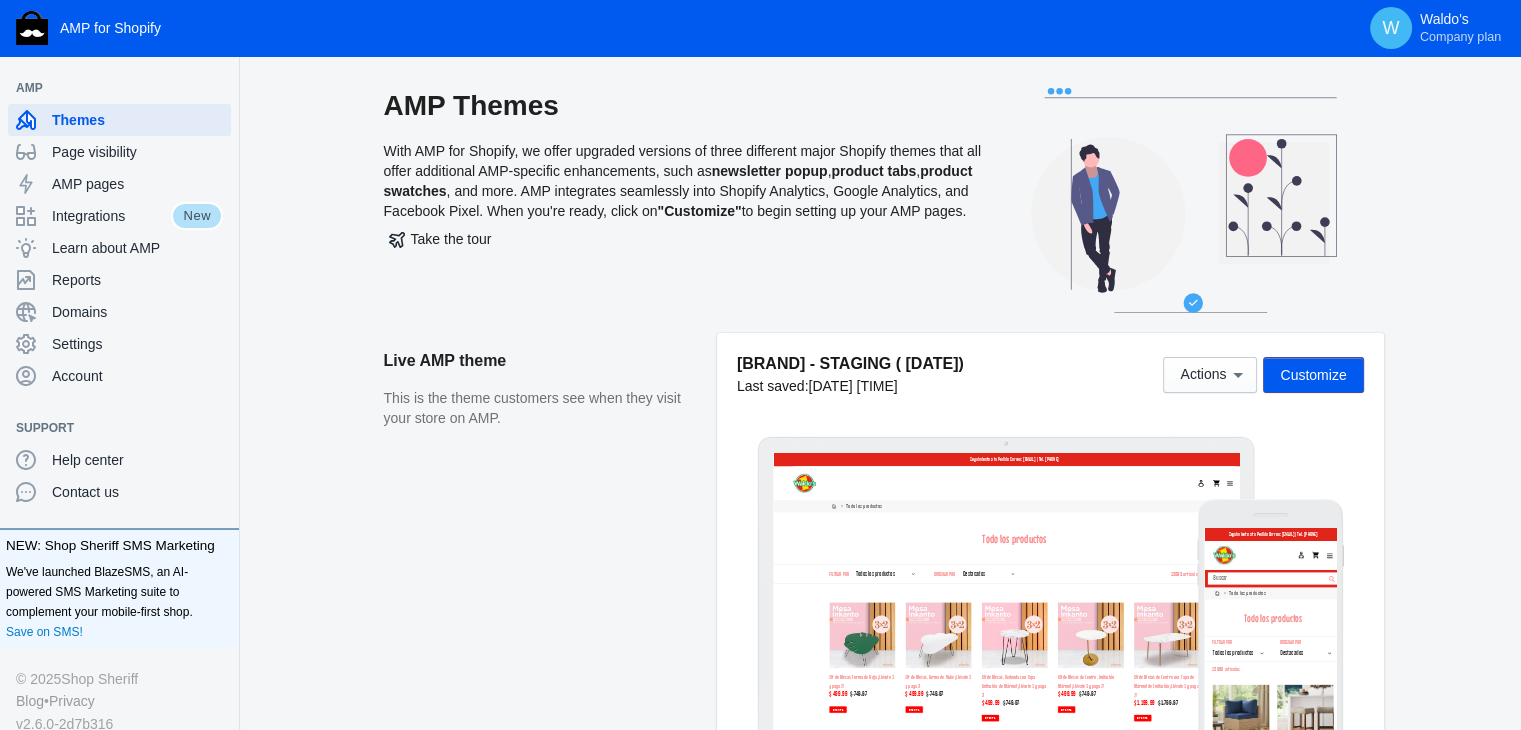 scroll, scrollTop: 0, scrollLeft: 0, axis: both 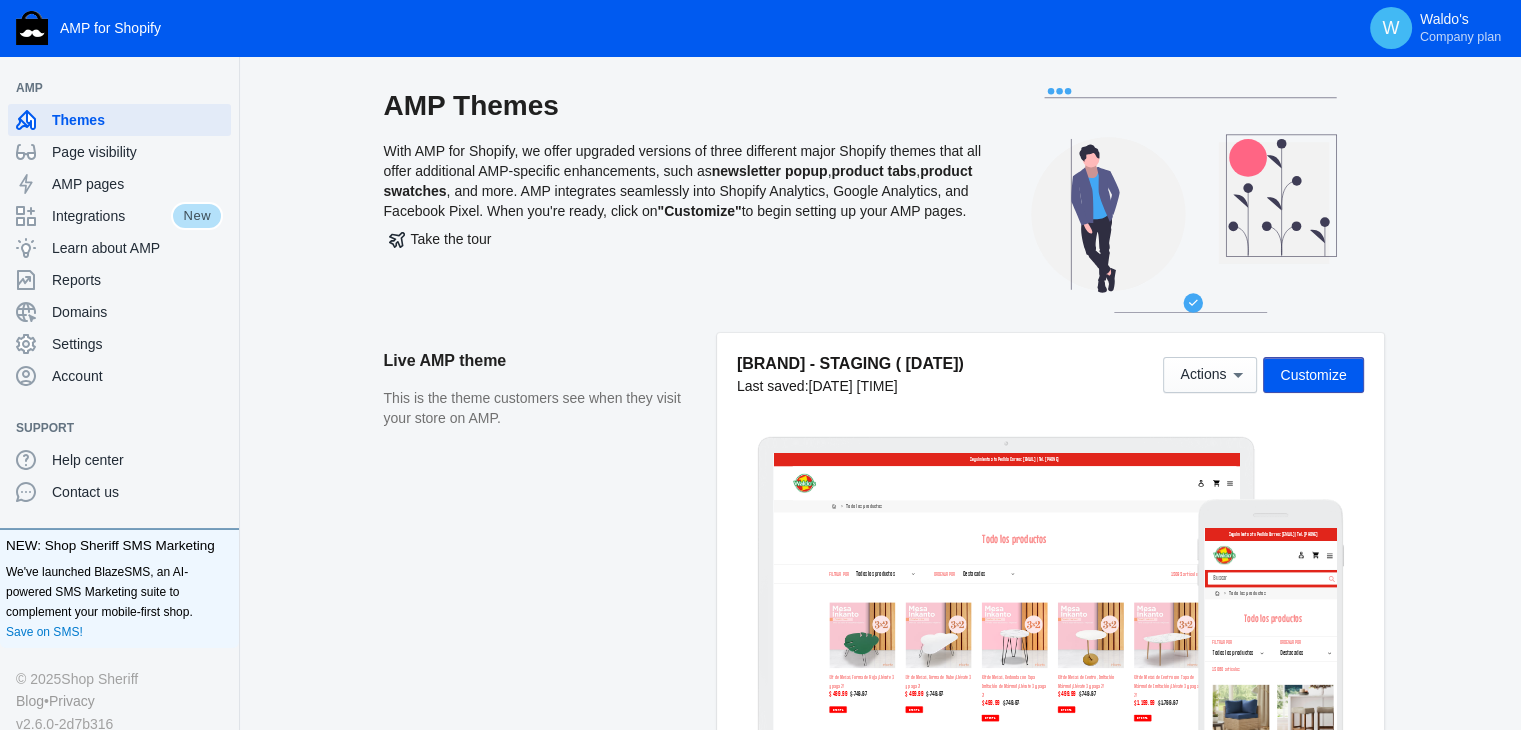 click on "AMP Themes   With AMP for Shopify, we offer upgraded versions of three different major Shopify themes that all offer additional AMP-specific enhancements, such as  newsletter popup ,  product tabs ,  product swatches , and more. AMP integrates seamlessly into Shopify Analytics, Google Analytics, and Facebook Pixel. When you're ready, click on  "Customize"  to begin setting up your AMP pages.   Take the tour  Live AMP theme This is the theme customers see when they visit your store on AMP. WAMP - STAGING ( 8 Ago)  Last saved:  8/7/25 3:40 pm  Actions   Customize  AMP theme library Manage your store's AMP themes. Add and publish themes to change your online store's appearance. WAMP - STAGING ( 5 Ago)  Last saved:  8/7/25 9:39 am Actions  Customize  WAMP - STAGING (1° ago)  Last saved:  8/1/25 0:39 am Actions  Customize  WAMP - STAGING (Jul WW)  Last saved:  7/28/25 10:26 pm Actions  Customize  WAMP - STAGING (10 Super Off)  Last saved:  7/11/25 11:51 am Actions  Customize  WAMP - STAGING (insom)  Last saved:" 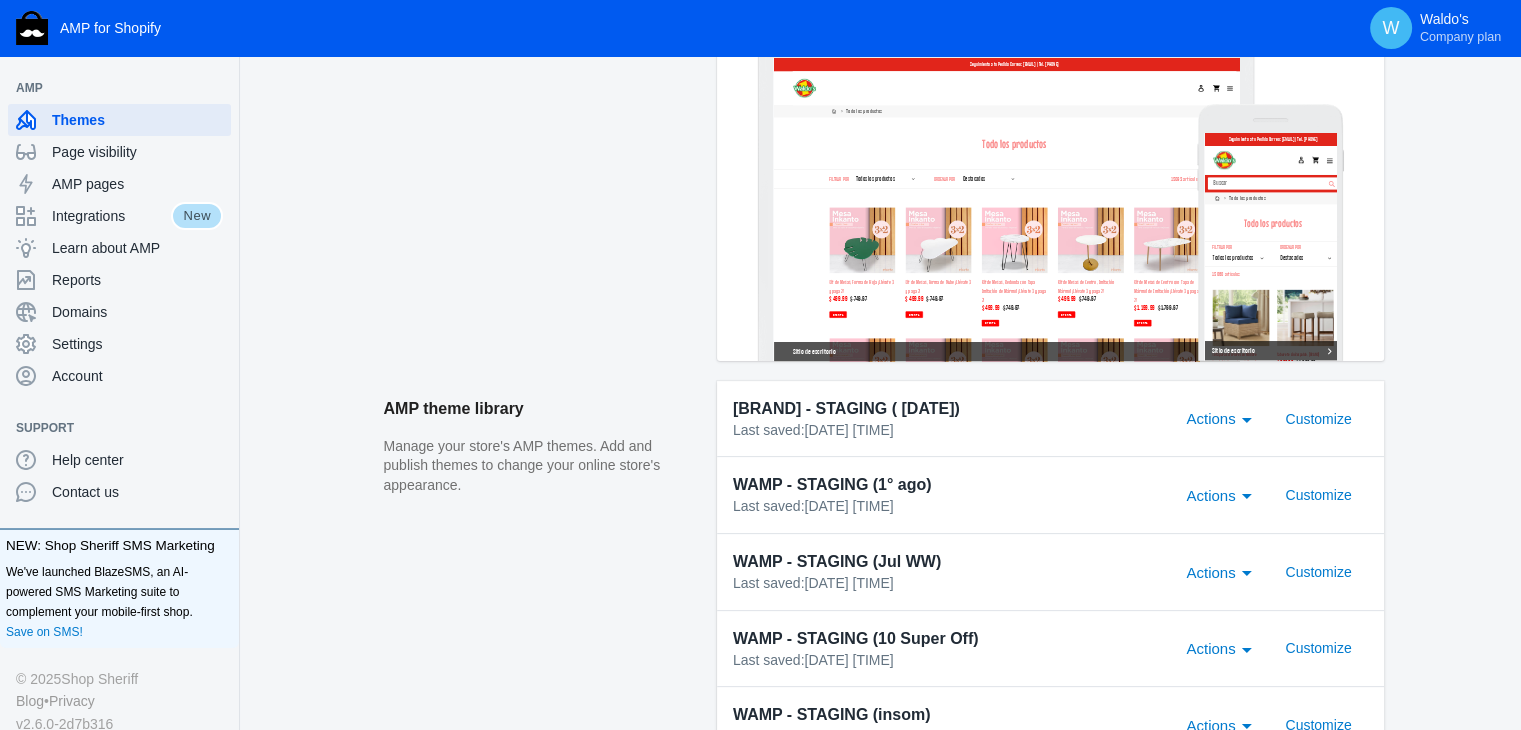 scroll, scrollTop: 506, scrollLeft: 0, axis: vertical 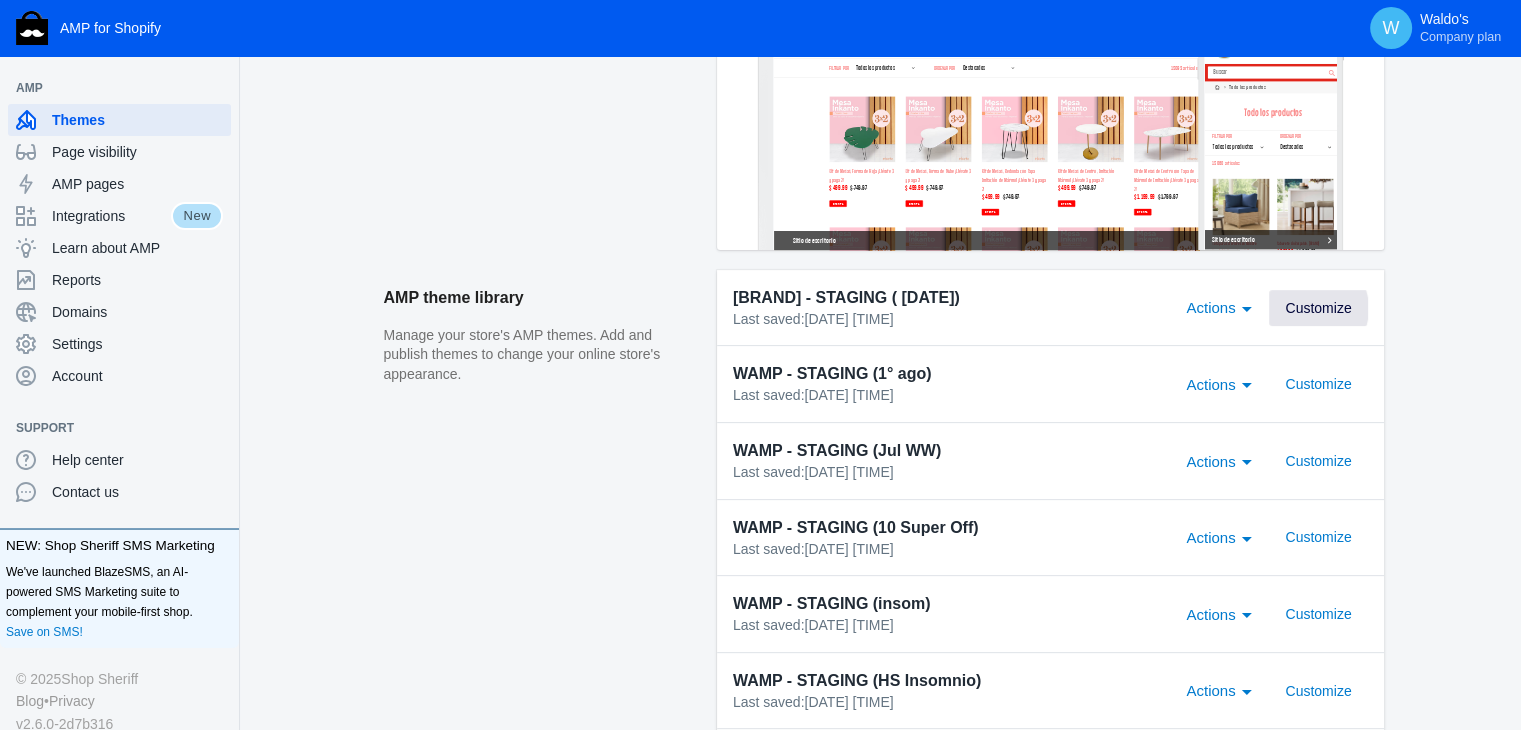 click on "Customize" at bounding box center (1318, 308) 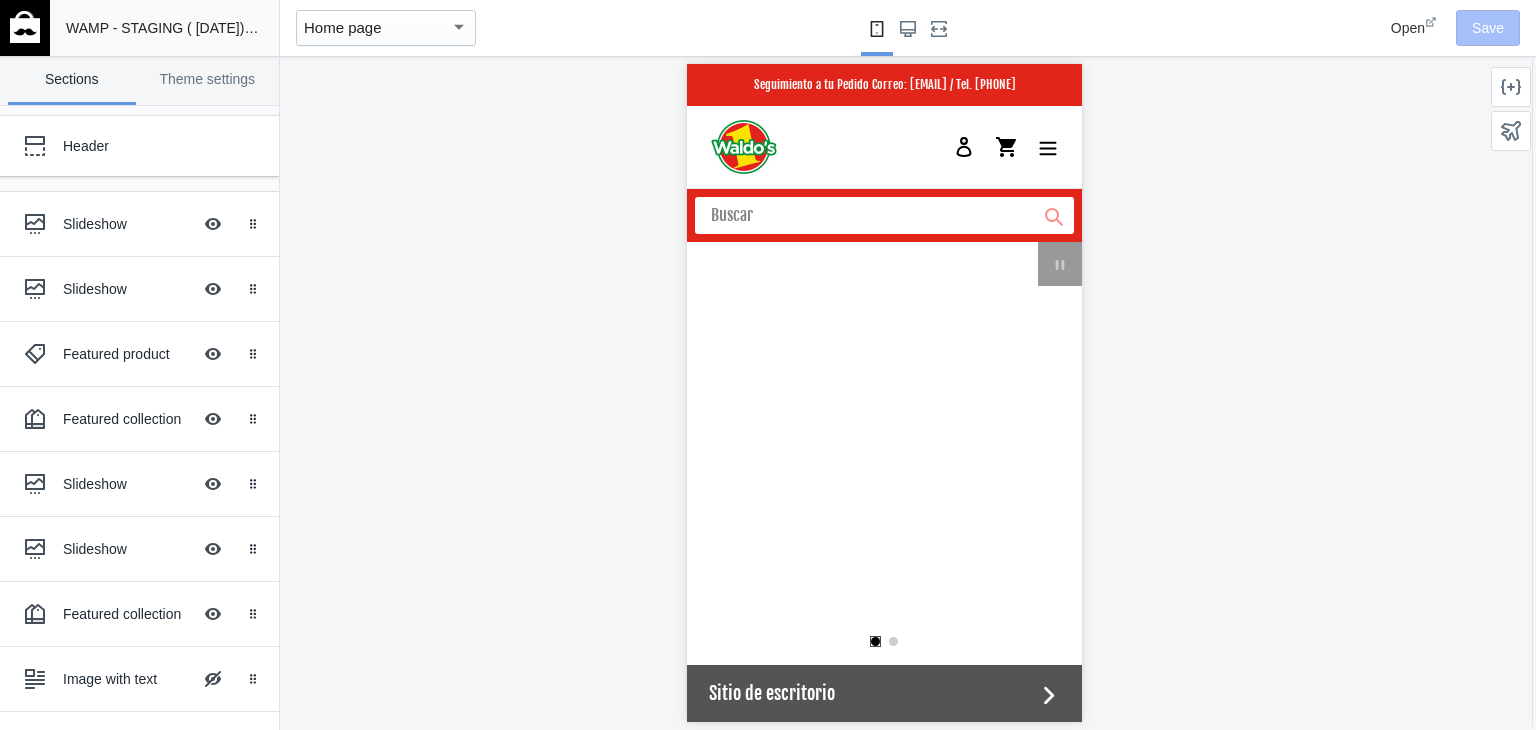 scroll, scrollTop: 0, scrollLeft: 0, axis: both 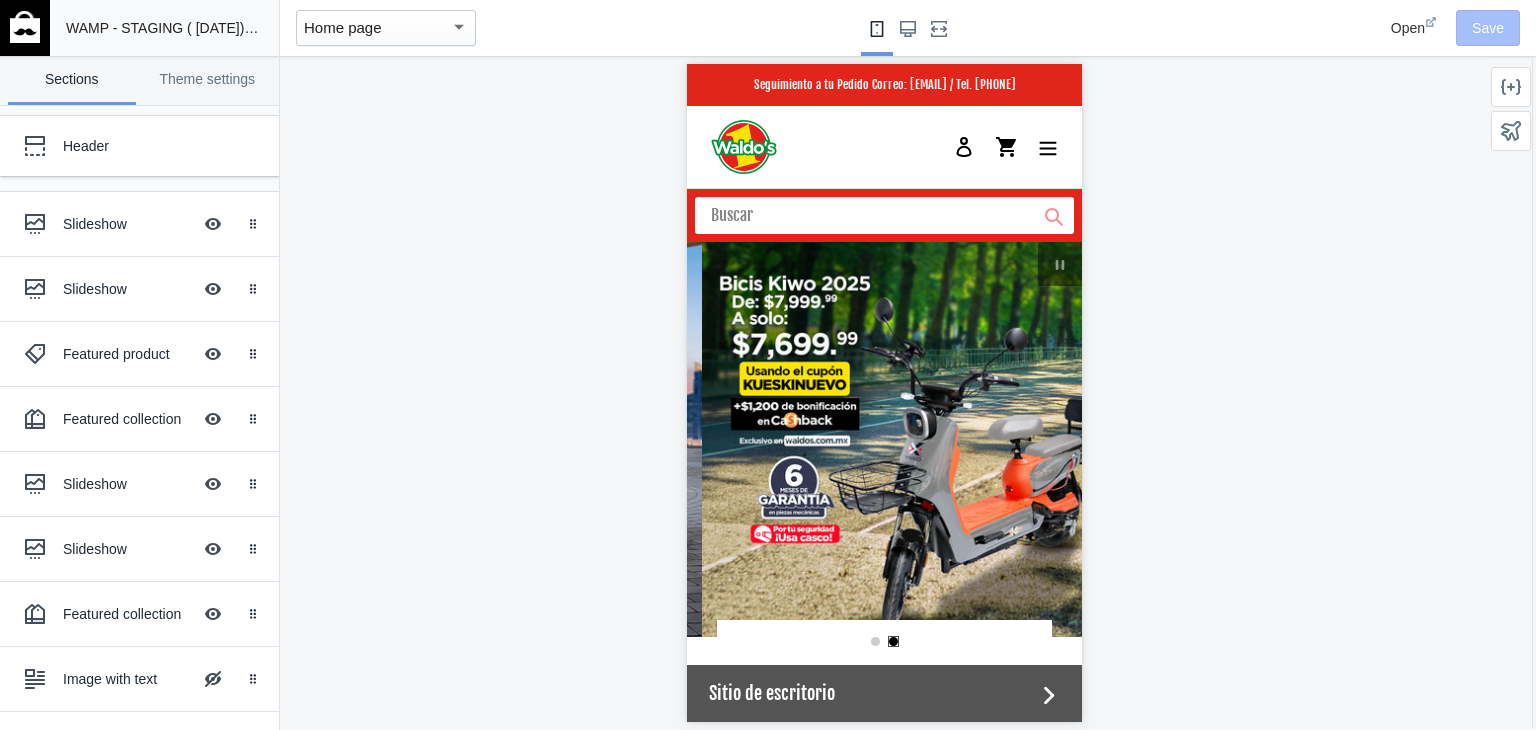 click 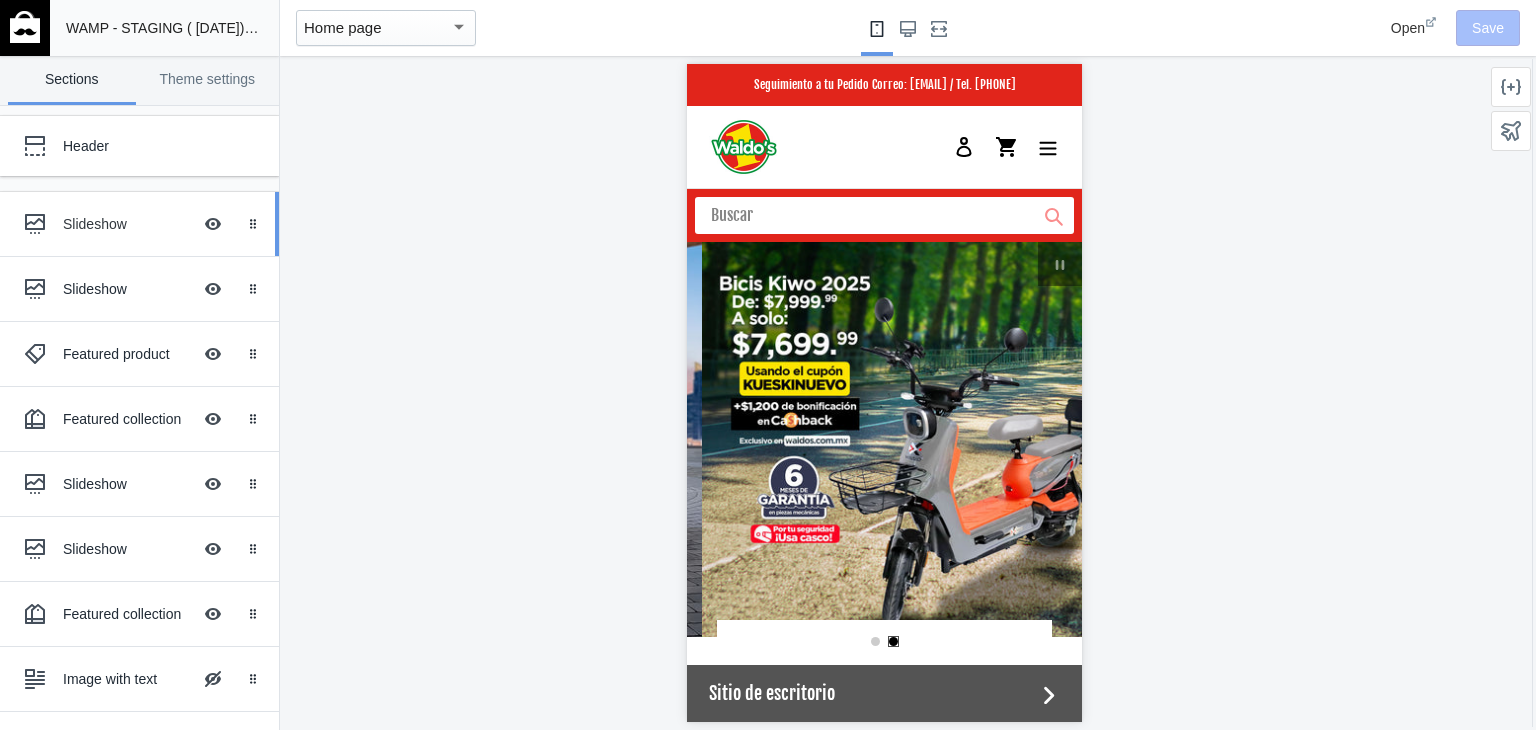 click at bounding box center [39, 224] 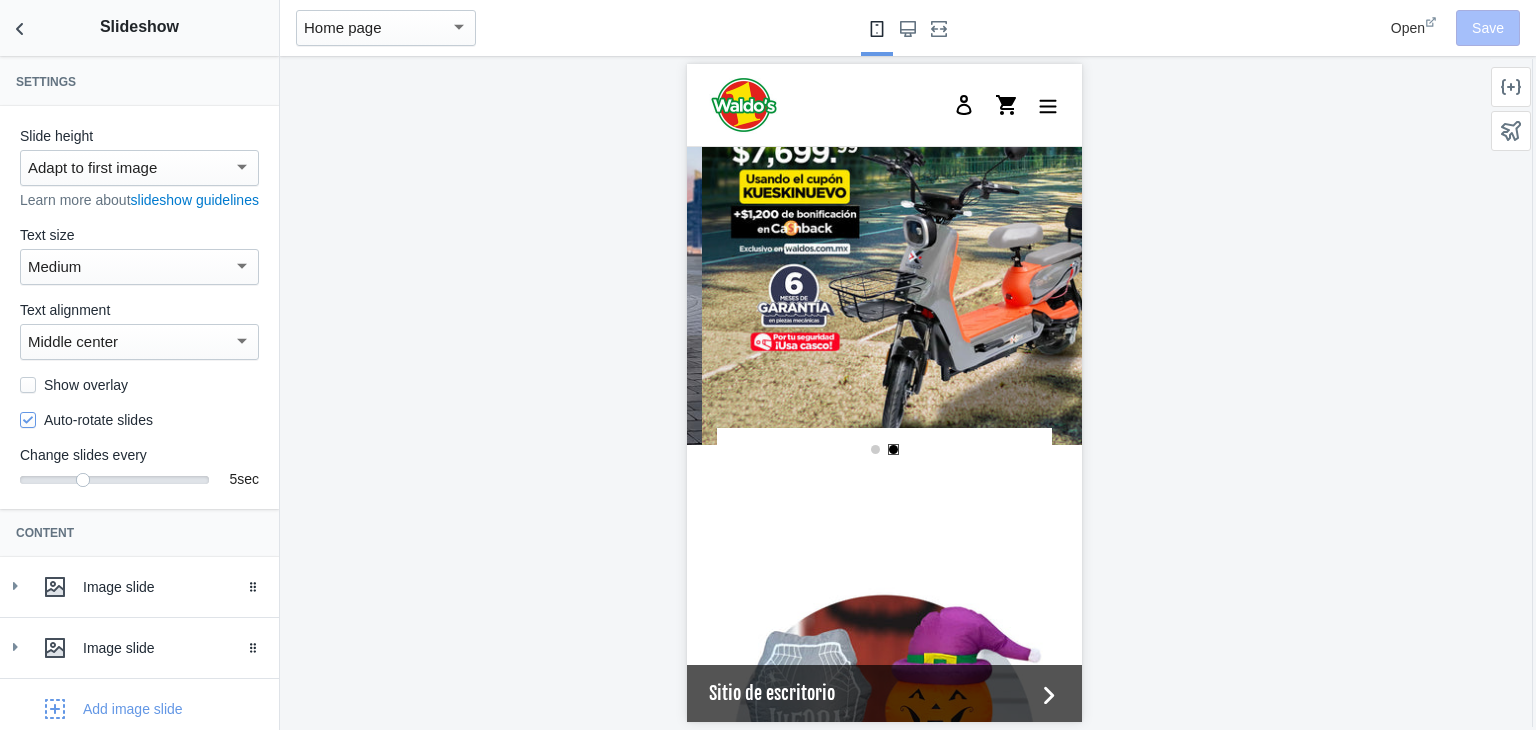 scroll, scrollTop: 196, scrollLeft: 0, axis: vertical 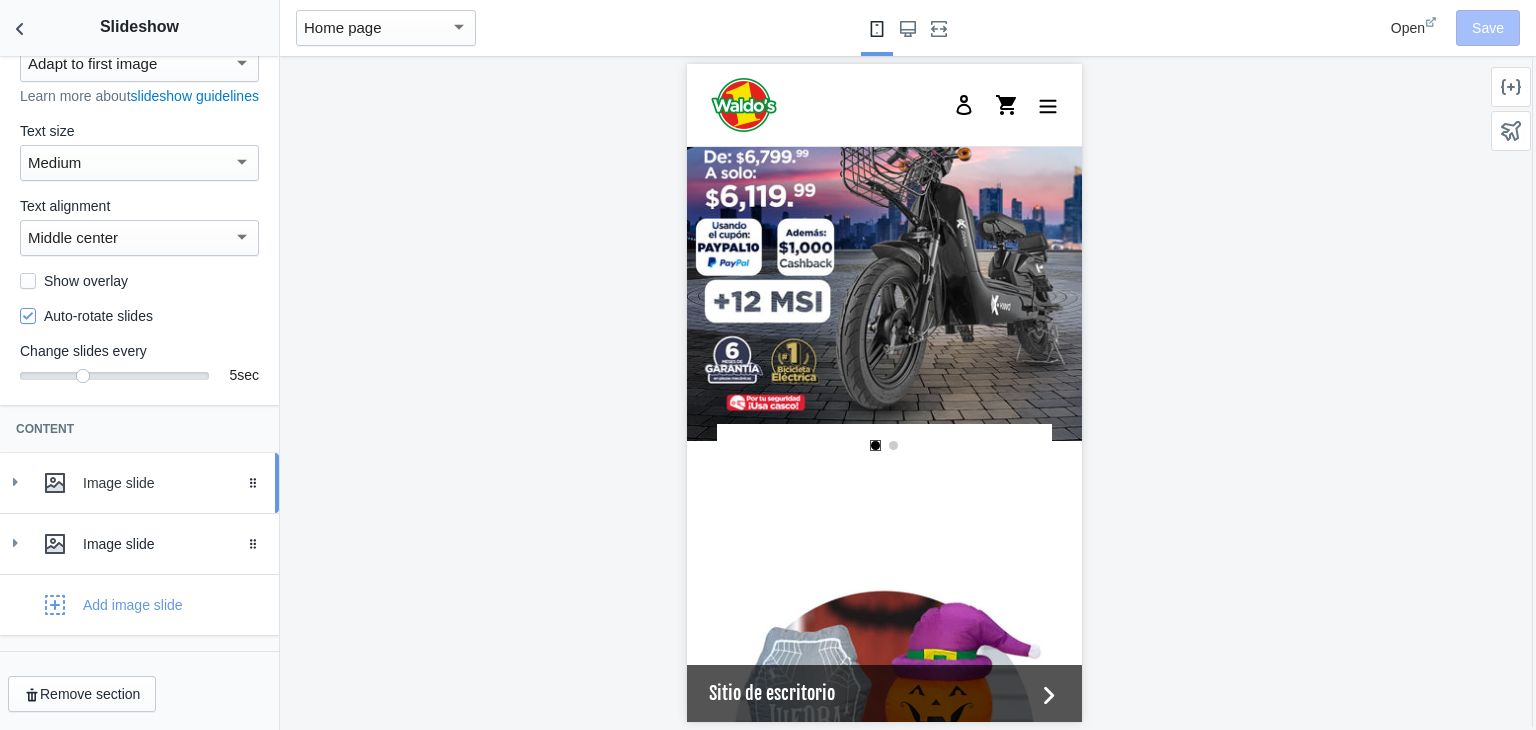 click on "Image slide" at bounding box center (139, 483) 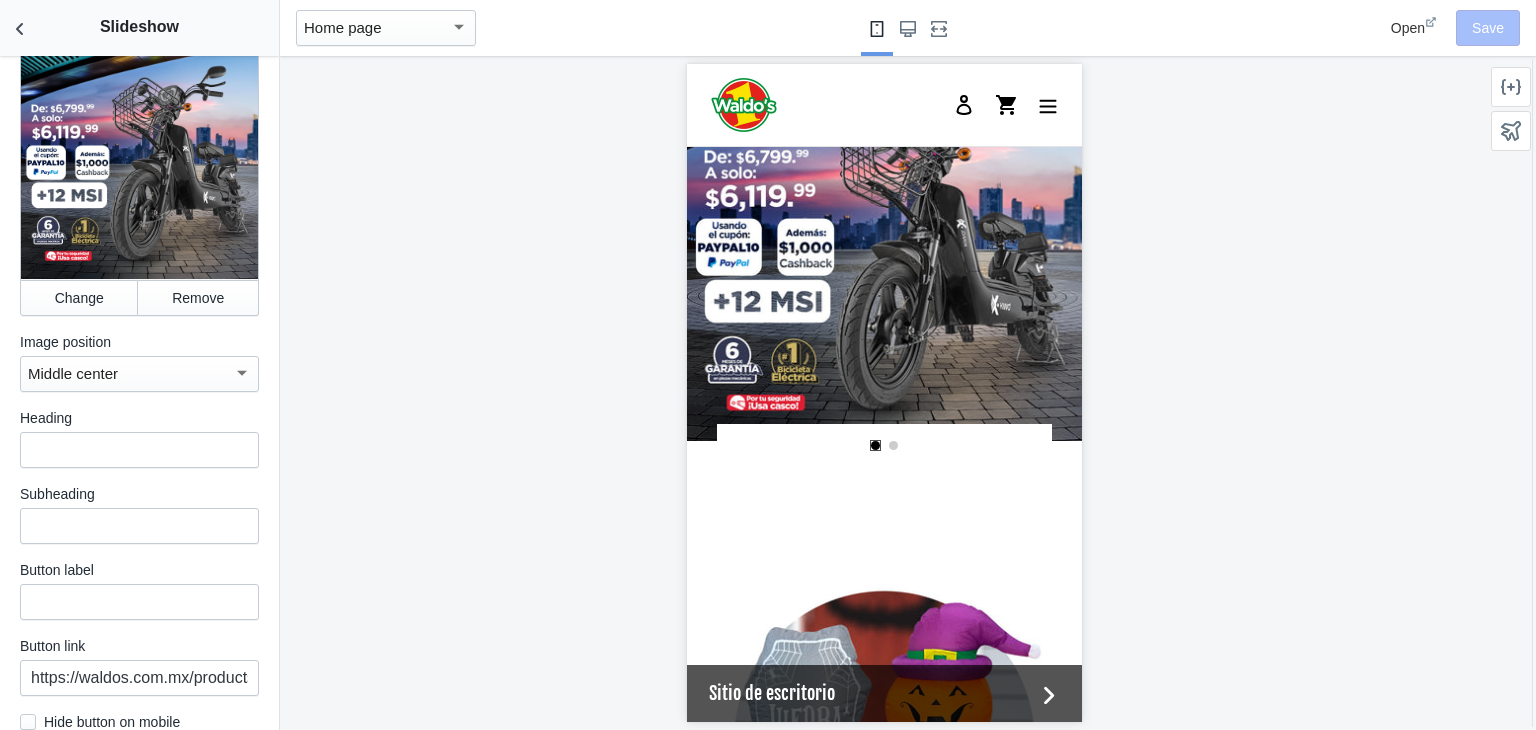 scroll, scrollTop: 635, scrollLeft: 0, axis: vertical 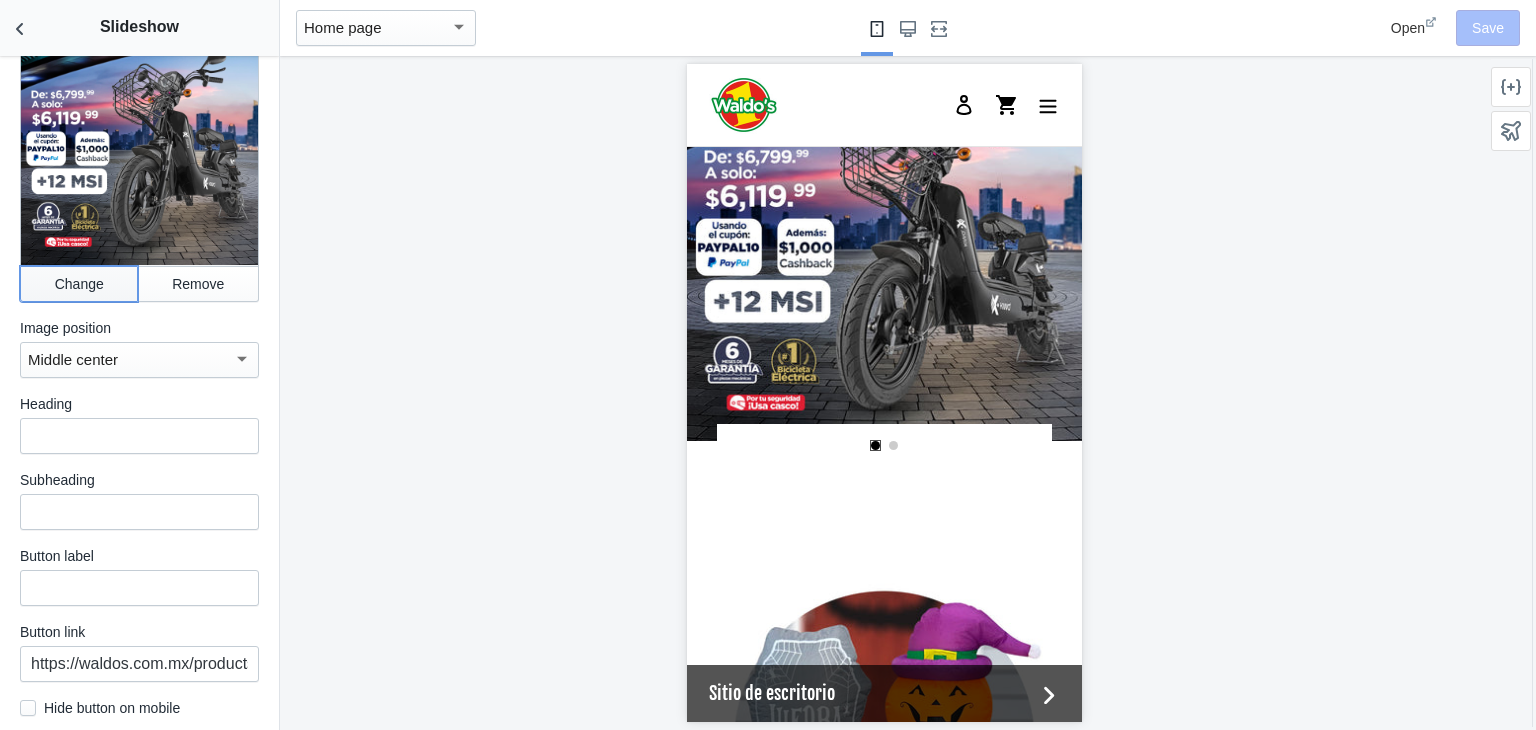 click on "Change" at bounding box center [79, 284] 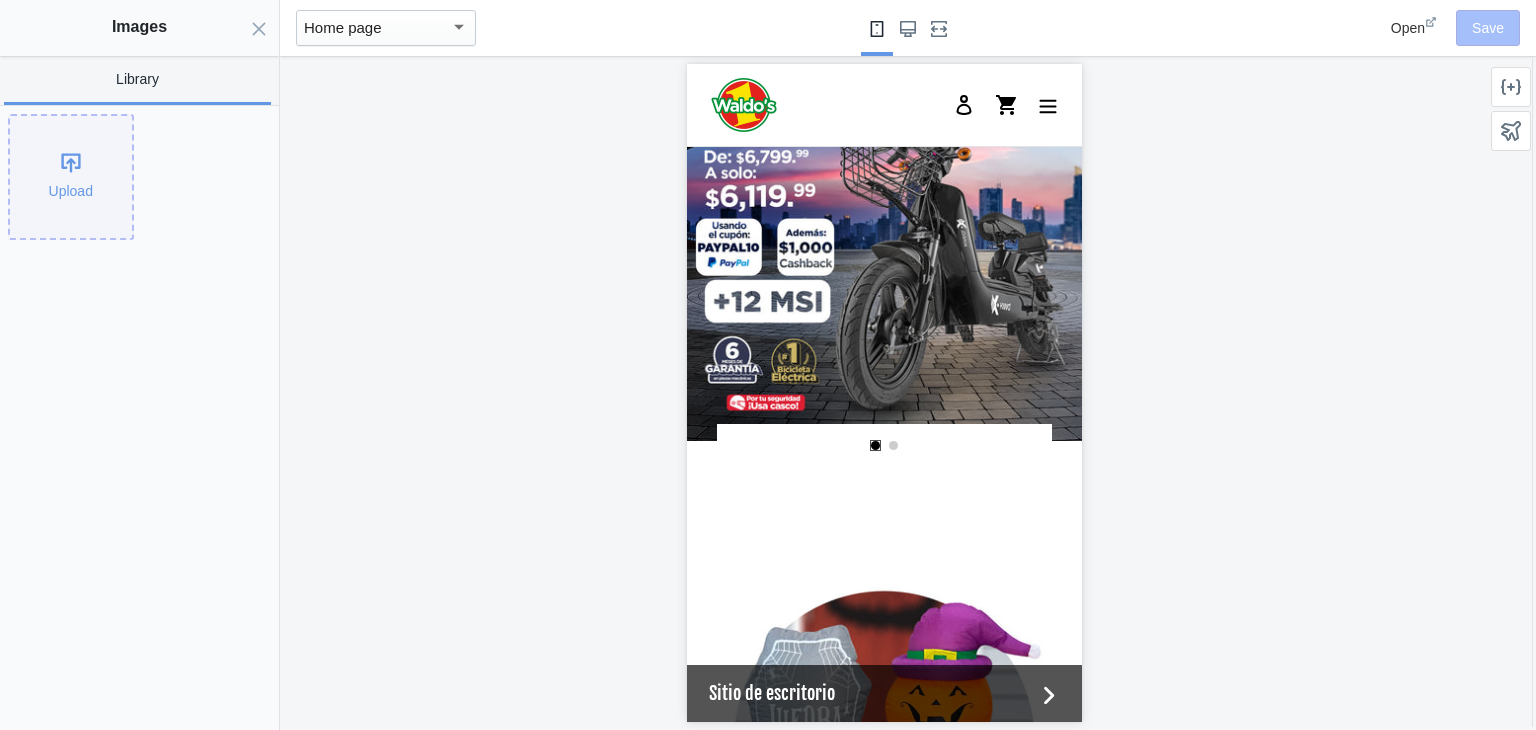 click on "Upload" 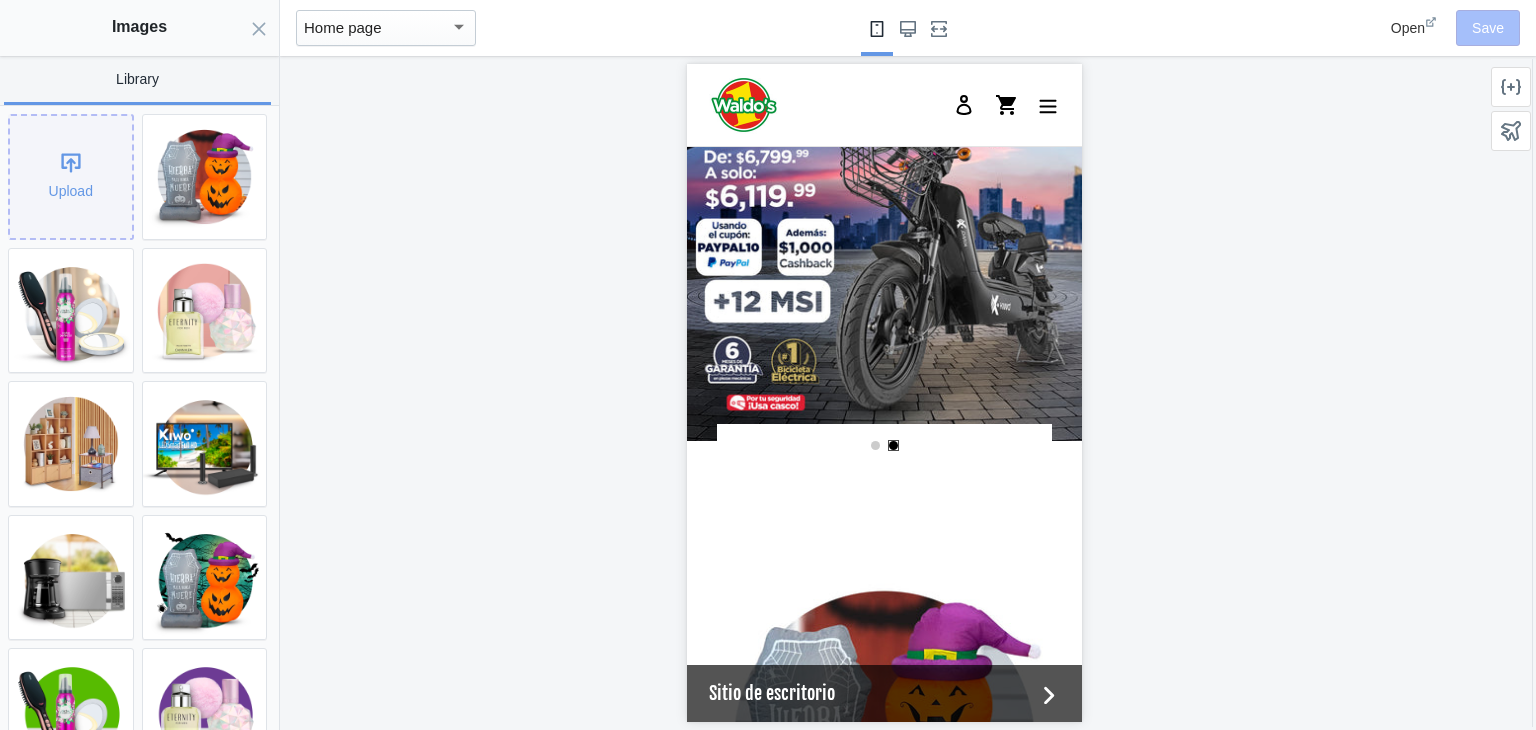 scroll, scrollTop: 0, scrollLeft: 0, axis: both 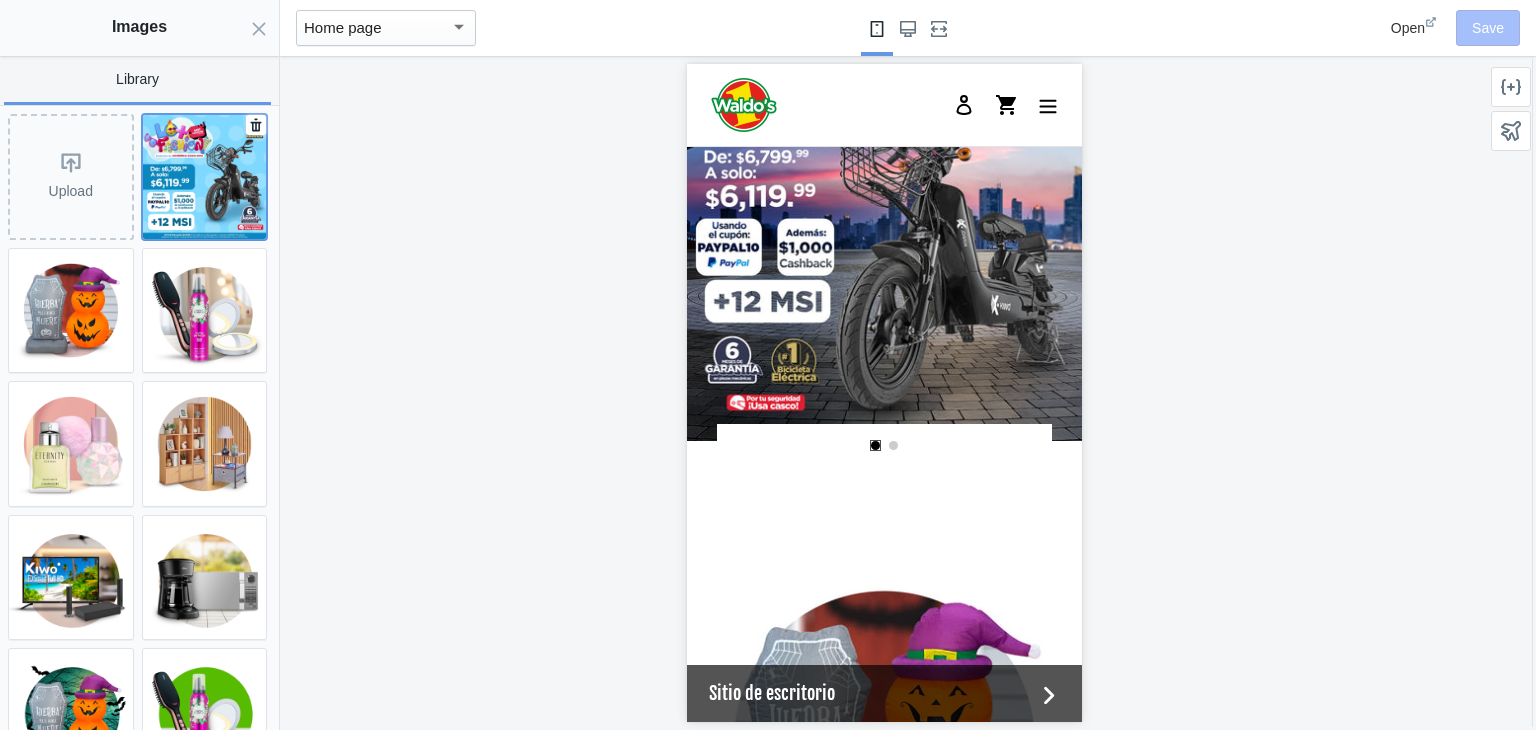 click 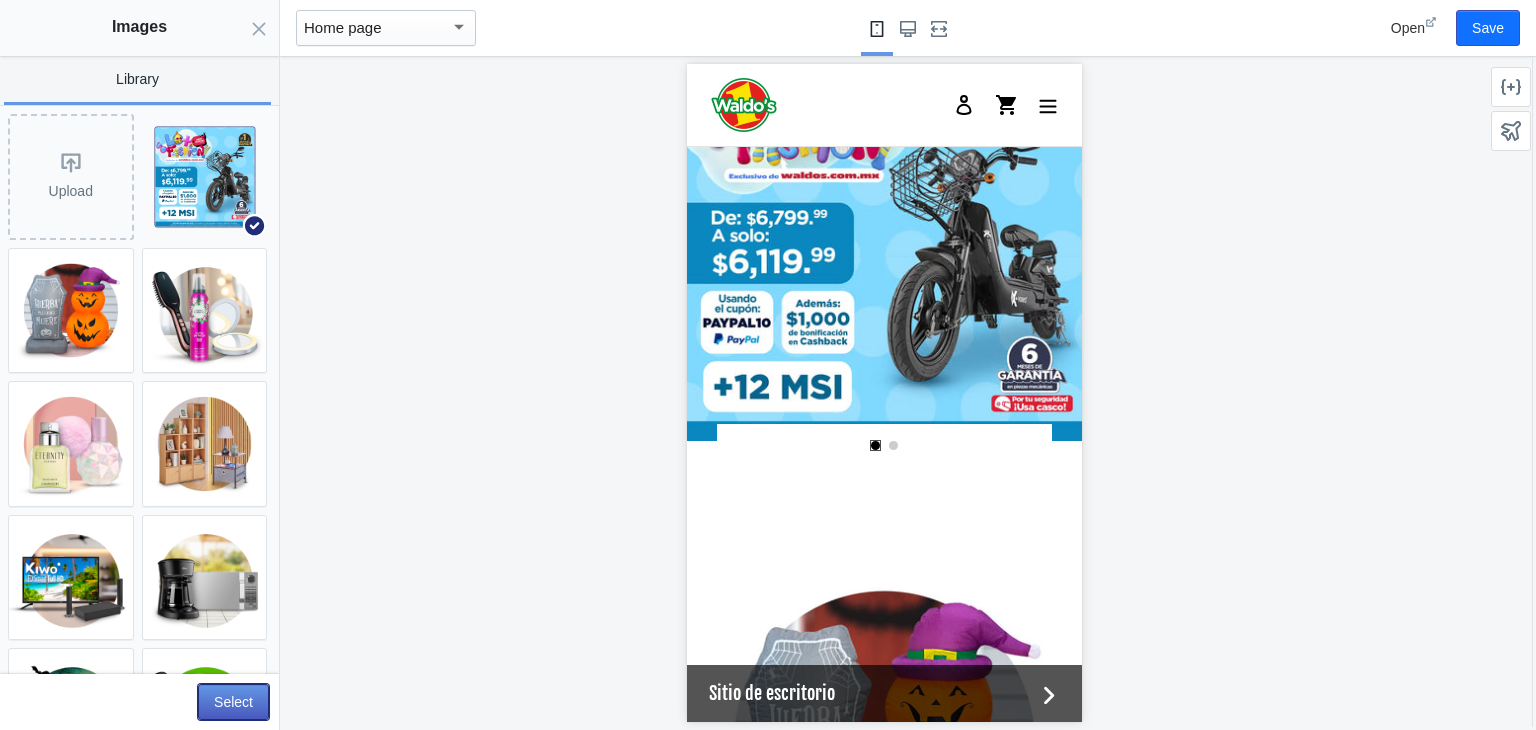 click on "Select" 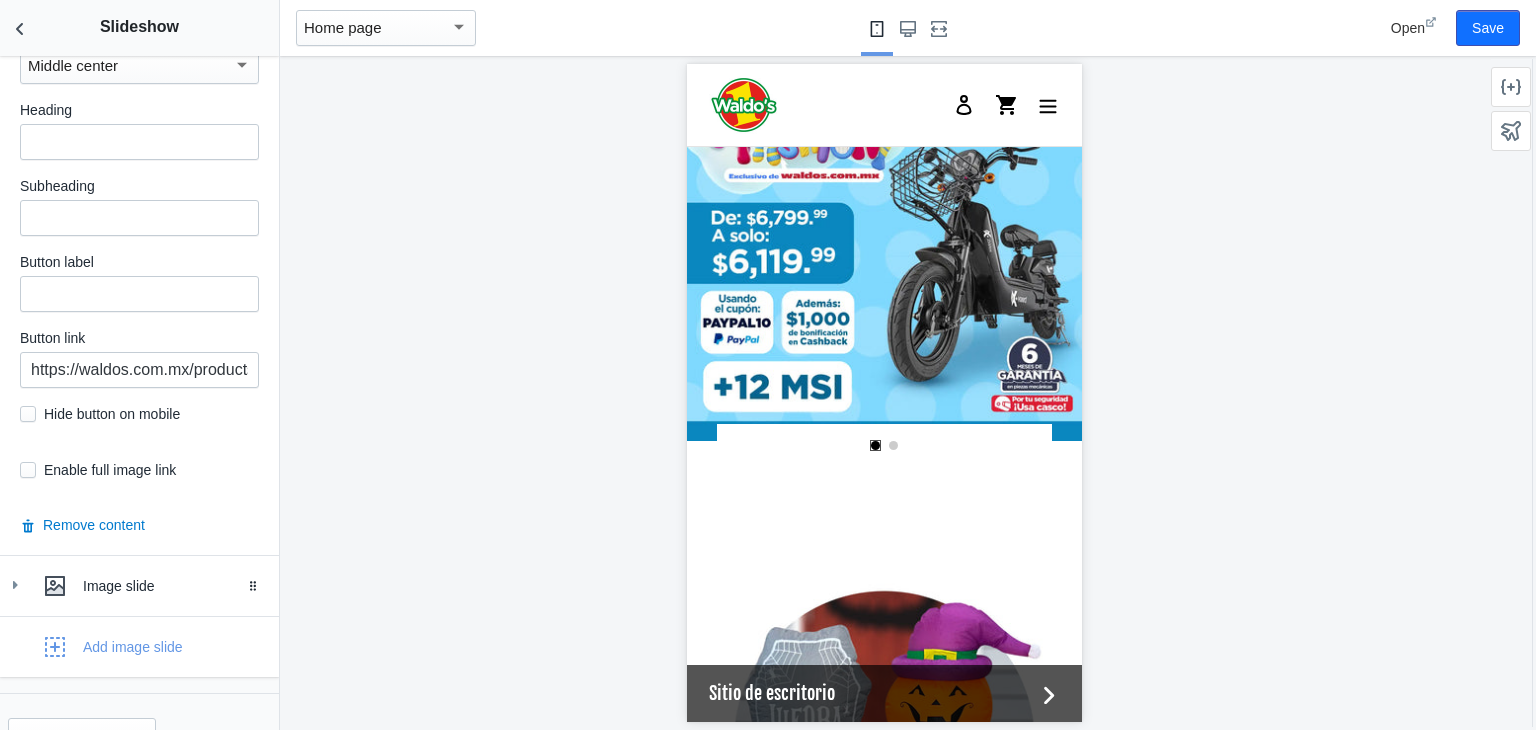scroll, scrollTop: 974, scrollLeft: 0, axis: vertical 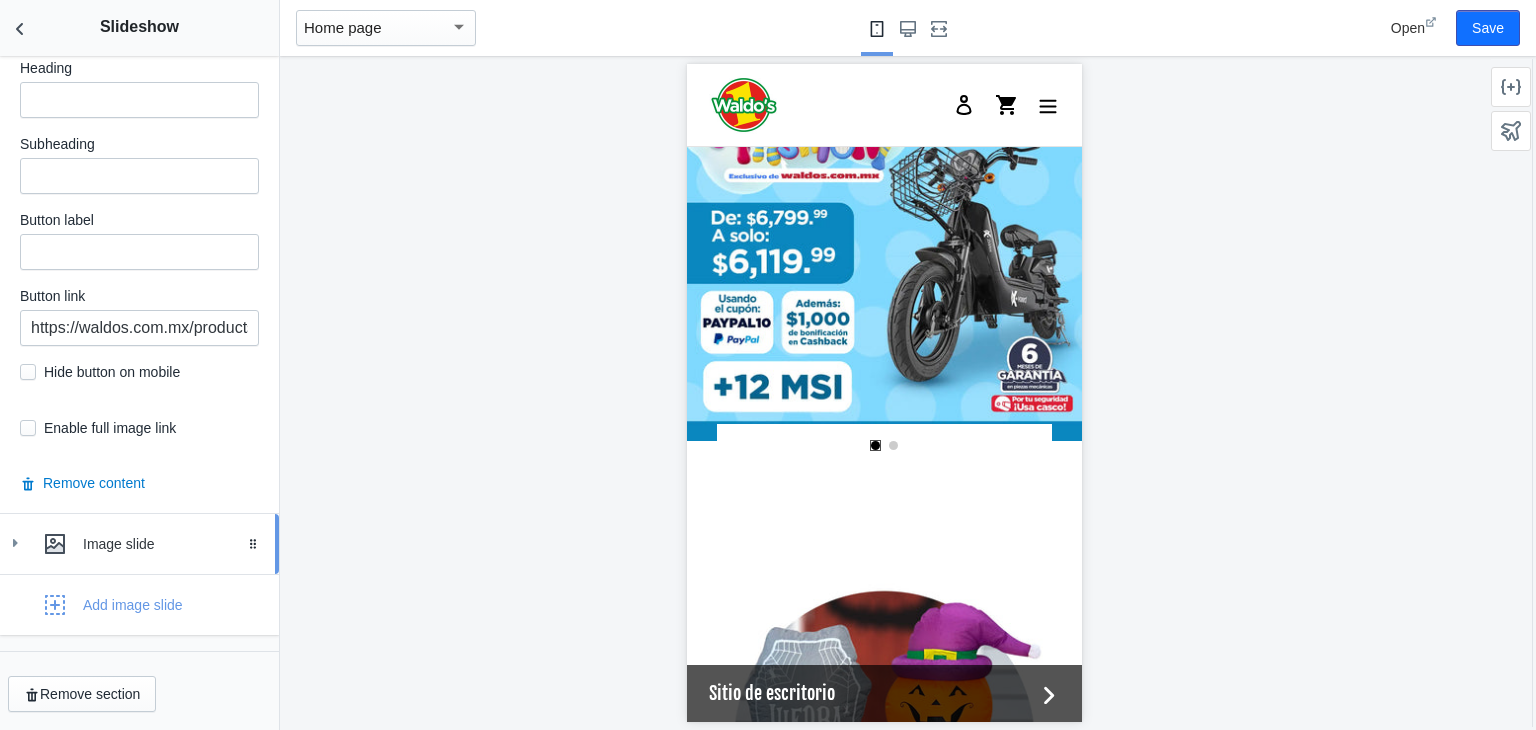 click 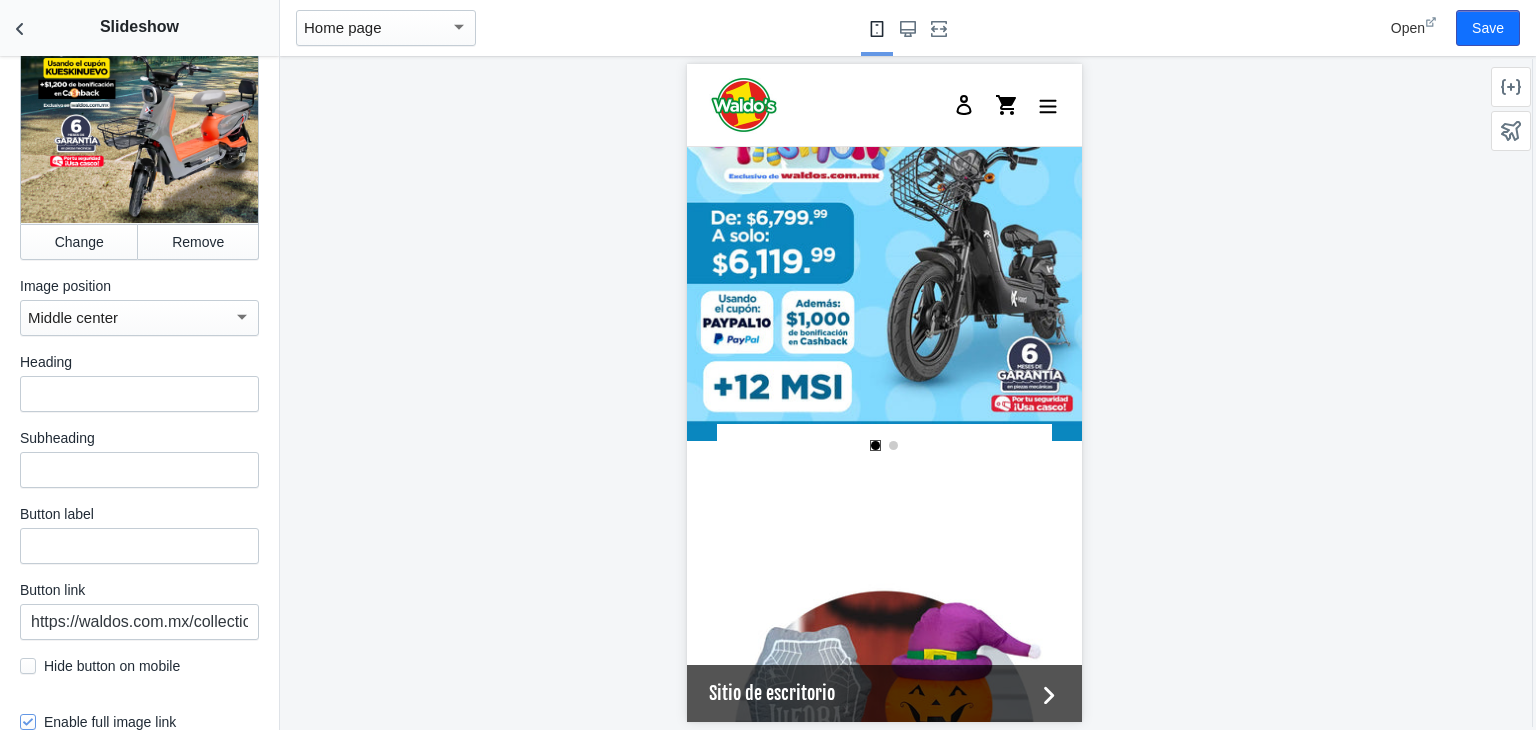 scroll, scrollTop: 1824, scrollLeft: 0, axis: vertical 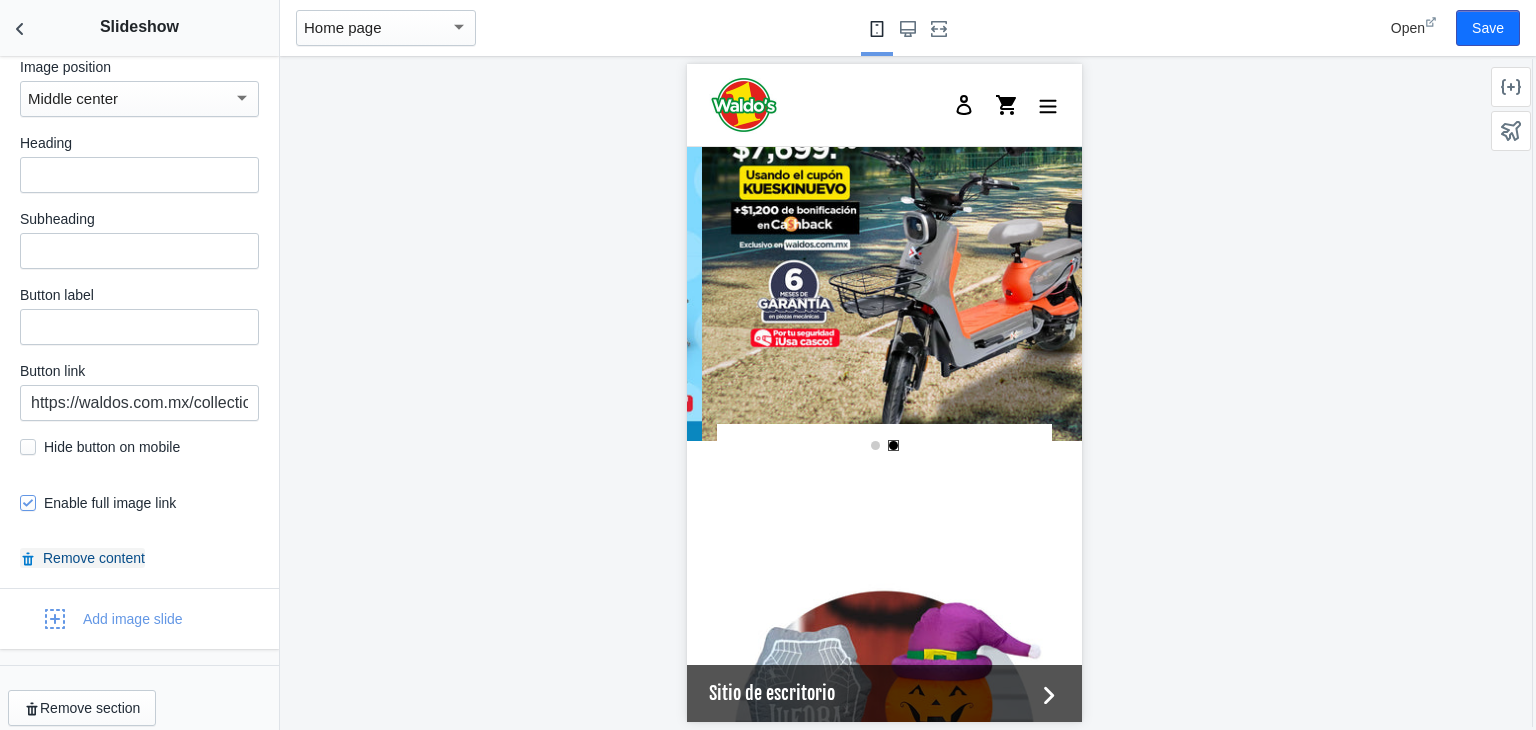 click on "Remove content" at bounding box center (82, 558) 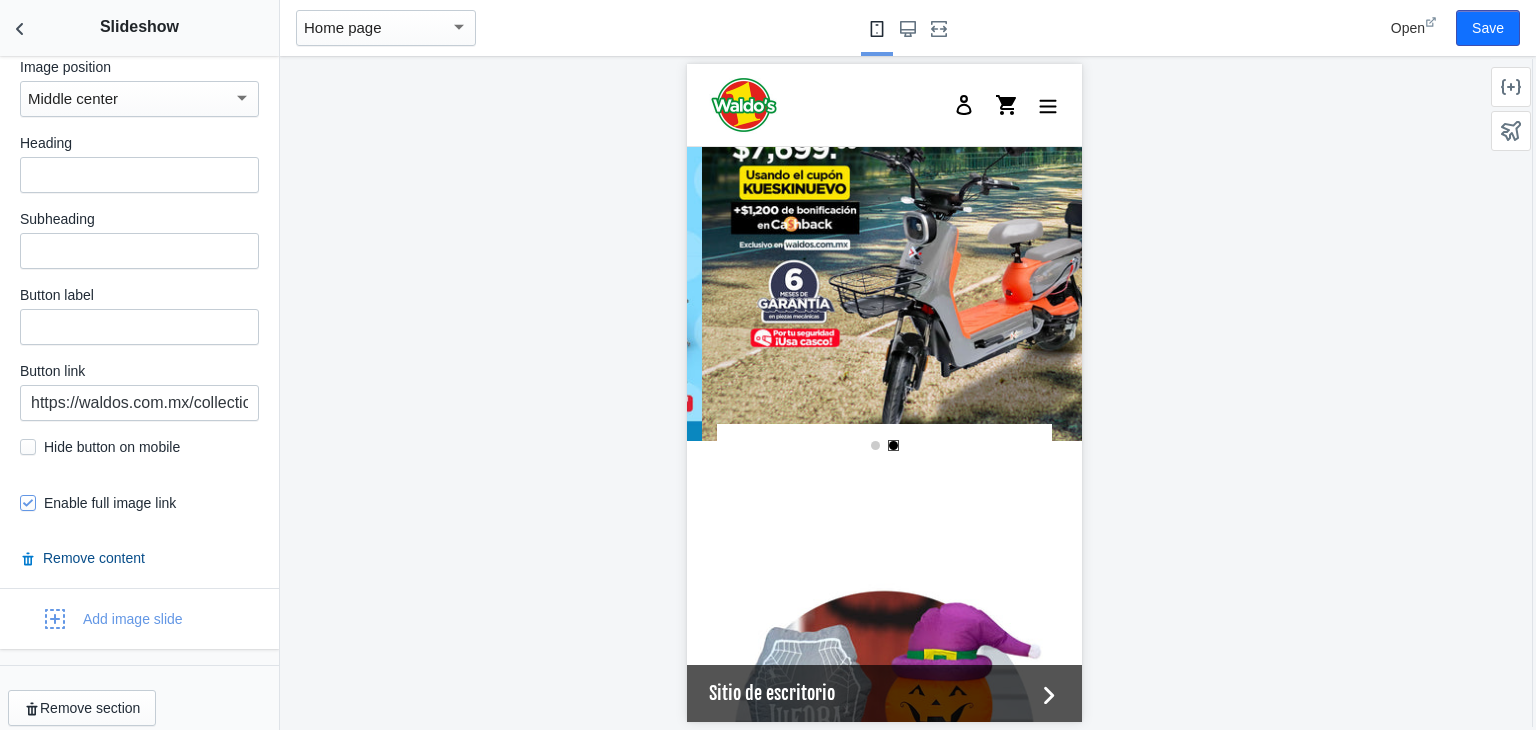 scroll, scrollTop: 913, scrollLeft: 0, axis: vertical 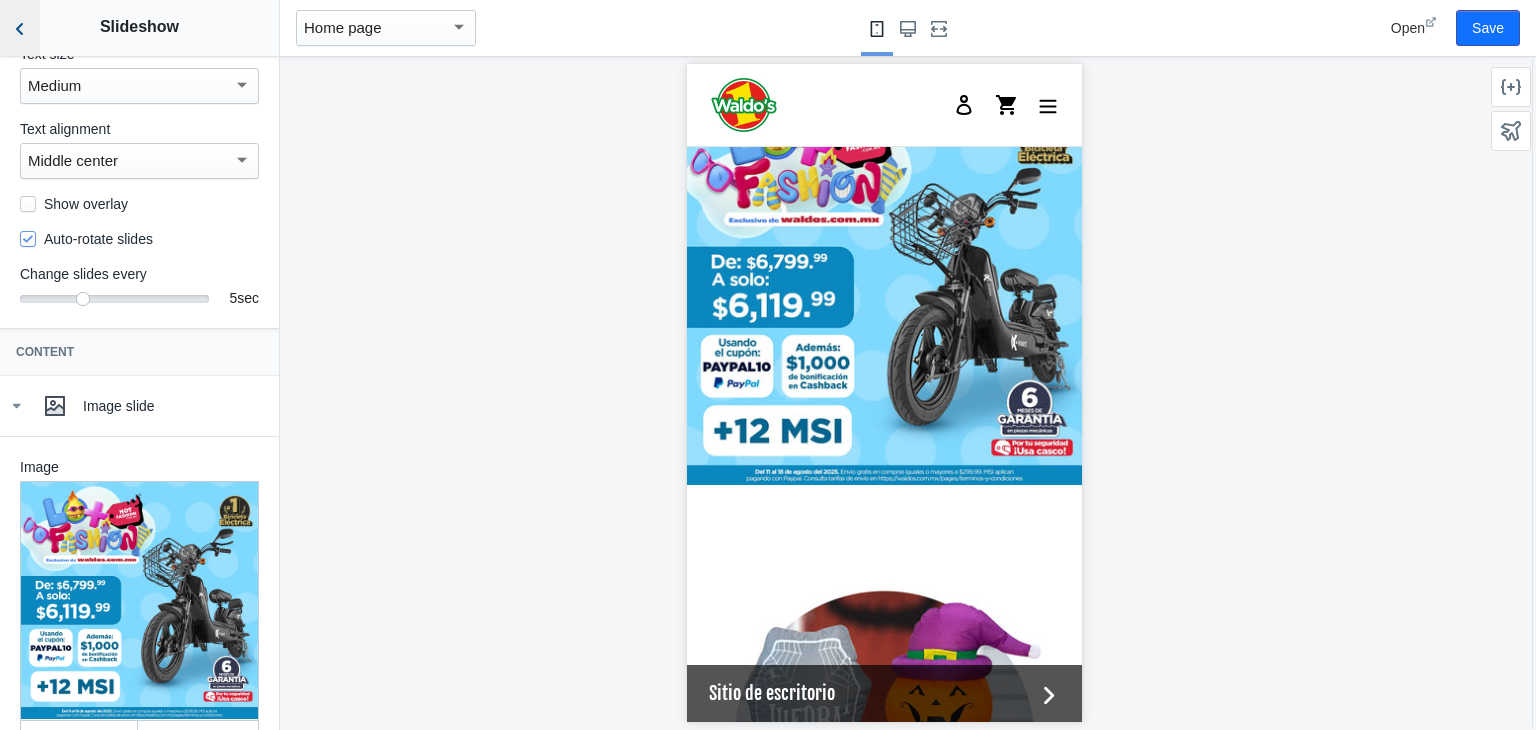 click 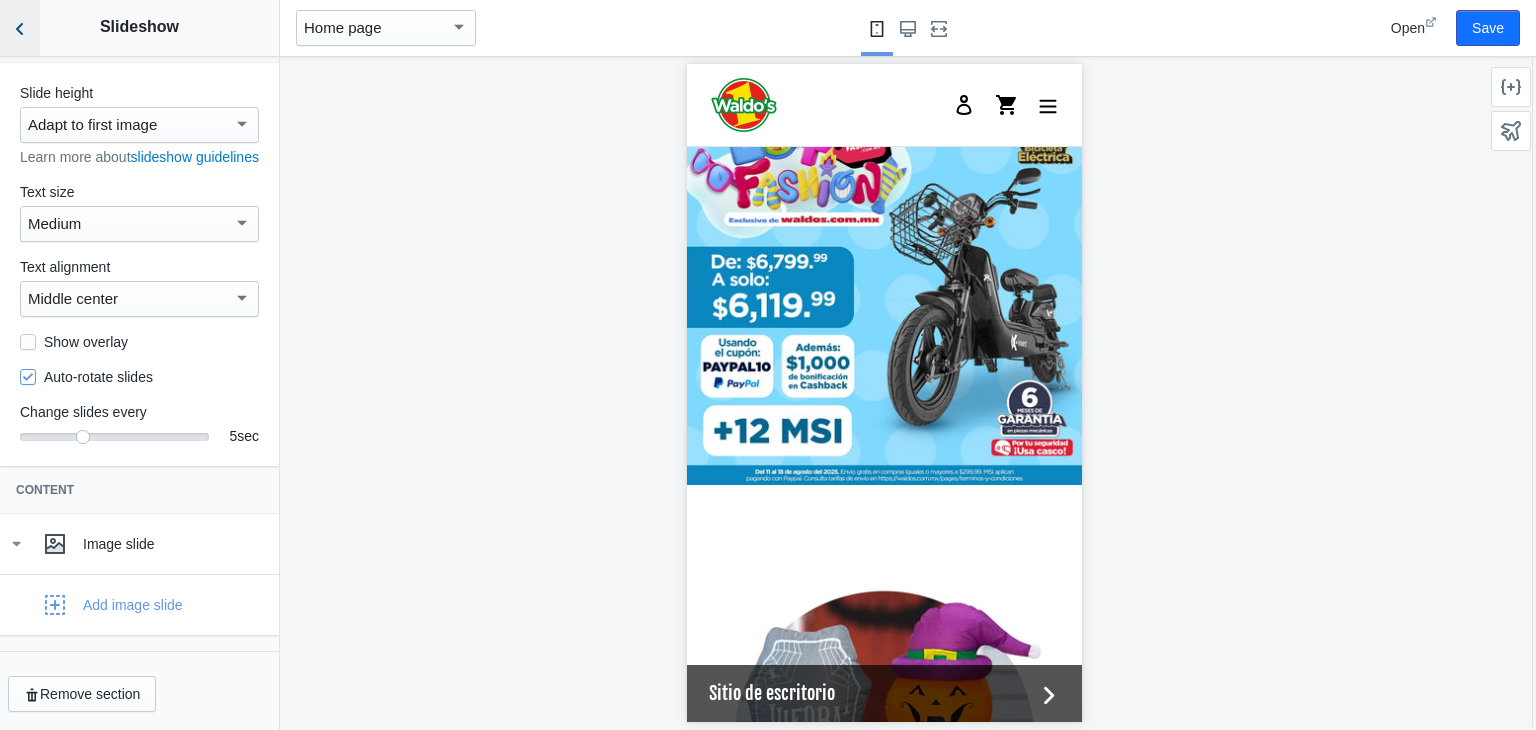 scroll, scrollTop: 64, scrollLeft: 0, axis: vertical 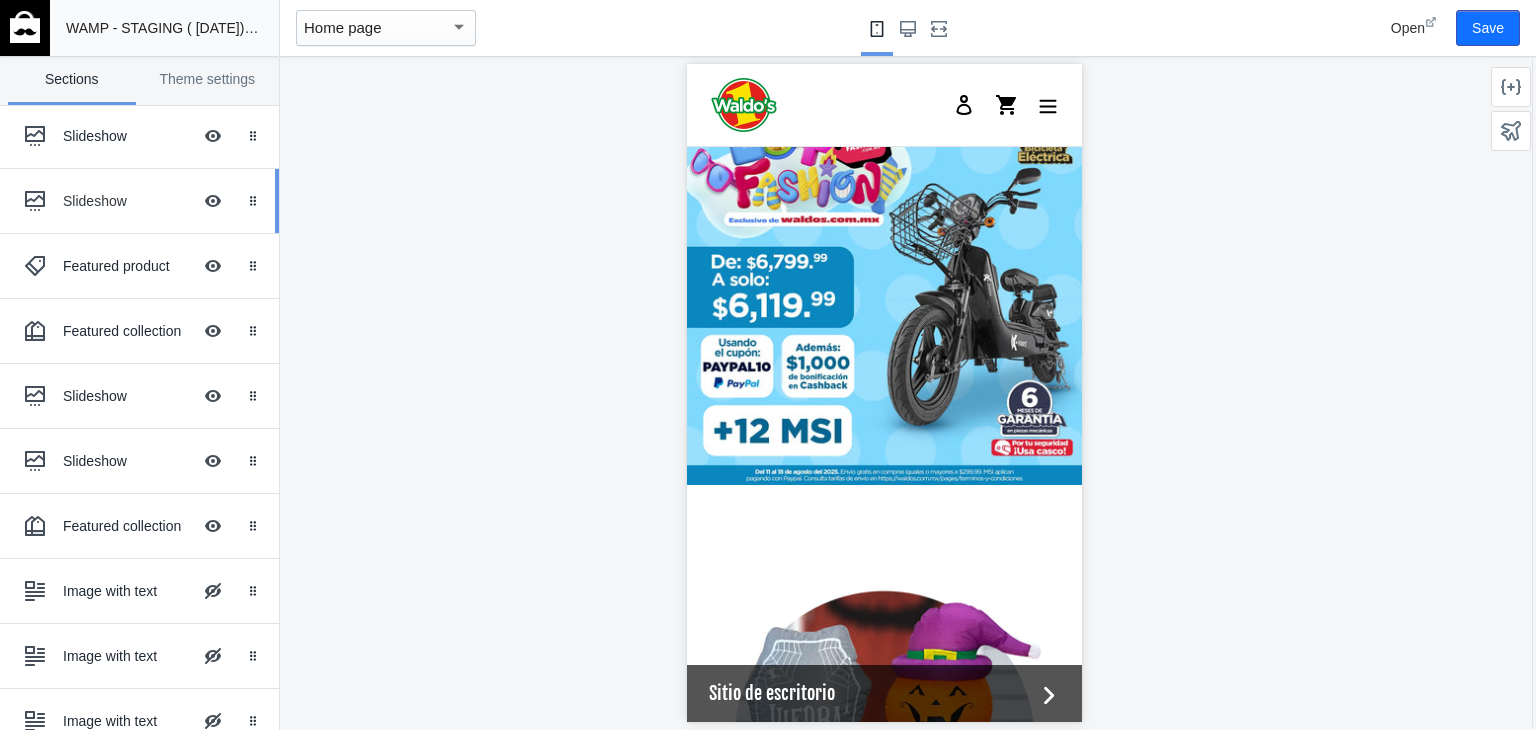 click on "Slideshow" at bounding box center (127, 201) 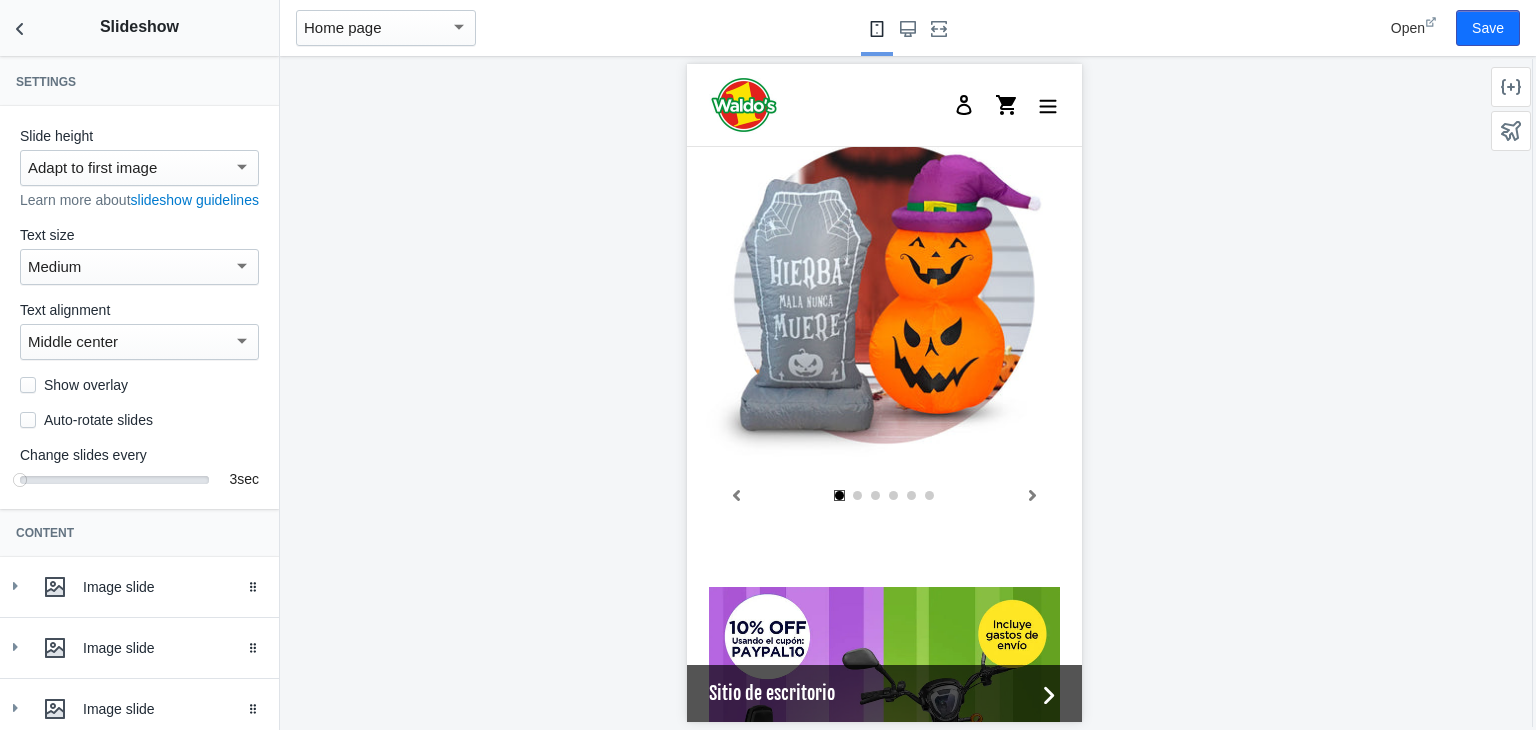 scroll, scrollTop: 614, scrollLeft: 0, axis: vertical 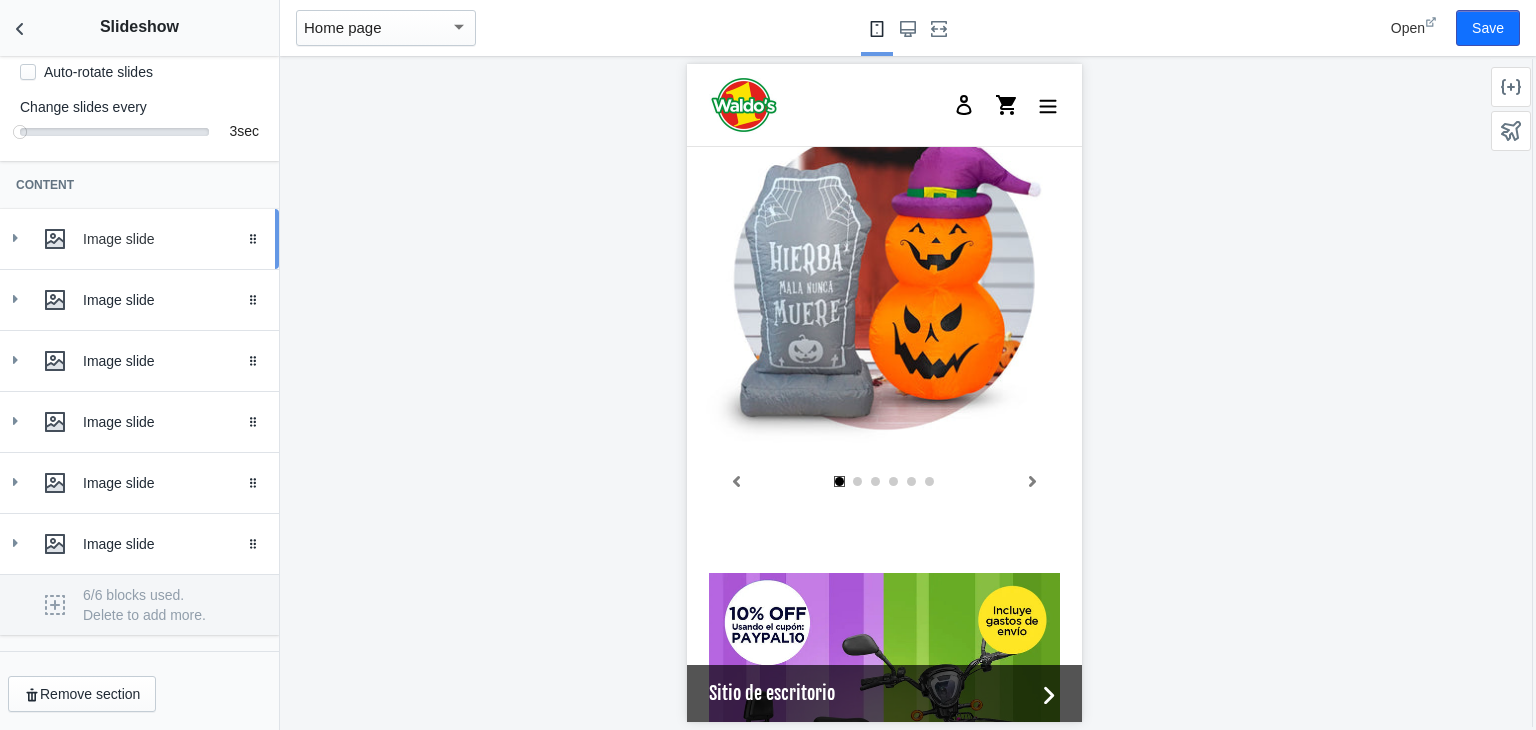 click 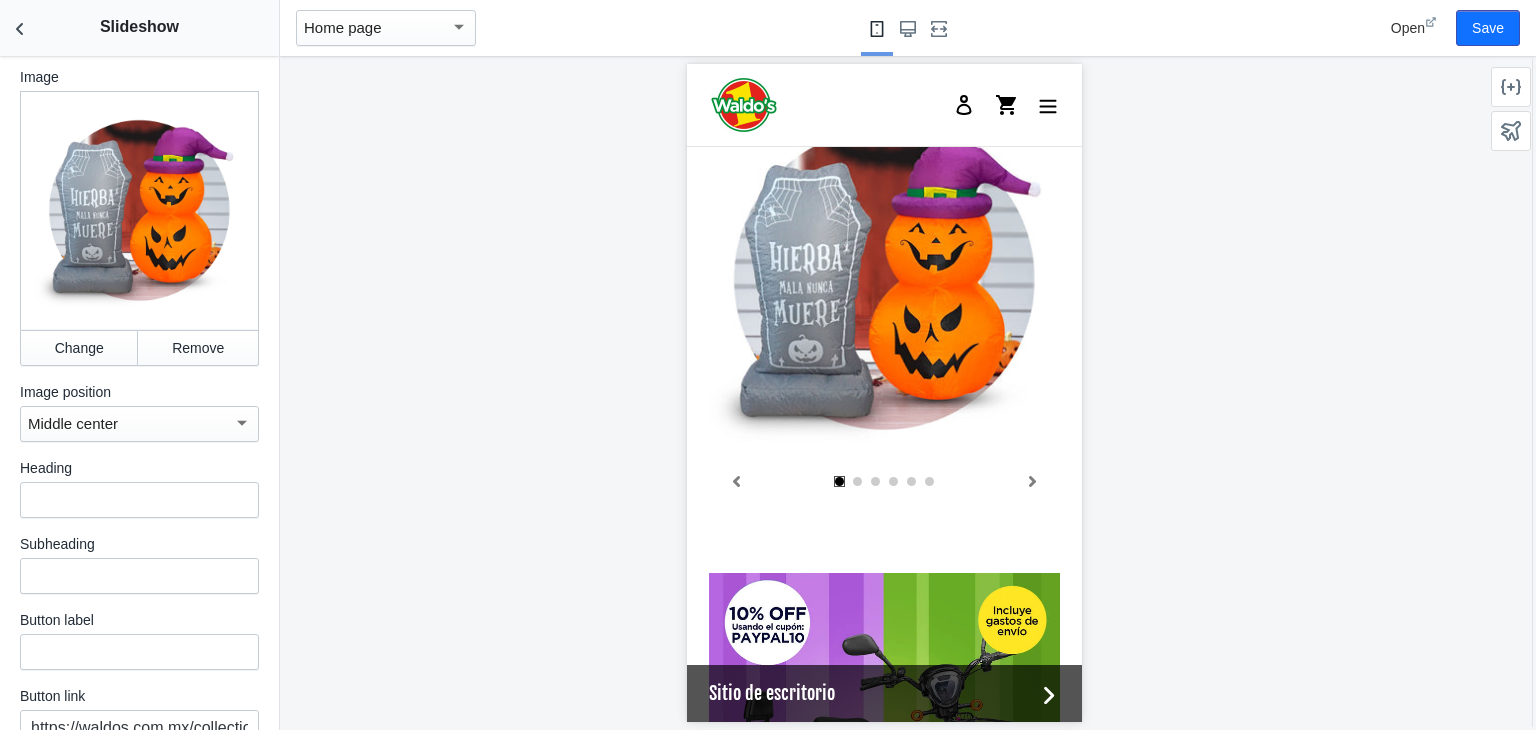scroll, scrollTop: 572, scrollLeft: 0, axis: vertical 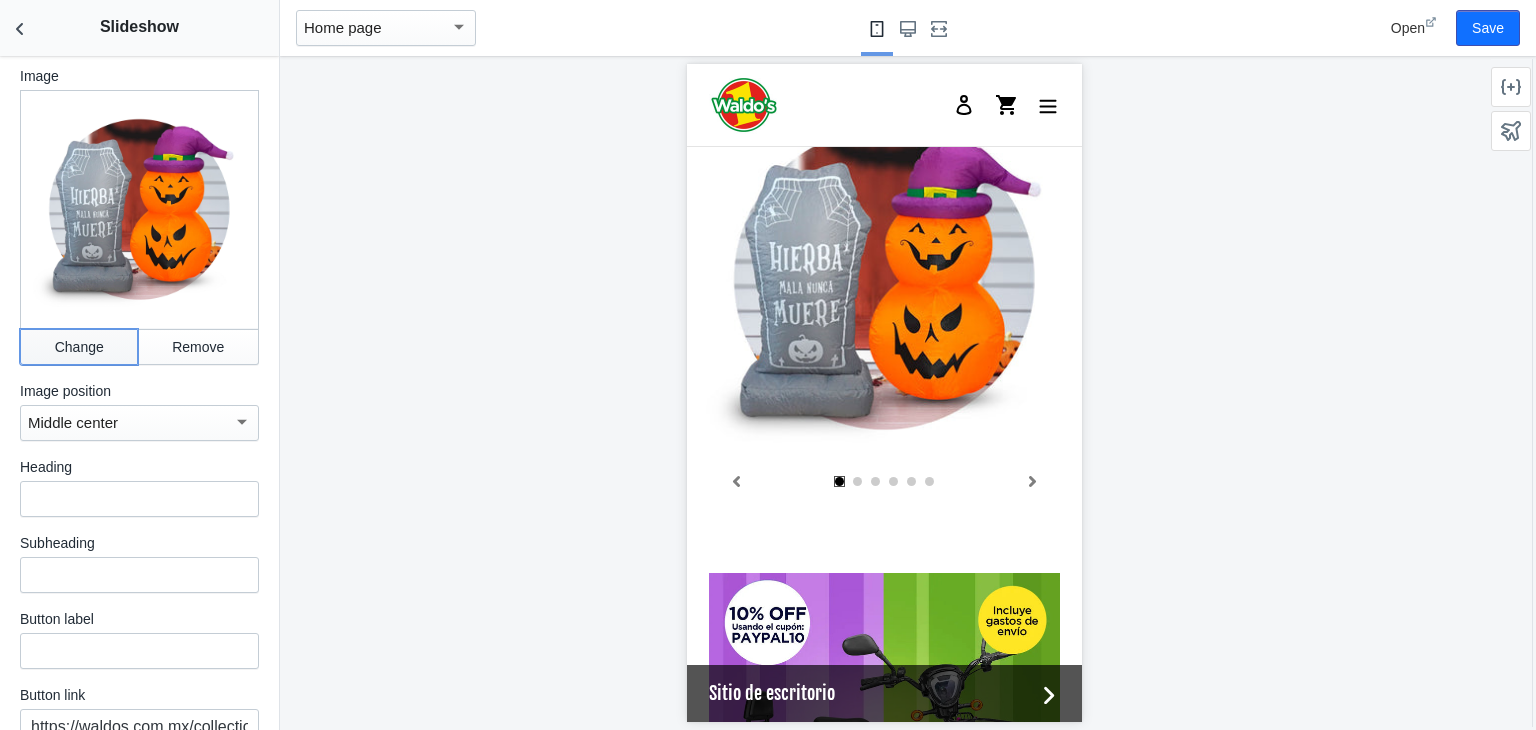 click on "Change" at bounding box center (79, 347) 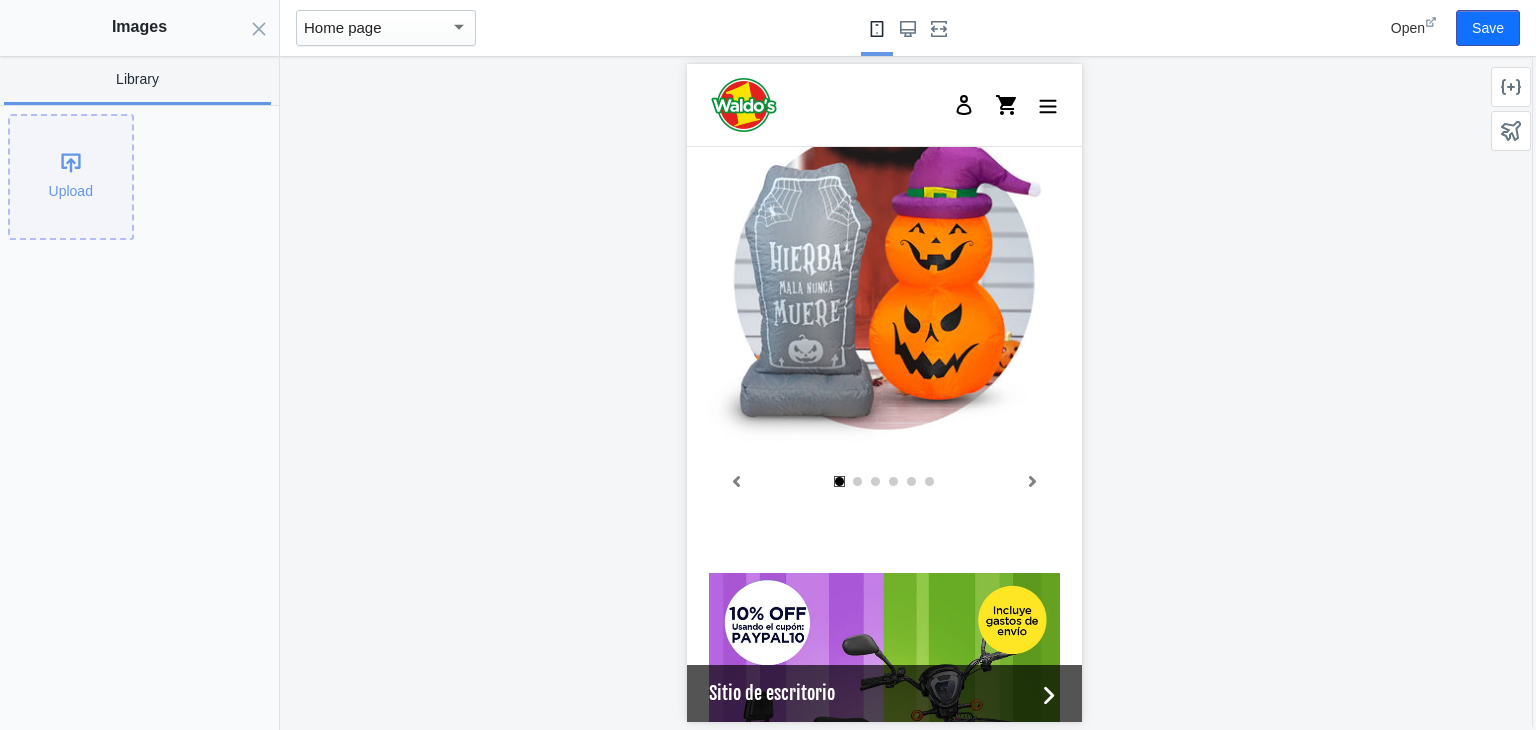 click on "Upload" 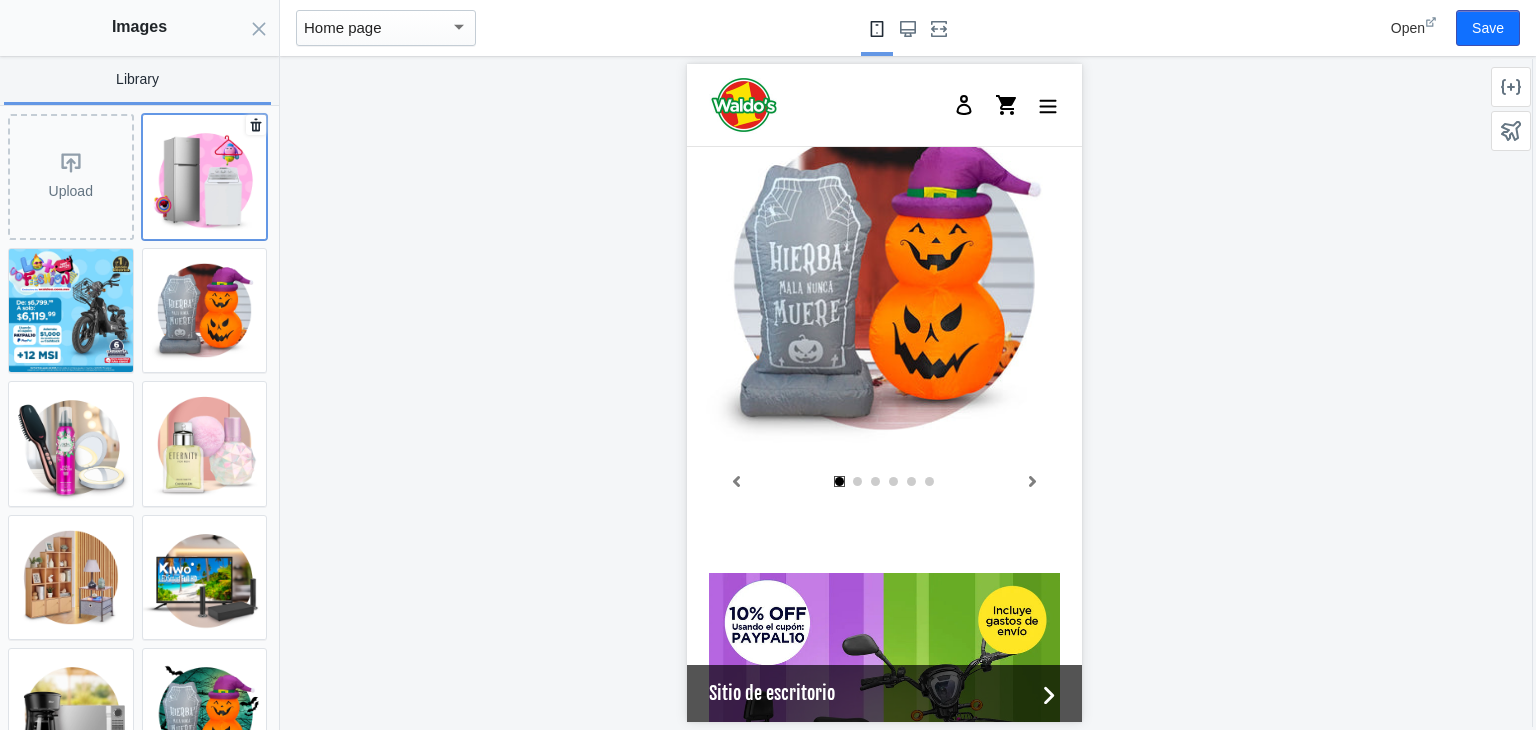 click 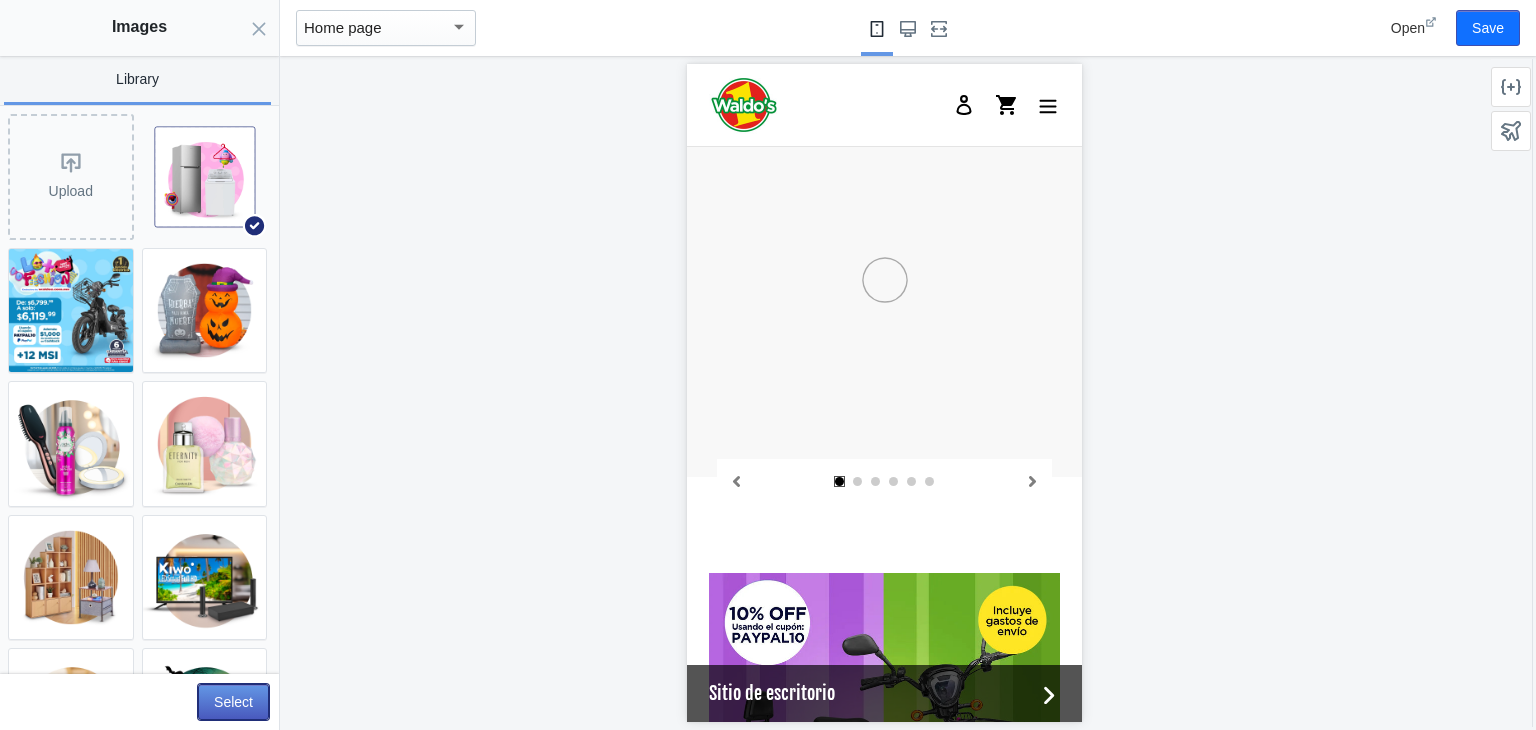 click on "Select" 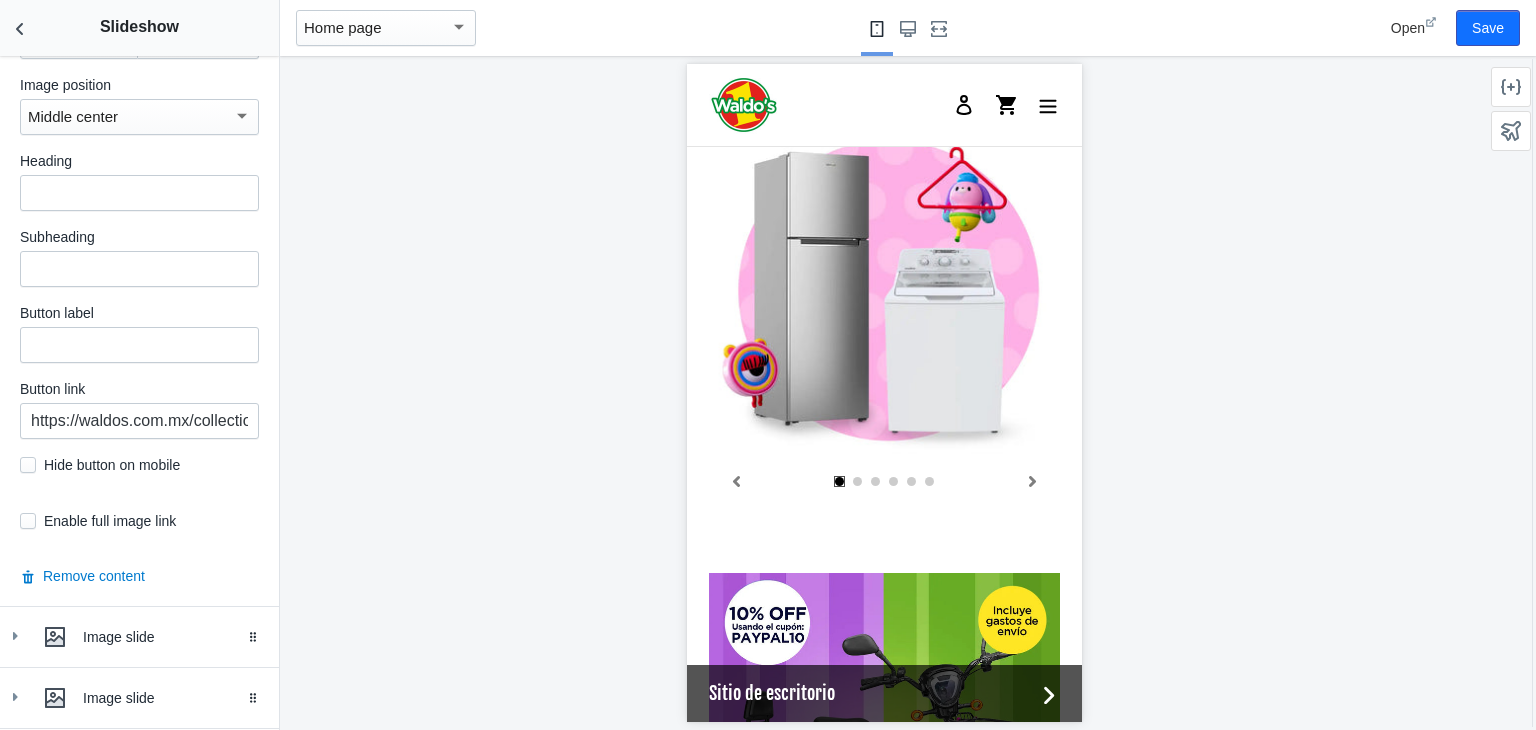 scroll, scrollTop: 882, scrollLeft: 0, axis: vertical 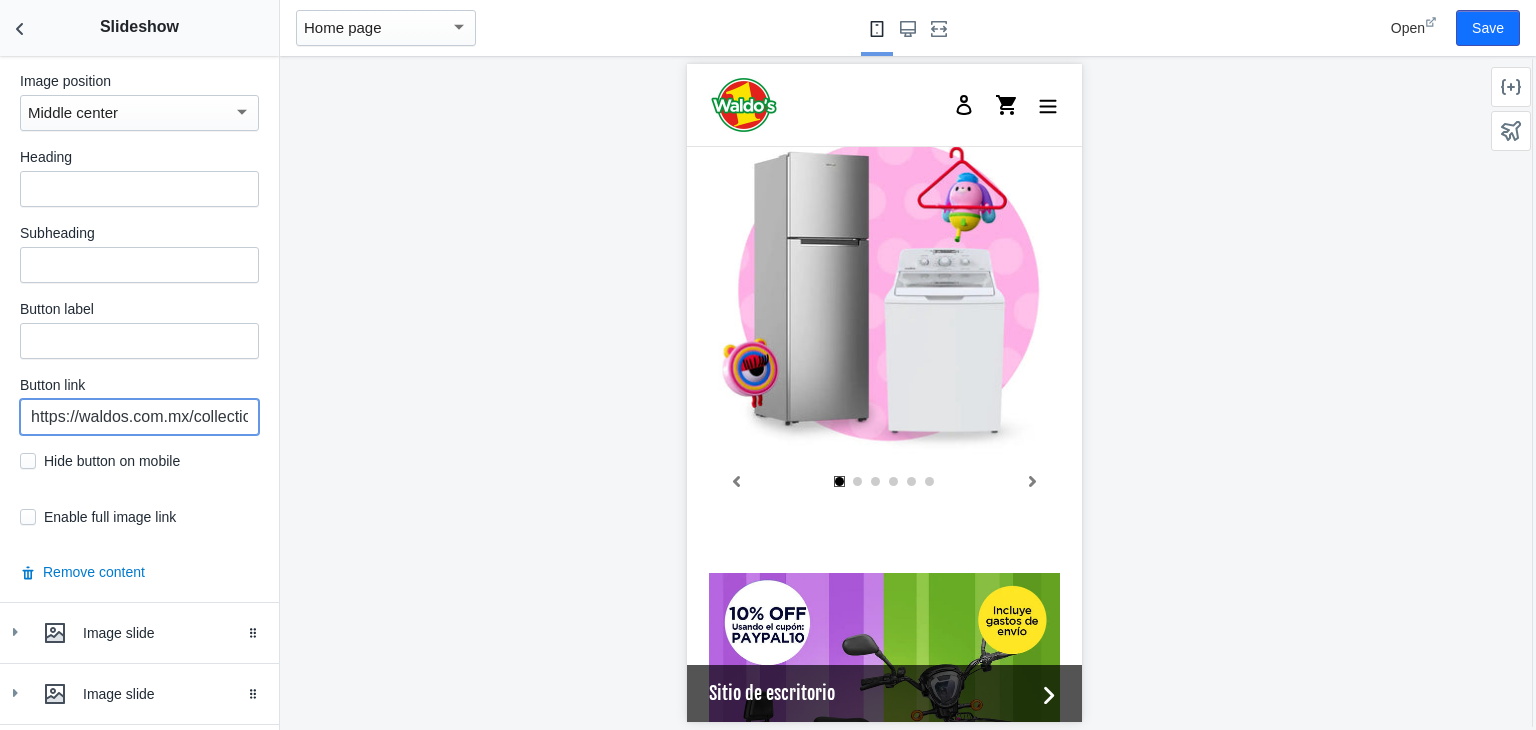 click on "https://waldos.com.mx/collections/halloween" at bounding box center [139, 417] 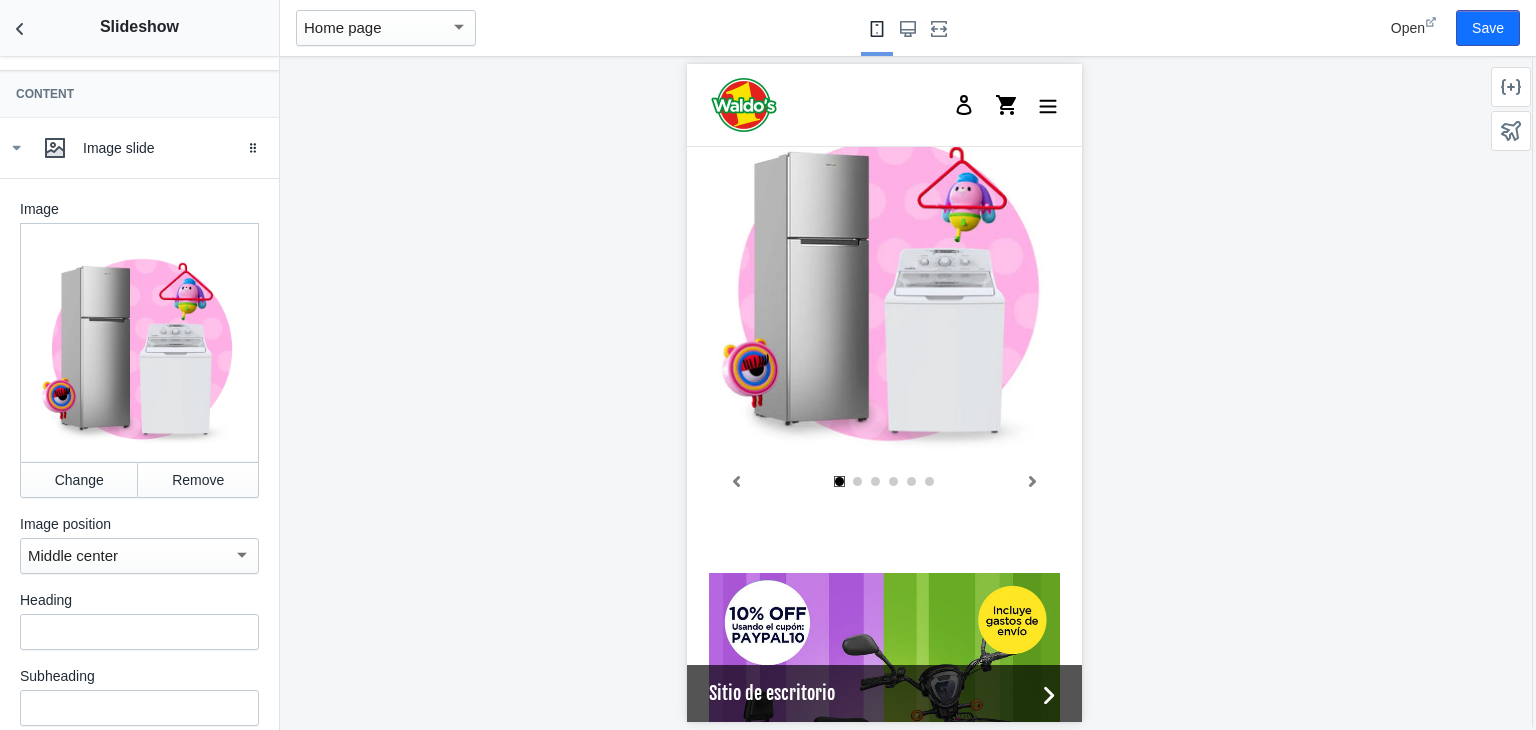 scroll, scrollTop: 432, scrollLeft: 0, axis: vertical 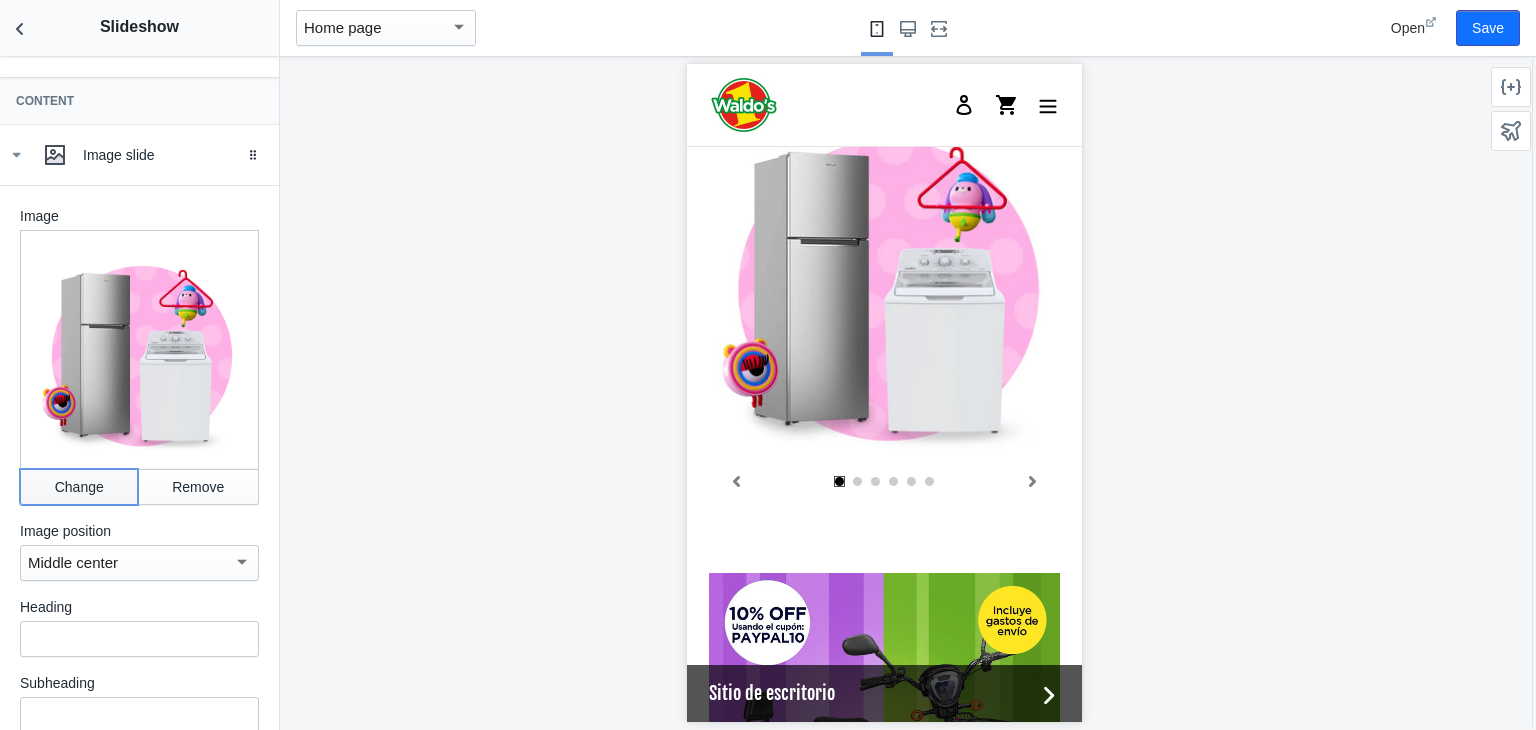 click on "Change" at bounding box center [79, 487] 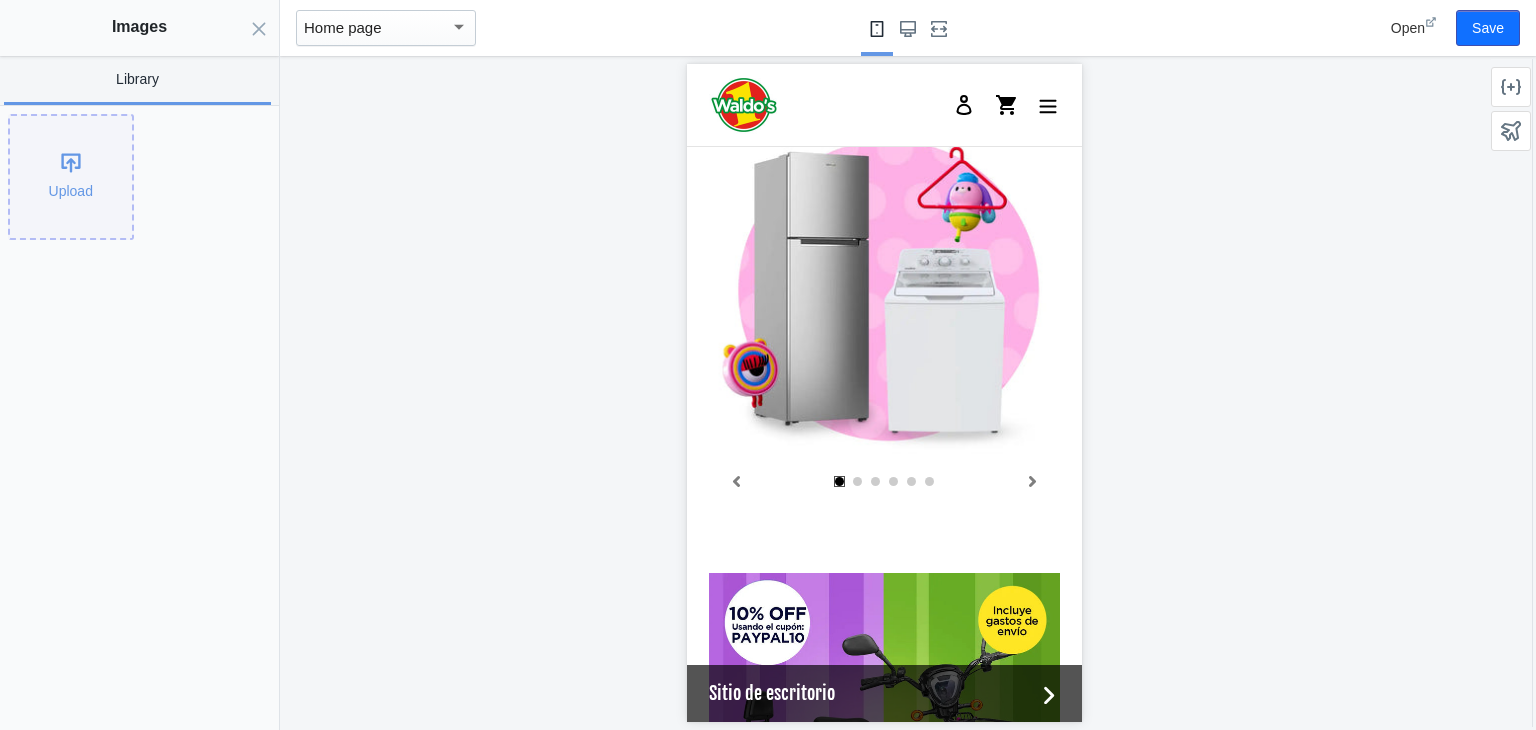 click on "Upload" 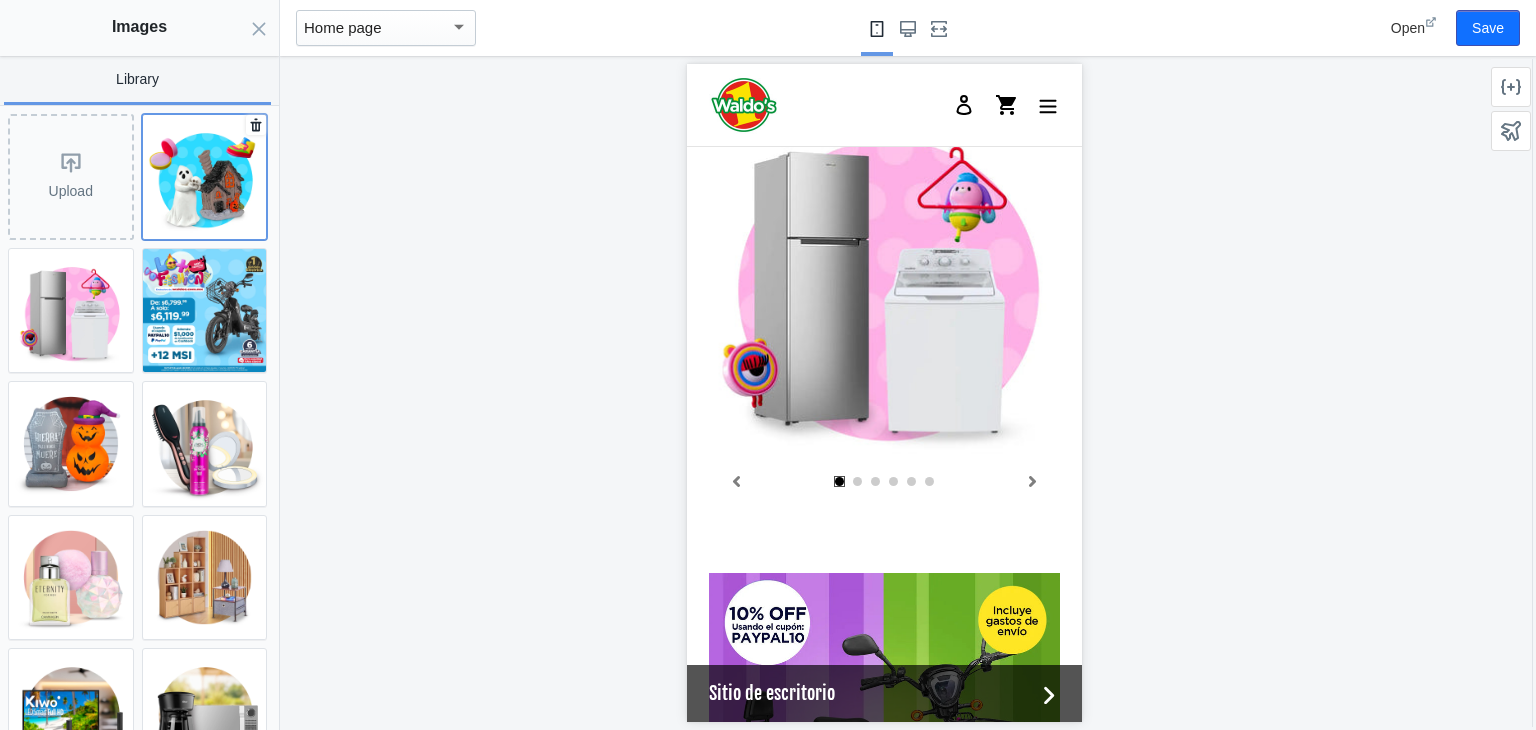 click 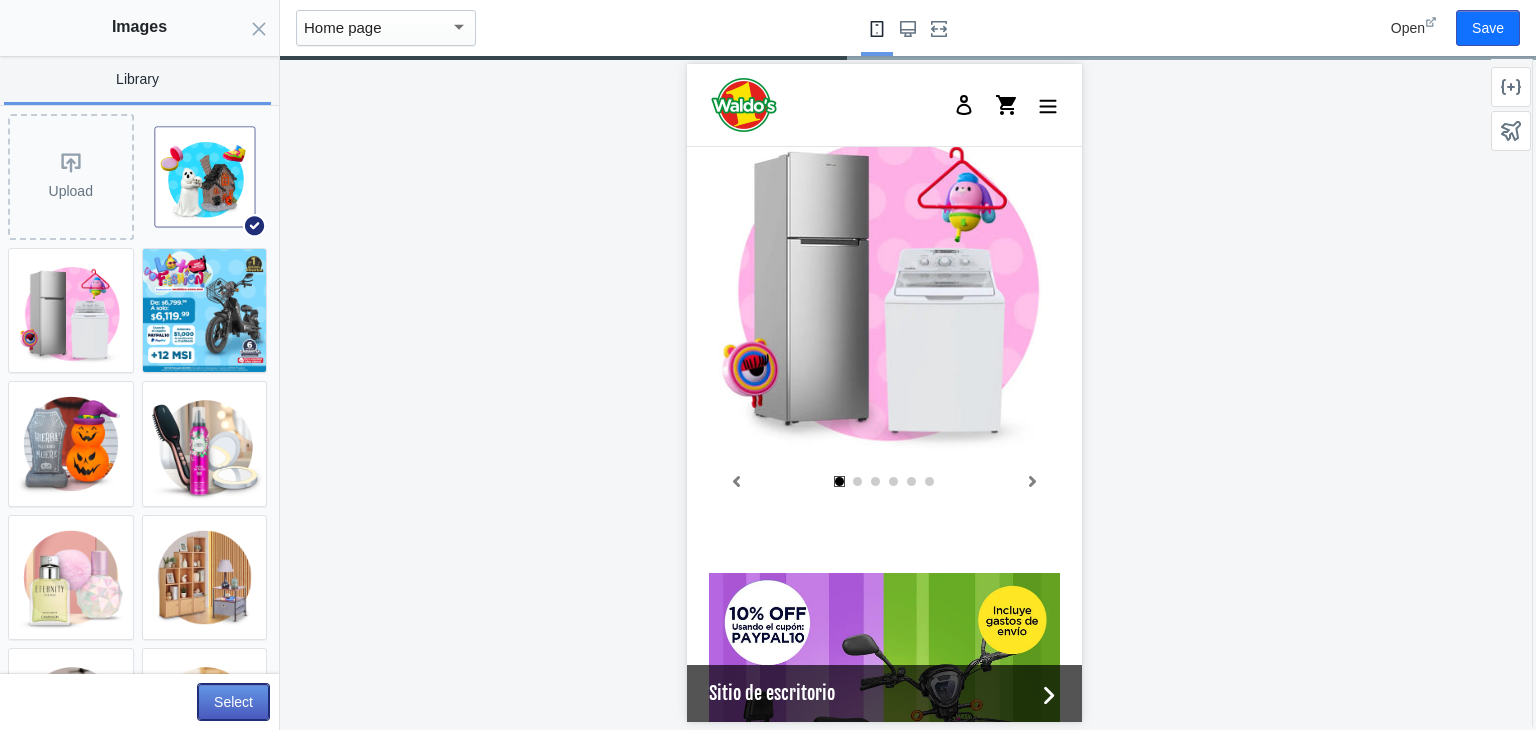 click on "Select" 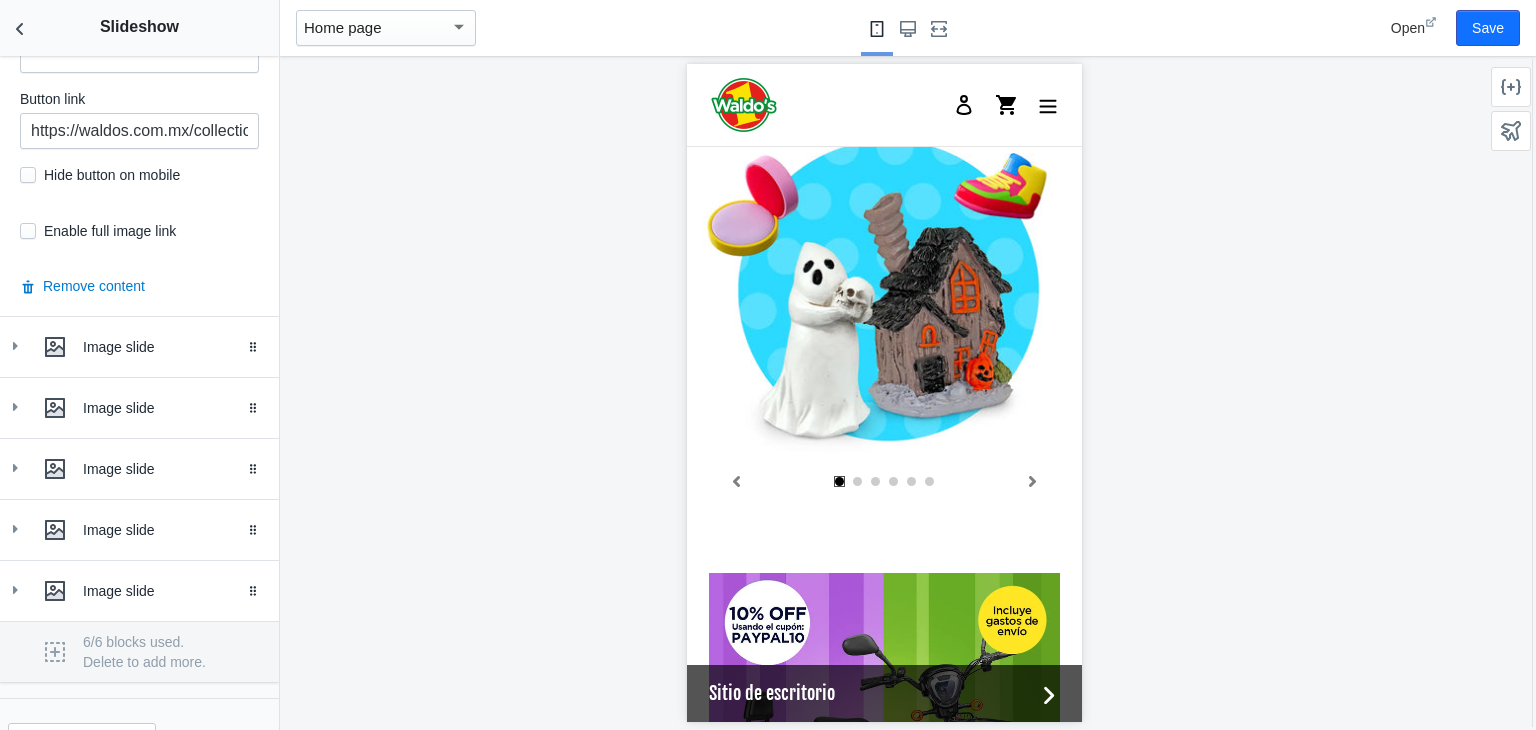 scroll, scrollTop: 1217, scrollLeft: 0, axis: vertical 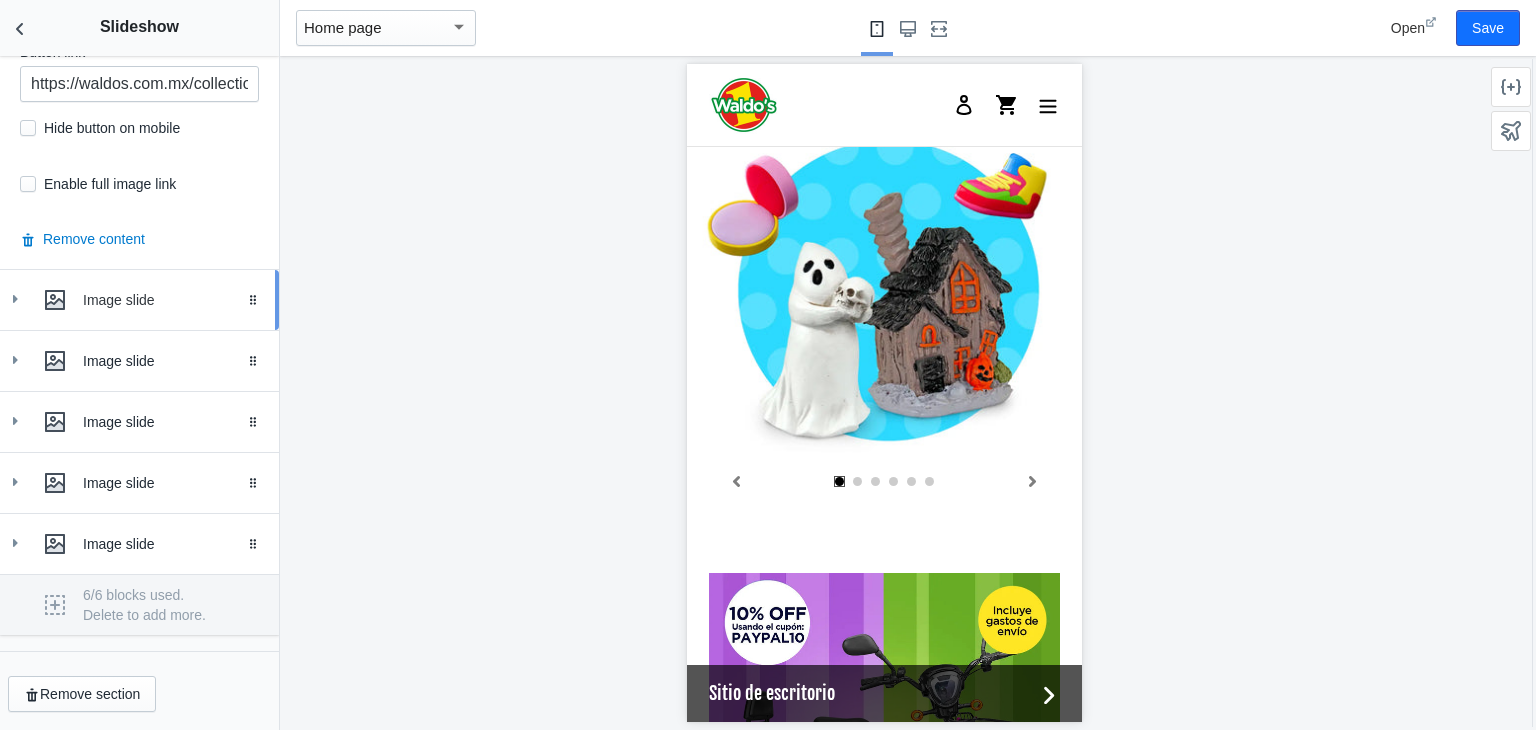 click 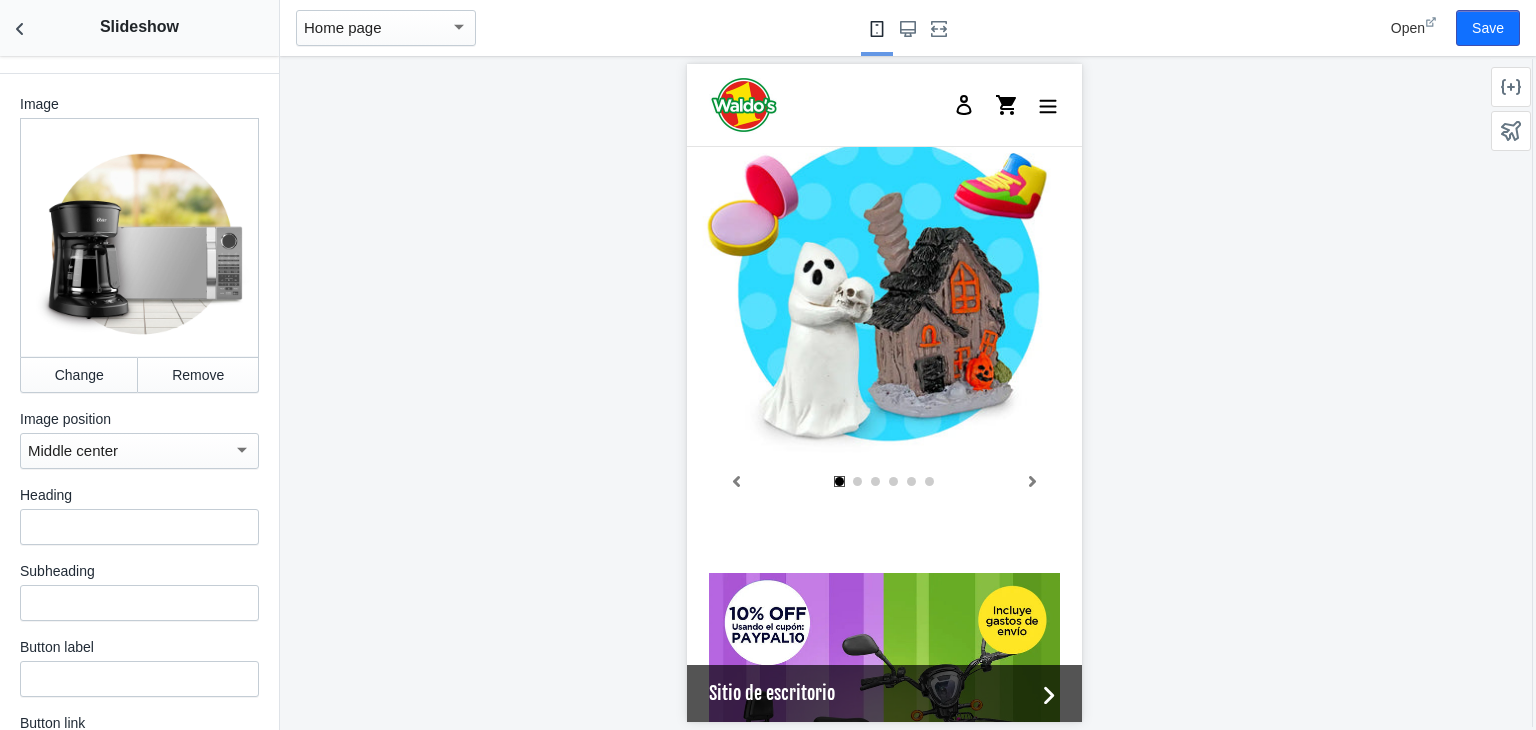 scroll, scrollTop: 1478, scrollLeft: 0, axis: vertical 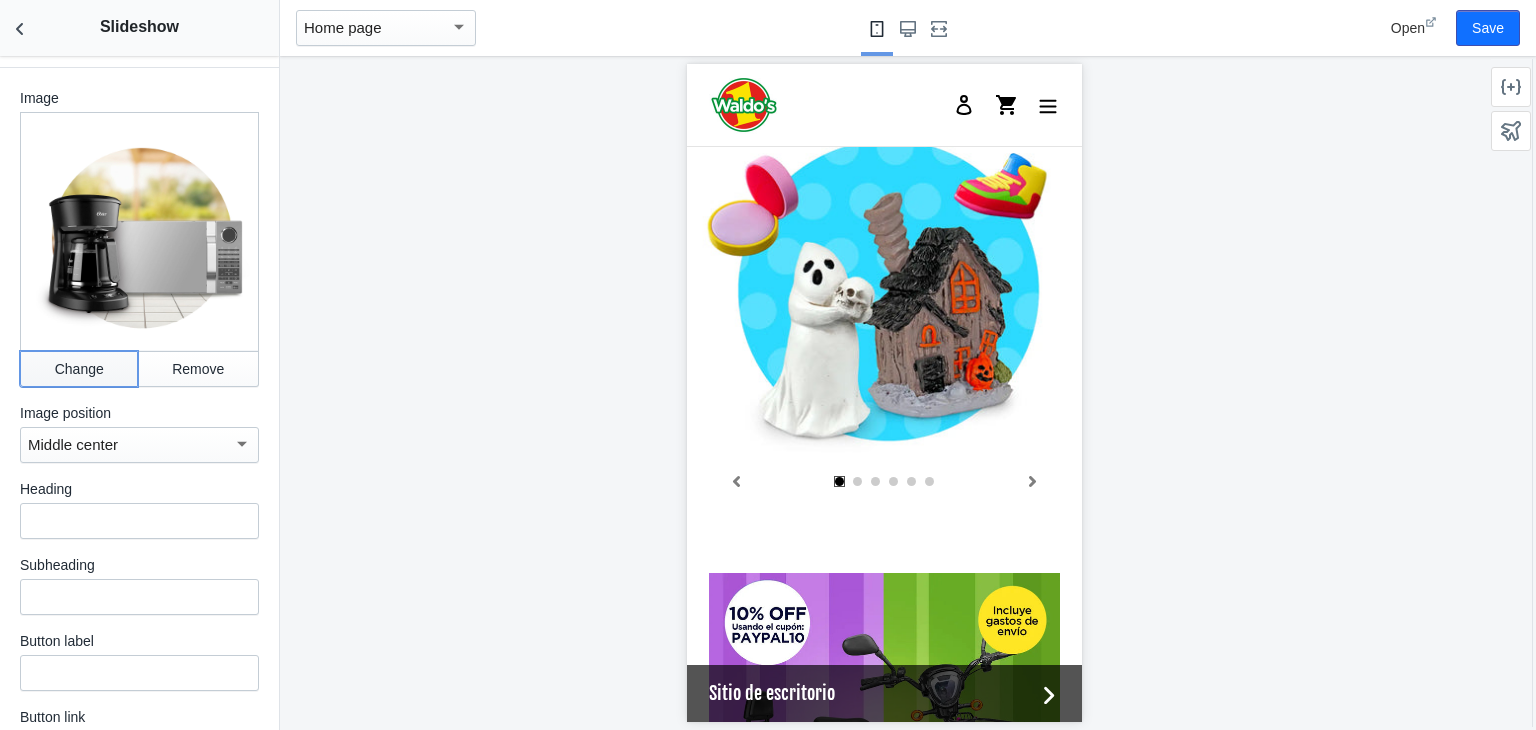 click on "Change" at bounding box center [79, 369] 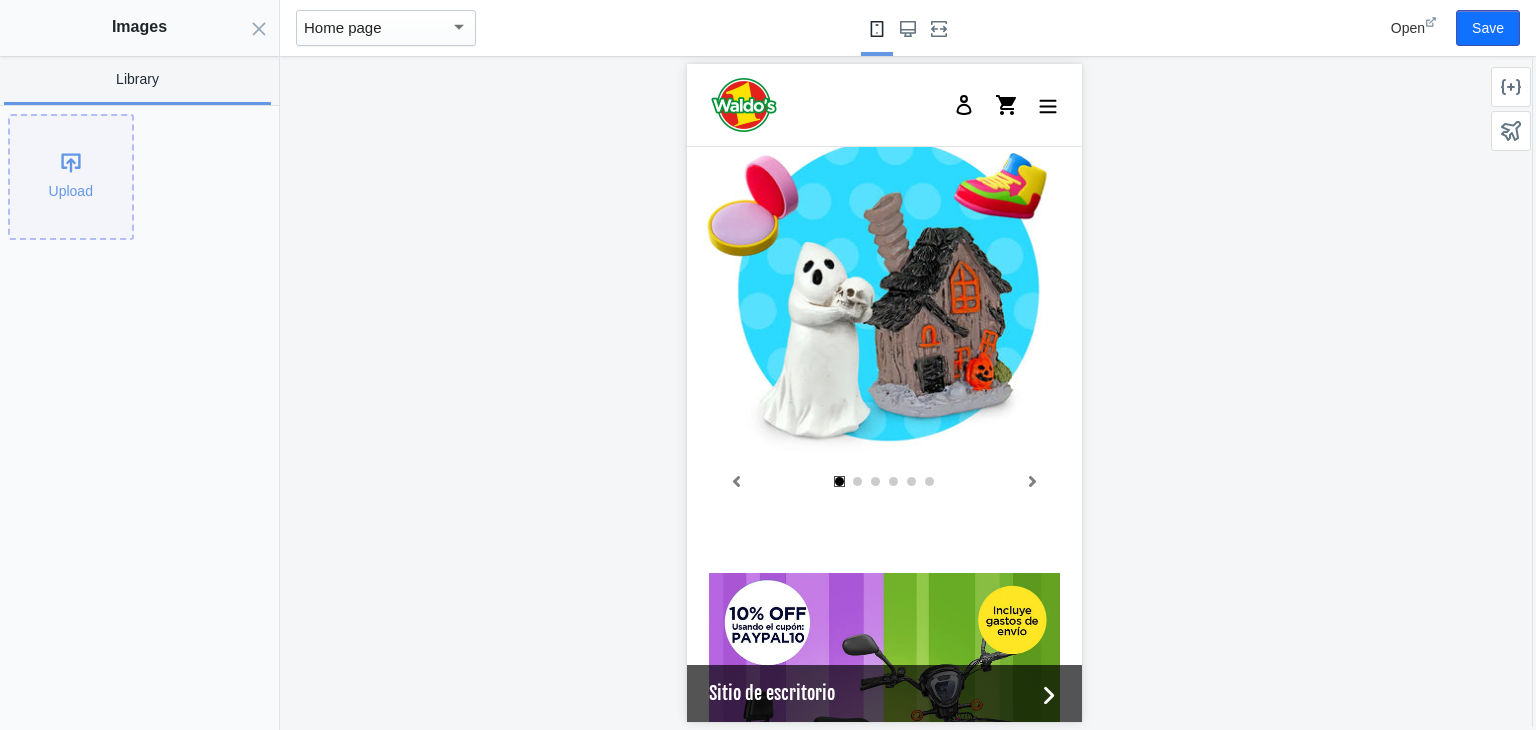 click on "Upload" 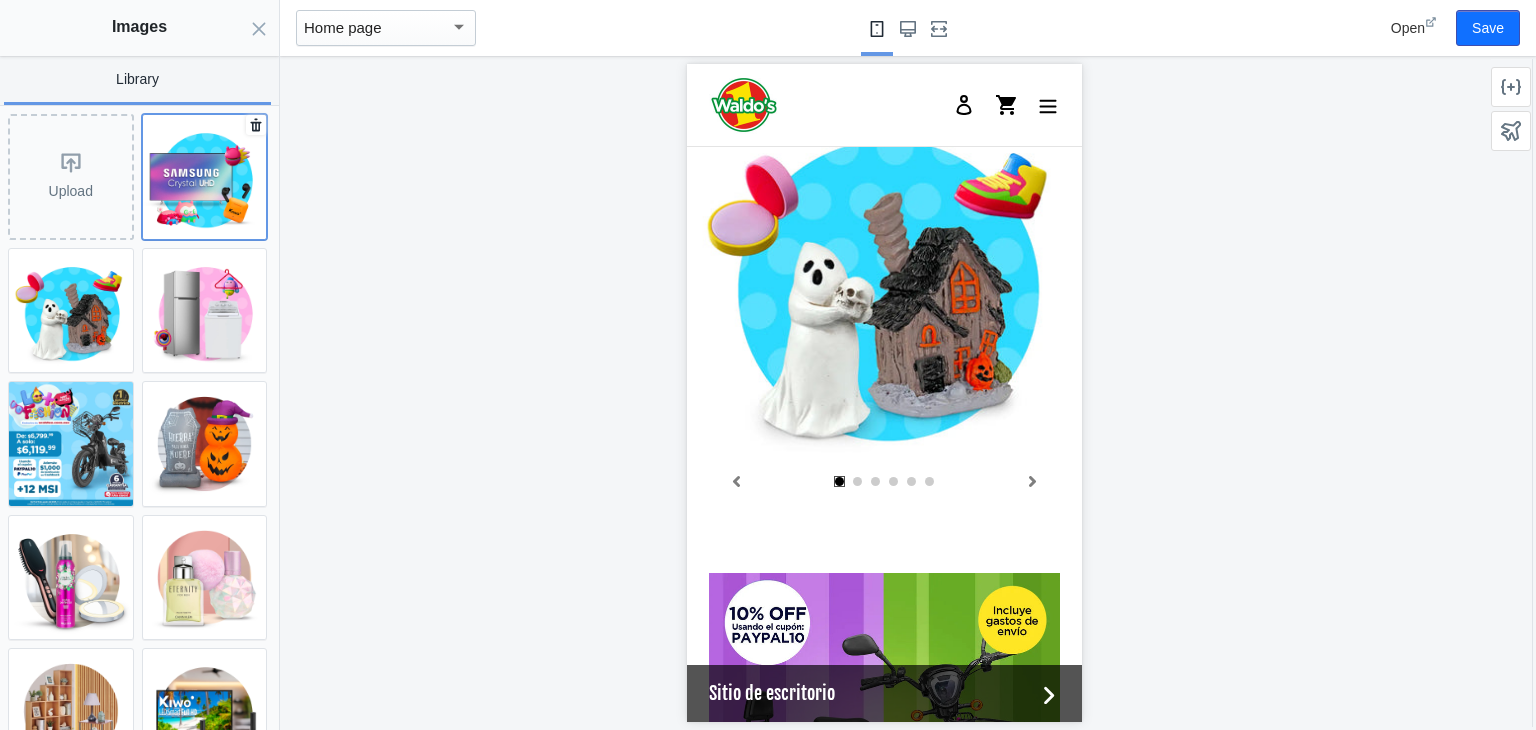 click 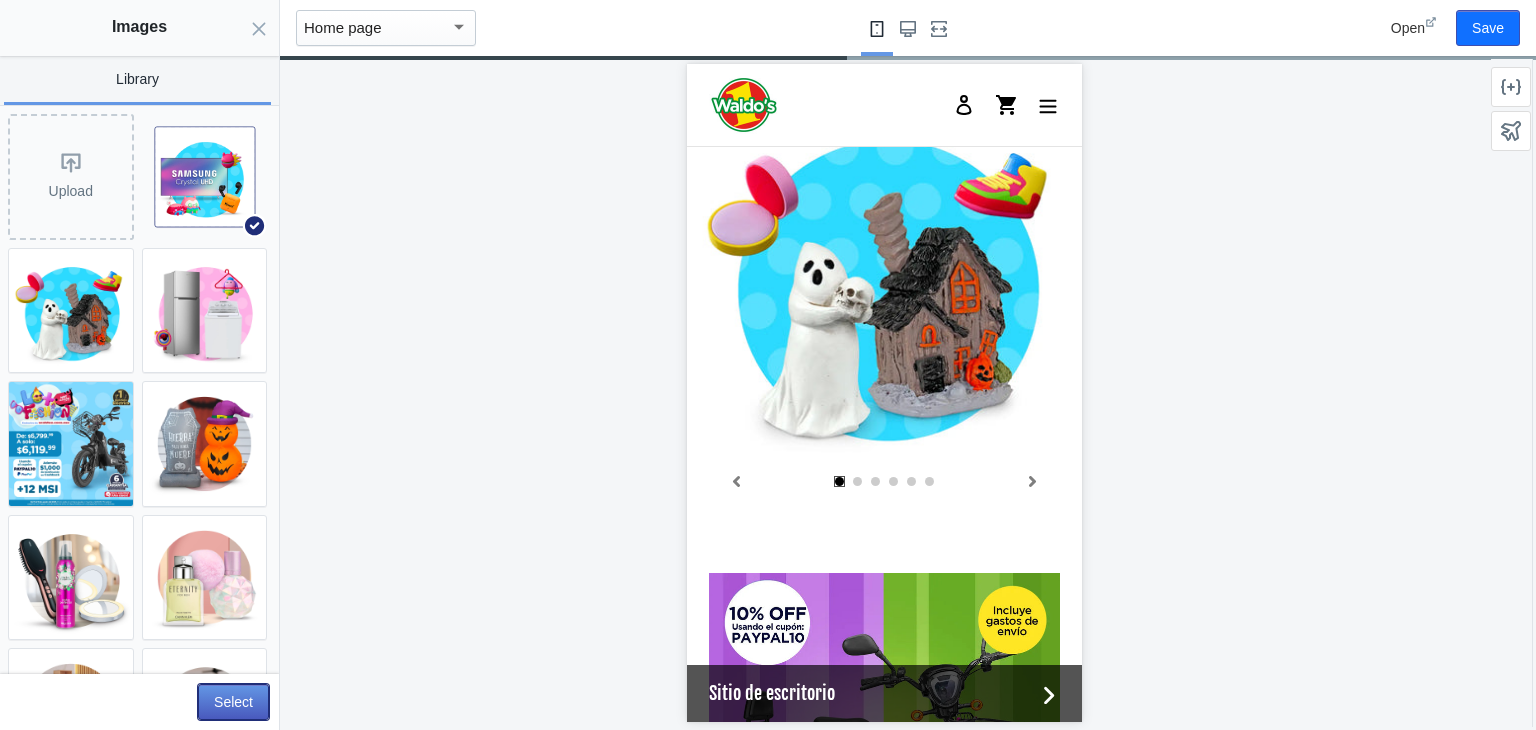 click on "Select" 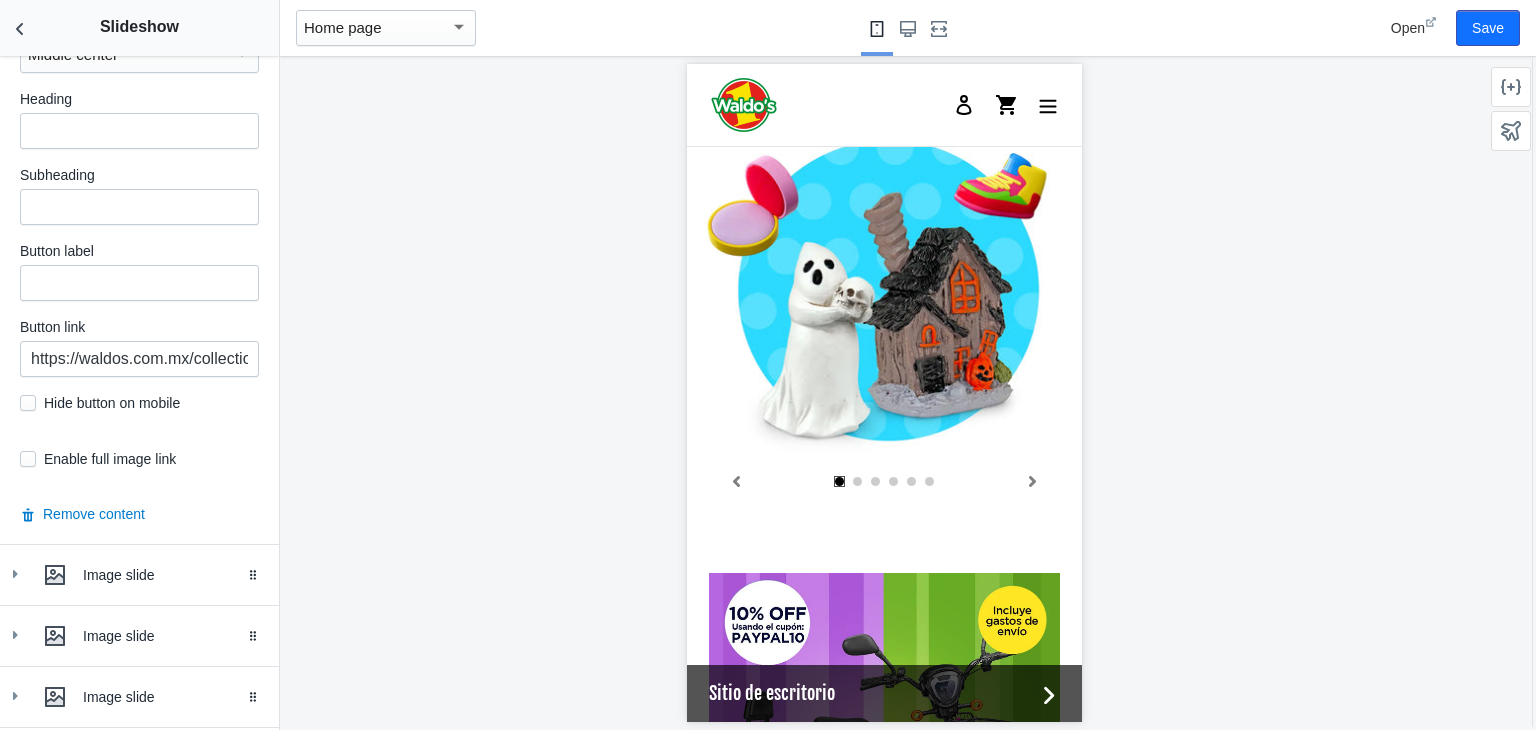 scroll, scrollTop: 1870, scrollLeft: 0, axis: vertical 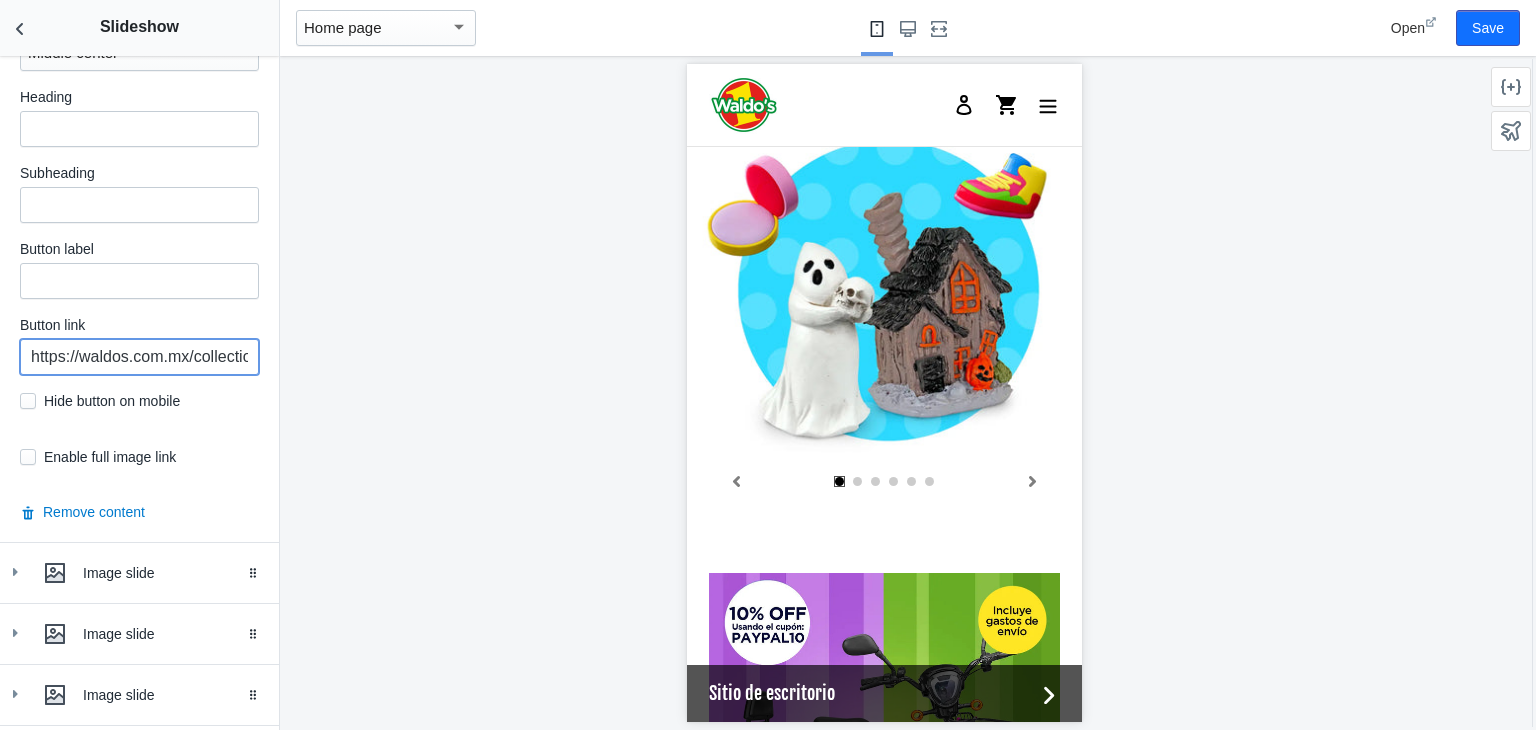 click on "https://waldos.com.mx/collections/electrodomesticos-y-linea-blanca" at bounding box center [139, 357] 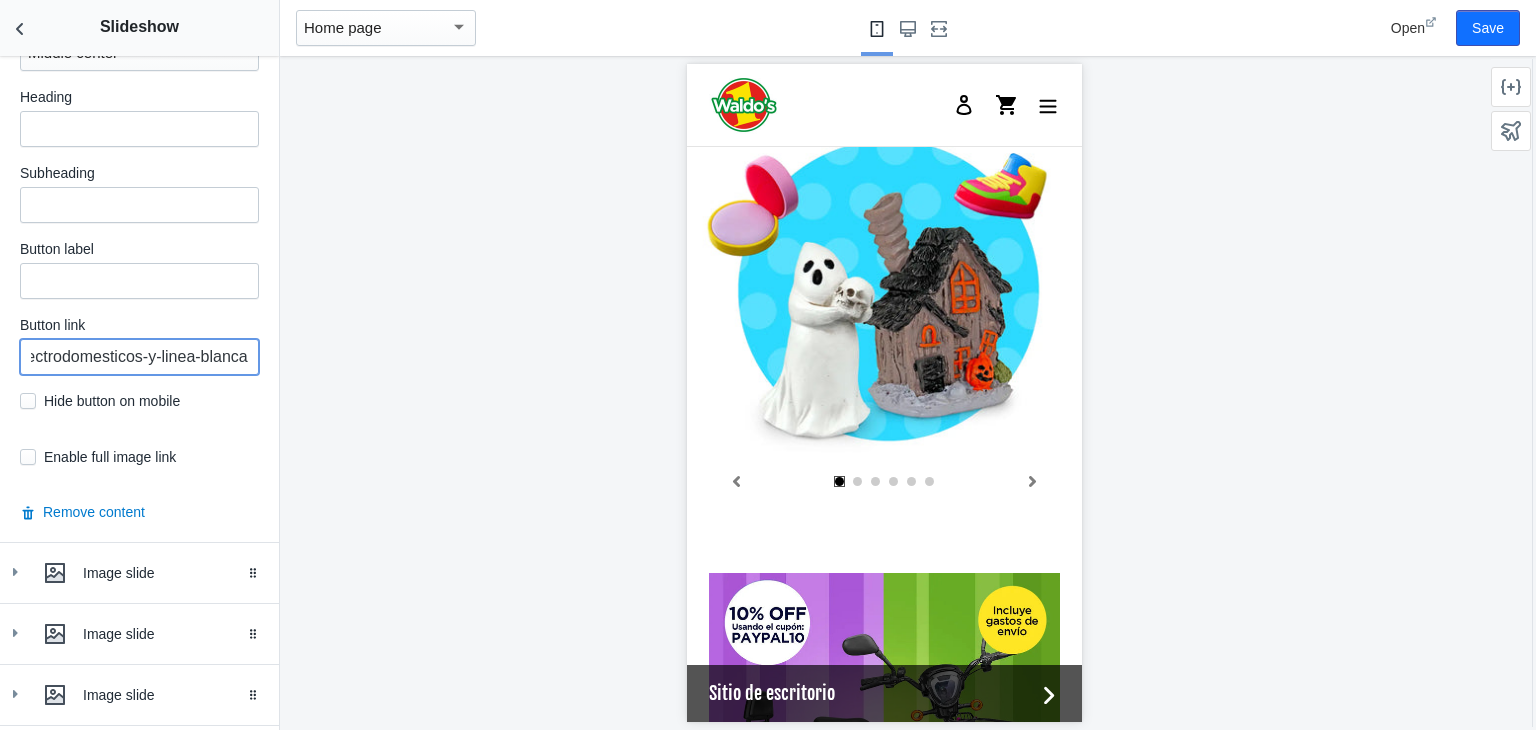 scroll, scrollTop: 0, scrollLeft: 279, axis: horizontal 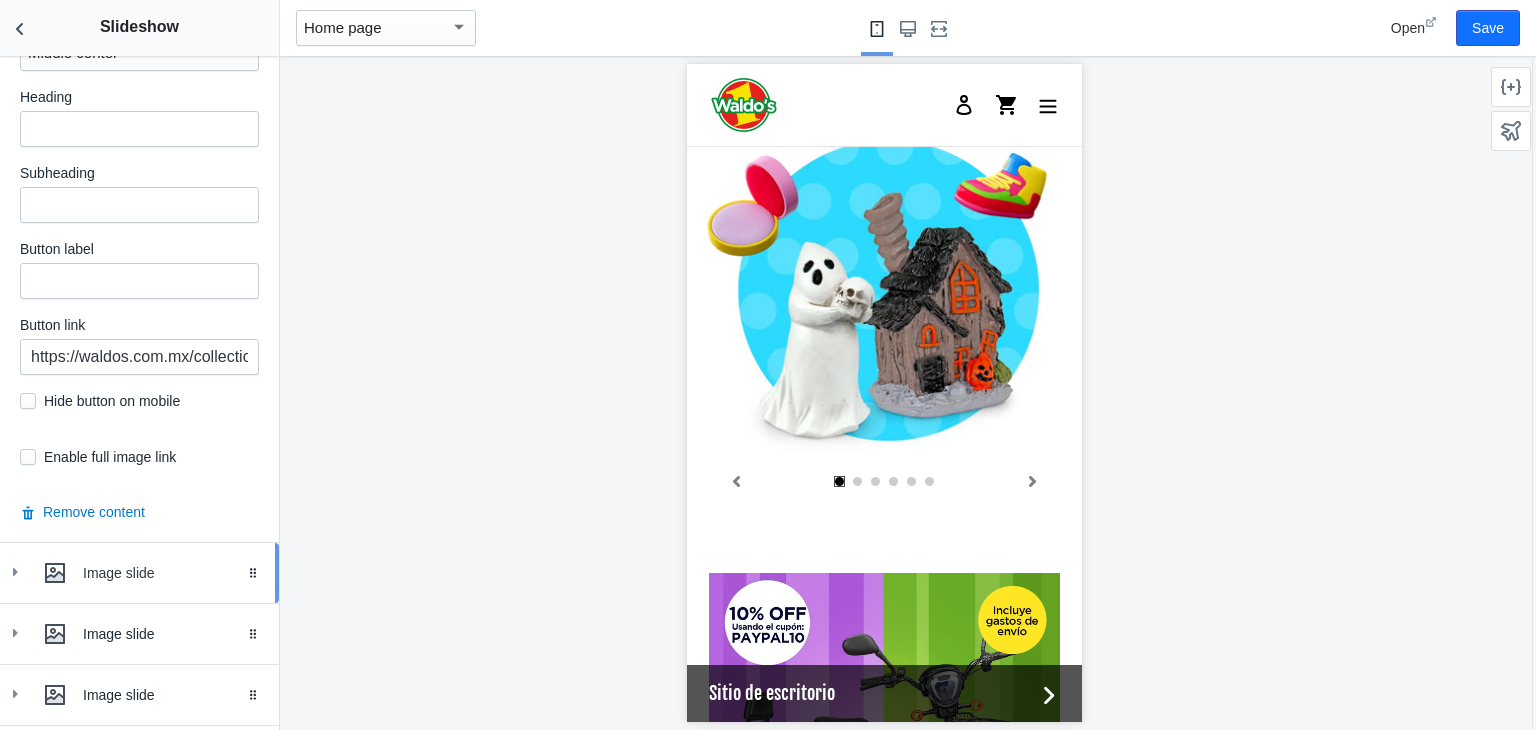 click 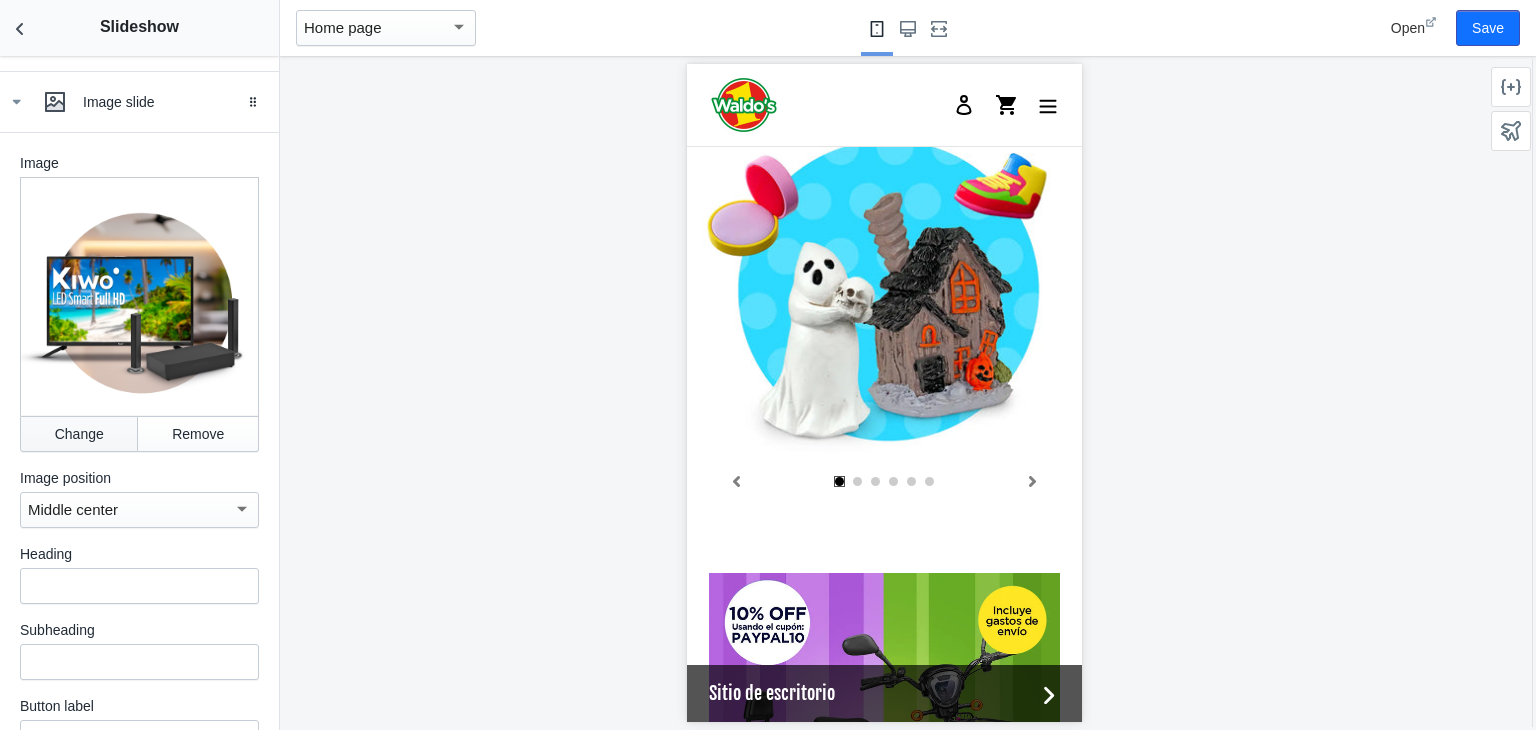 scroll, scrollTop: 2342, scrollLeft: 0, axis: vertical 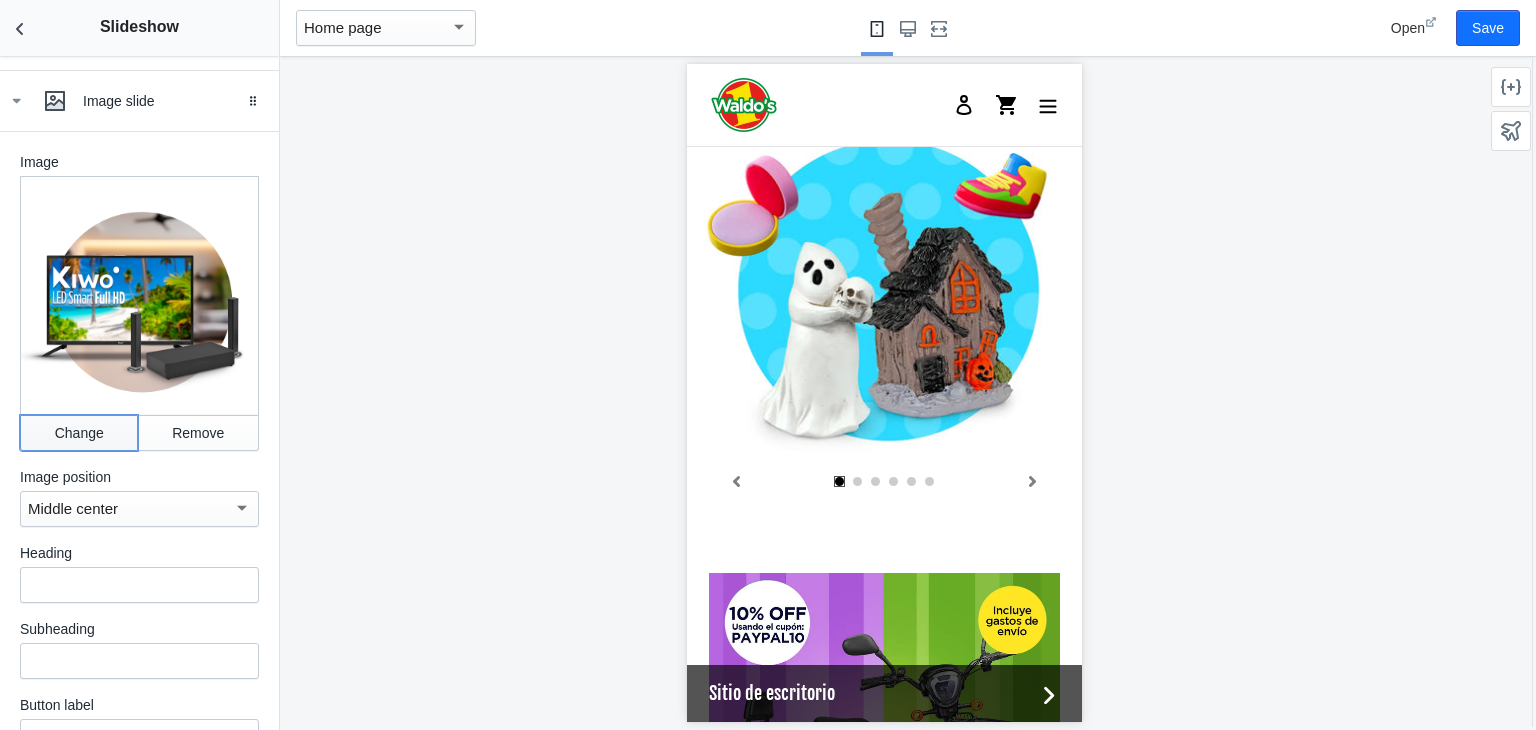 click on "Change" at bounding box center (79, 433) 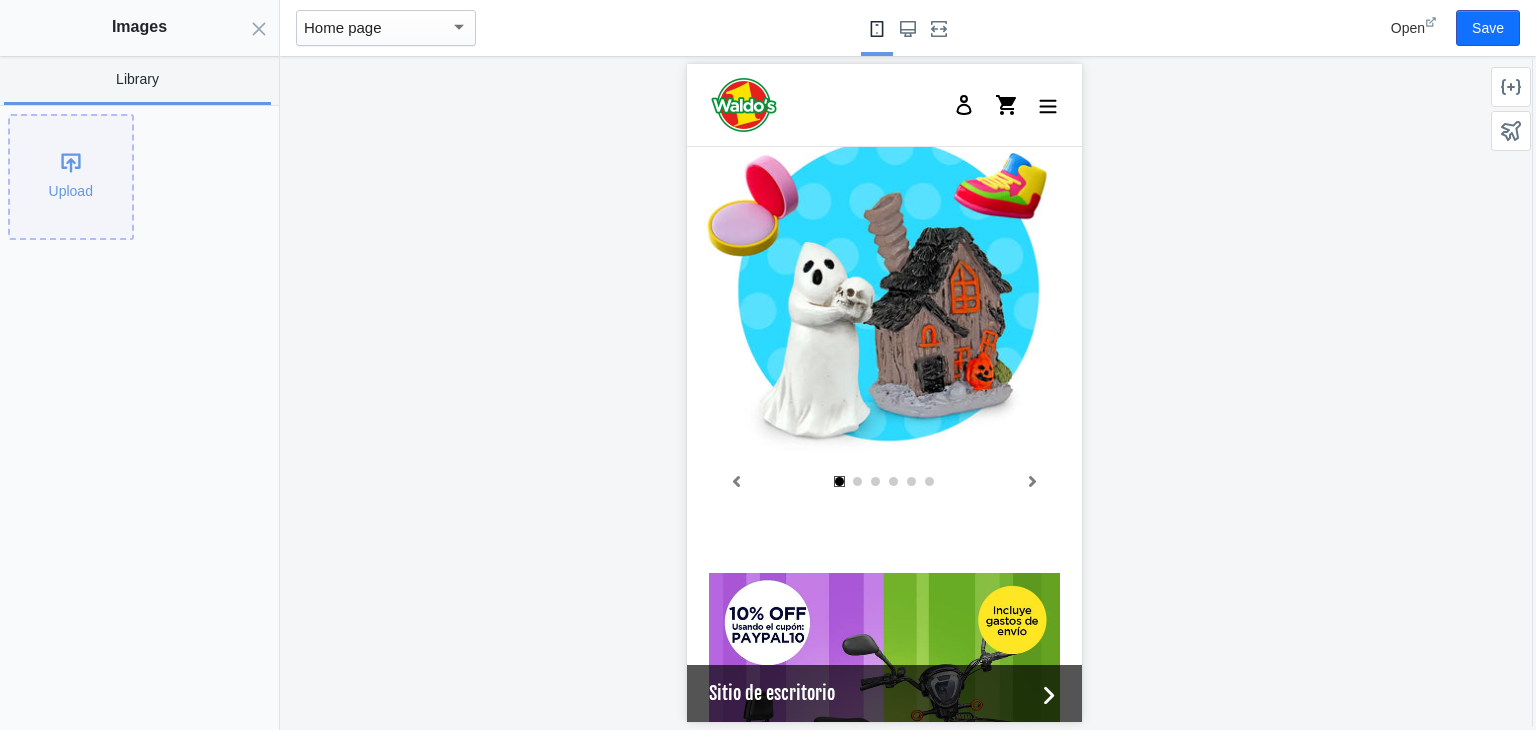 click on "Upload" 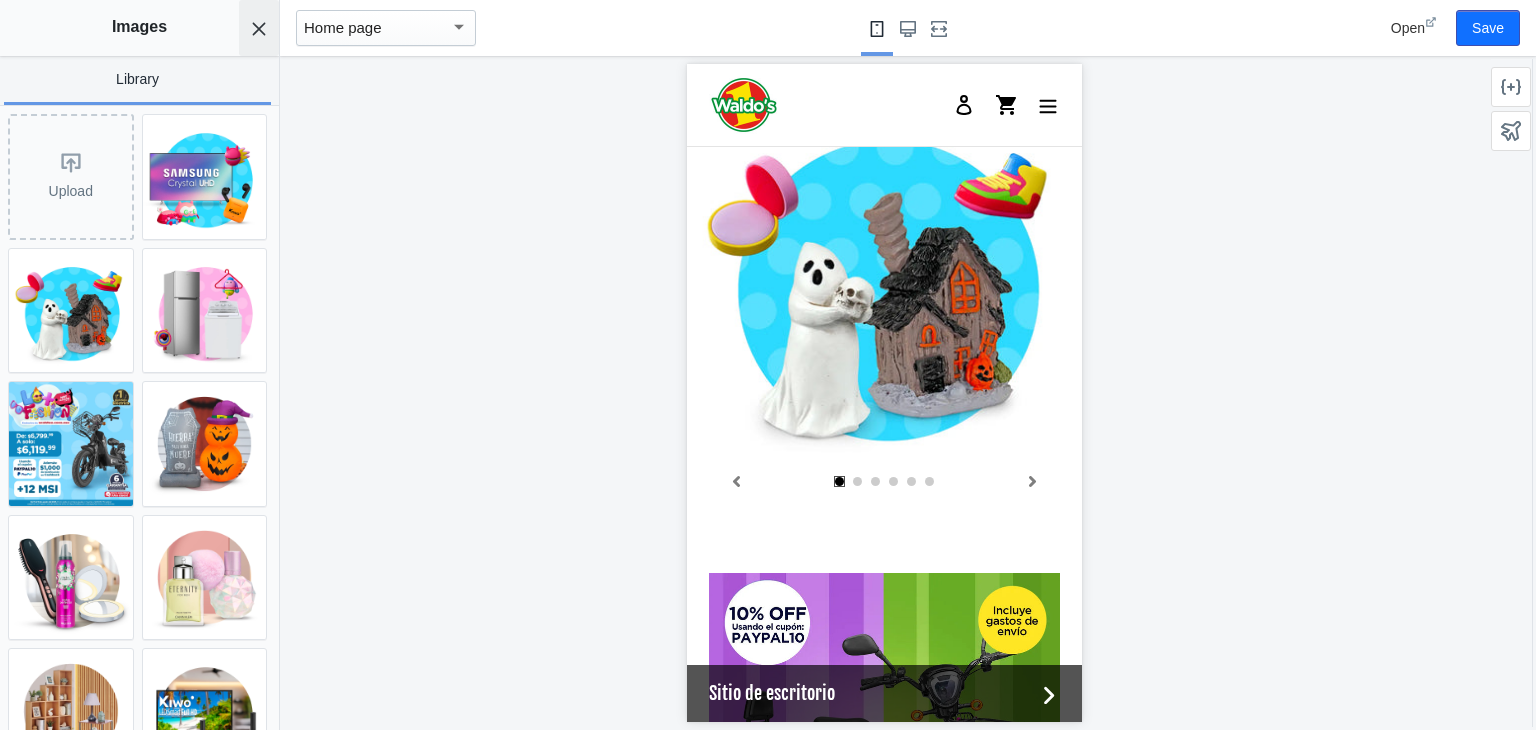click 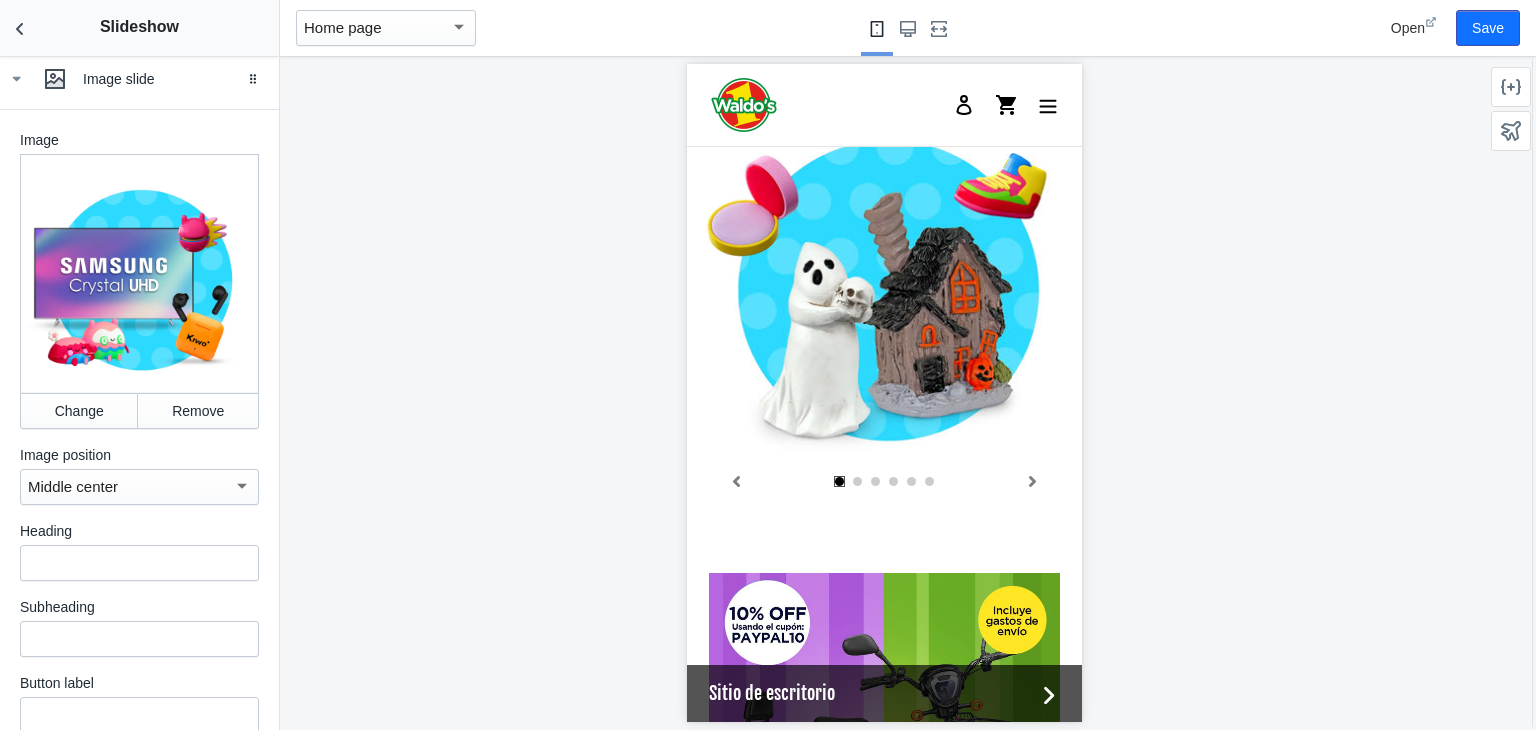 scroll, scrollTop: 1405, scrollLeft: 0, axis: vertical 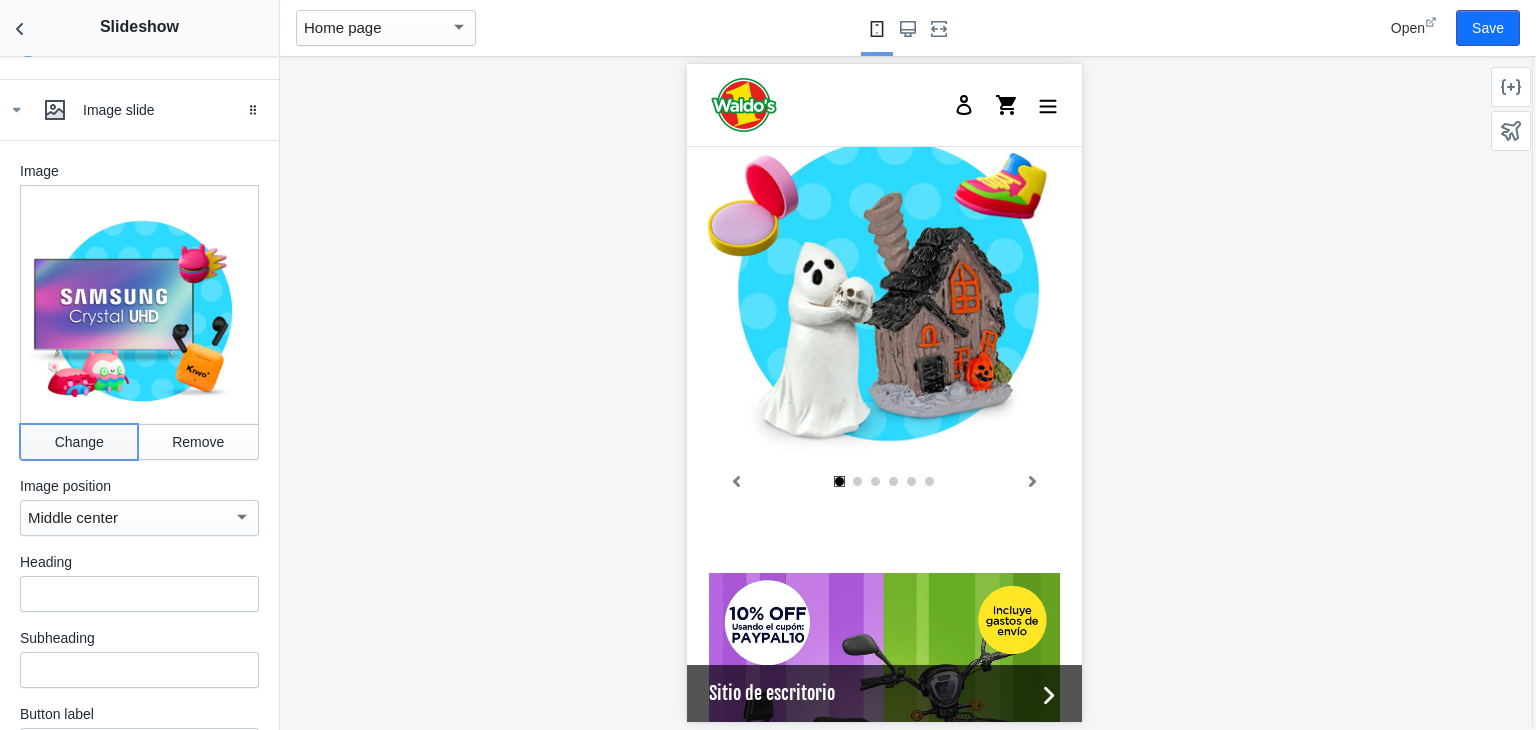 click on "Change" at bounding box center [79, 442] 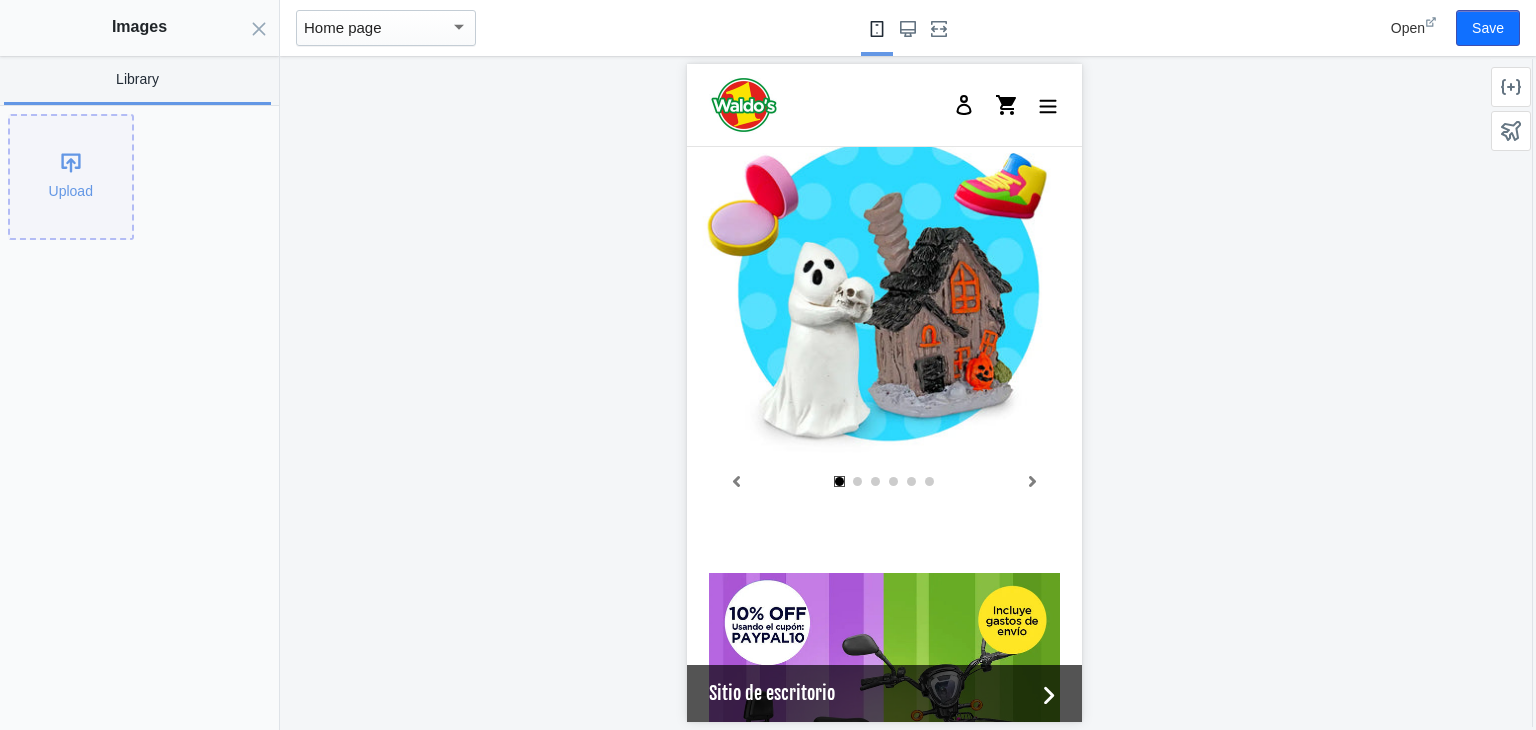 click on "Upload" 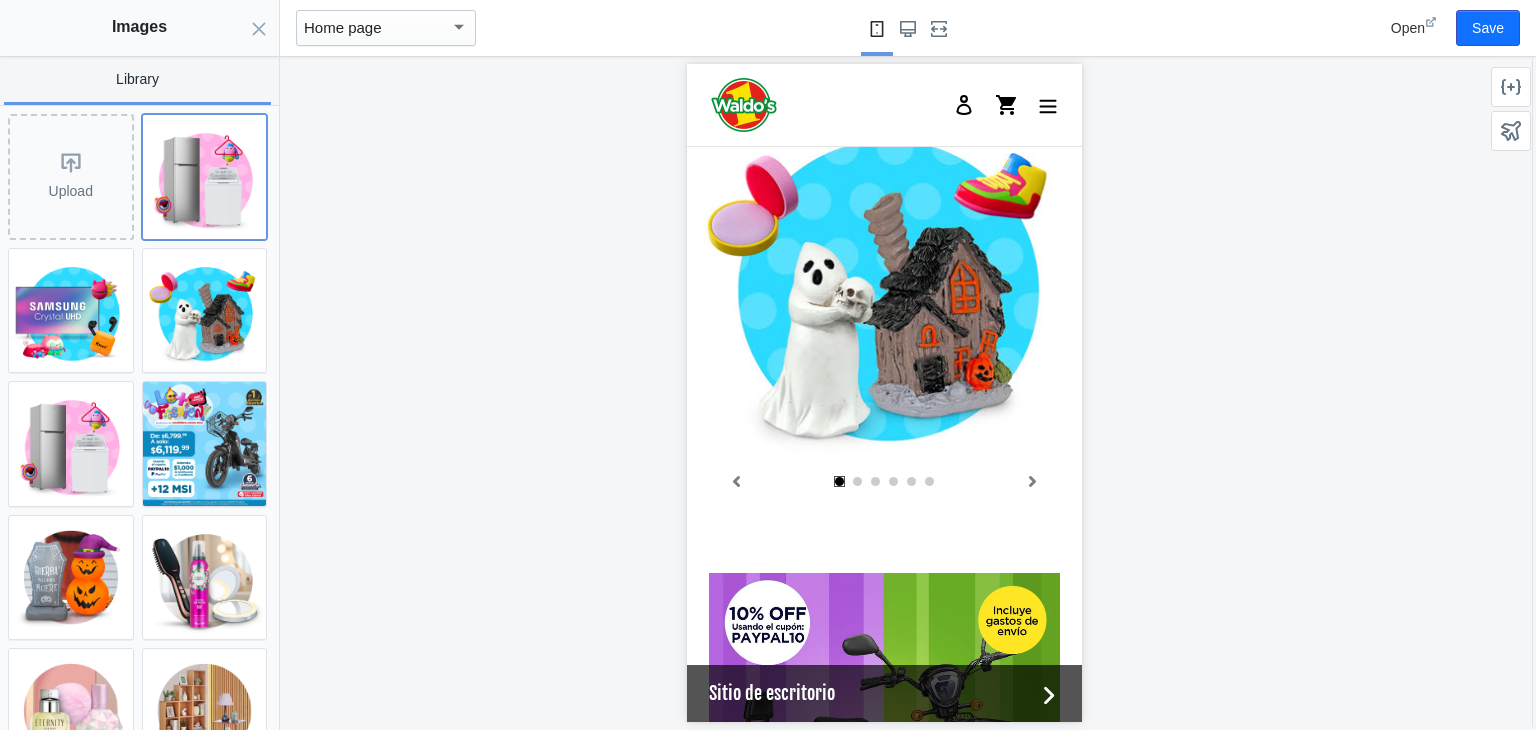 click 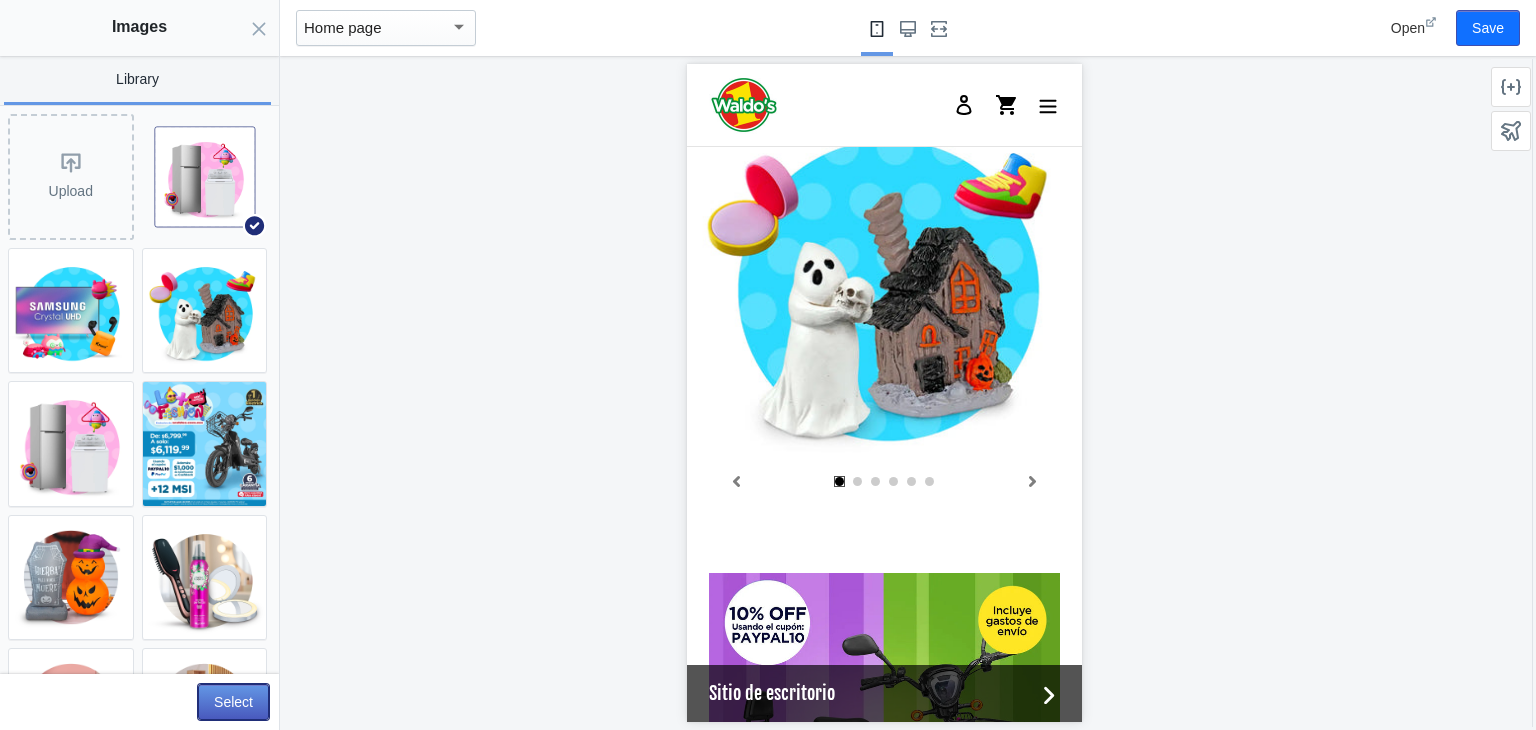 click on "Select" 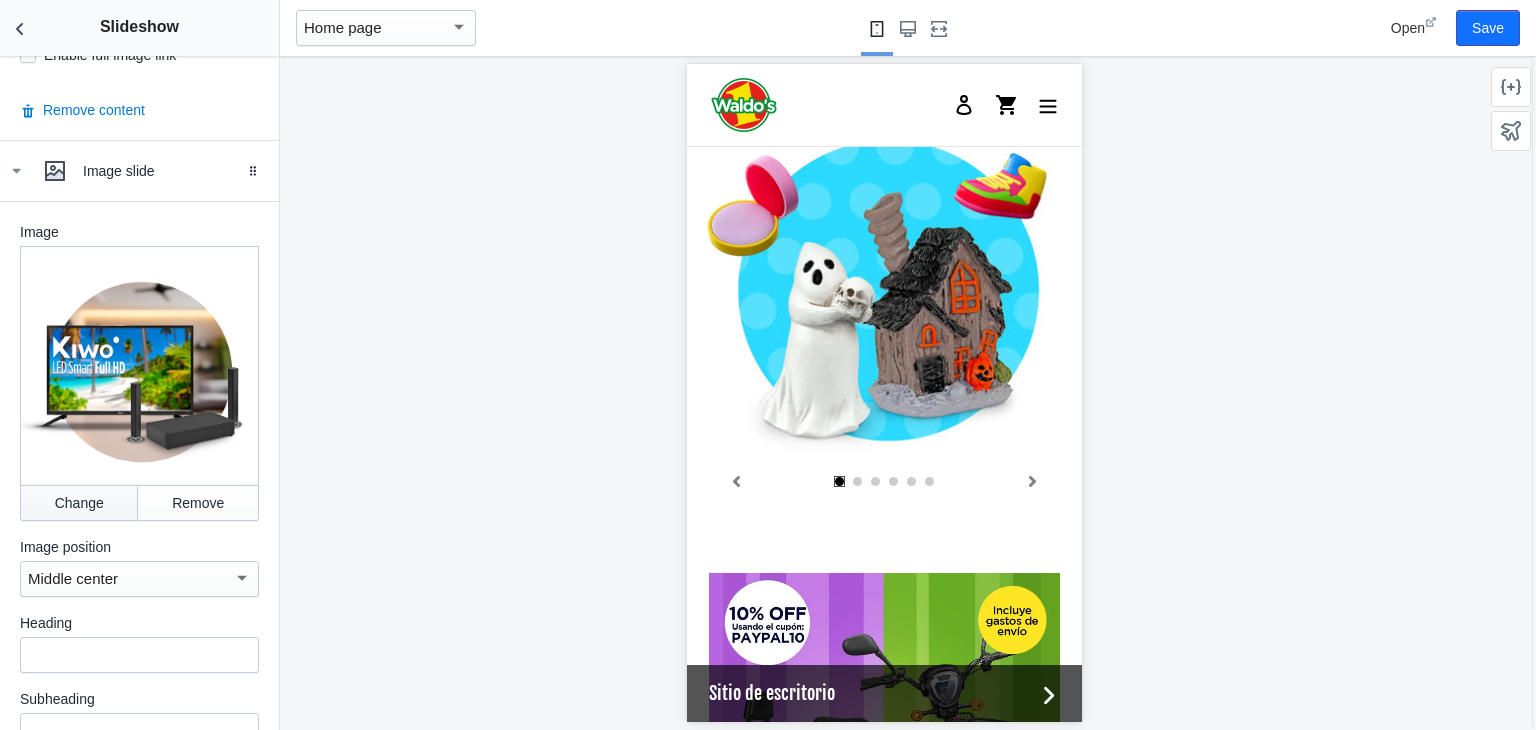 scroll, scrollTop: 2273, scrollLeft: 0, axis: vertical 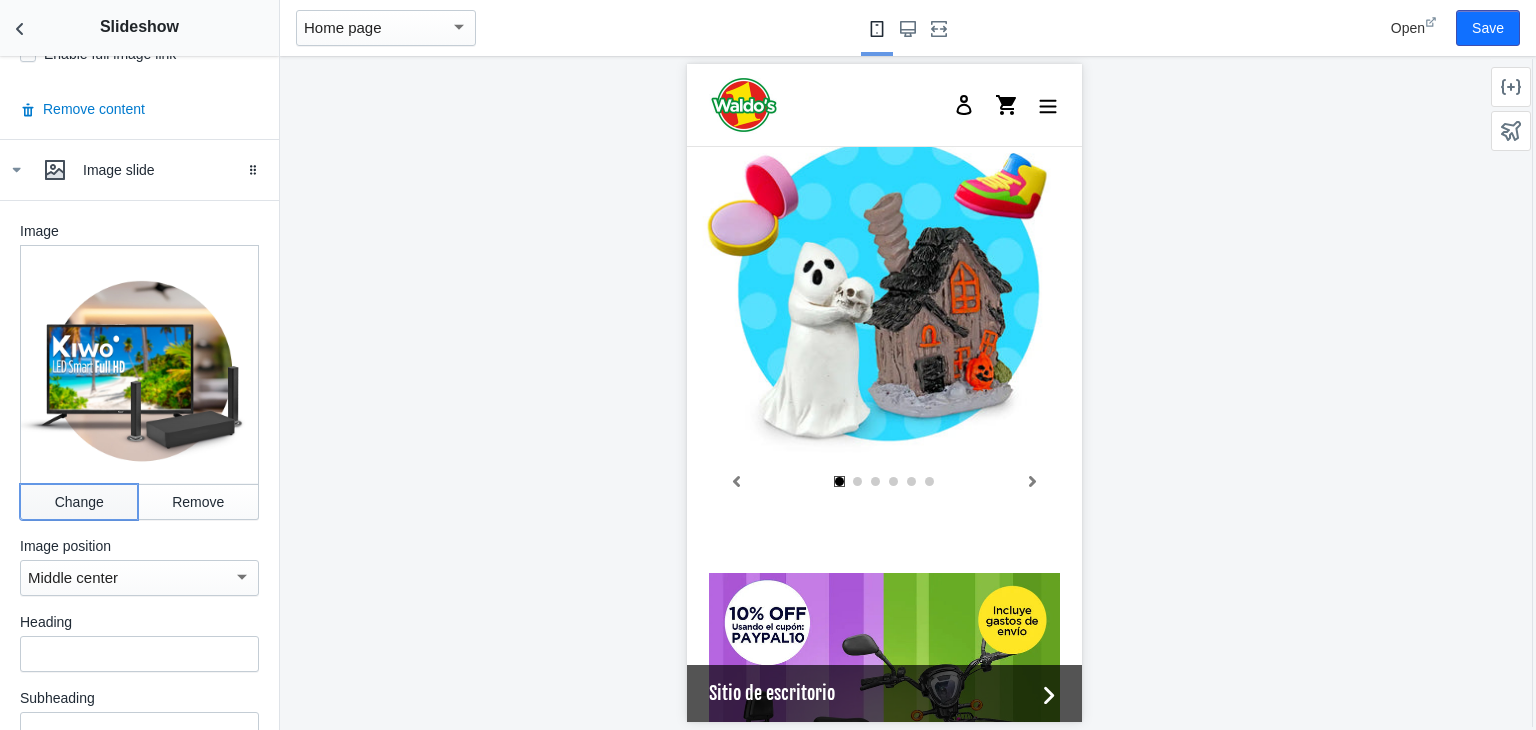 click on "Change" at bounding box center (79, 502) 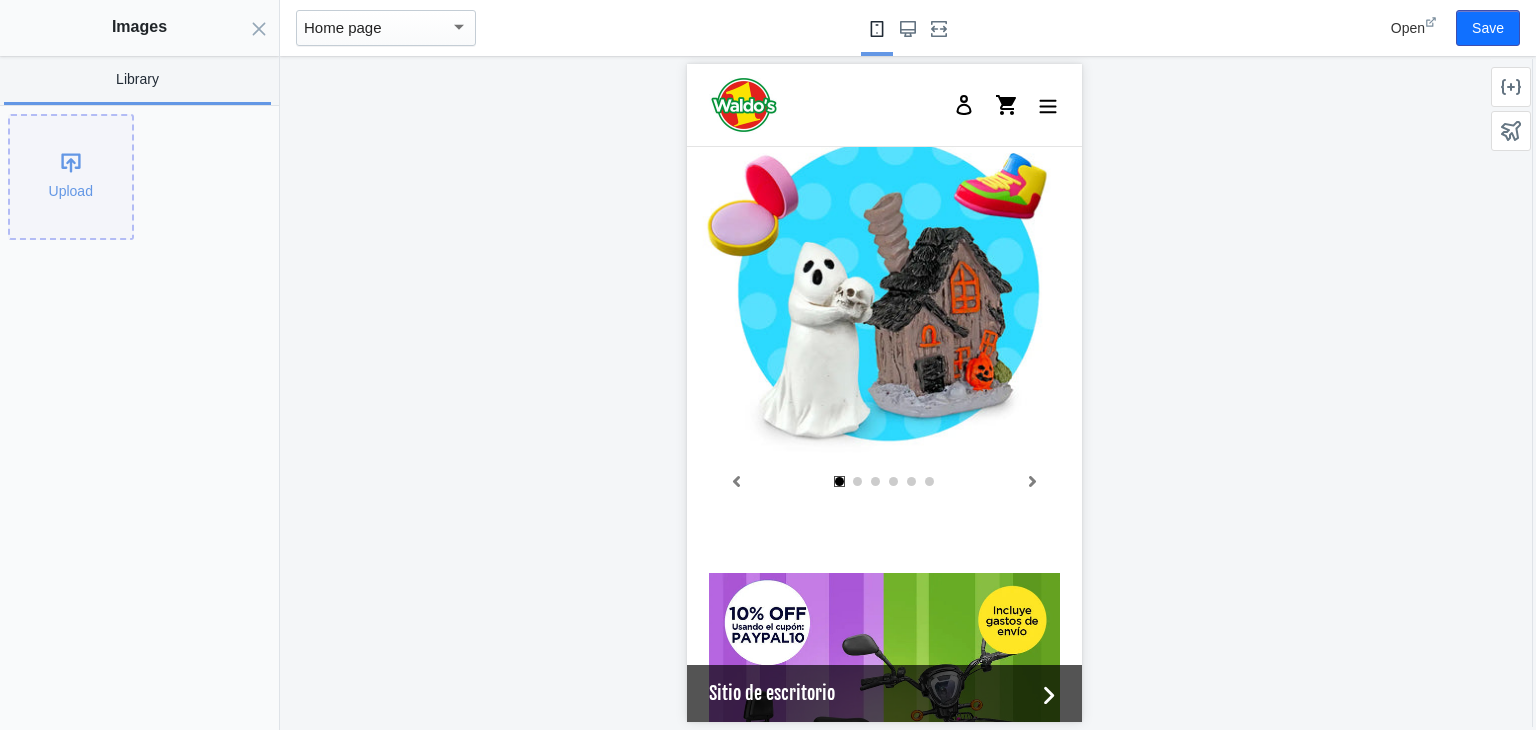 click on "Upload" 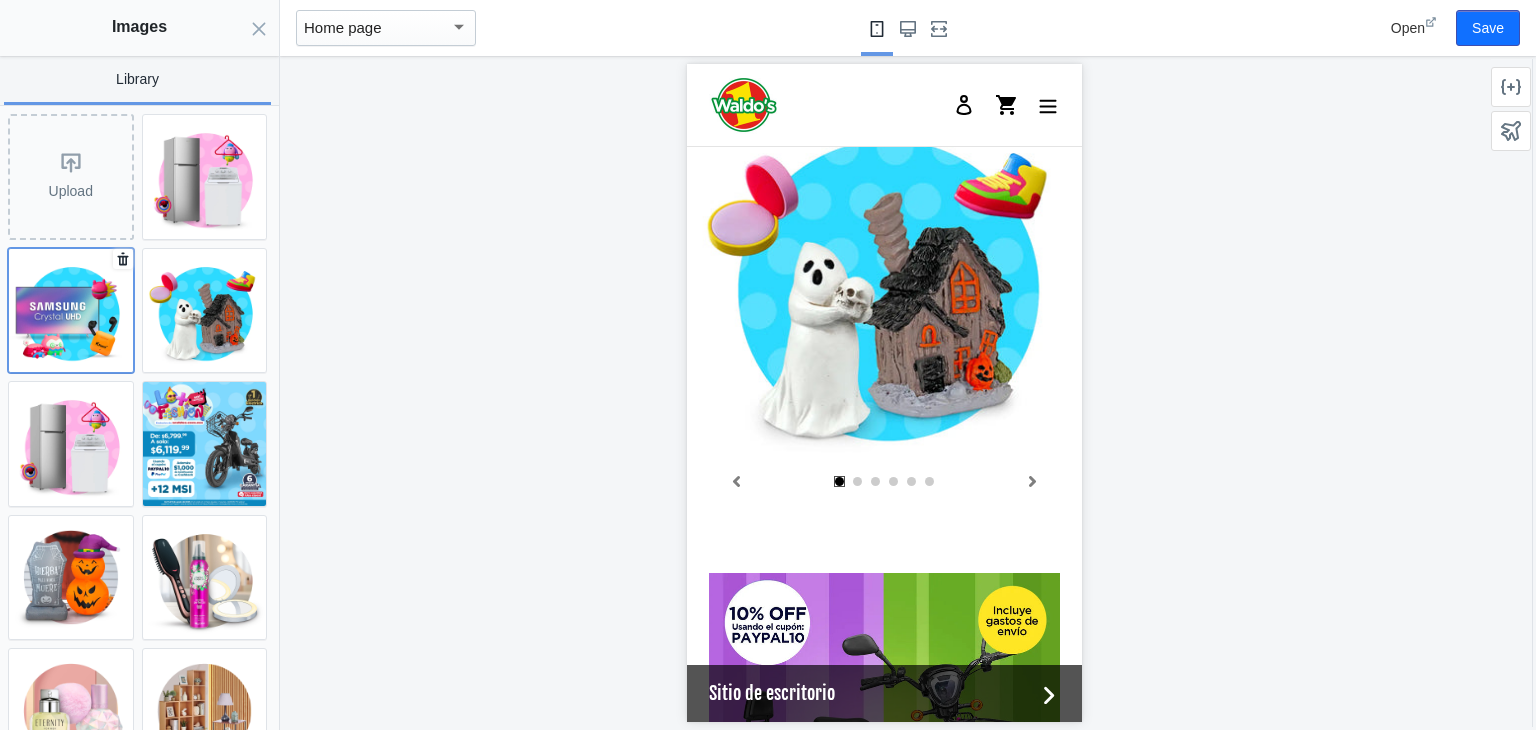 click 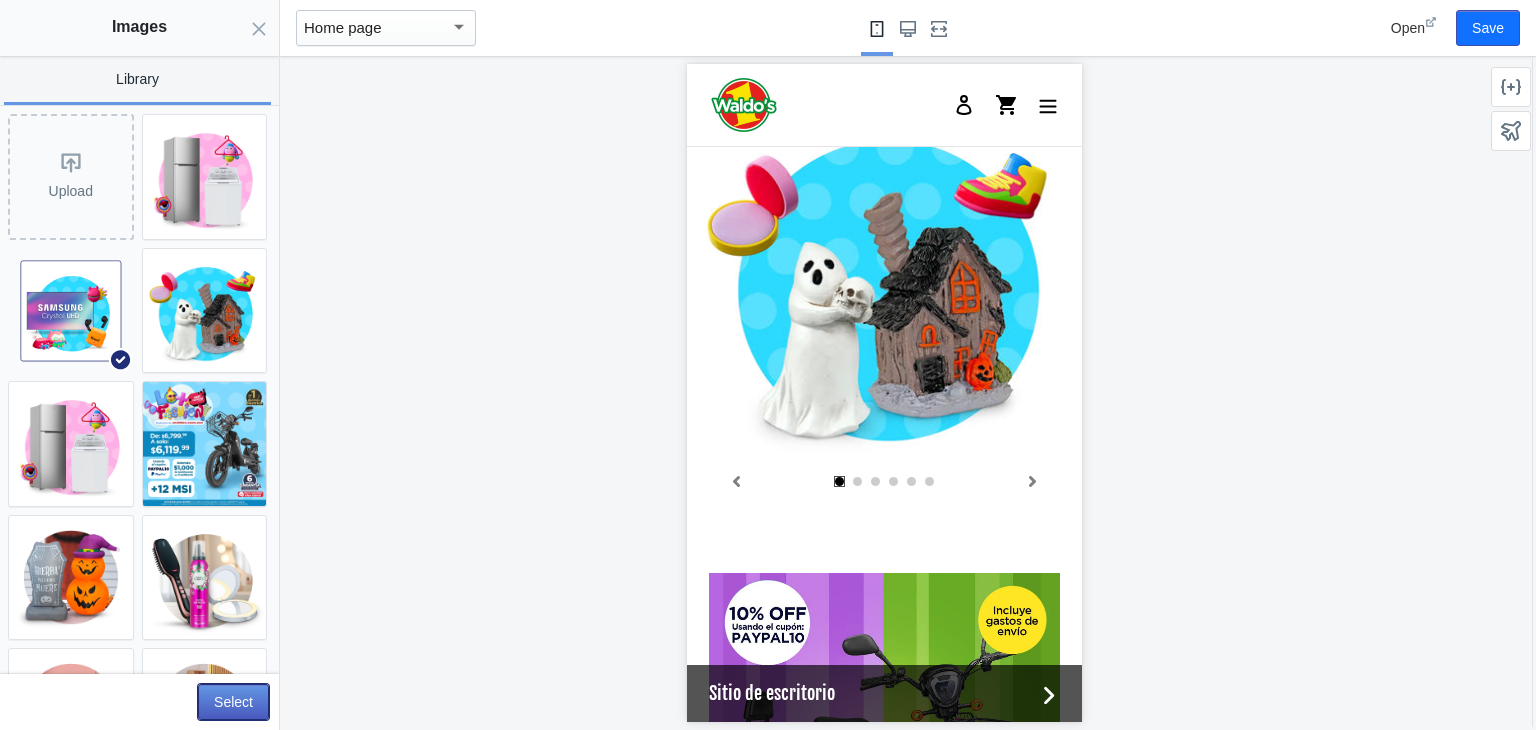click on "Select" 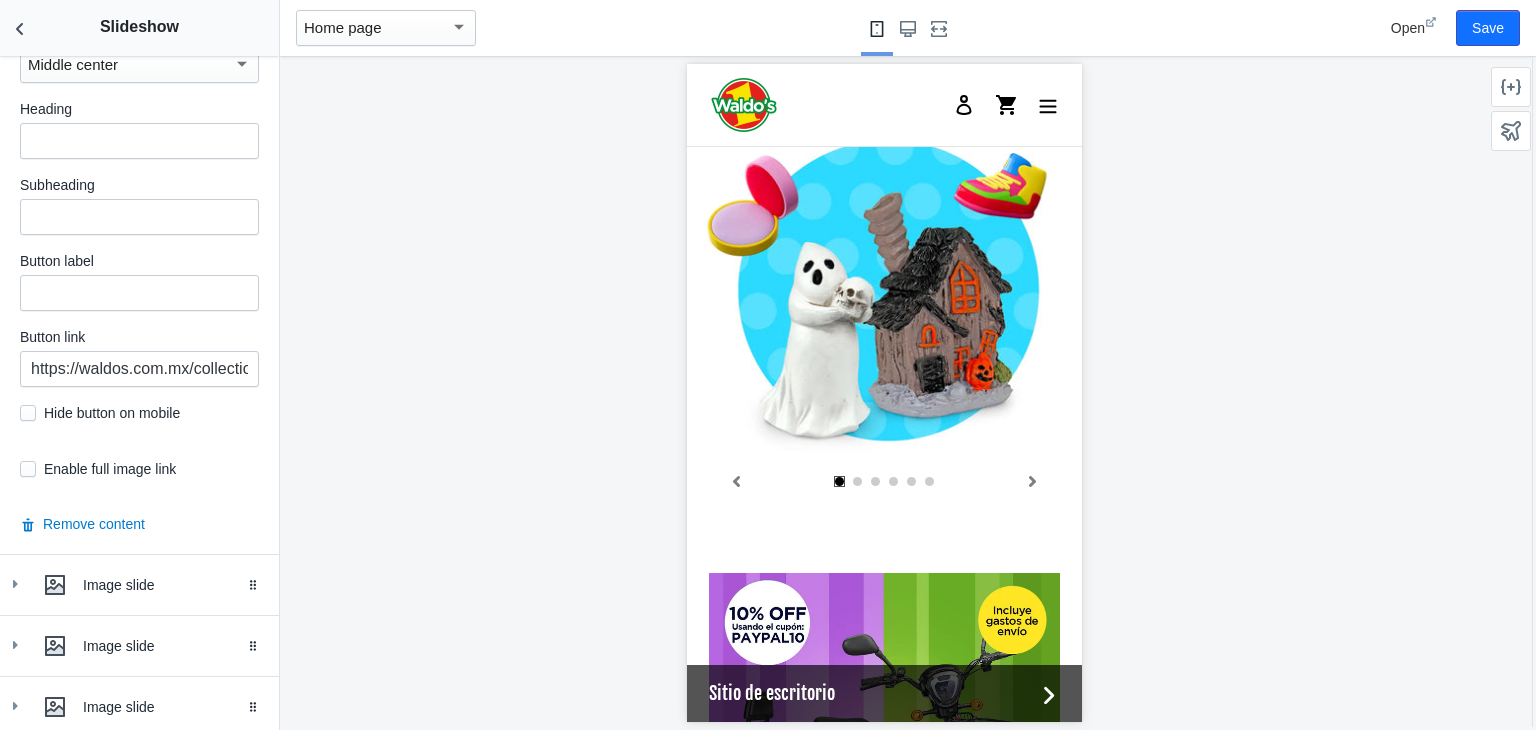 scroll, scrollTop: 2916, scrollLeft: 0, axis: vertical 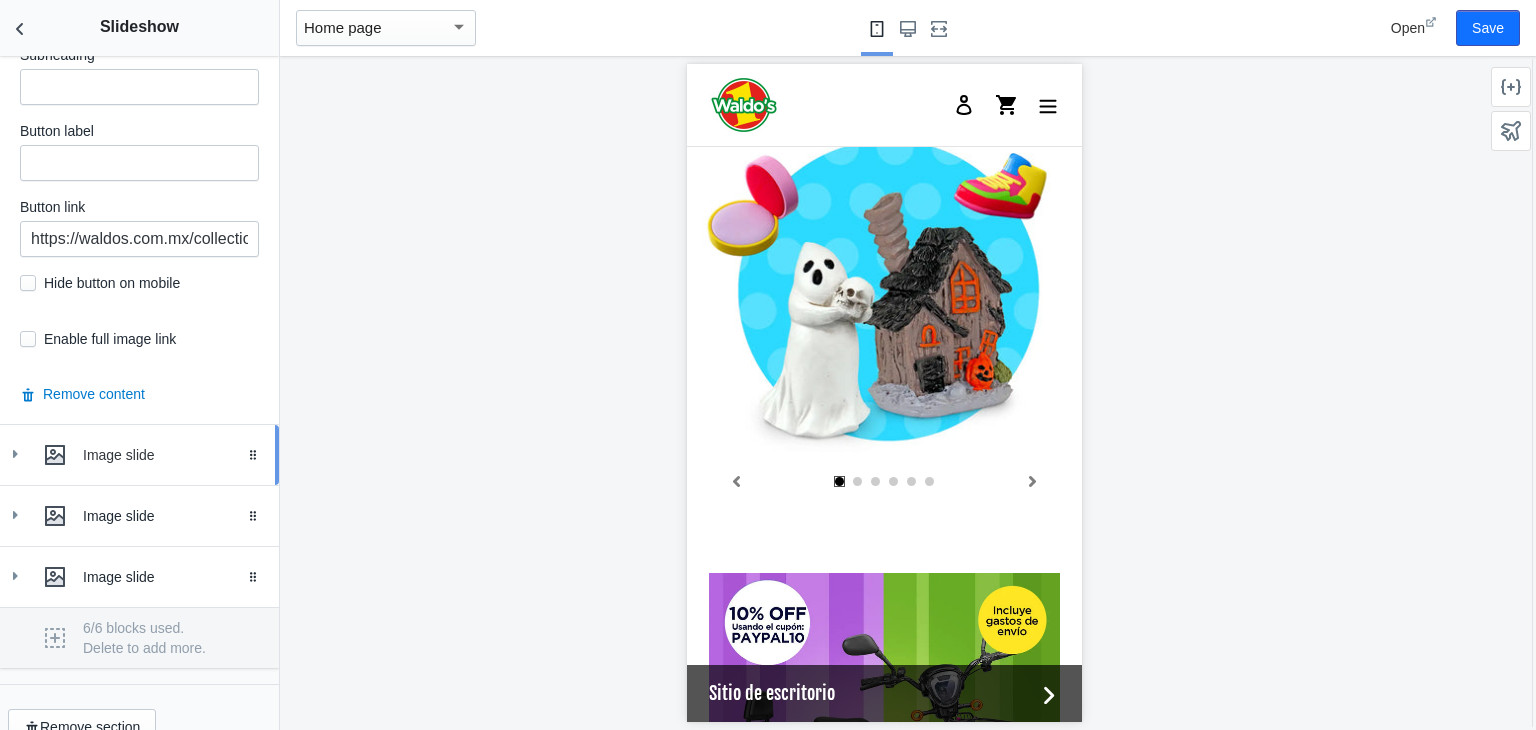 click on "Image slide" at bounding box center (139, 455) 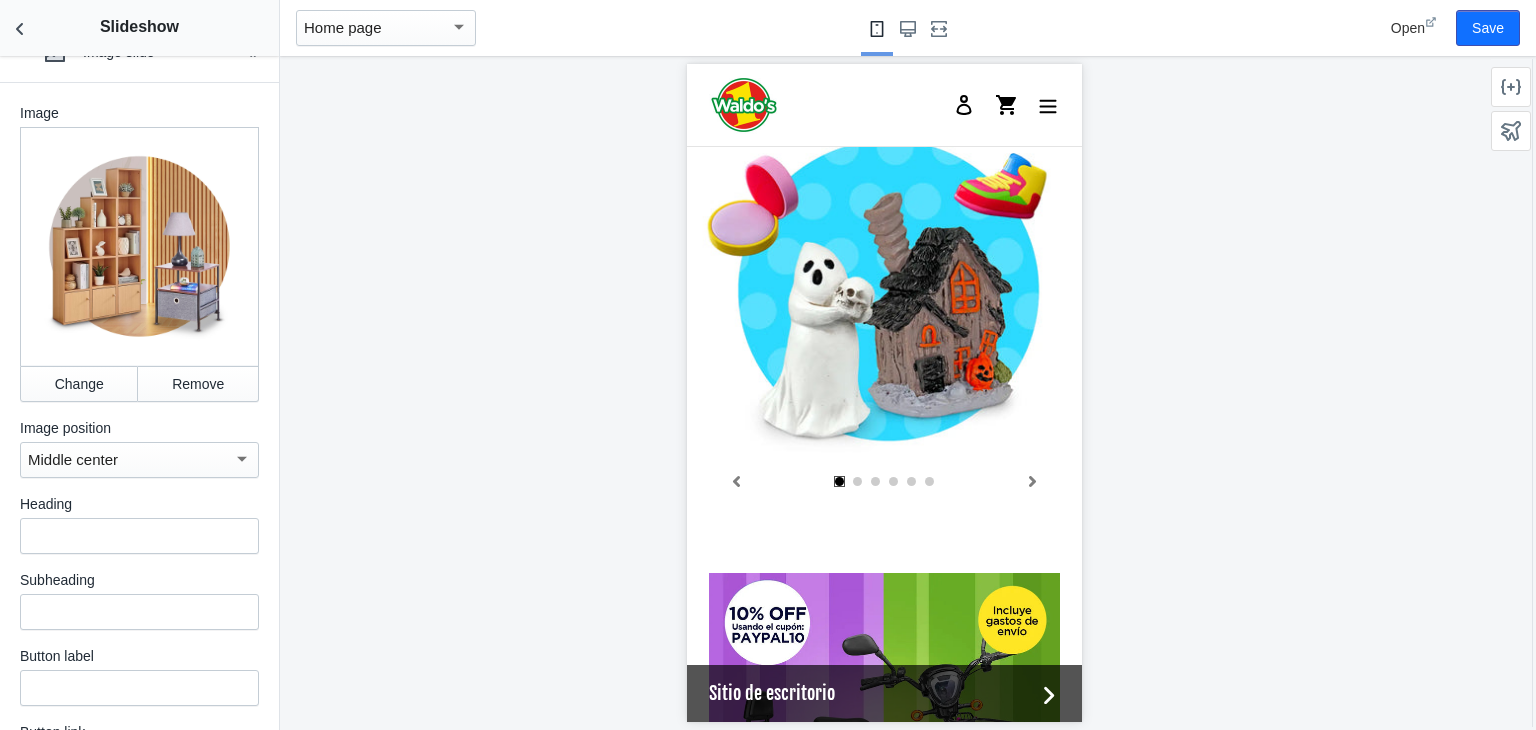 scroll, scrollTop: 3320, scrollLeft: 0, axis: vertical 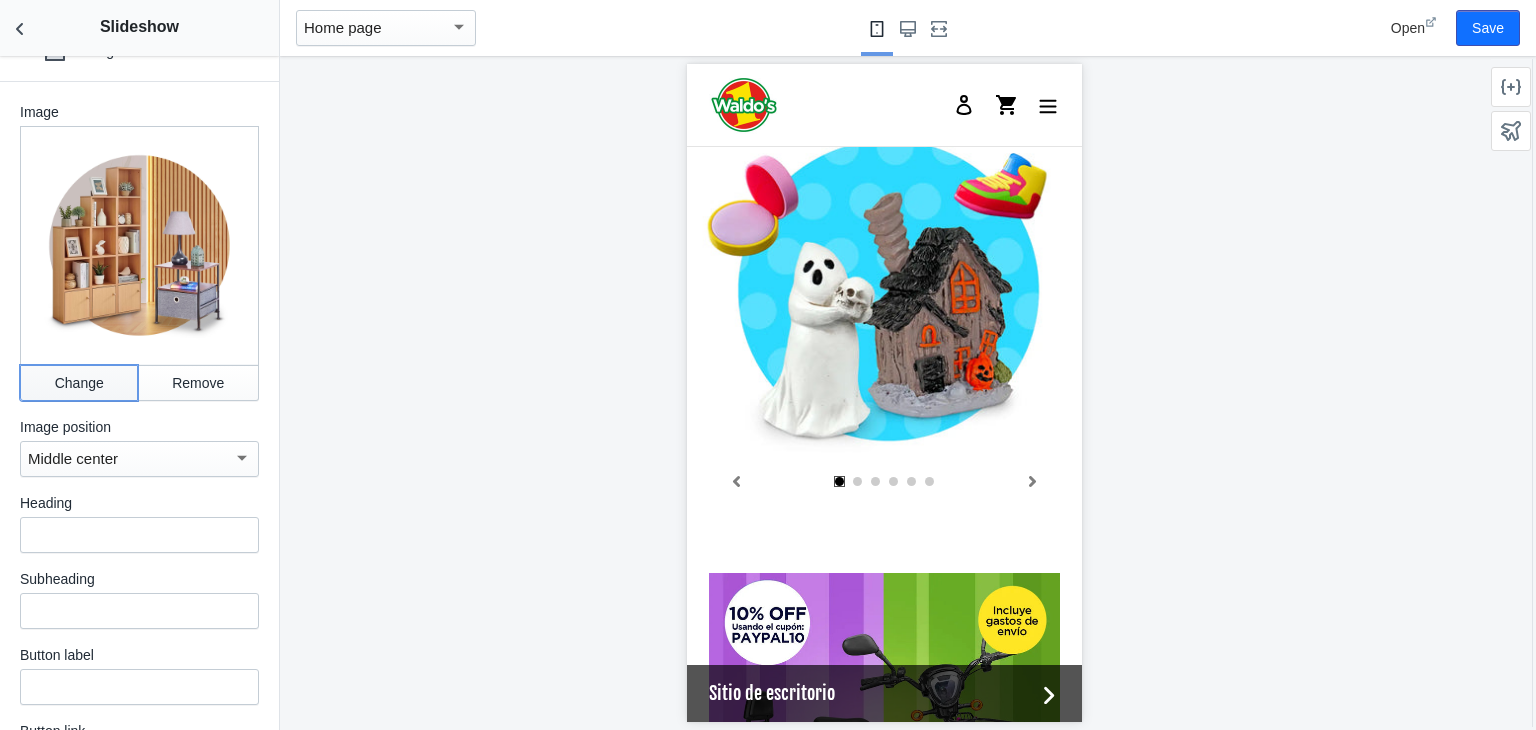click on "Change" at bounding box center (79, 383) 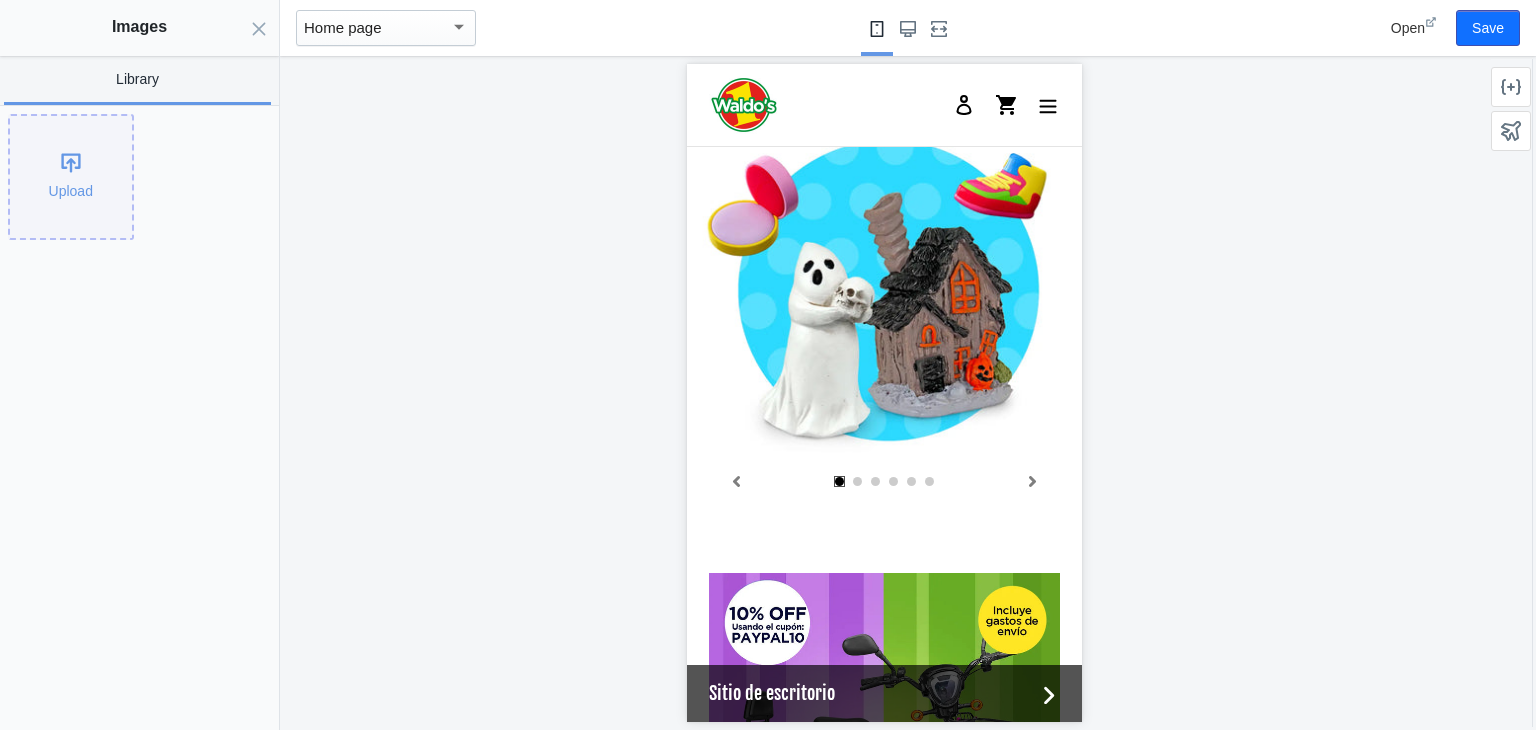click on "Upload" 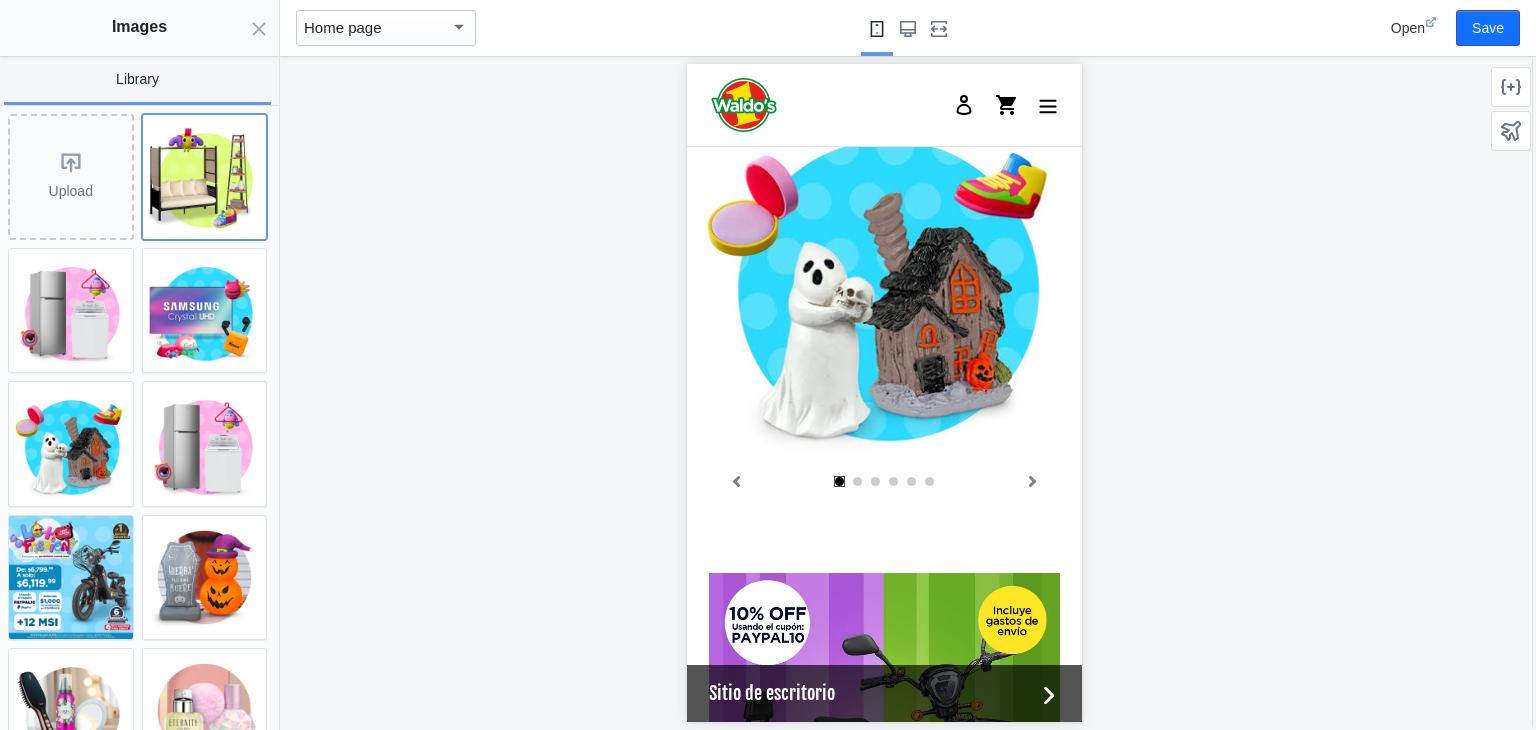 click 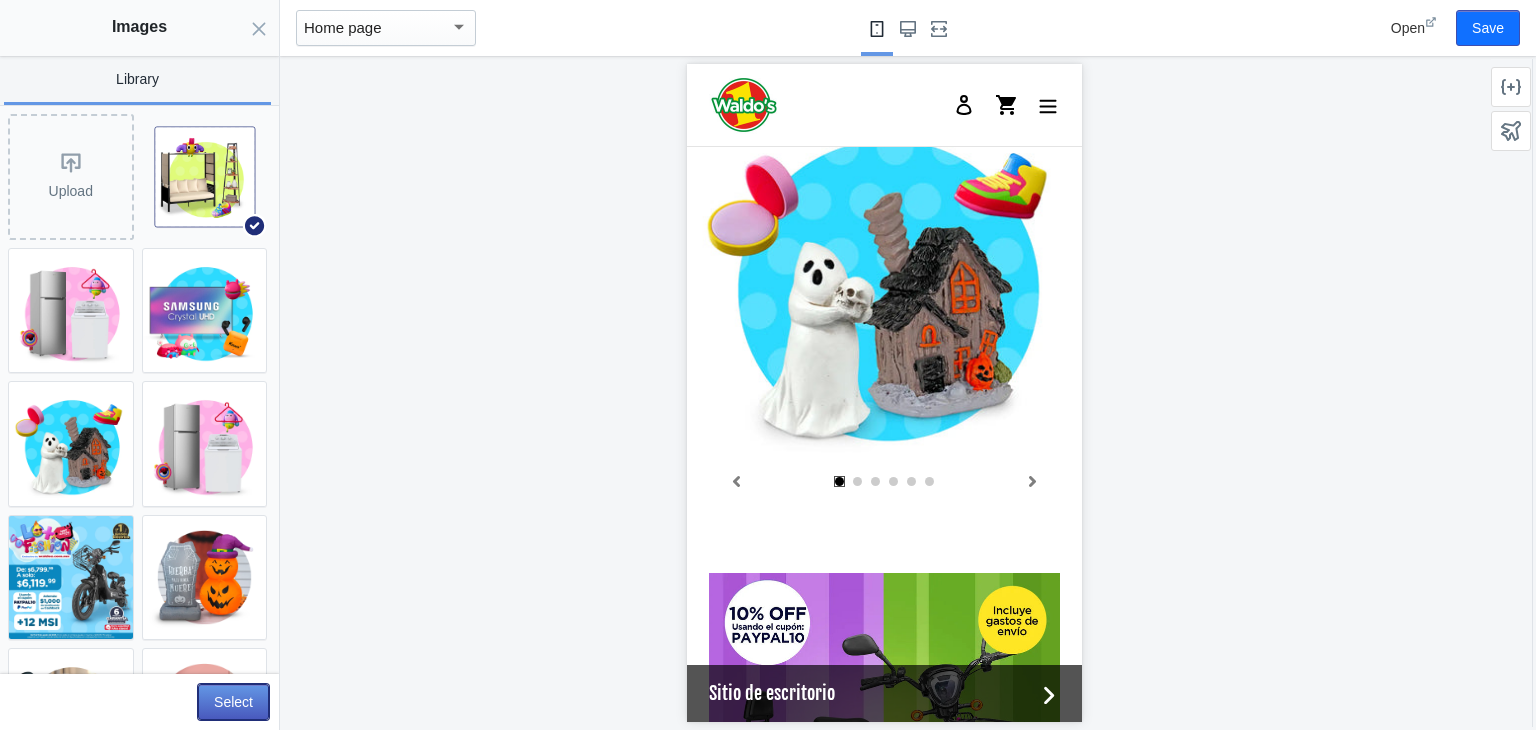click on "Select" 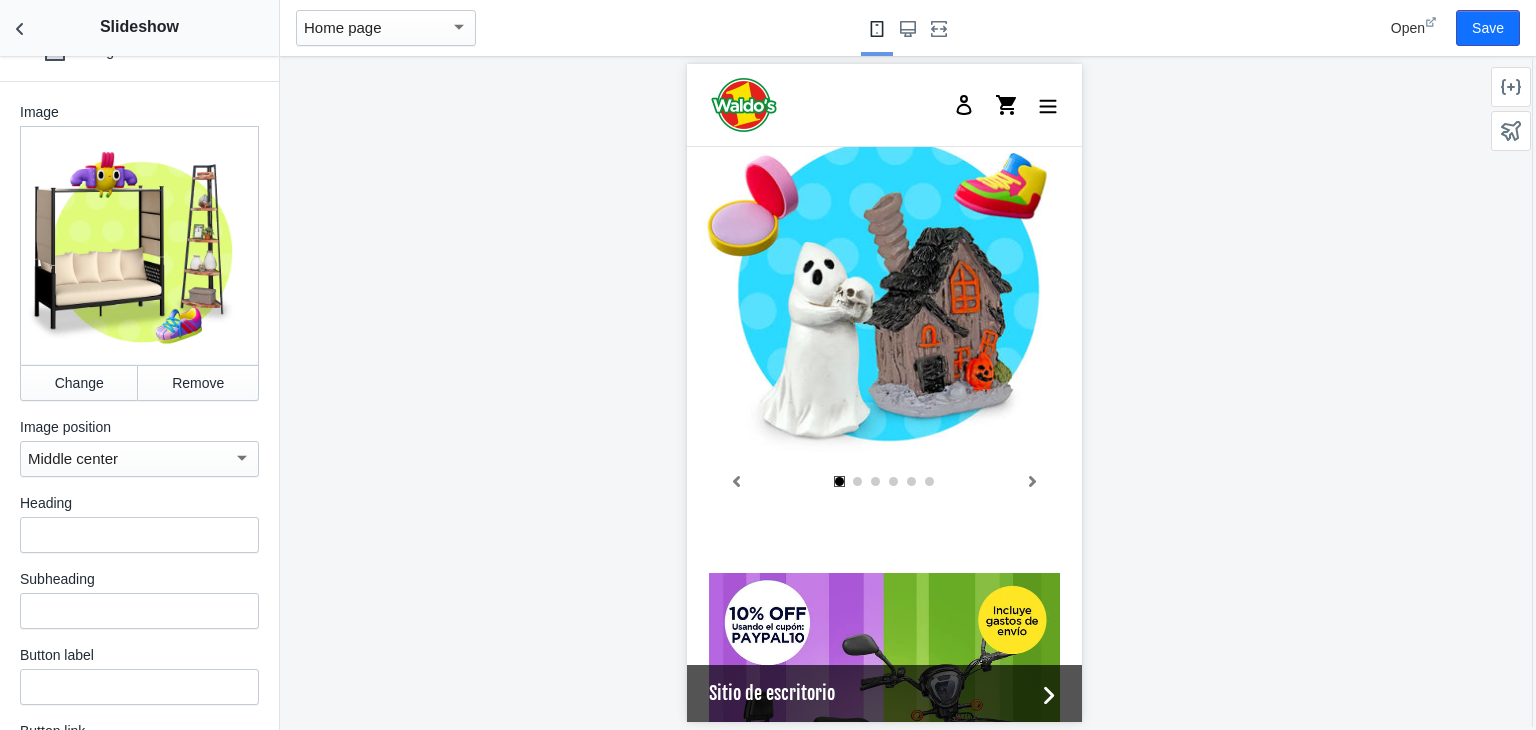 scroll, scrollTop: 3765, scrollLeft: 0, axis: vertical 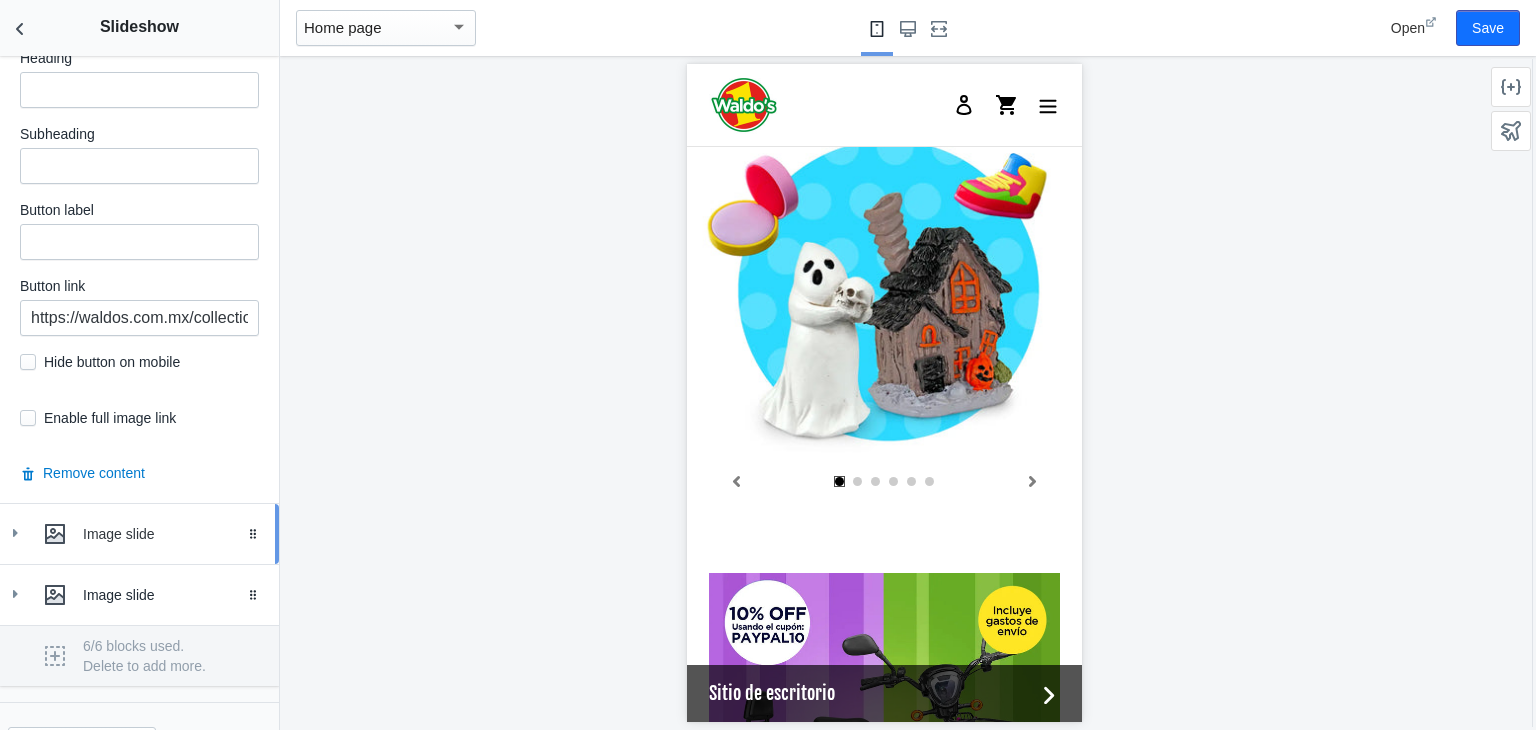 click on "Image slide" at bounding box center (139, 534) 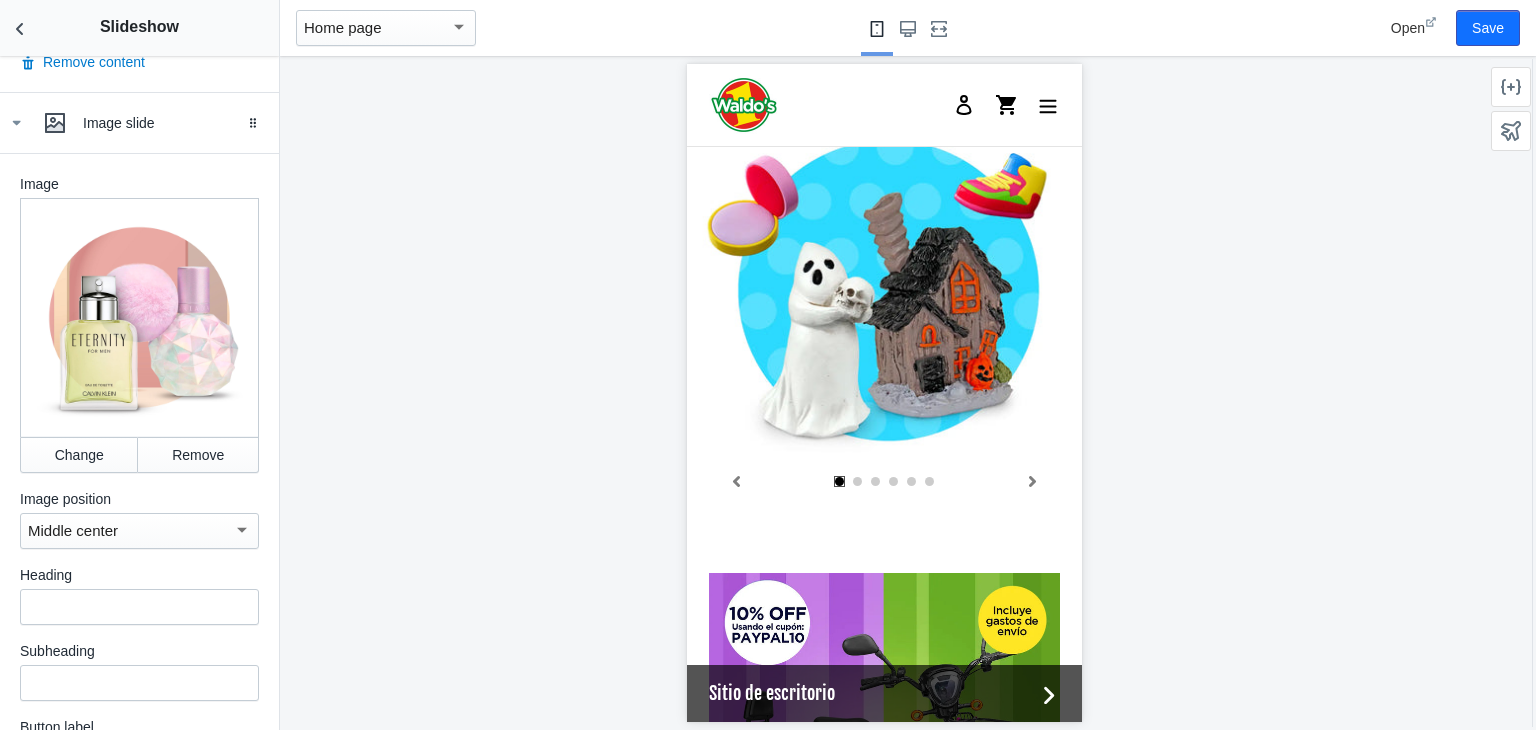 scroll, scrollTop: 4178, scrollLeft: 0, axis: vertical 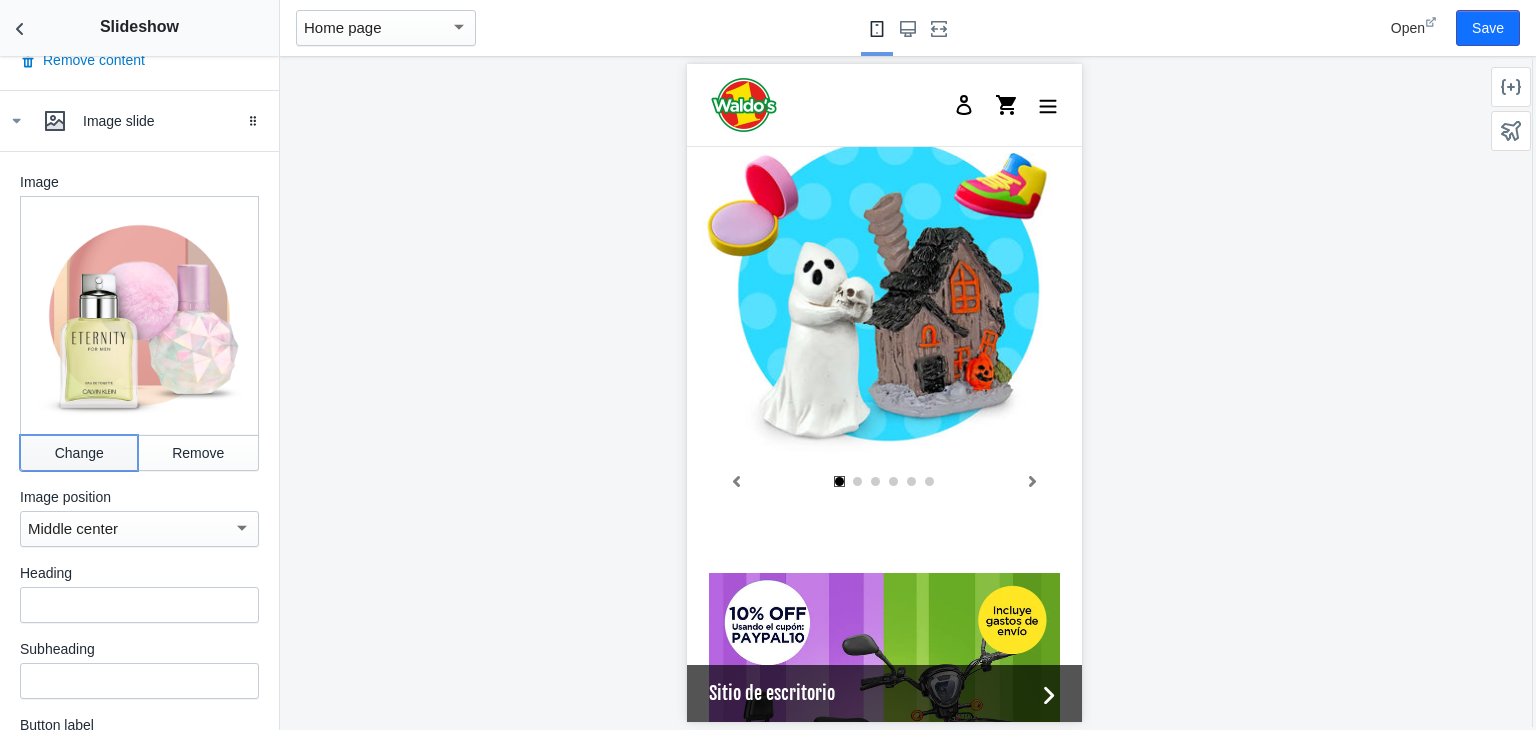 click on "Change" at bounding box center (79, 453) 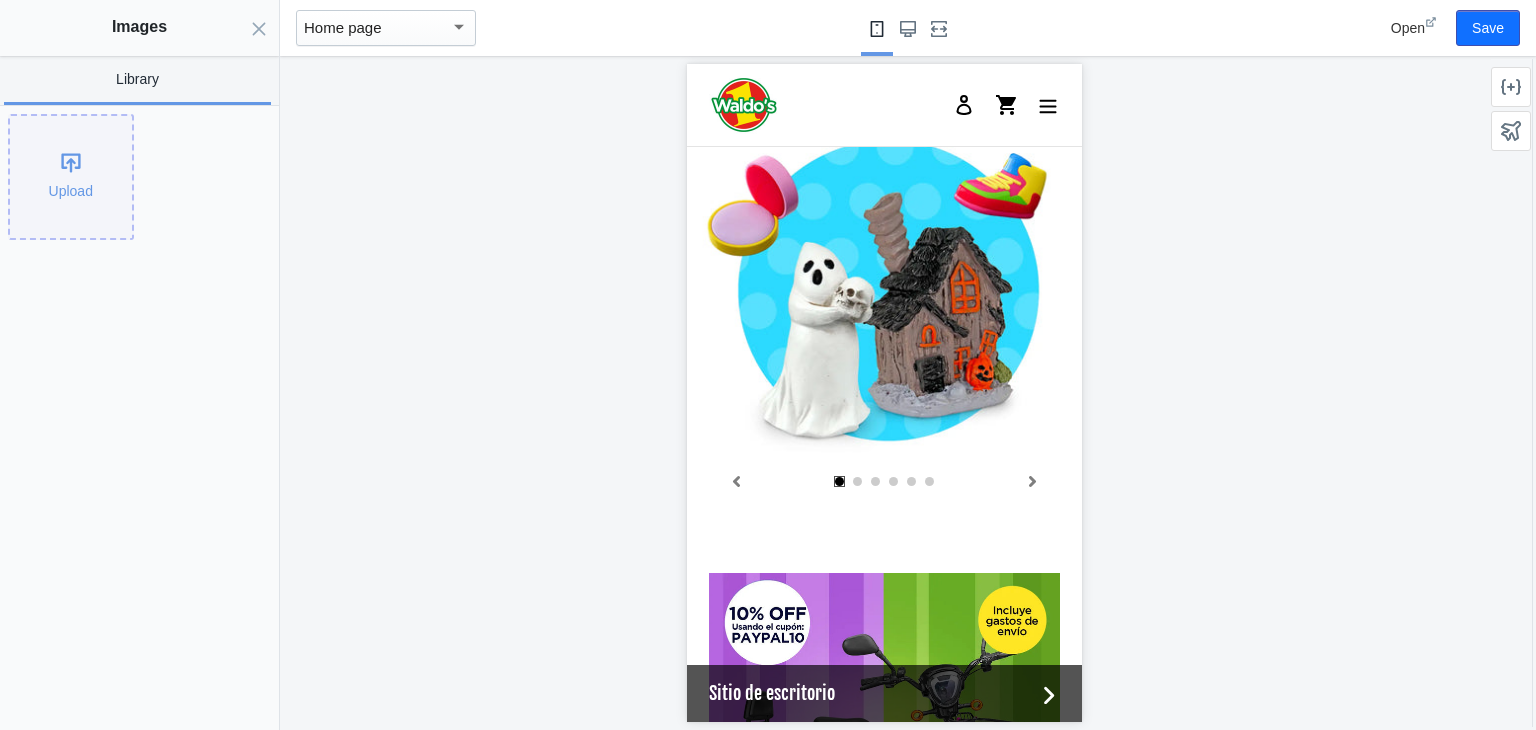 click on "Upload" 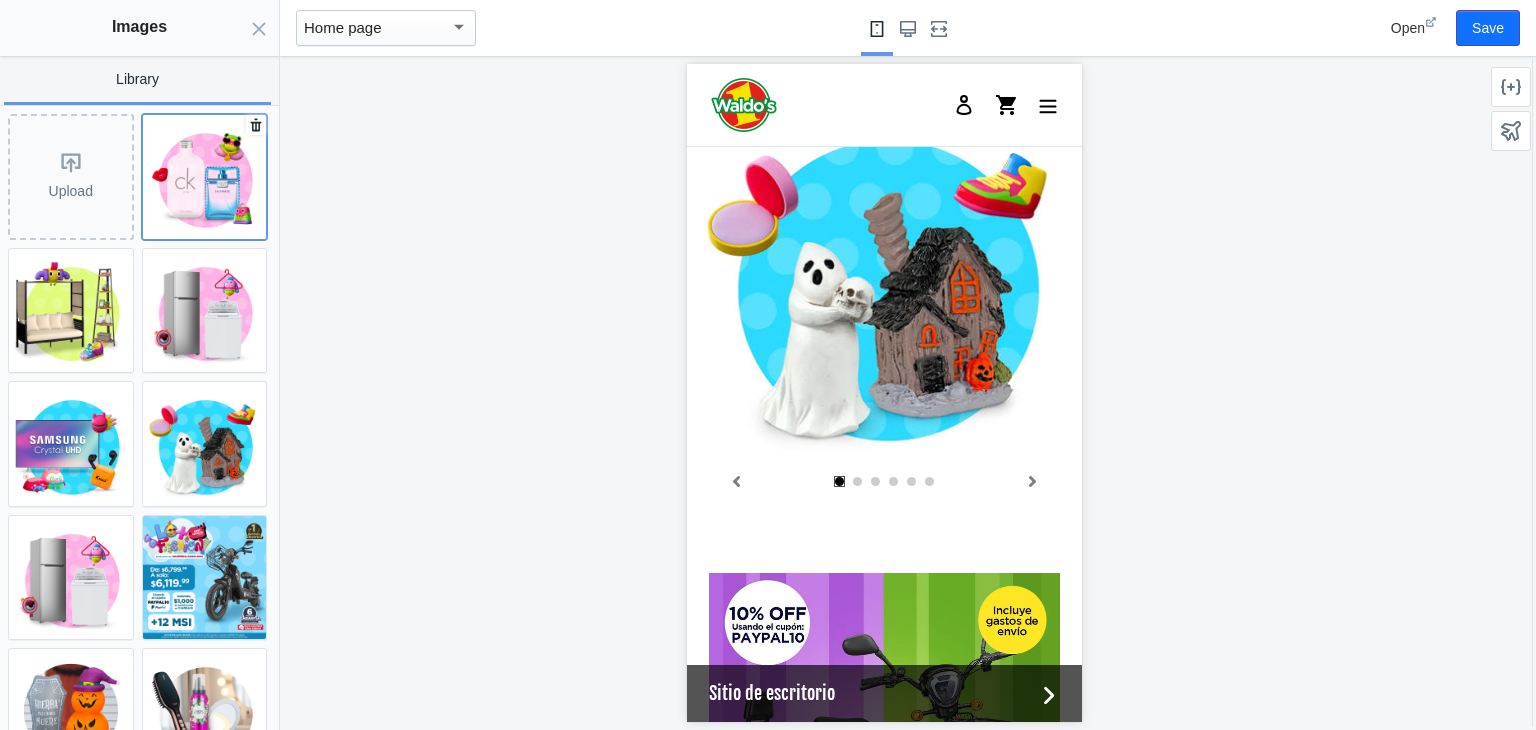 click 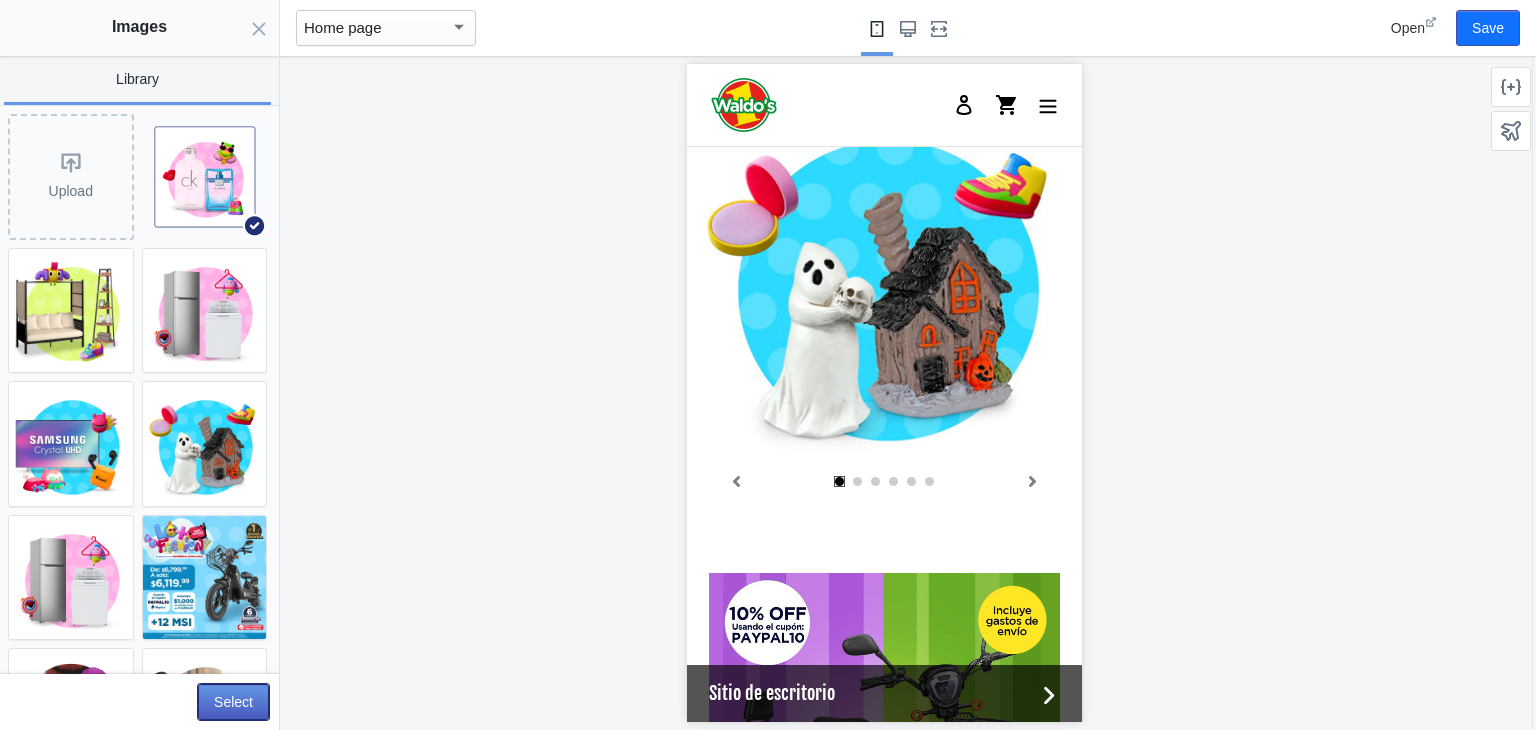 click on "Select" 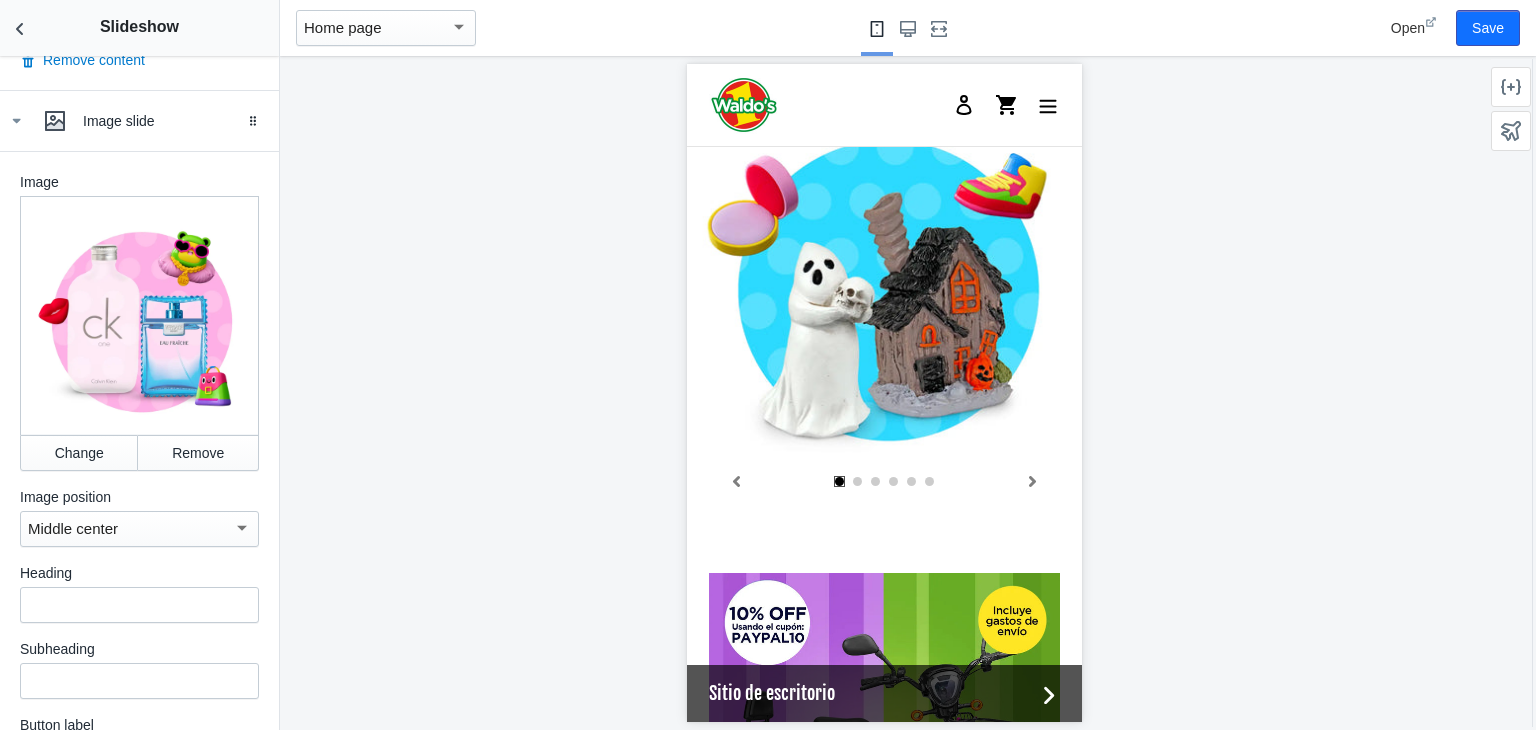 scroll, scrollTop: 4615, scrollLeft: 0, axis: vertical 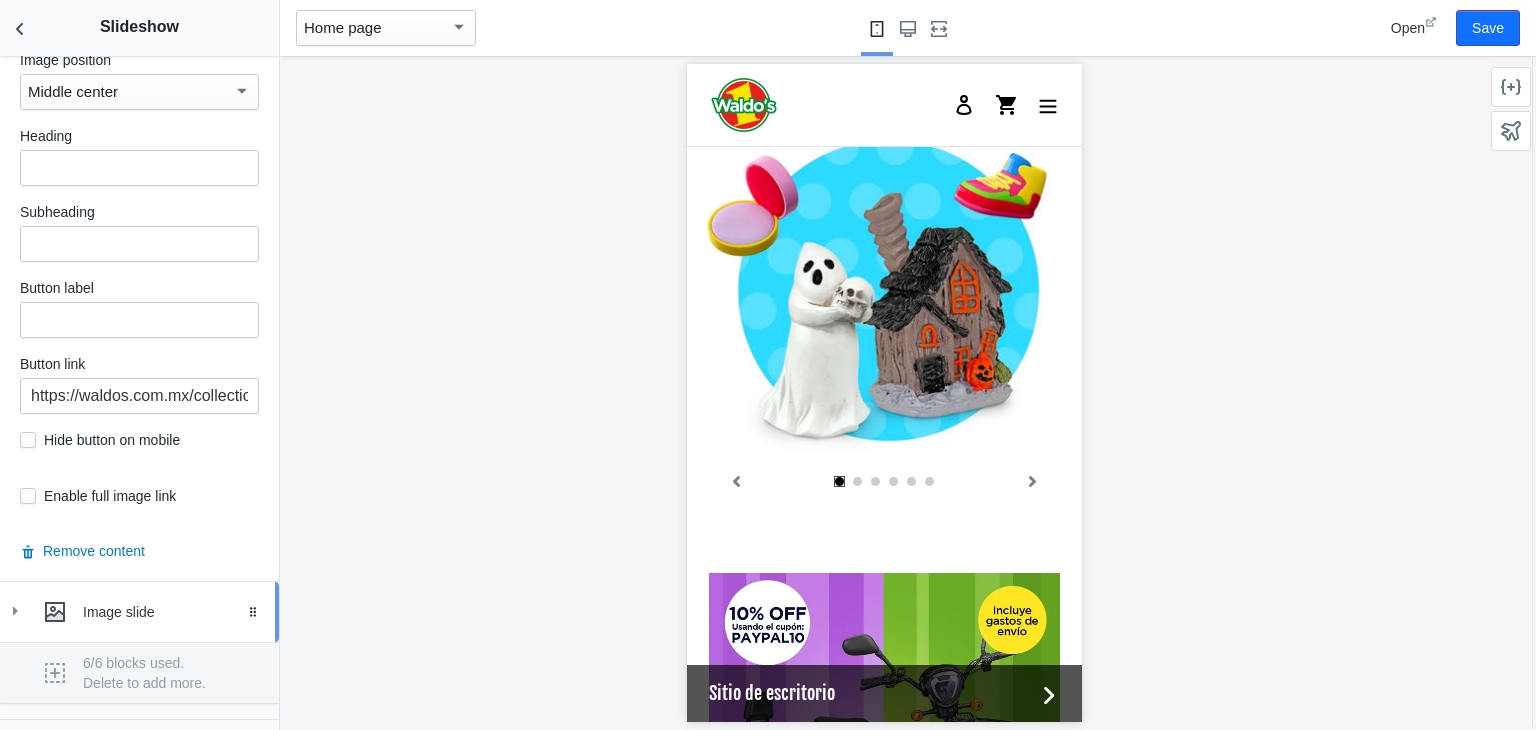 click on "Image slide" at bounding box center (139, 612) 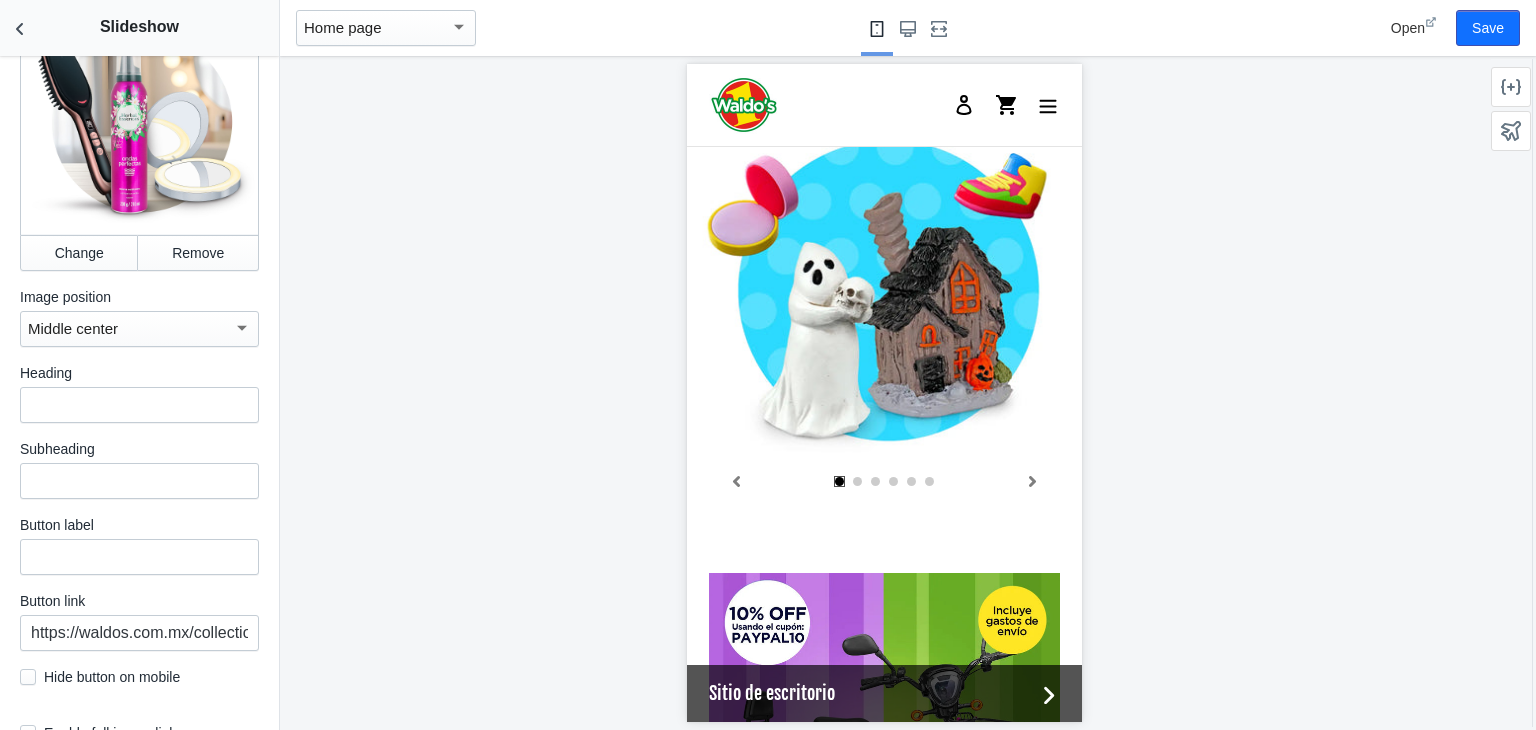 scroll, scrollTop: 5313, scrollLeft: 0, axis: vertical 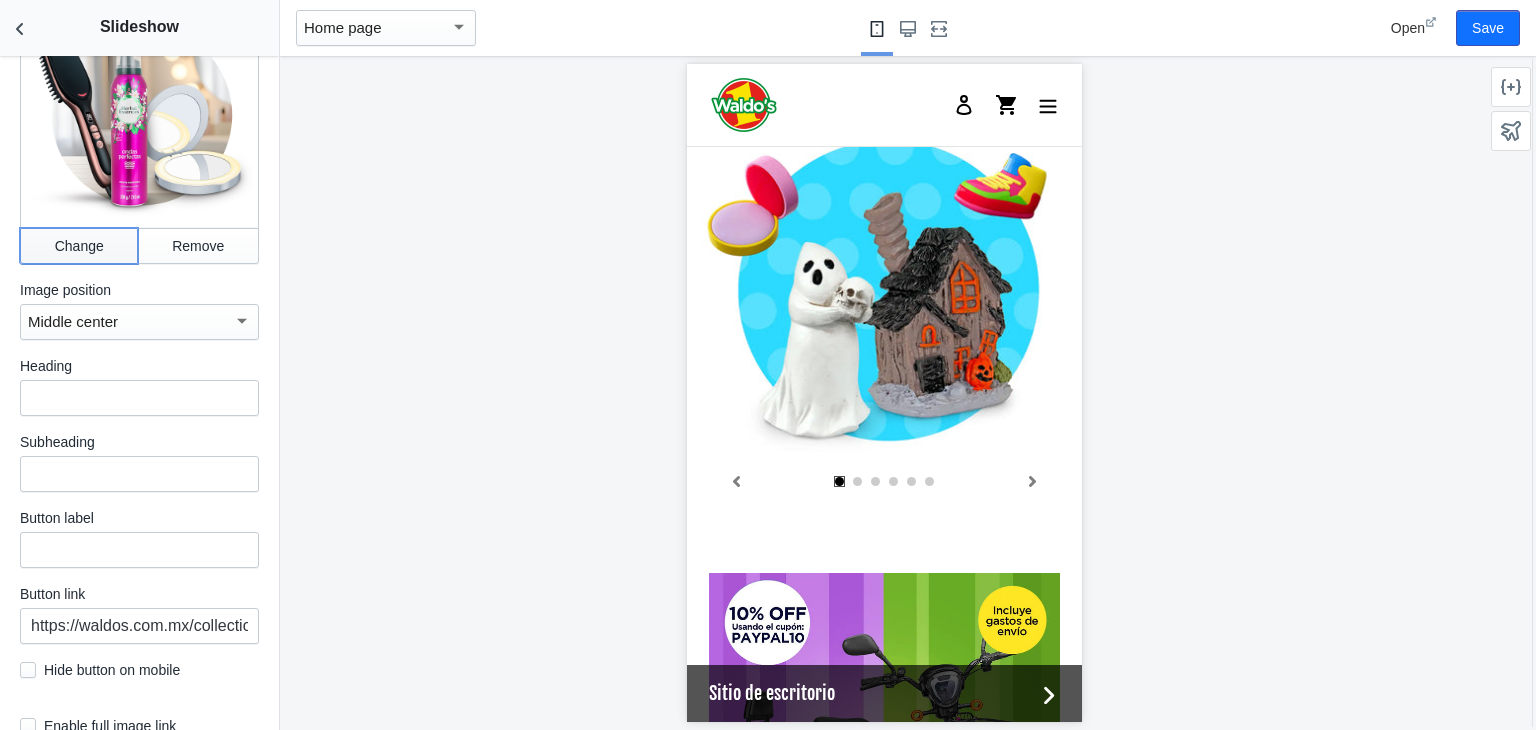 click on "Change" at bounding box center (79, 246) 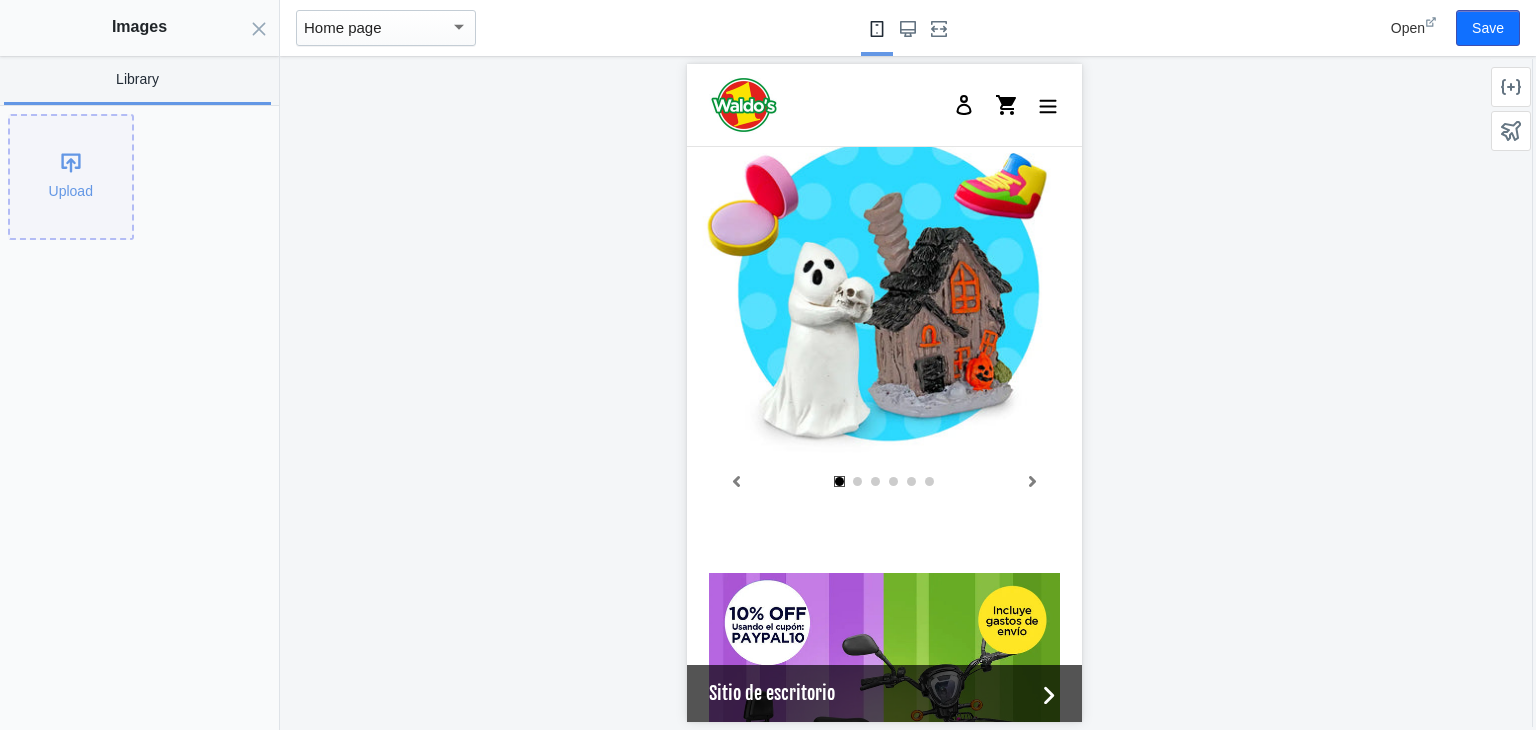 click on "Upload" 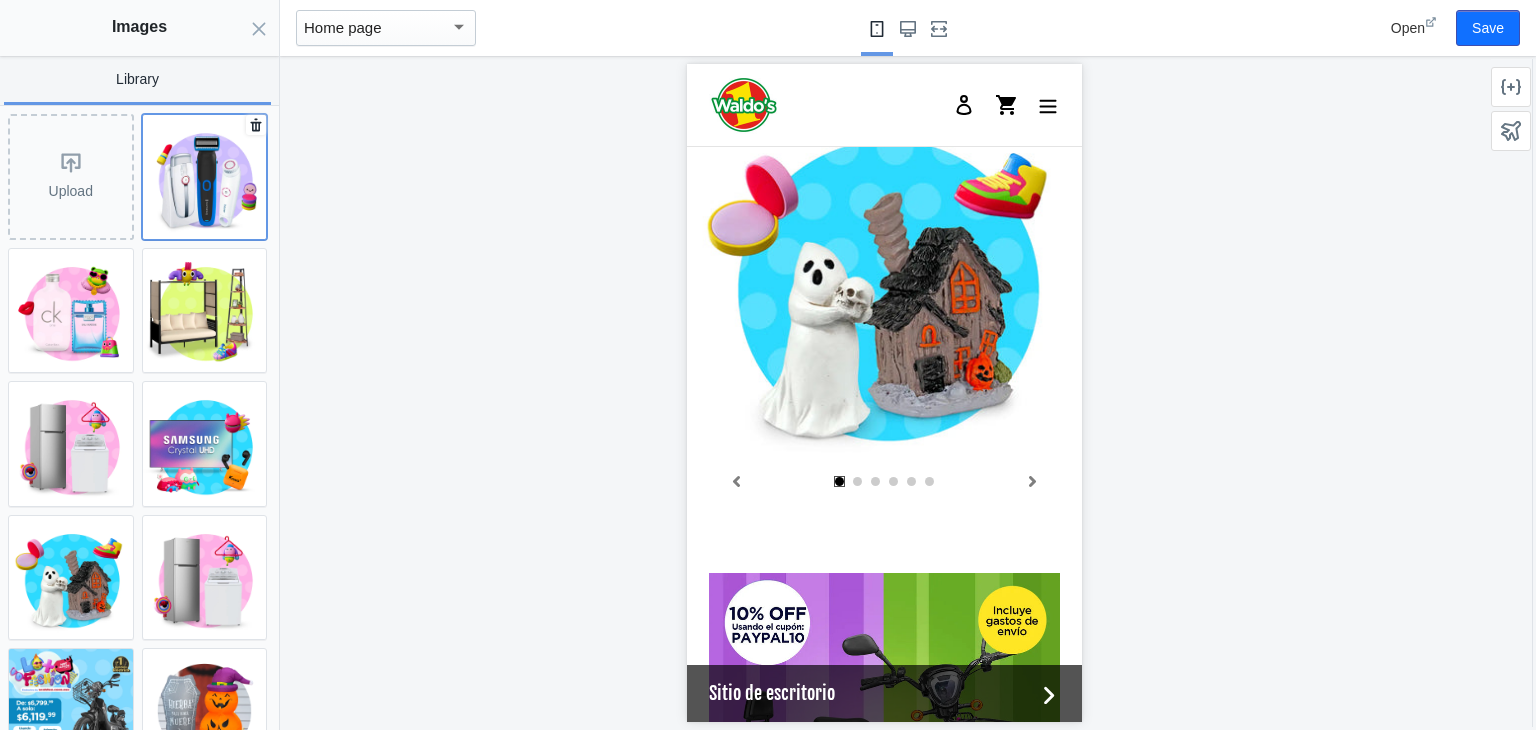 click 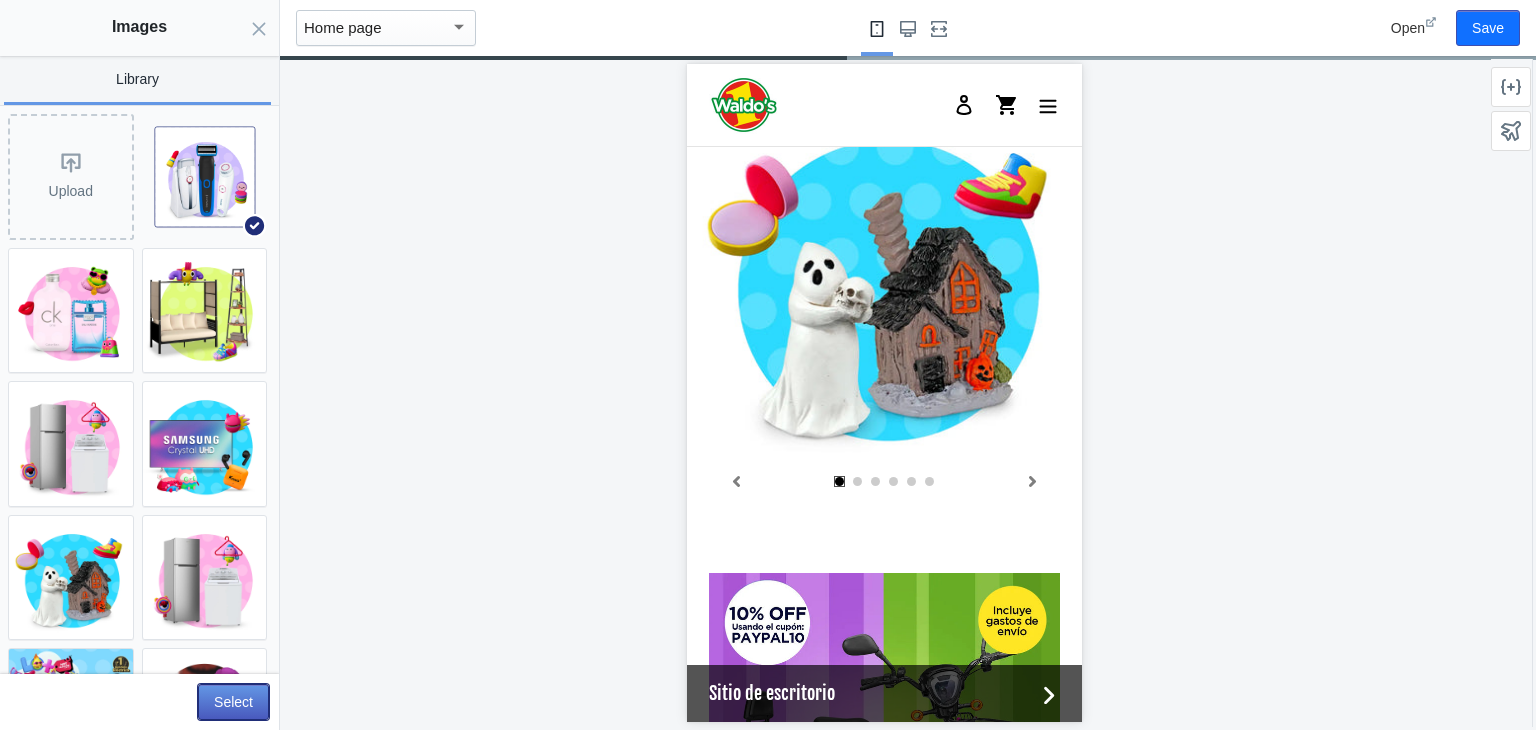 click on "Select" 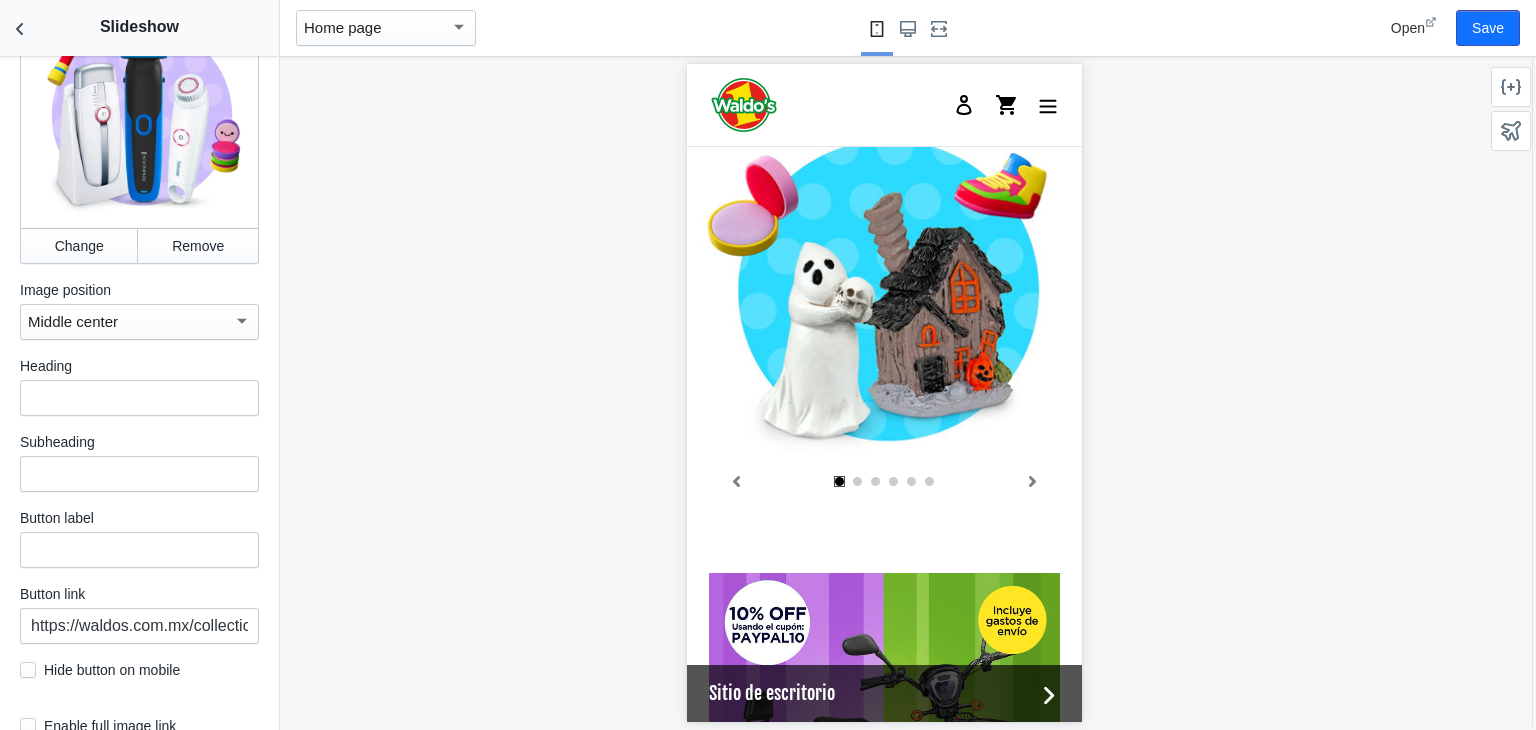 scroll, scrollTop: 5464, scrollLeft: 0, axis: vertical 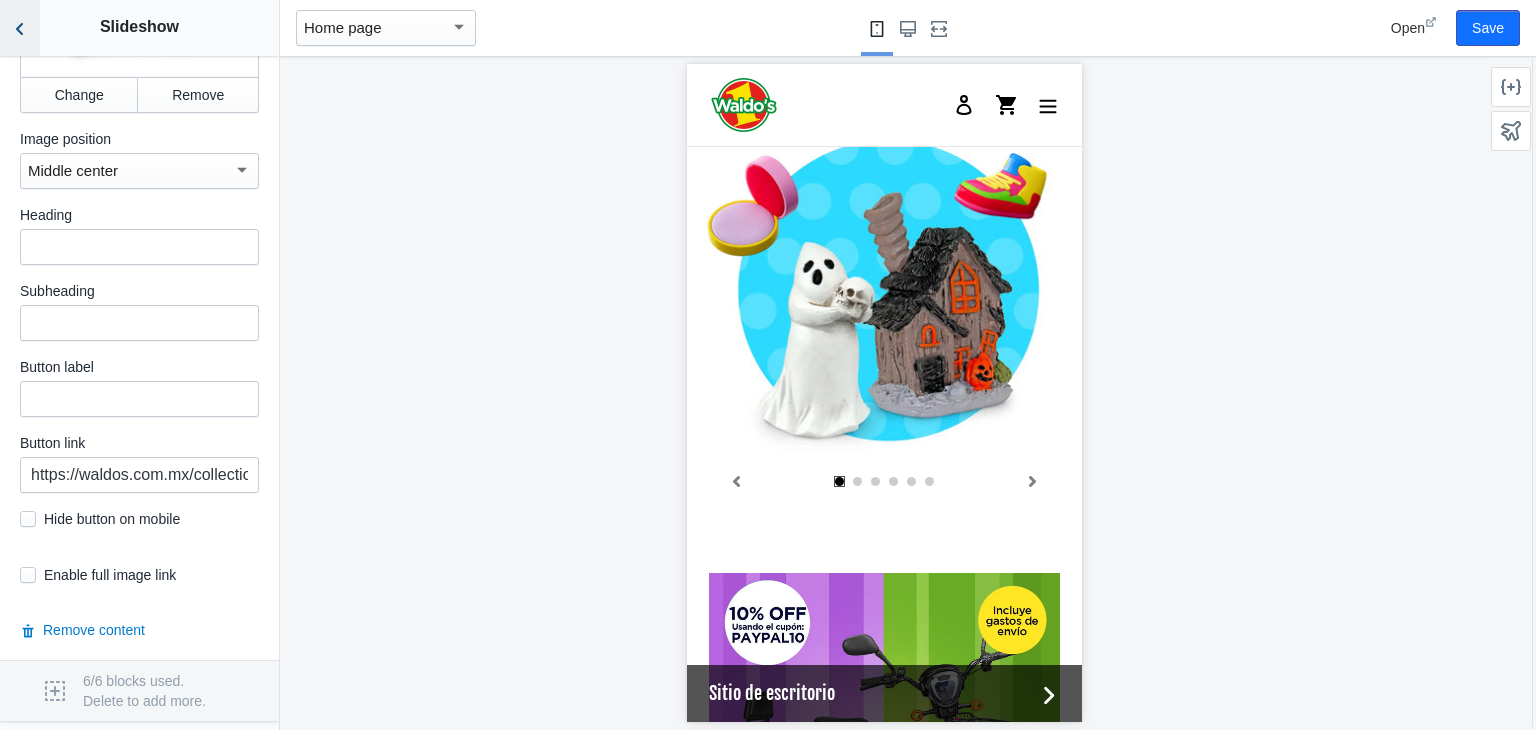 click 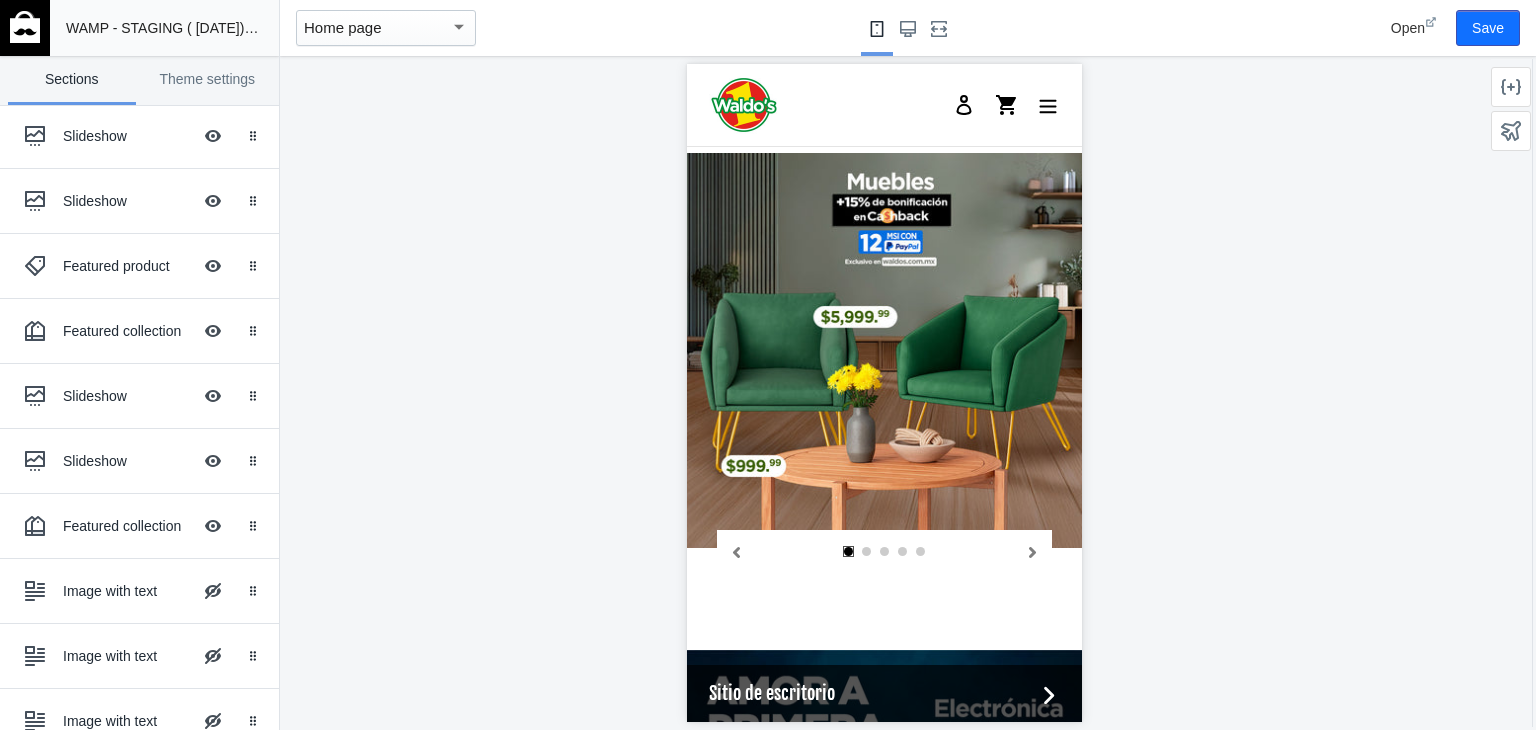 scroll, scrollTop: 2189, scrollLeft: 0, axis: vertical 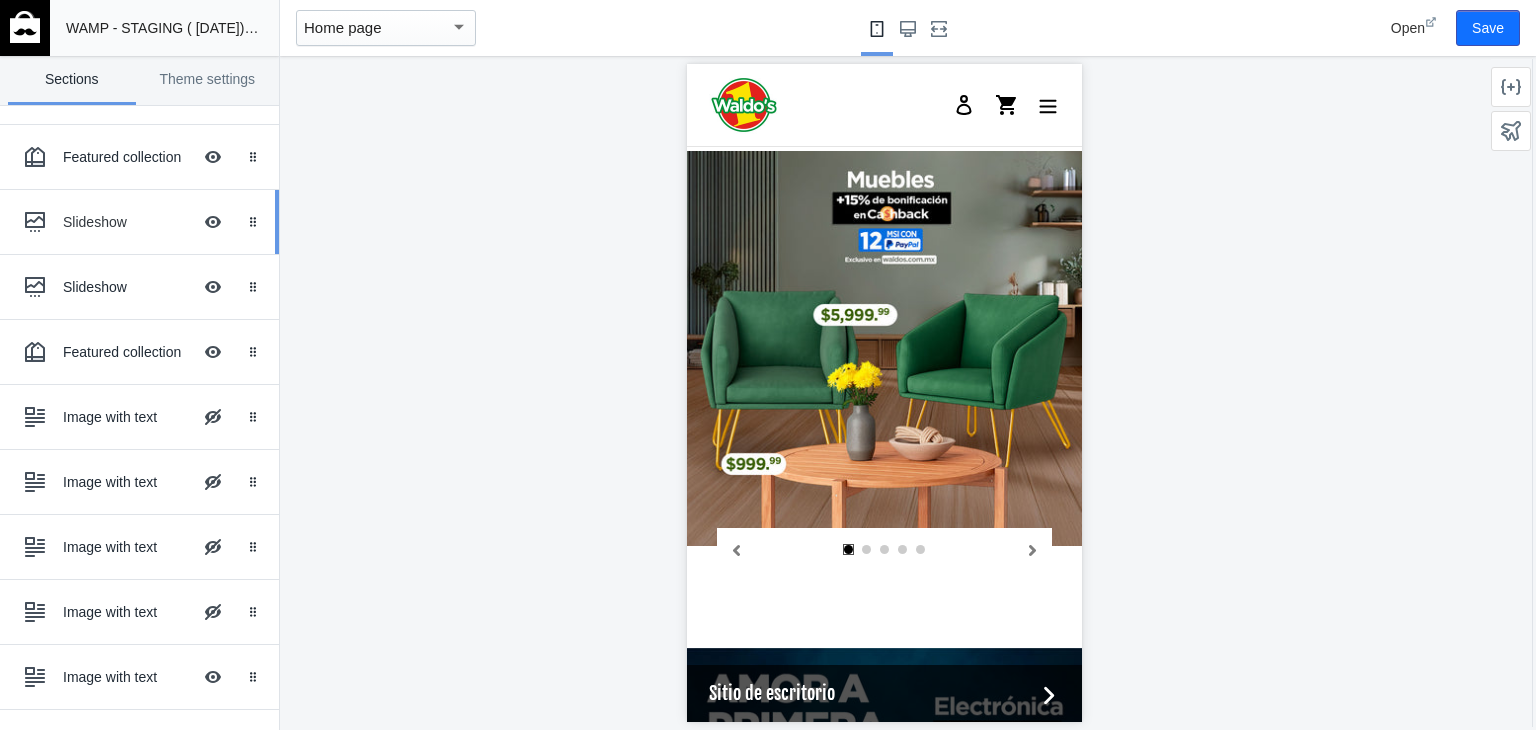 click on "Slideshow" at bounding box center (127, 222) 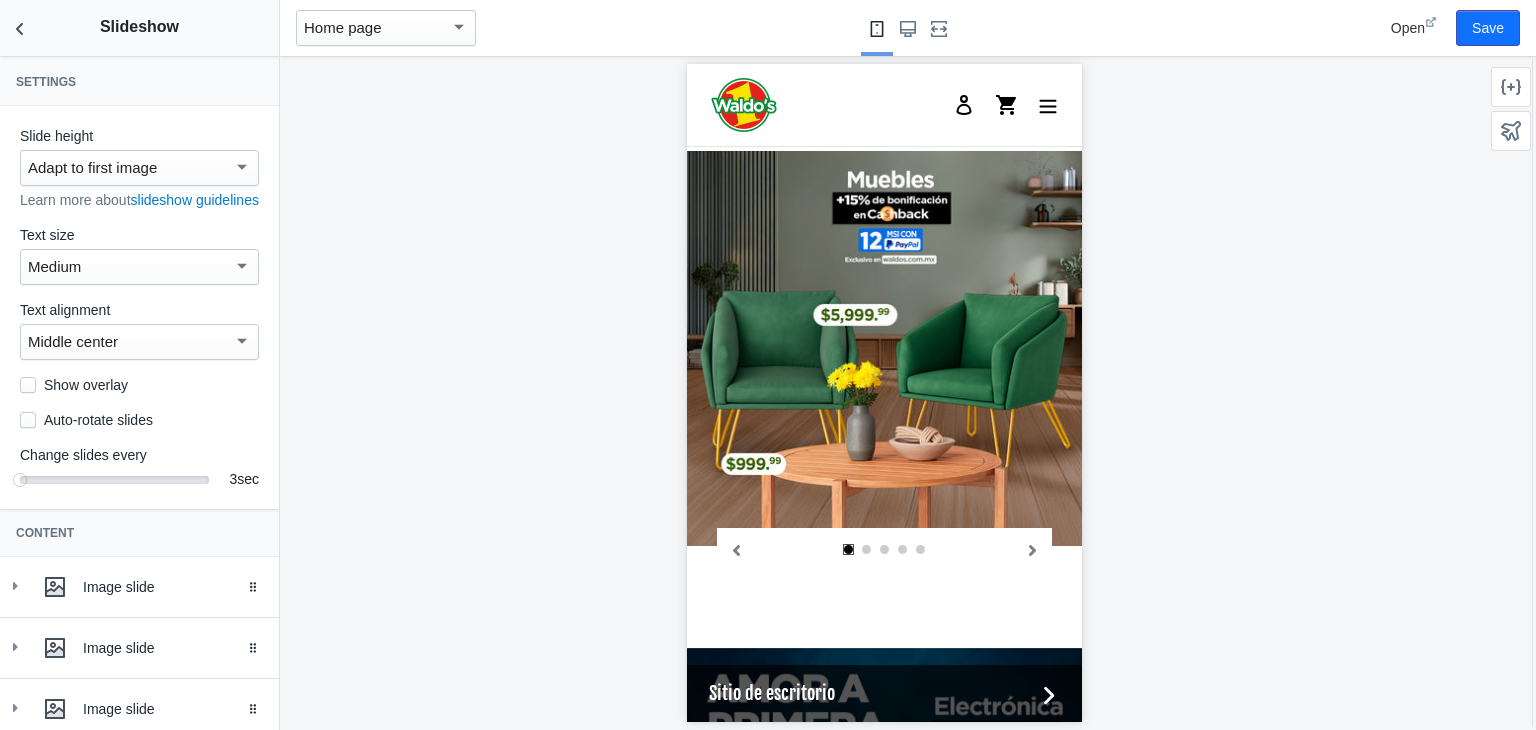 scroll, scrollTop: 2237, scrollLeft: 0, axis: vertical 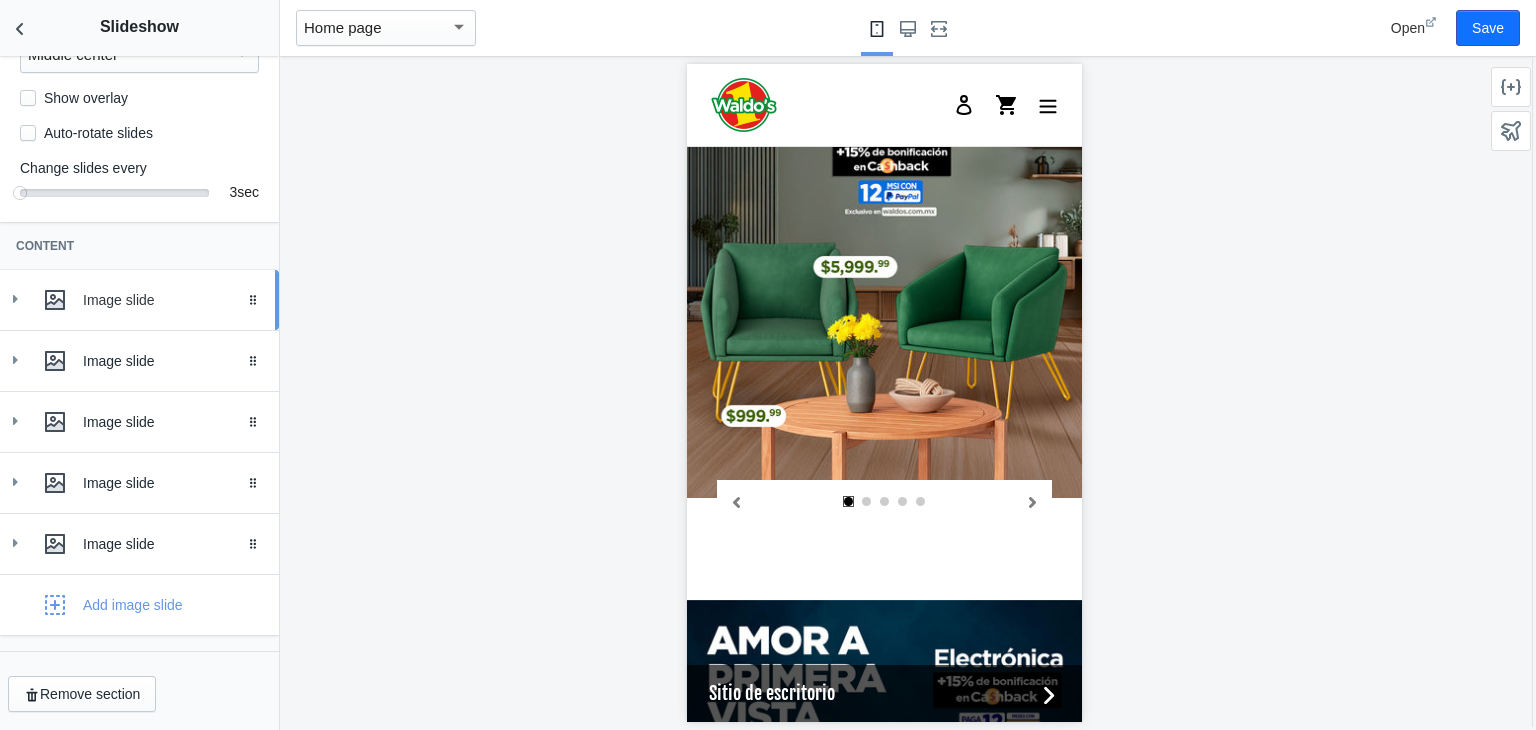click 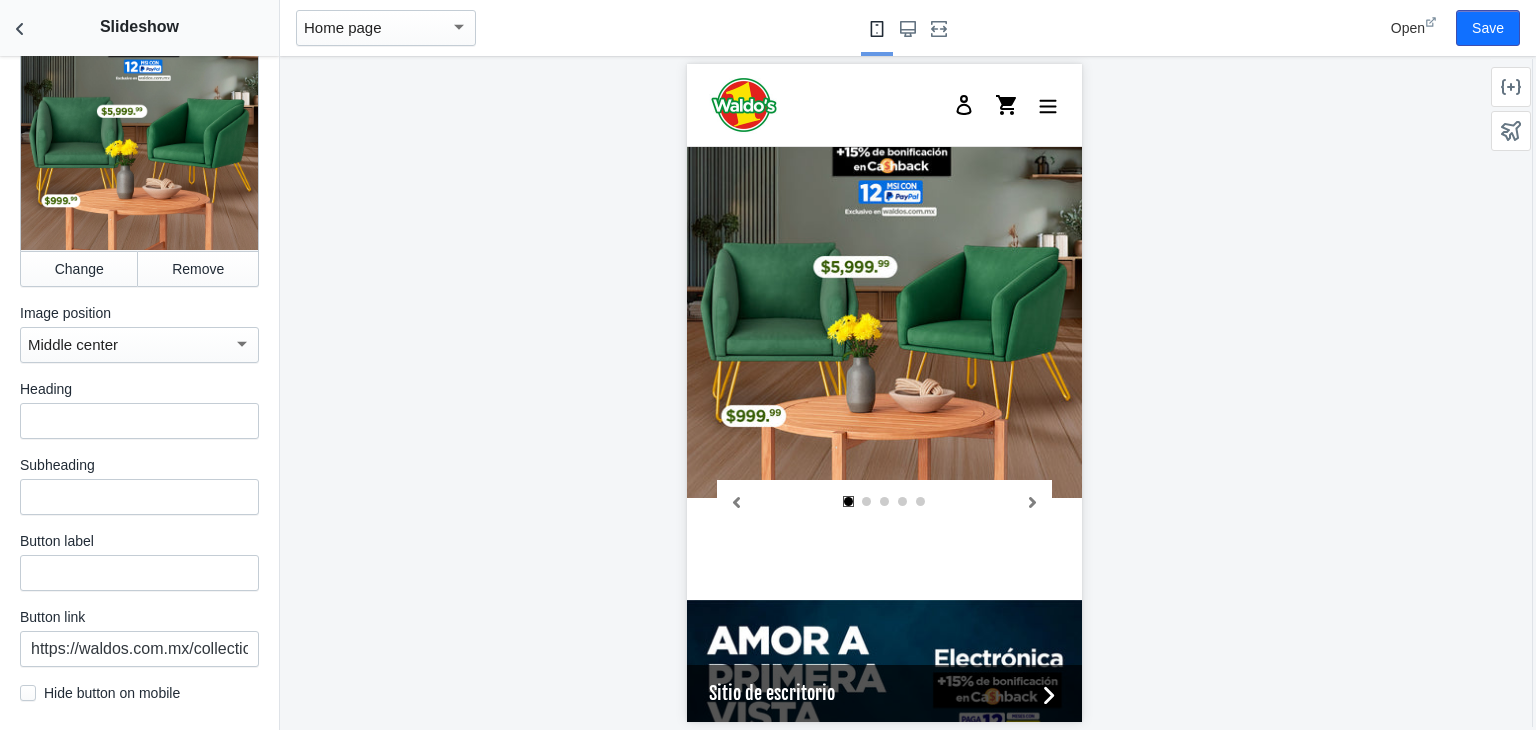 scroll, scrollTop: 651, scrollLeft: 0, axis: vertical 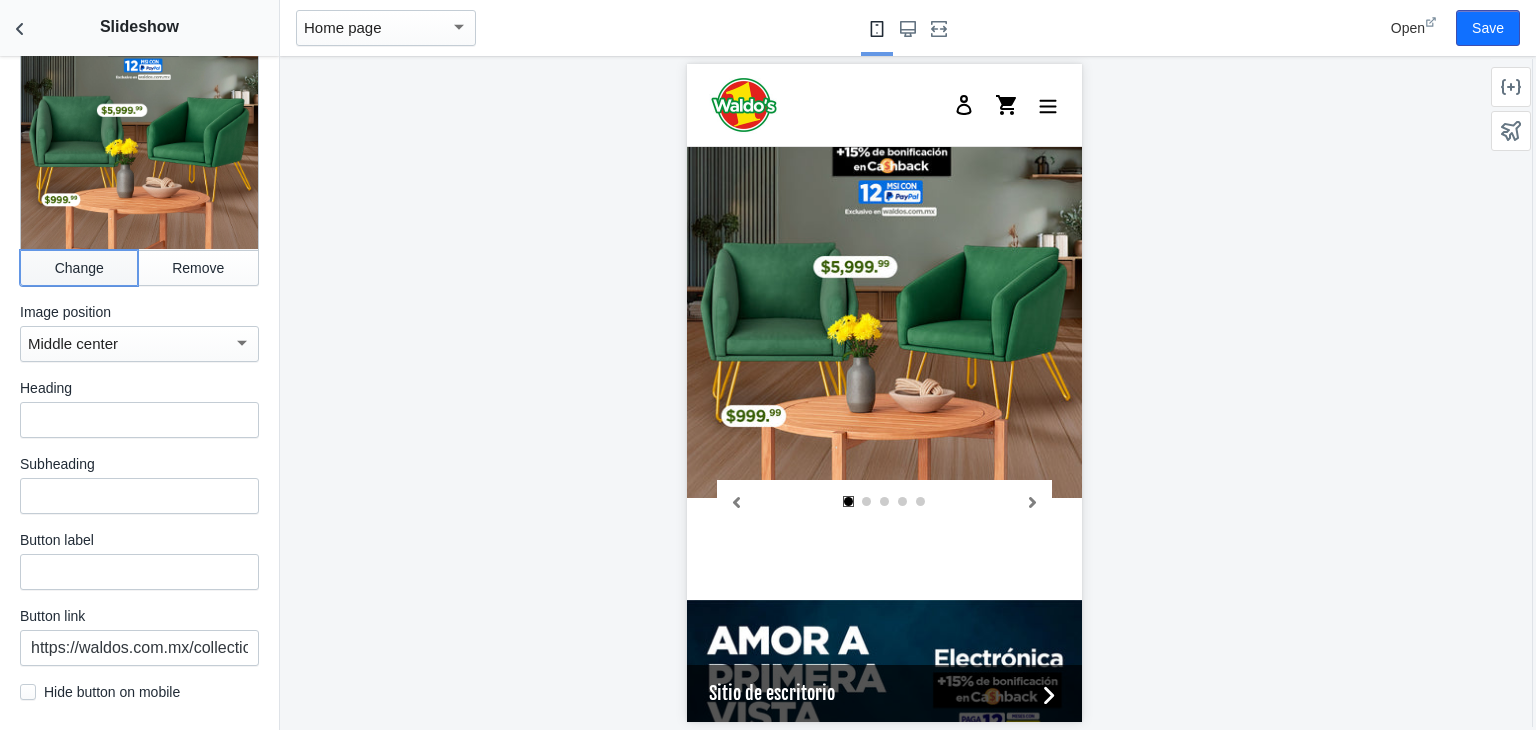 click on "Change" at bounding box center (79, 268) 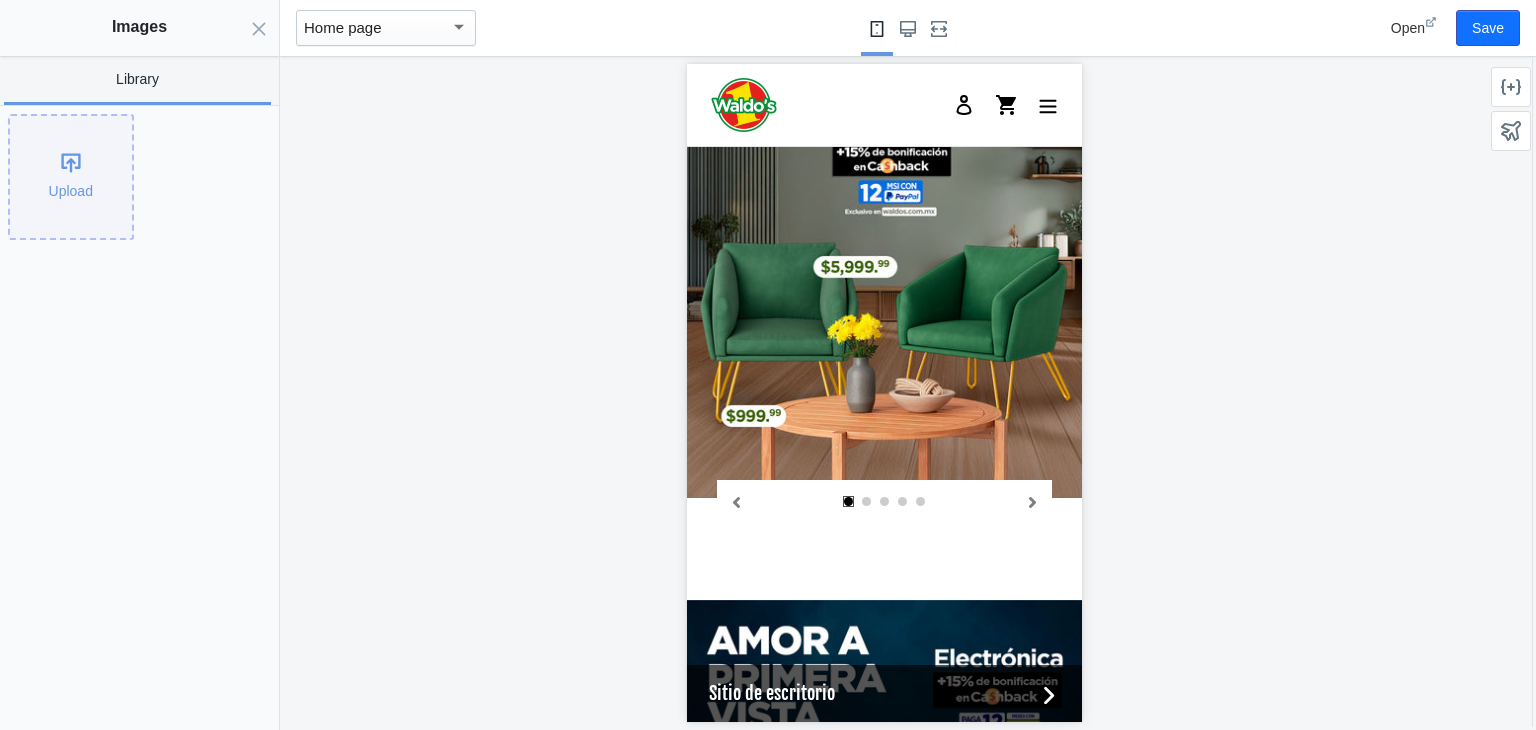 click on "Upload" 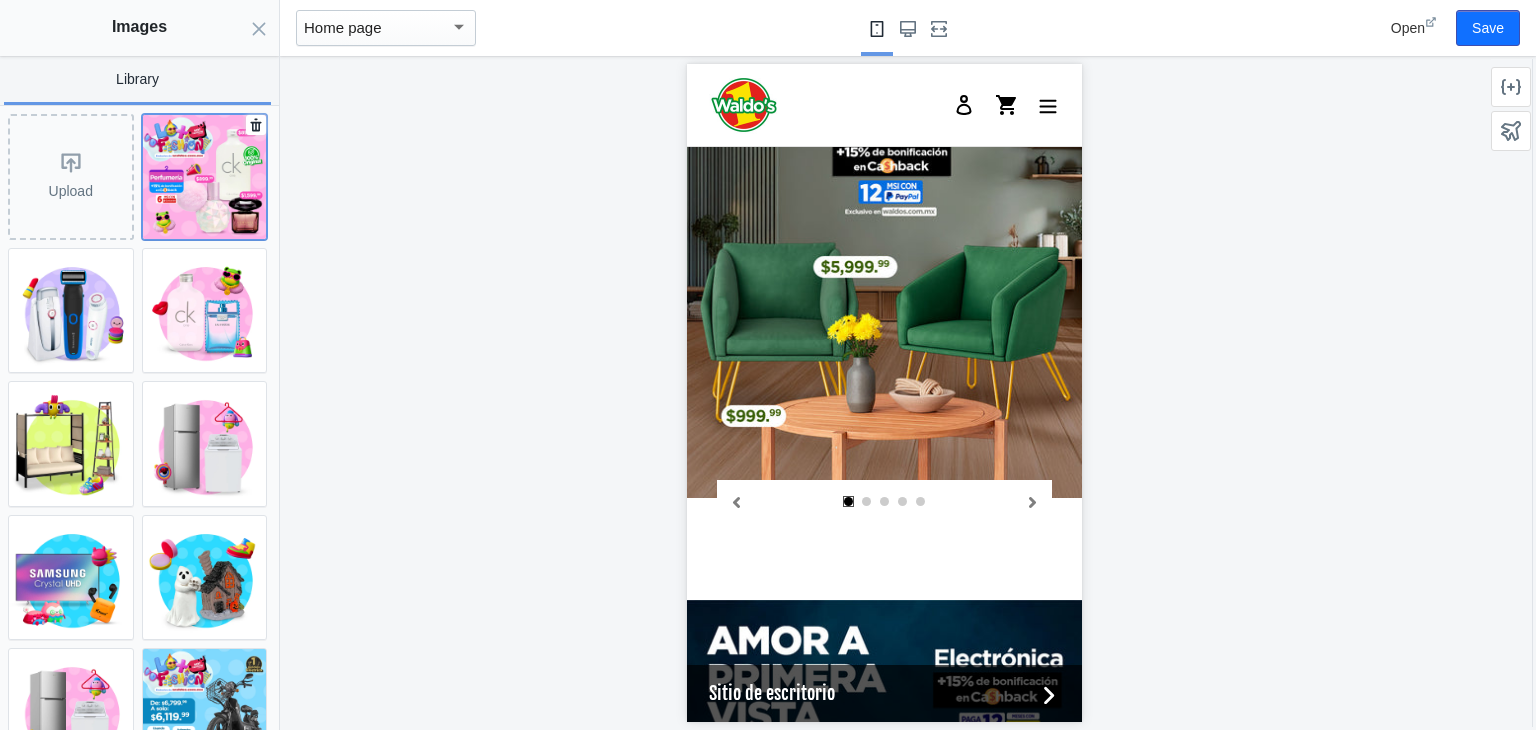 click 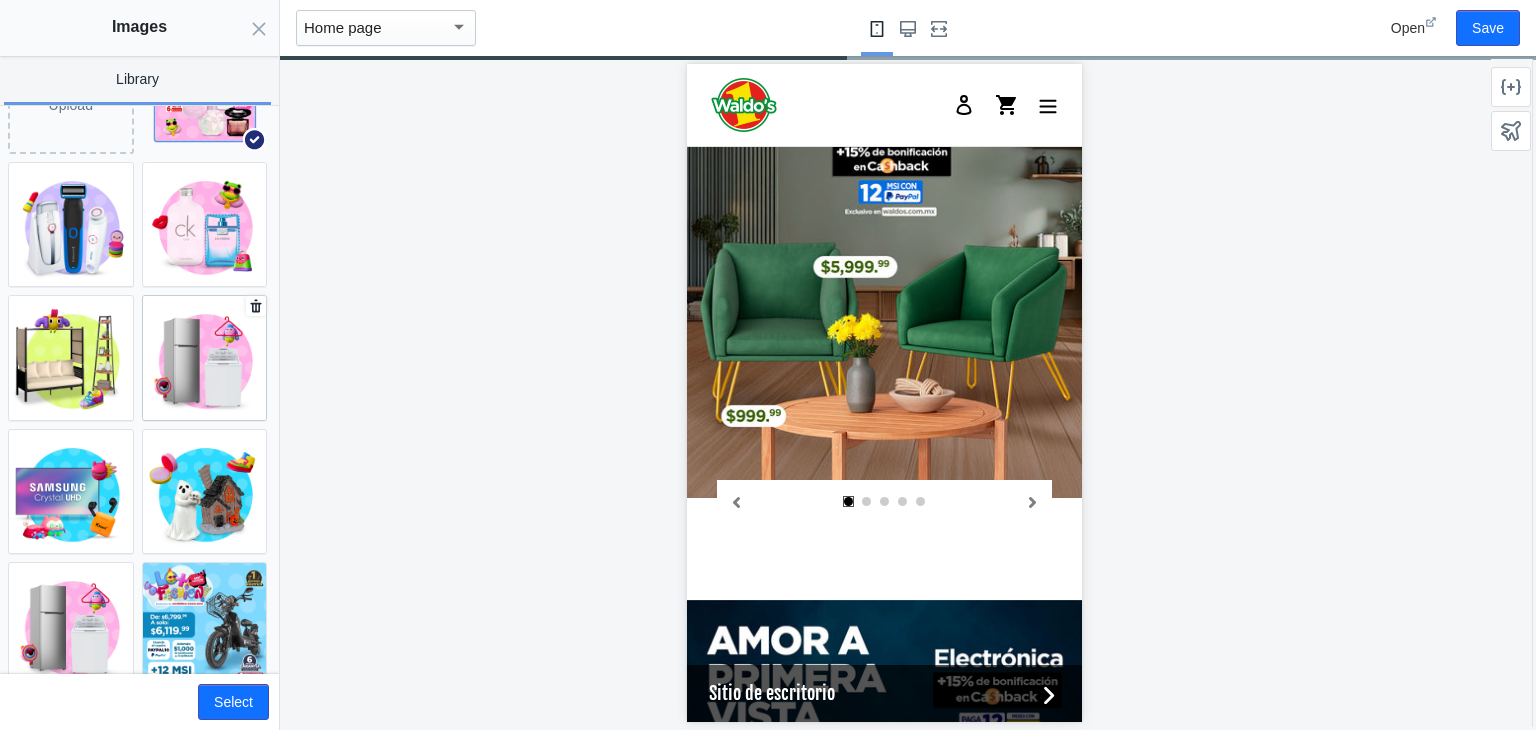 scroll, scrollTop: 94, scrollLeft: 0, axis: vertical 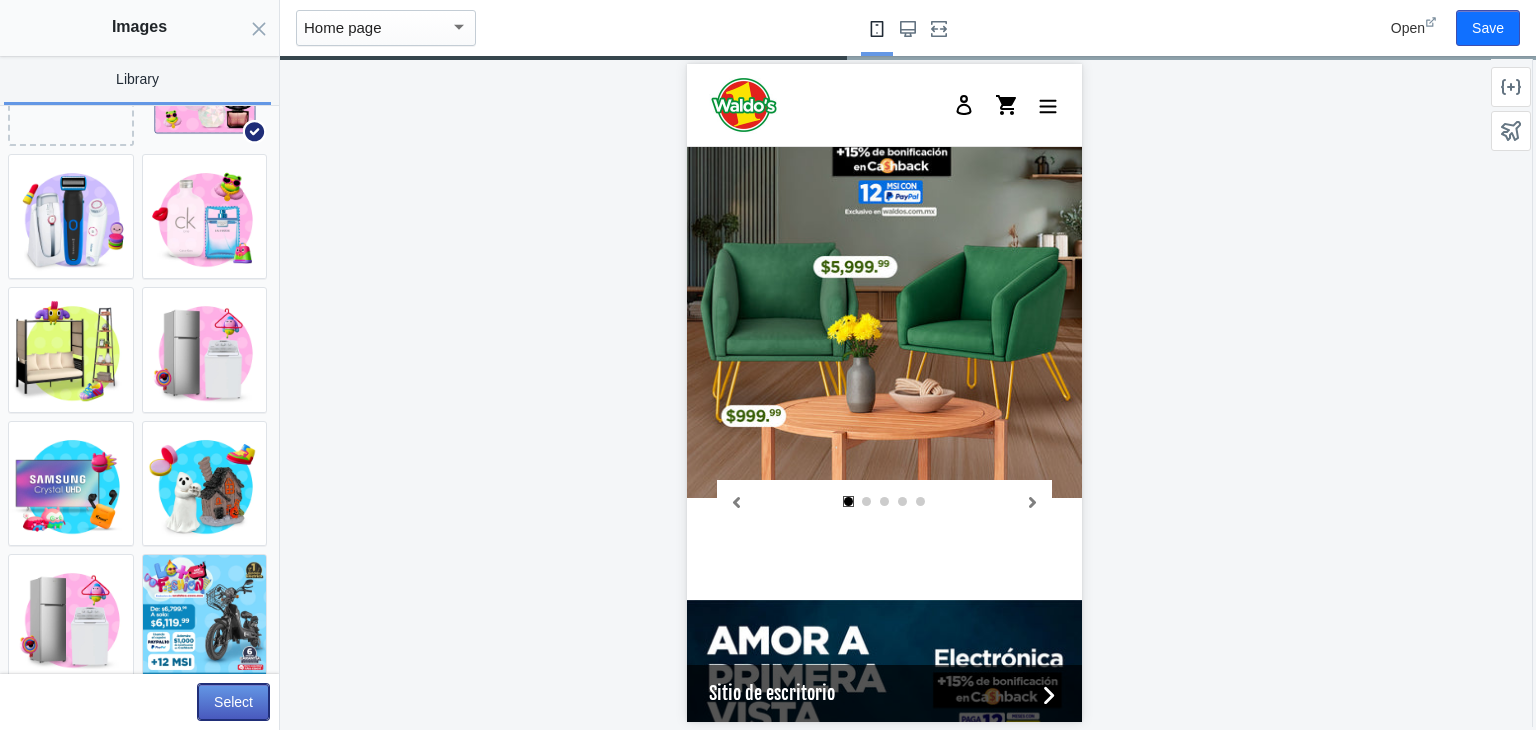 click on "Select" 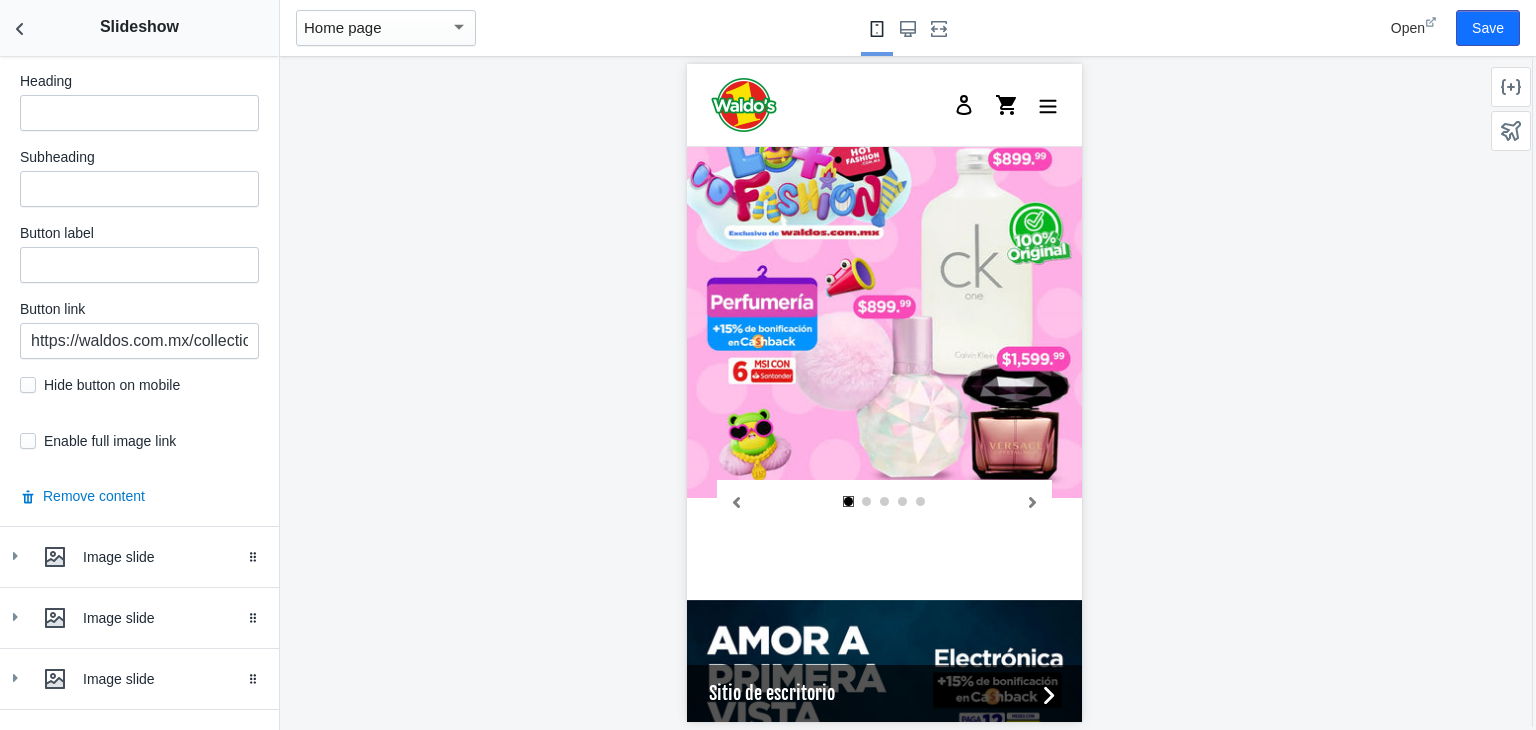 scroll, scrollTop: 959, scrollLeft: 0, axis: vertical 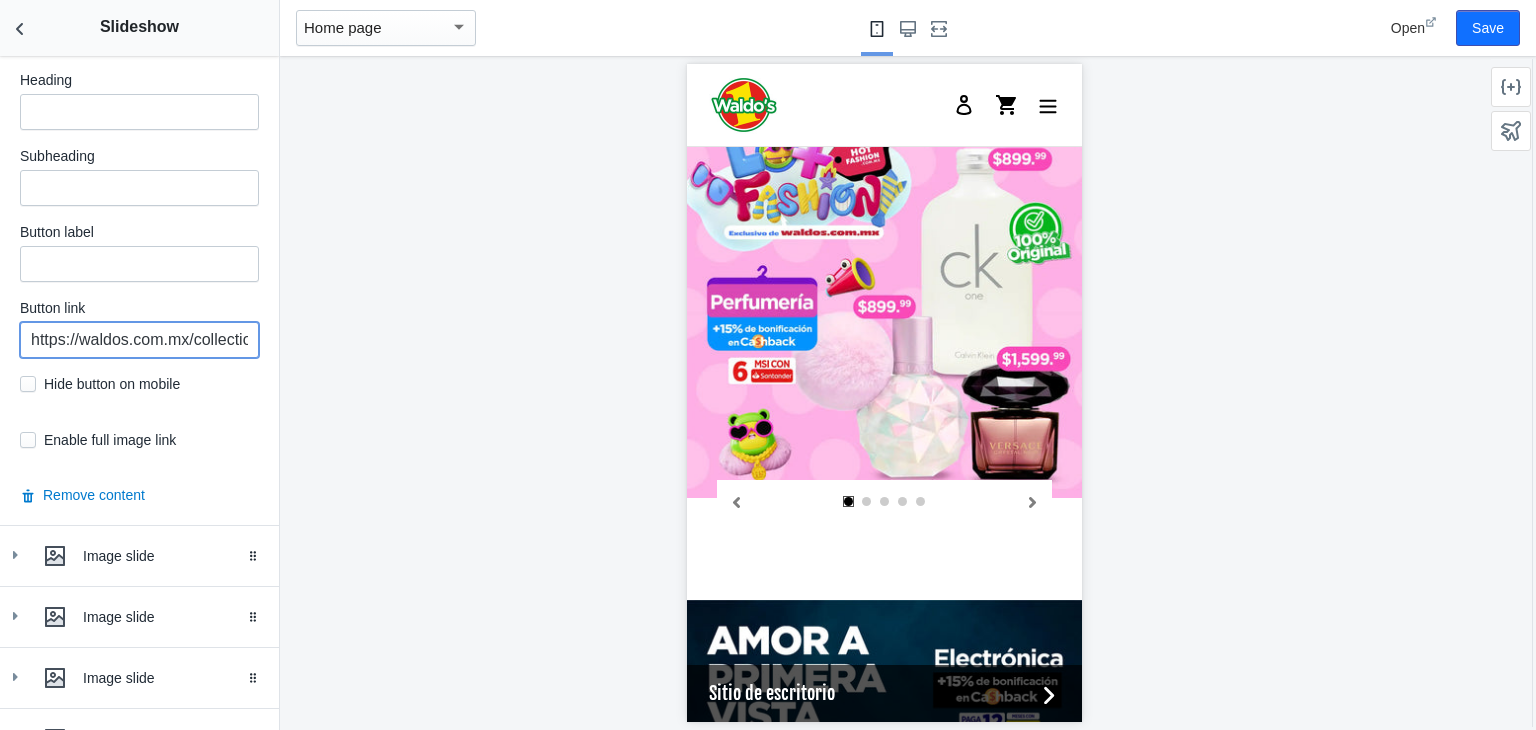 click on "https://waldos.com.mx/collections/muebles" at bounding box center (139, 340) 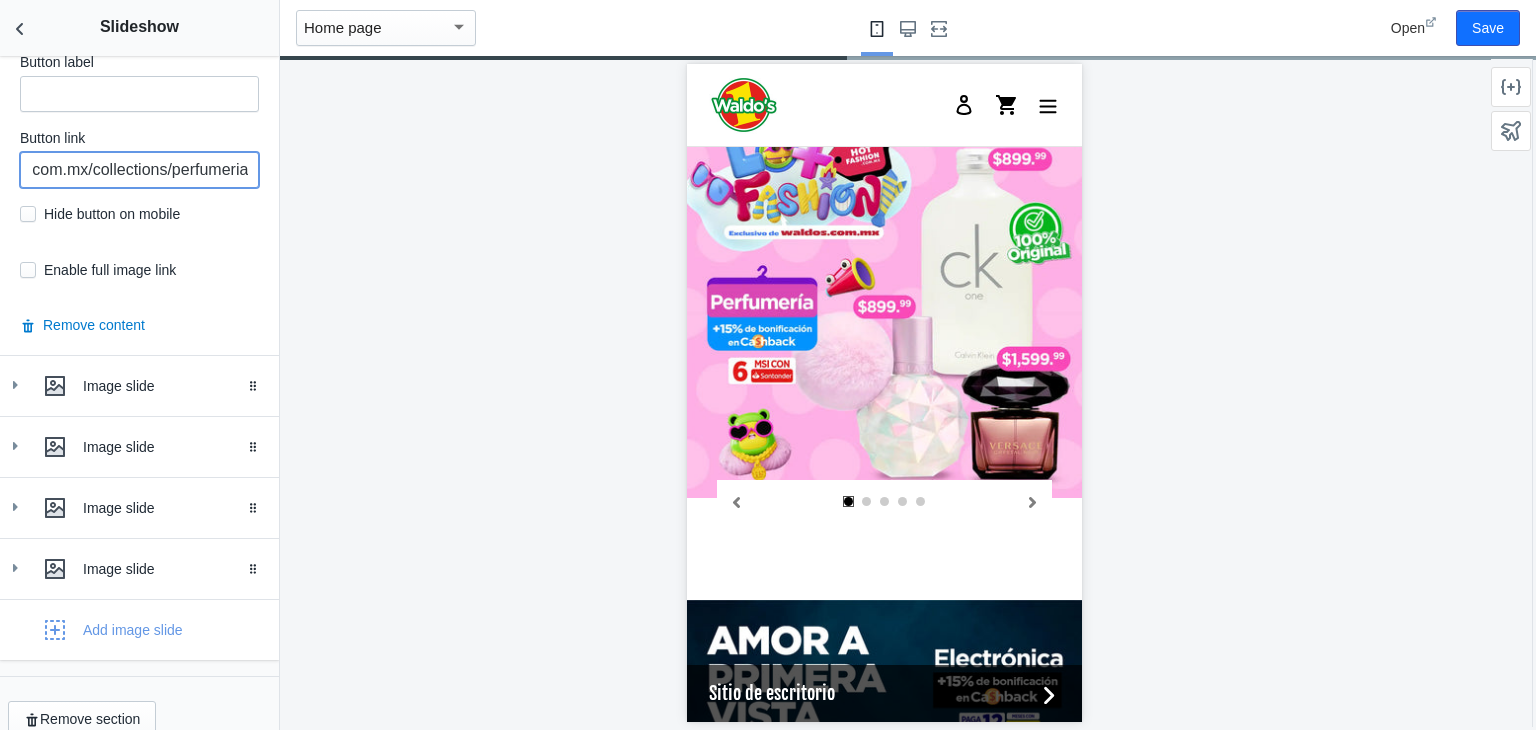 scroll, scrollTop: 1156, scrollLeft: 0, axis: vertical 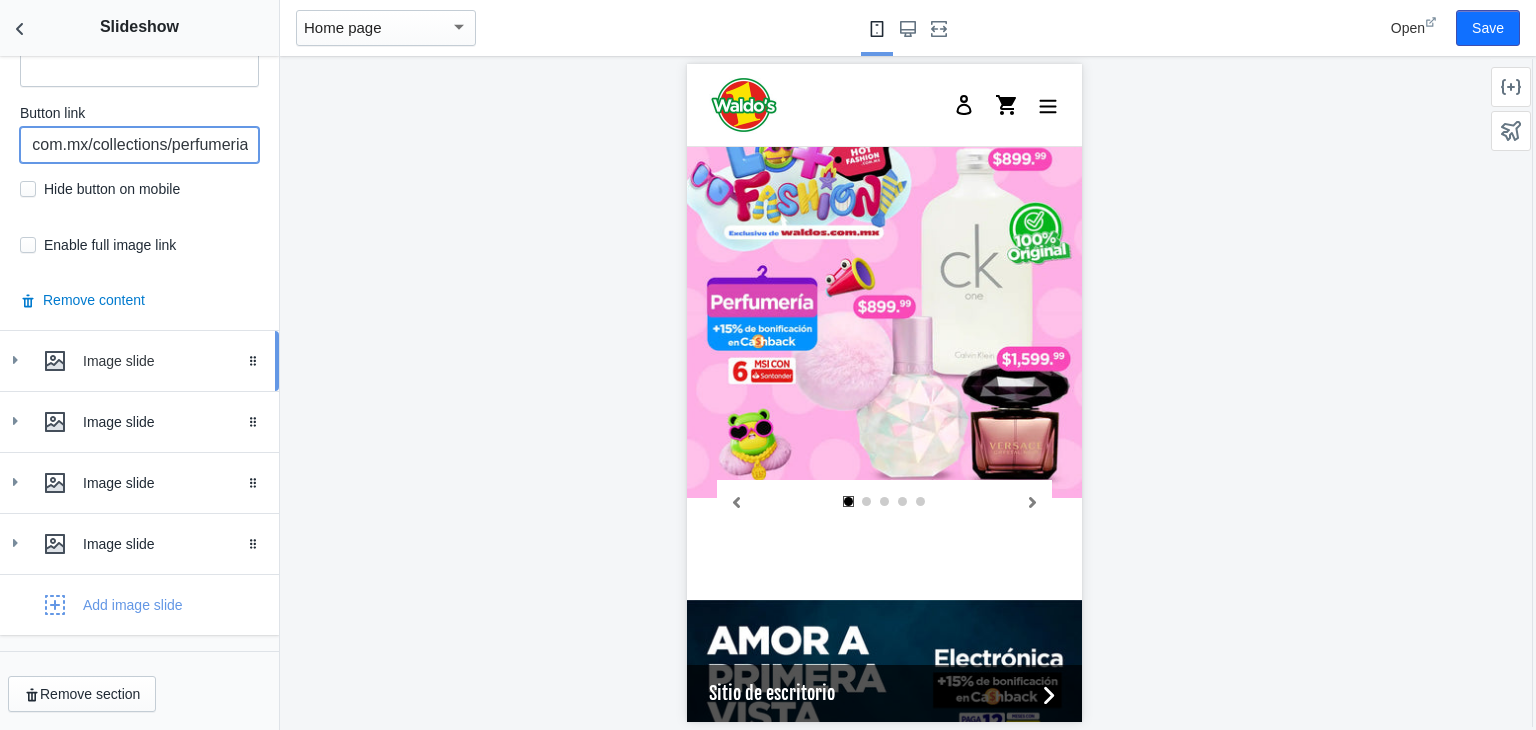 type on "https://waldos.com.mx/collections/perfumeria" 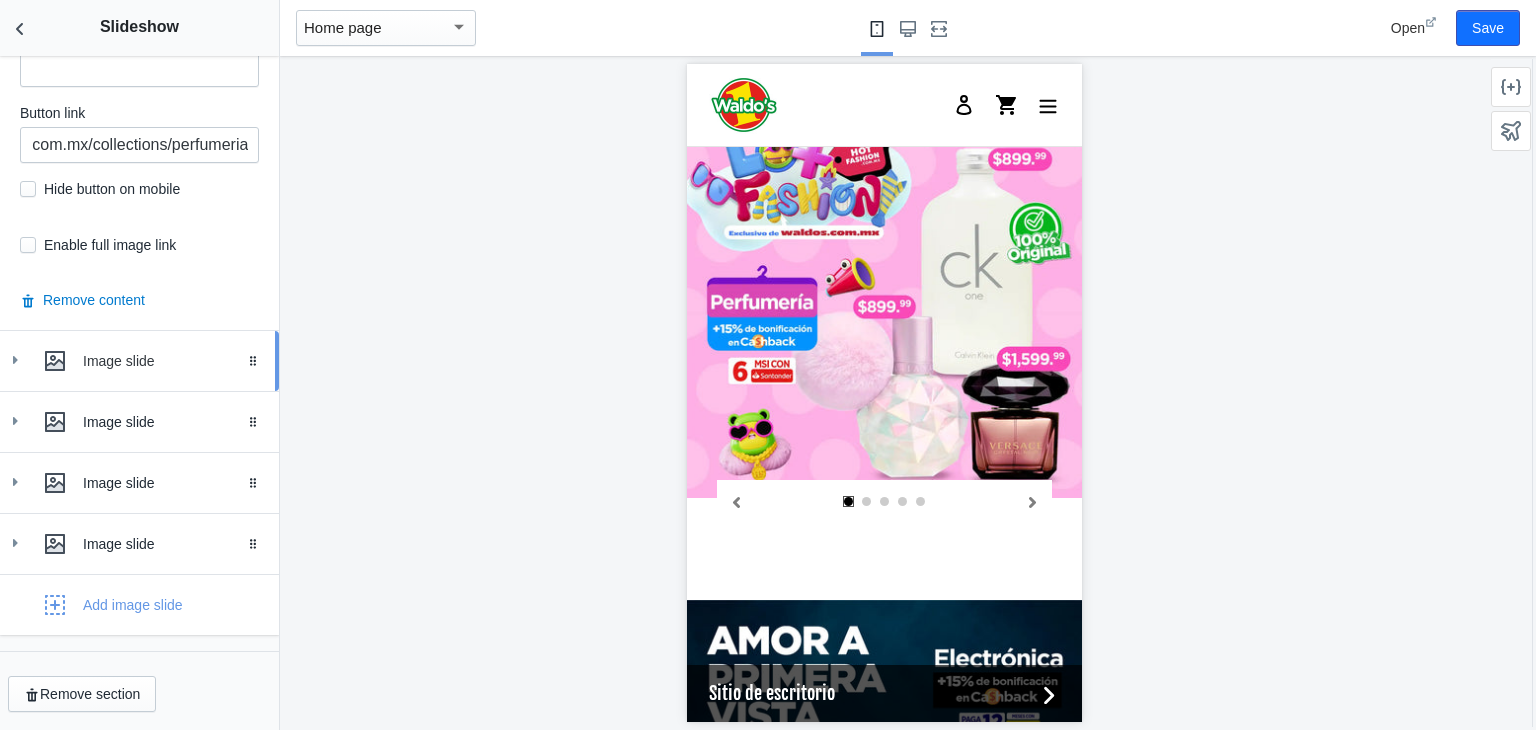 click on "Image slide Drag to reorder" at bounding box center [139, 361] 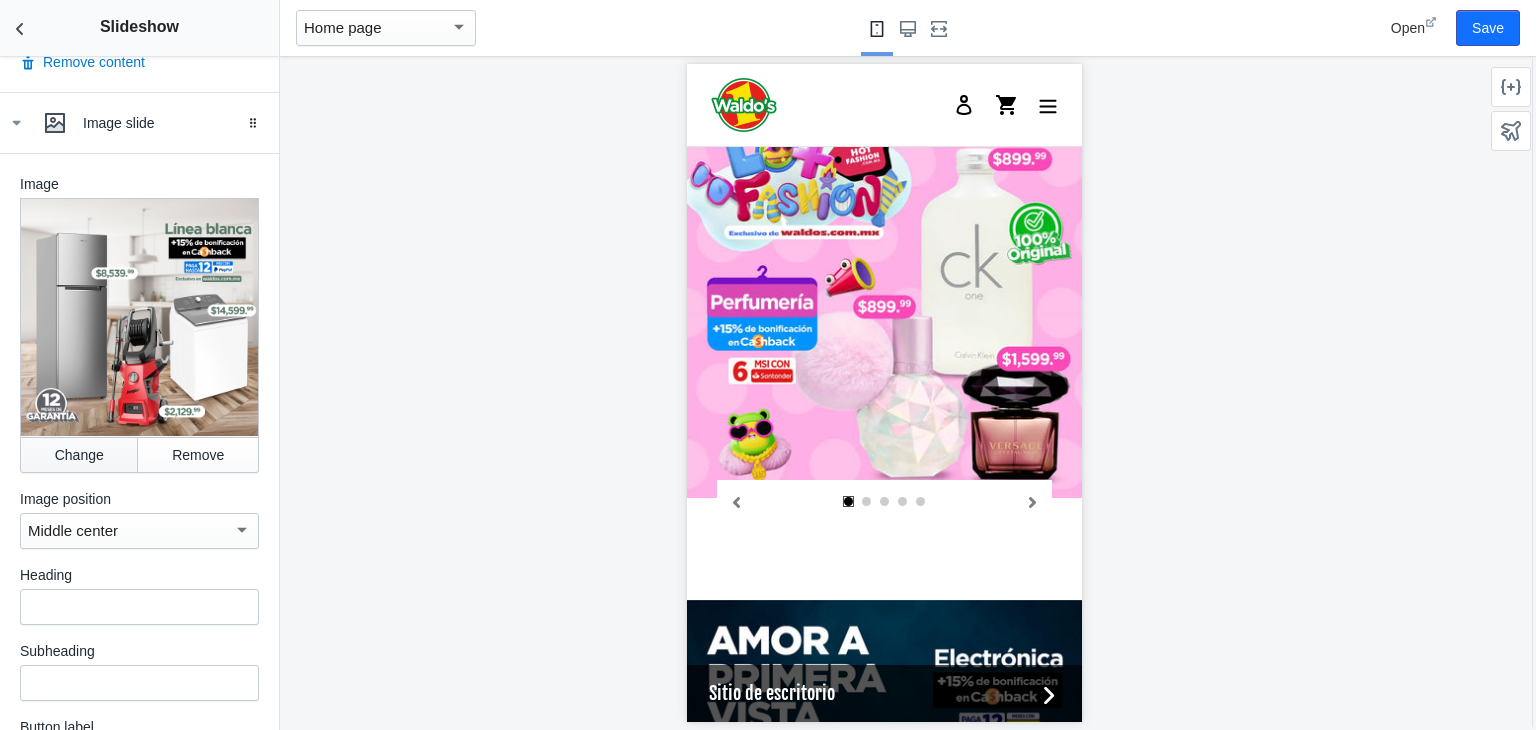 scroll, scrollTop: 1395, scrollLeft: 0, axis: vertical 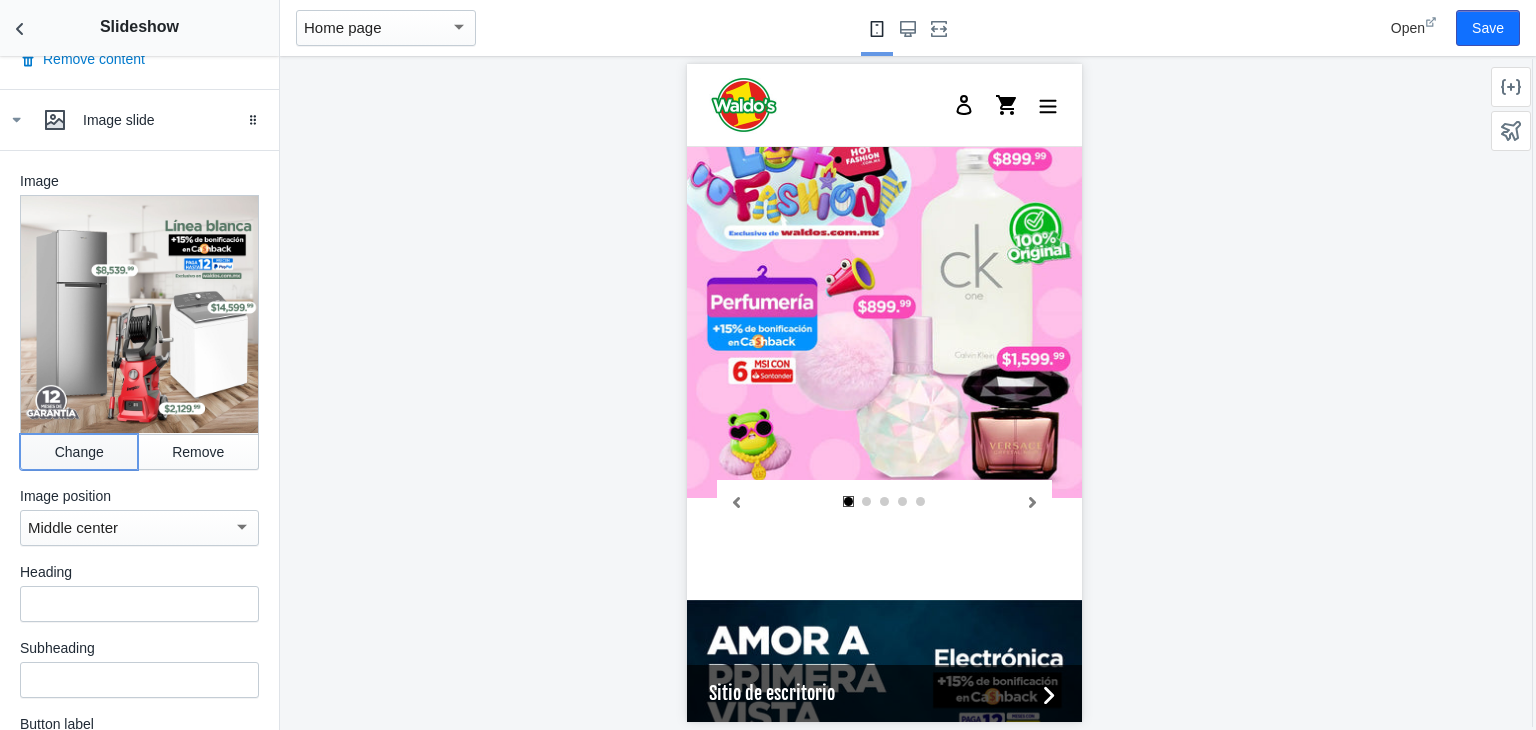click on "Change" at bounding box center [79, 452] 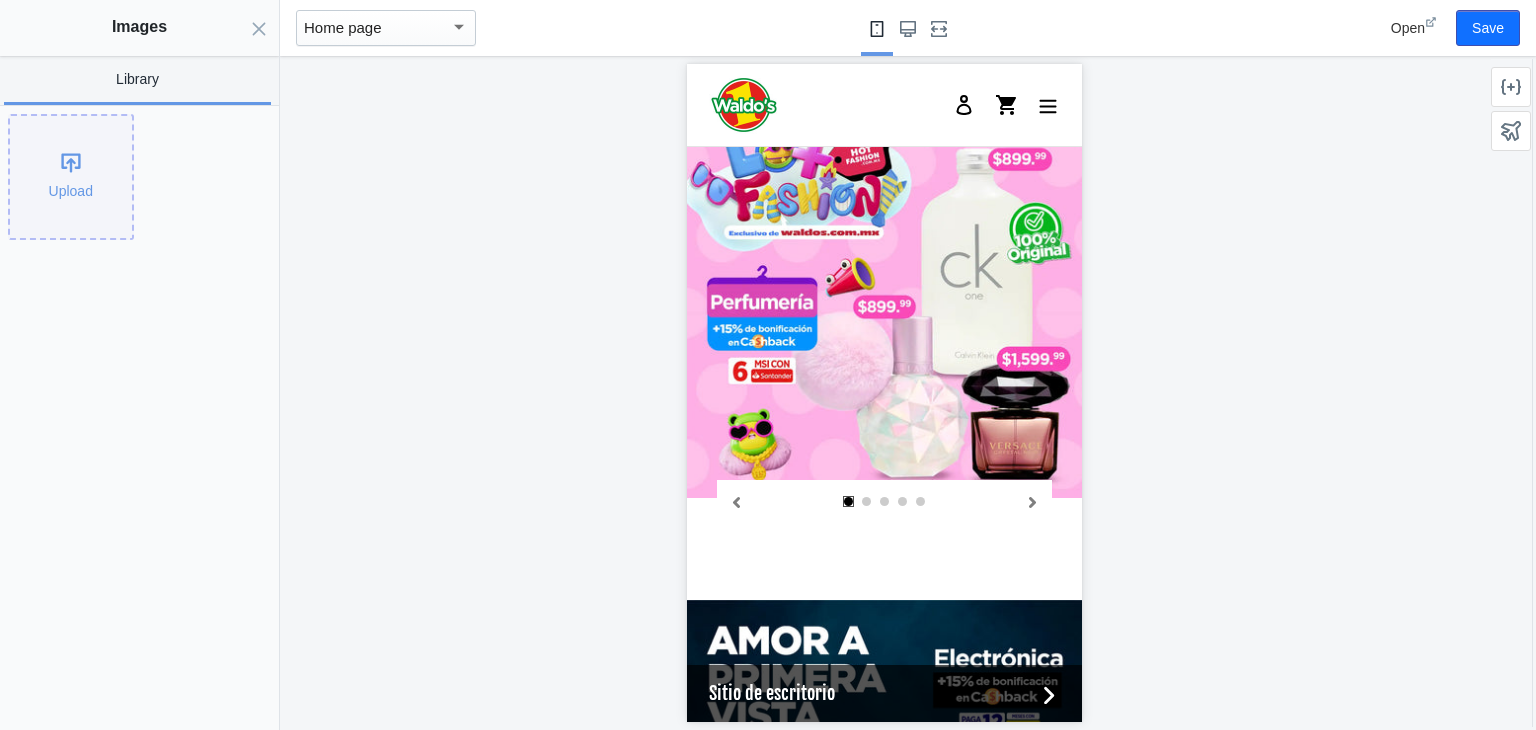 click on "Upload" 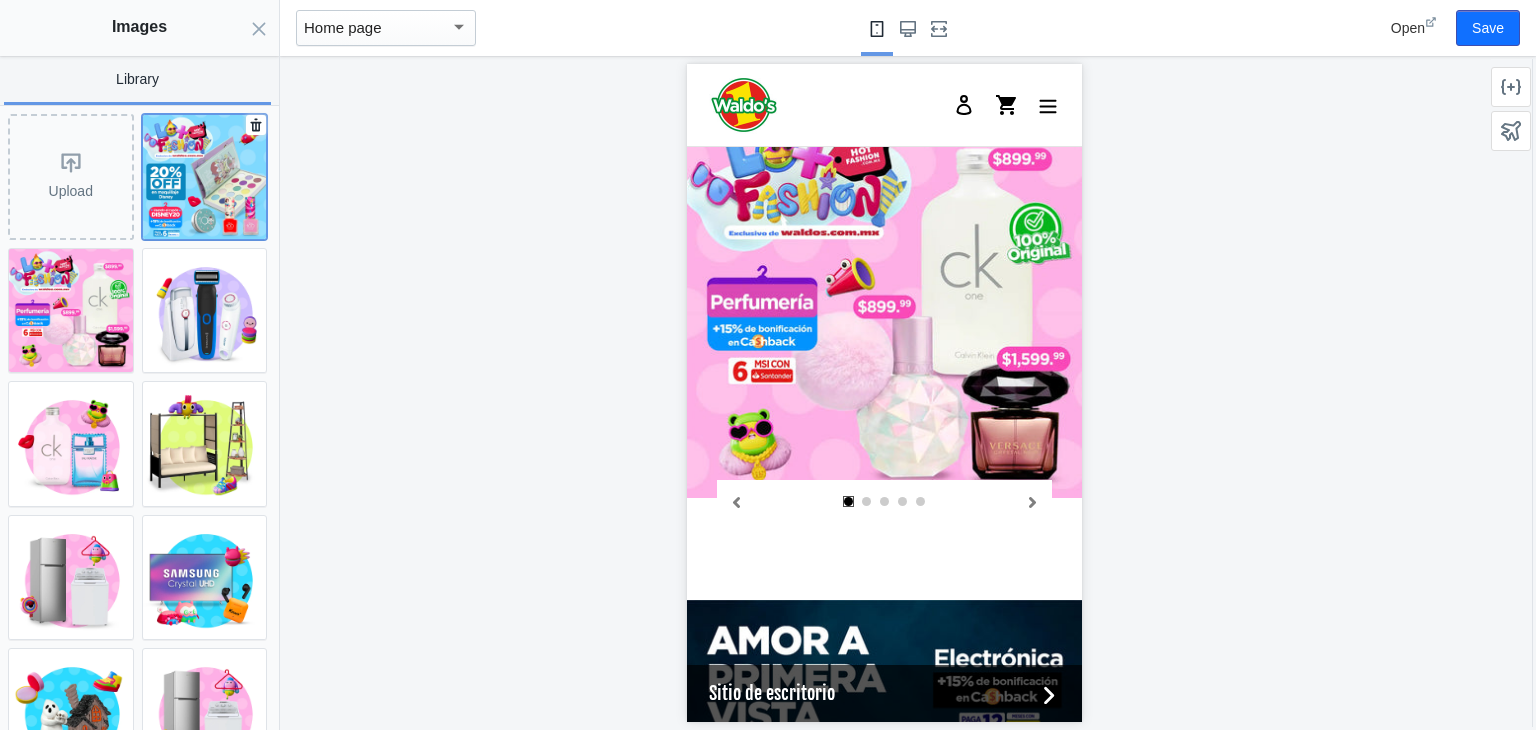 click 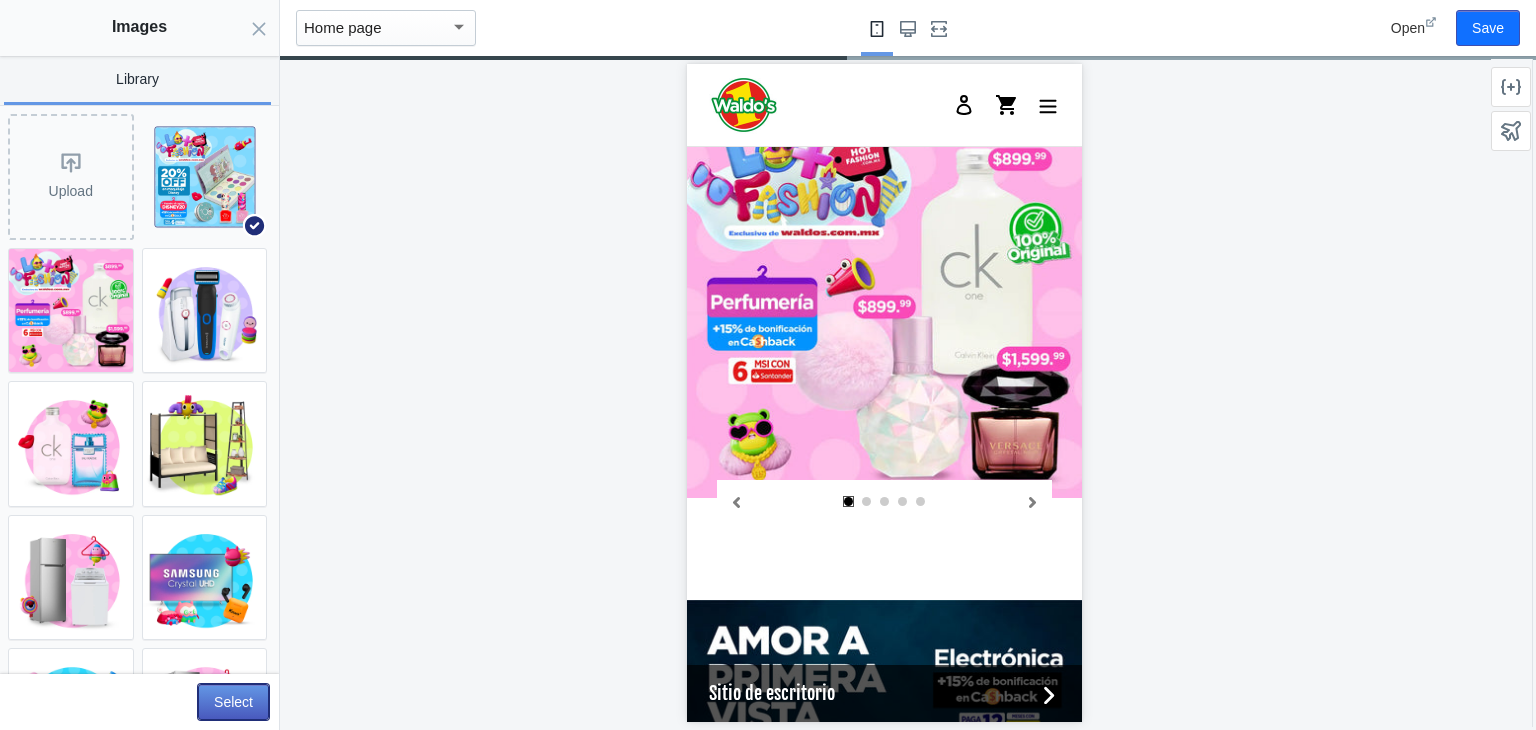 click on "Select" 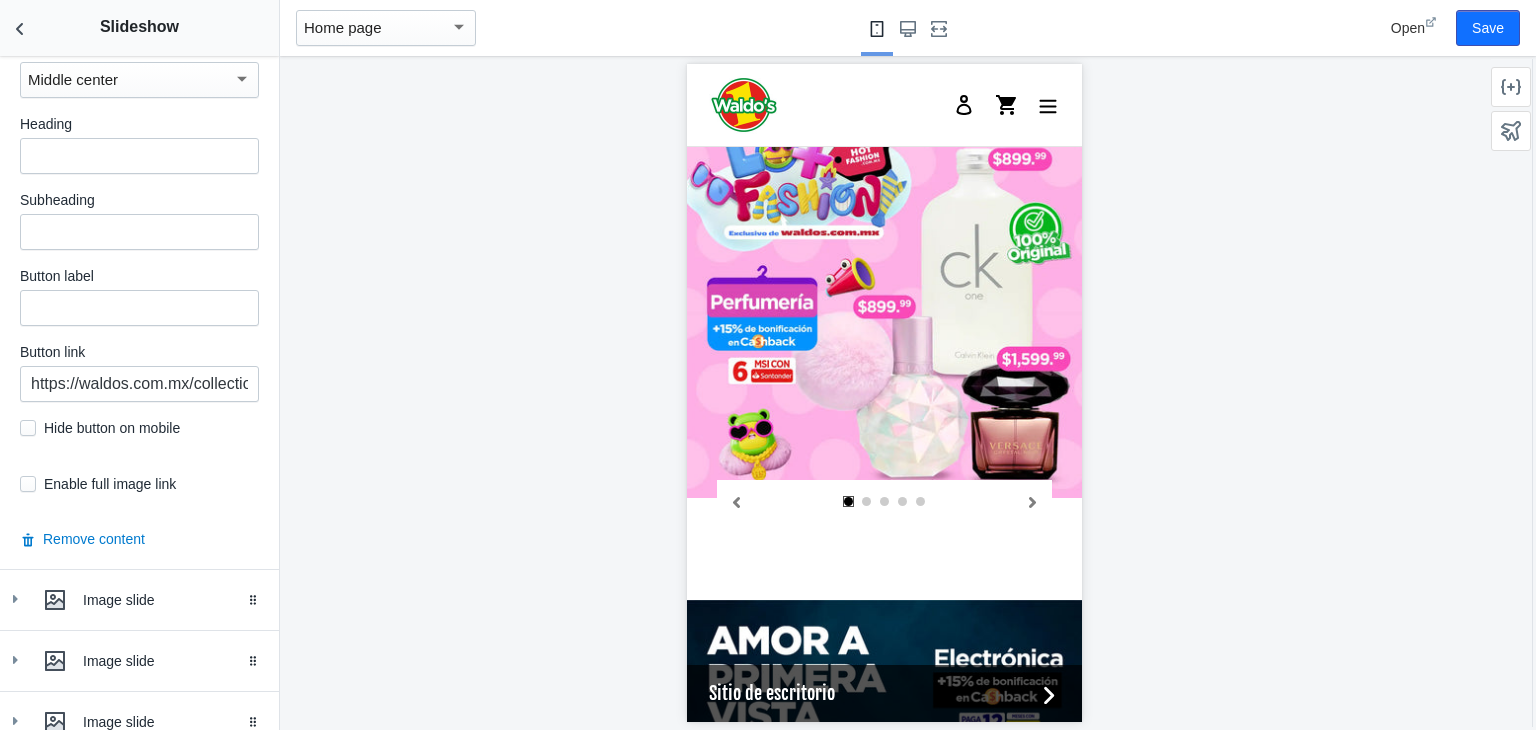 scroll, scrollTop: 1844, scrollLeft: 0, axis: vertical 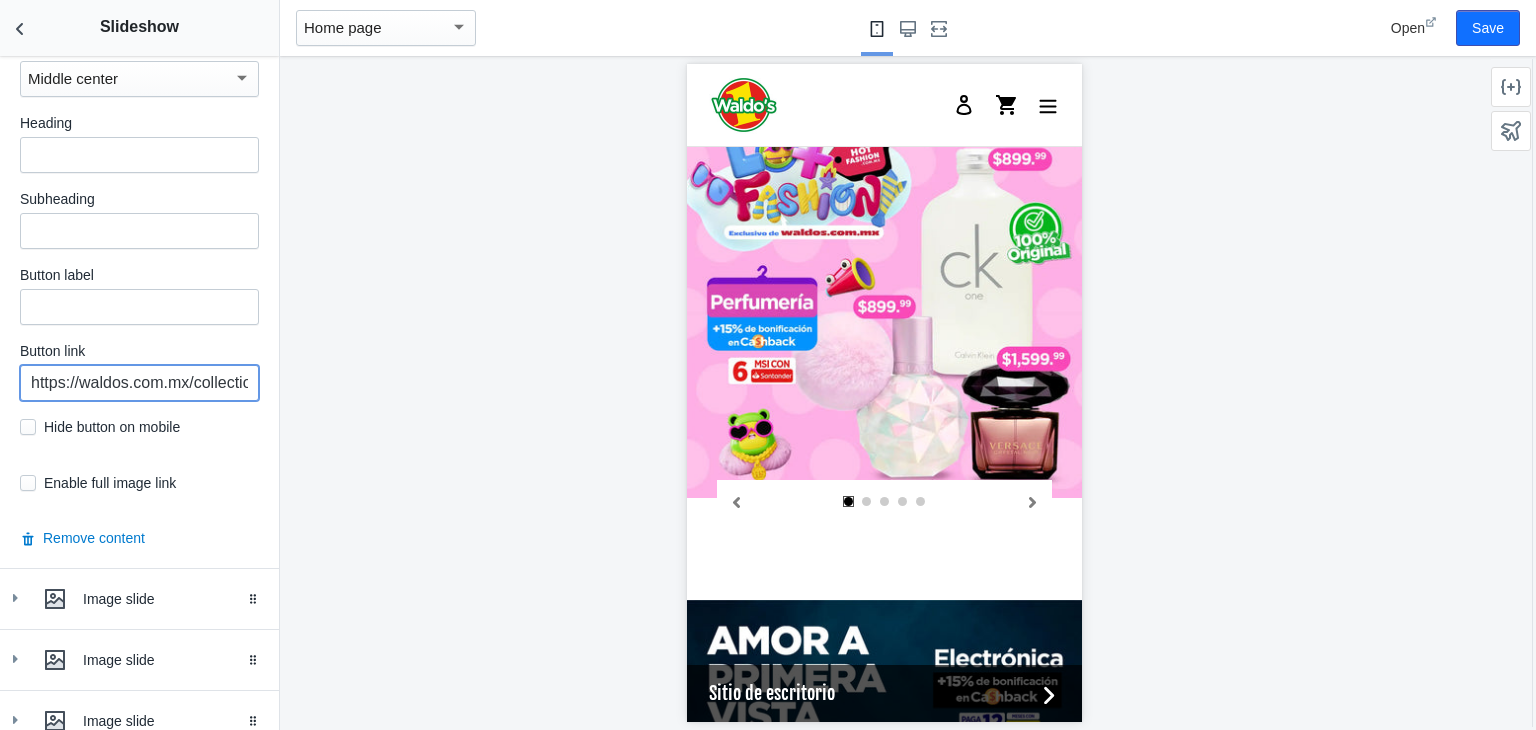 click on "https://waldos.com.mx/collections/electrodomesticos-y-linea-blanca" at bounding box center (139, 383) 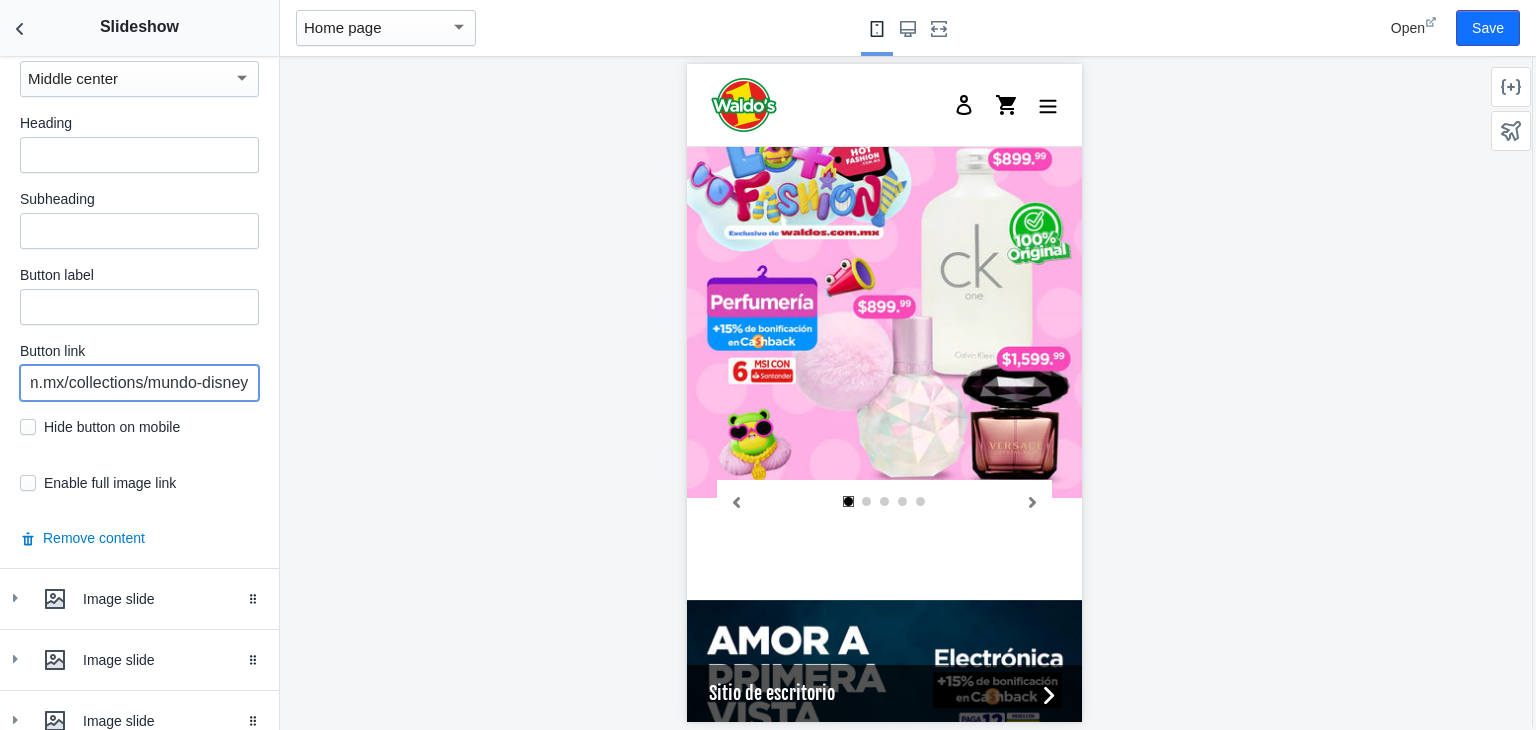scroll, scrollTop: 0, scrollLeft: 146, axis: horizontal 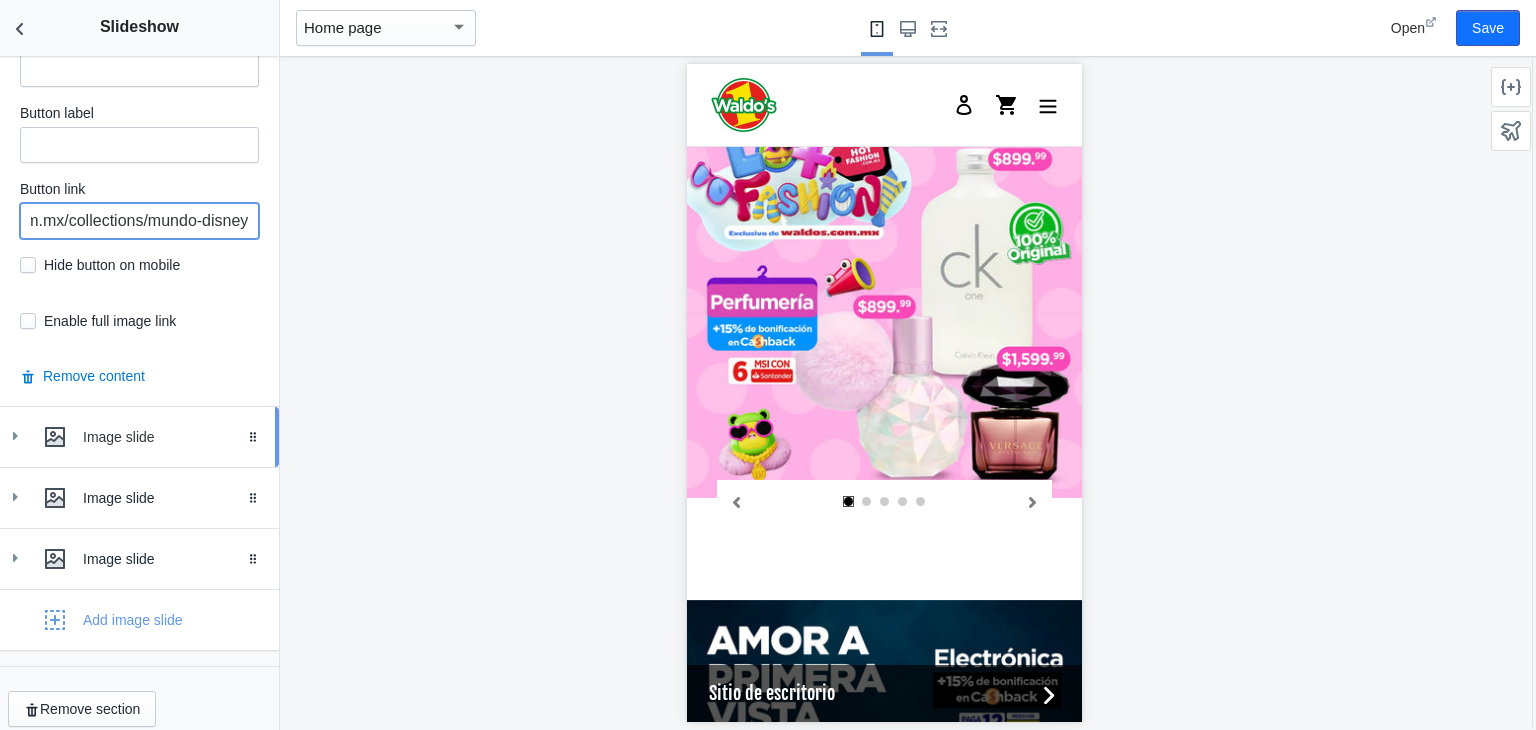 type on "https://waldos.com.mx/collections/mundo-disney" 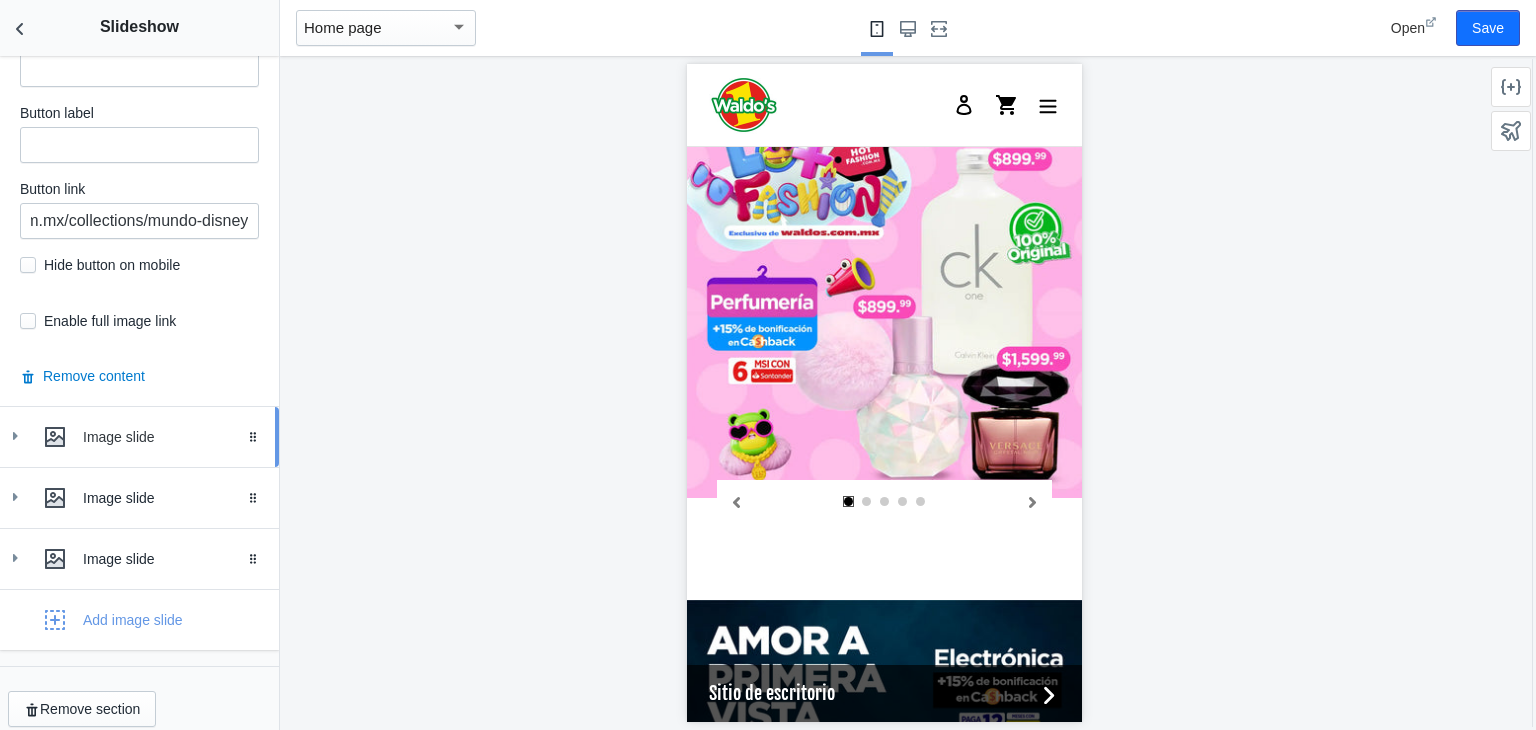 scroll, scrollTop: 0, scrollLeft: 0, axis: both 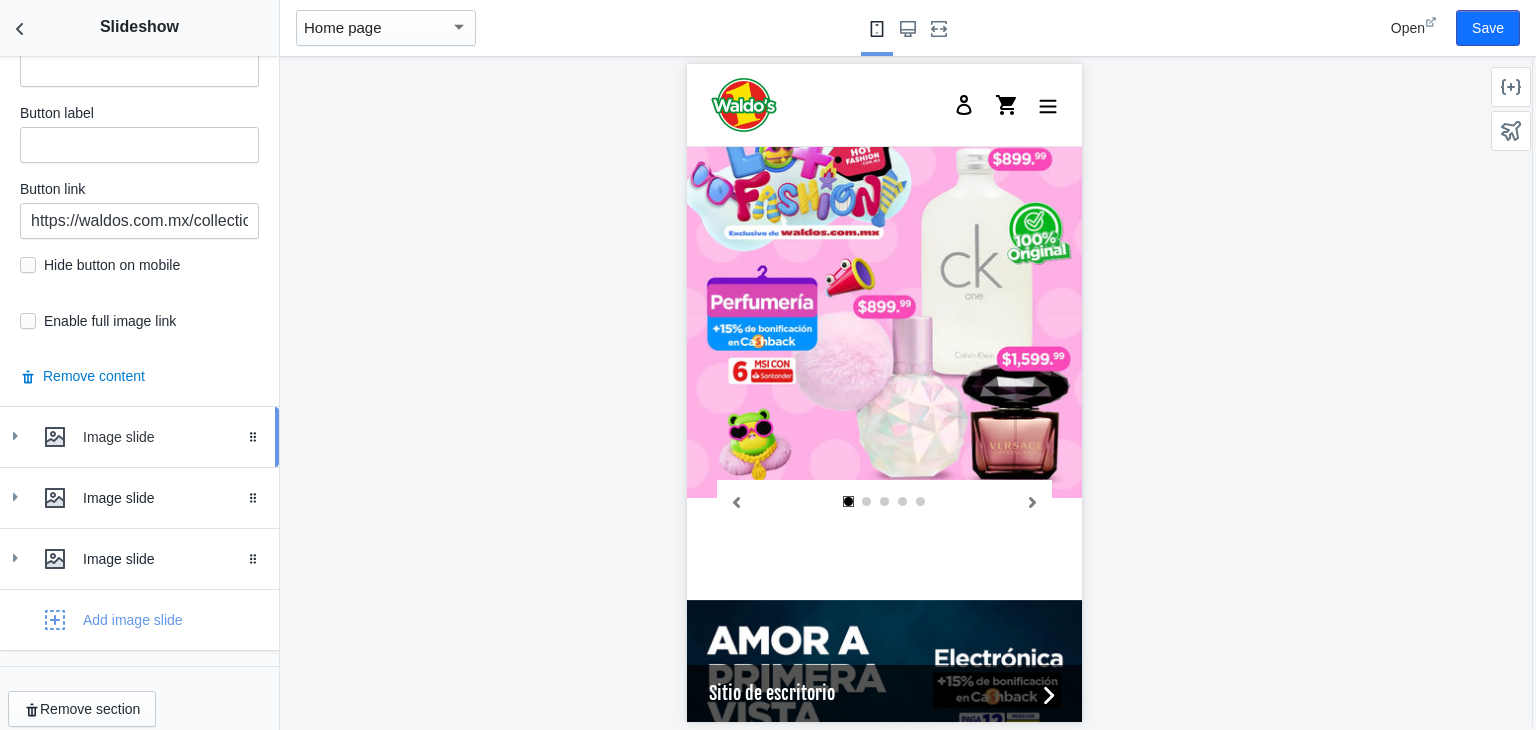 click 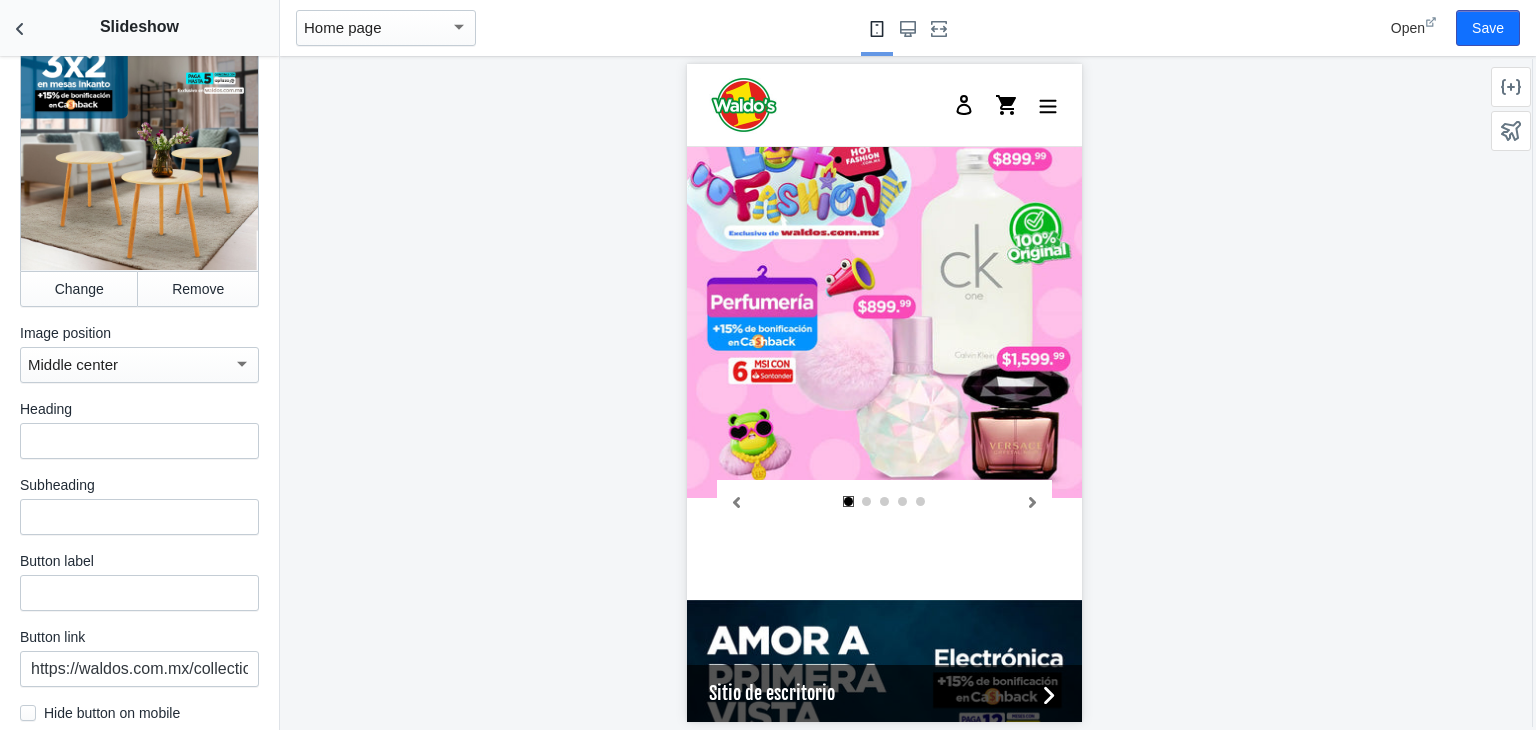 scroll, scrollTop: 2493, scrollLeft: 0, axis: vertical 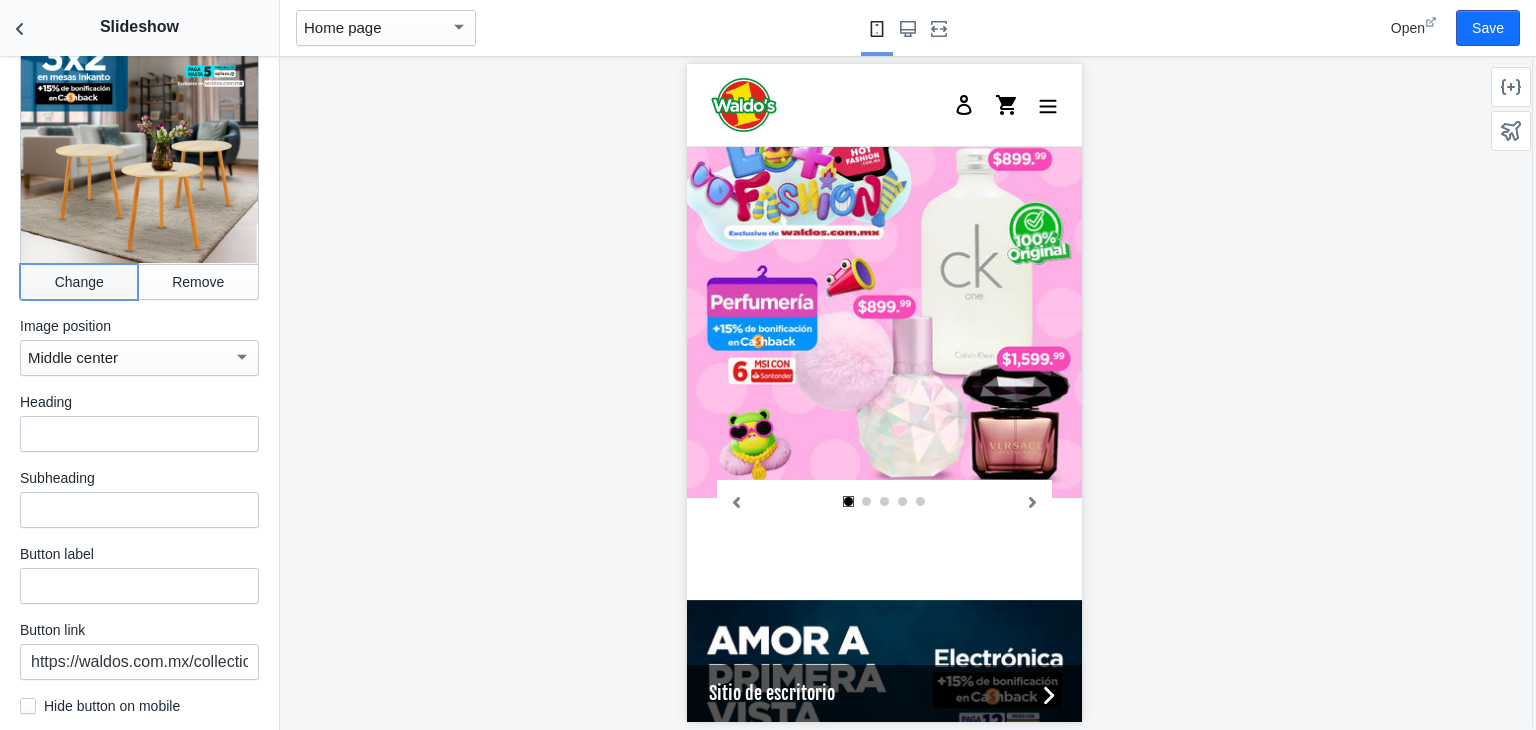 click on "Change" at bounding box center (79, 282) 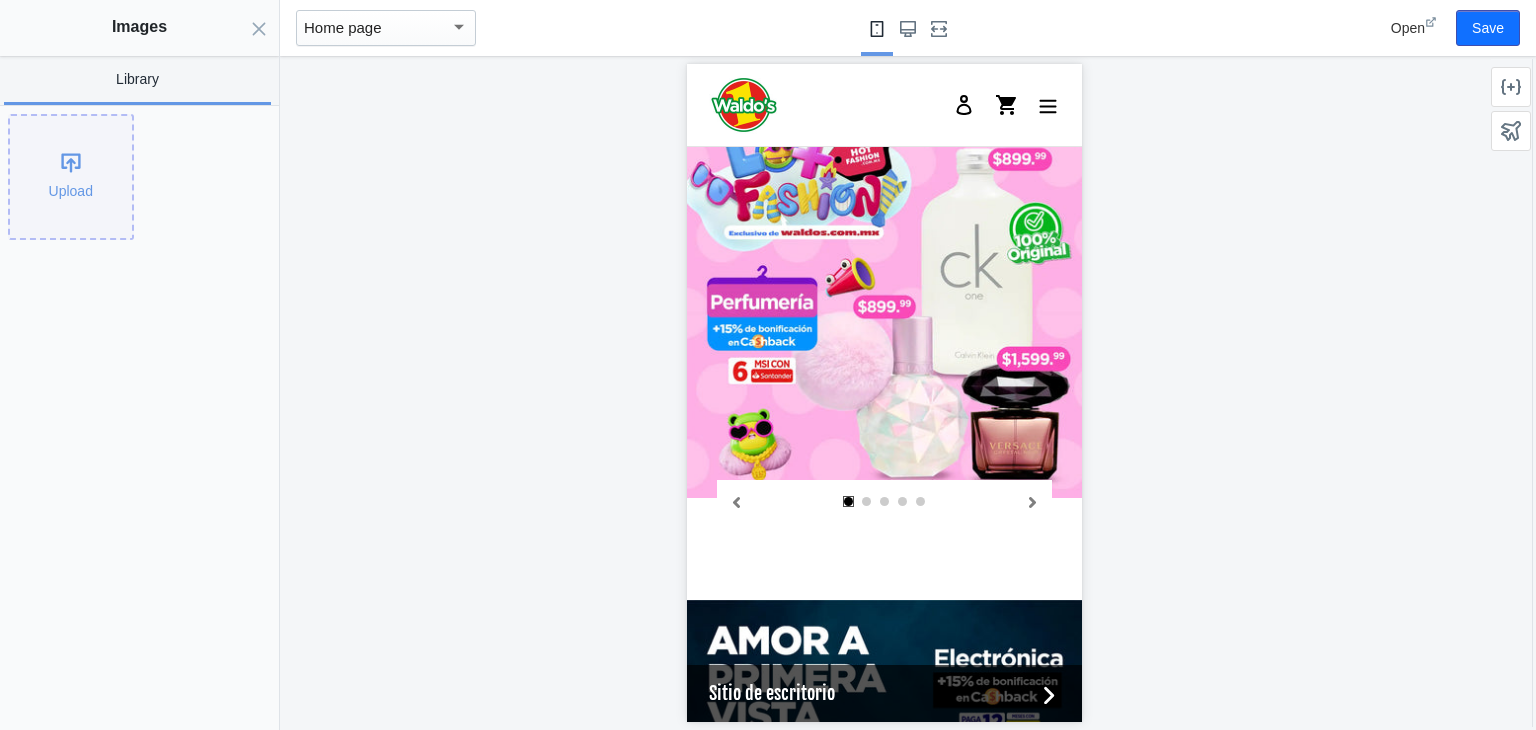 click on "Upload" 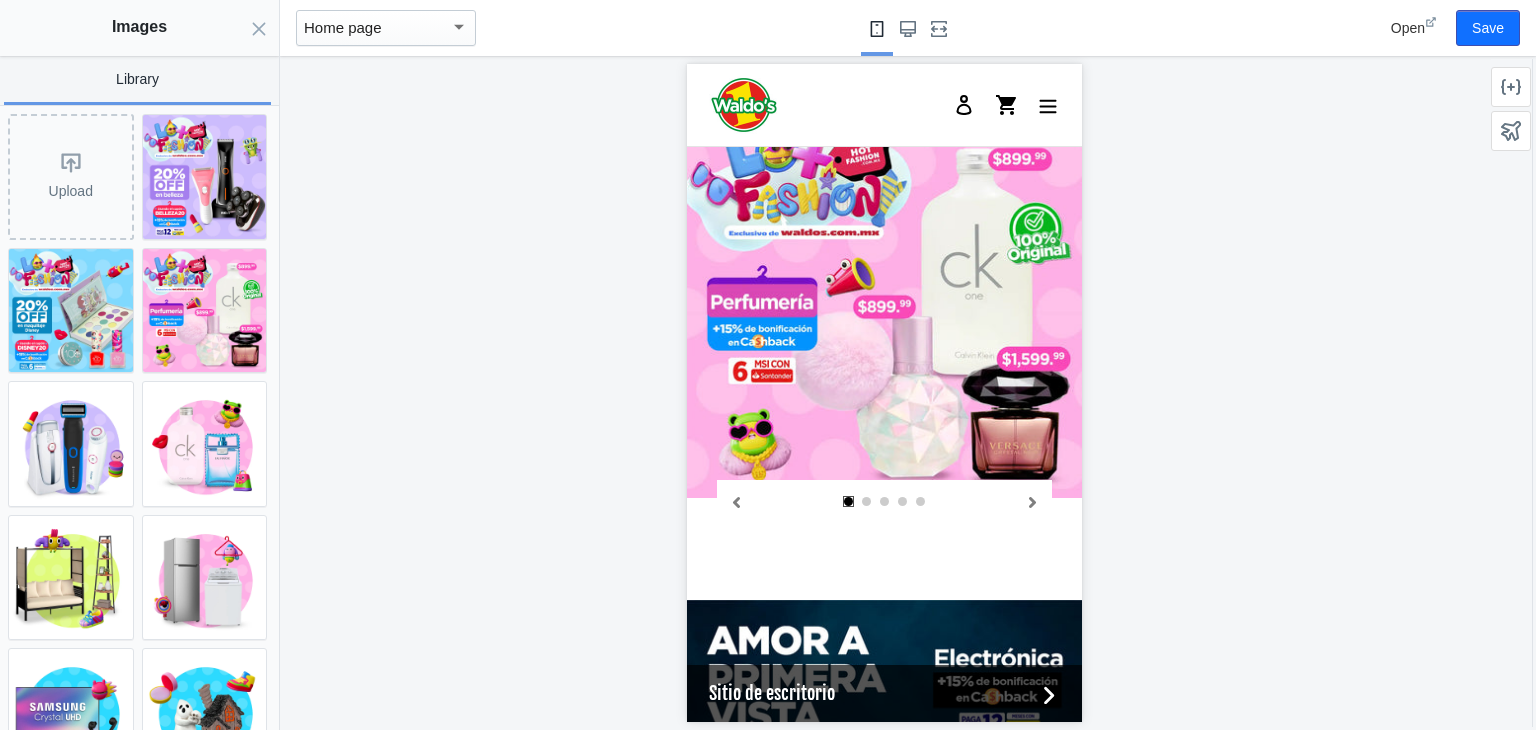 click on "Upload" 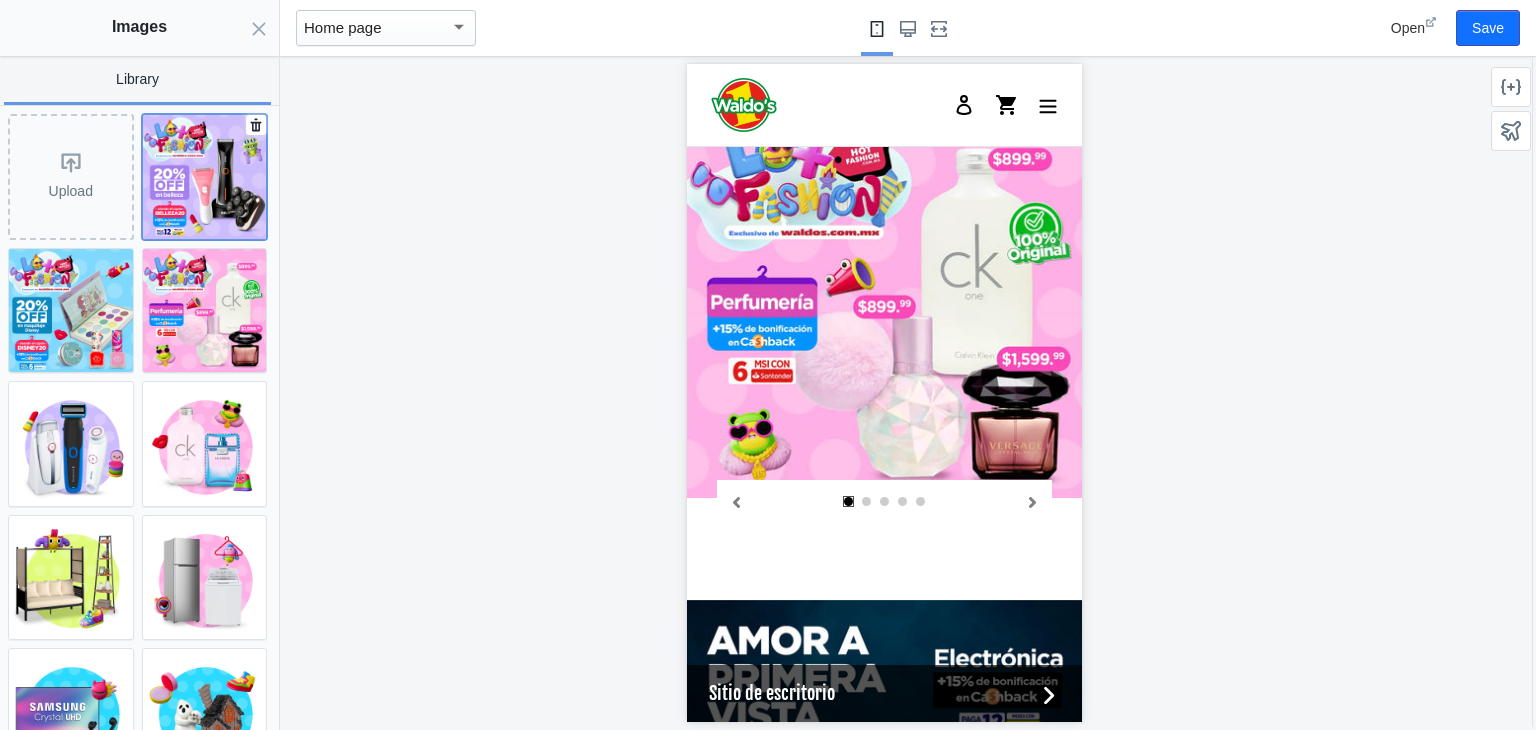 click 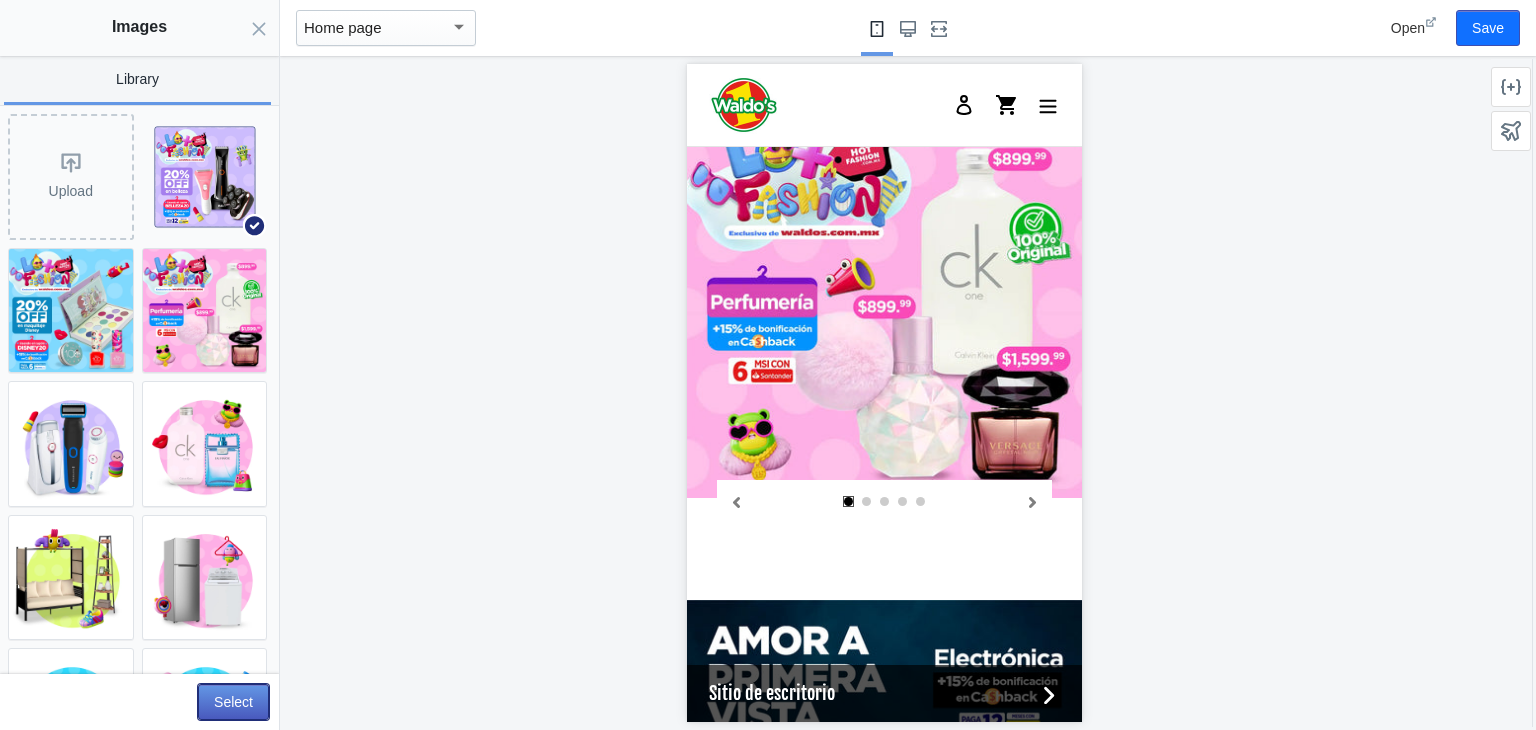 click on "Select" 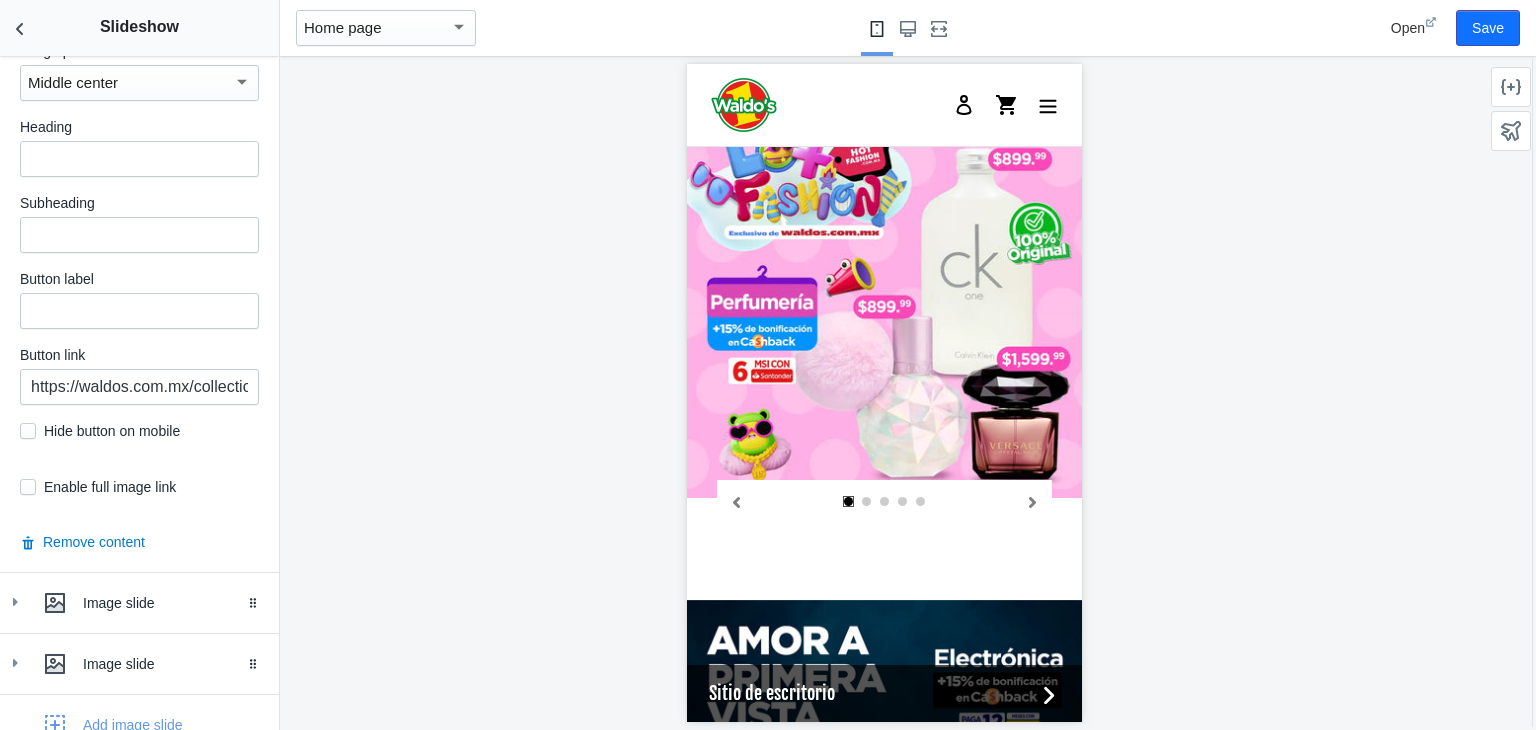 scroll, scrollTop: 2778, scrollLeft: 0, axis: vertical 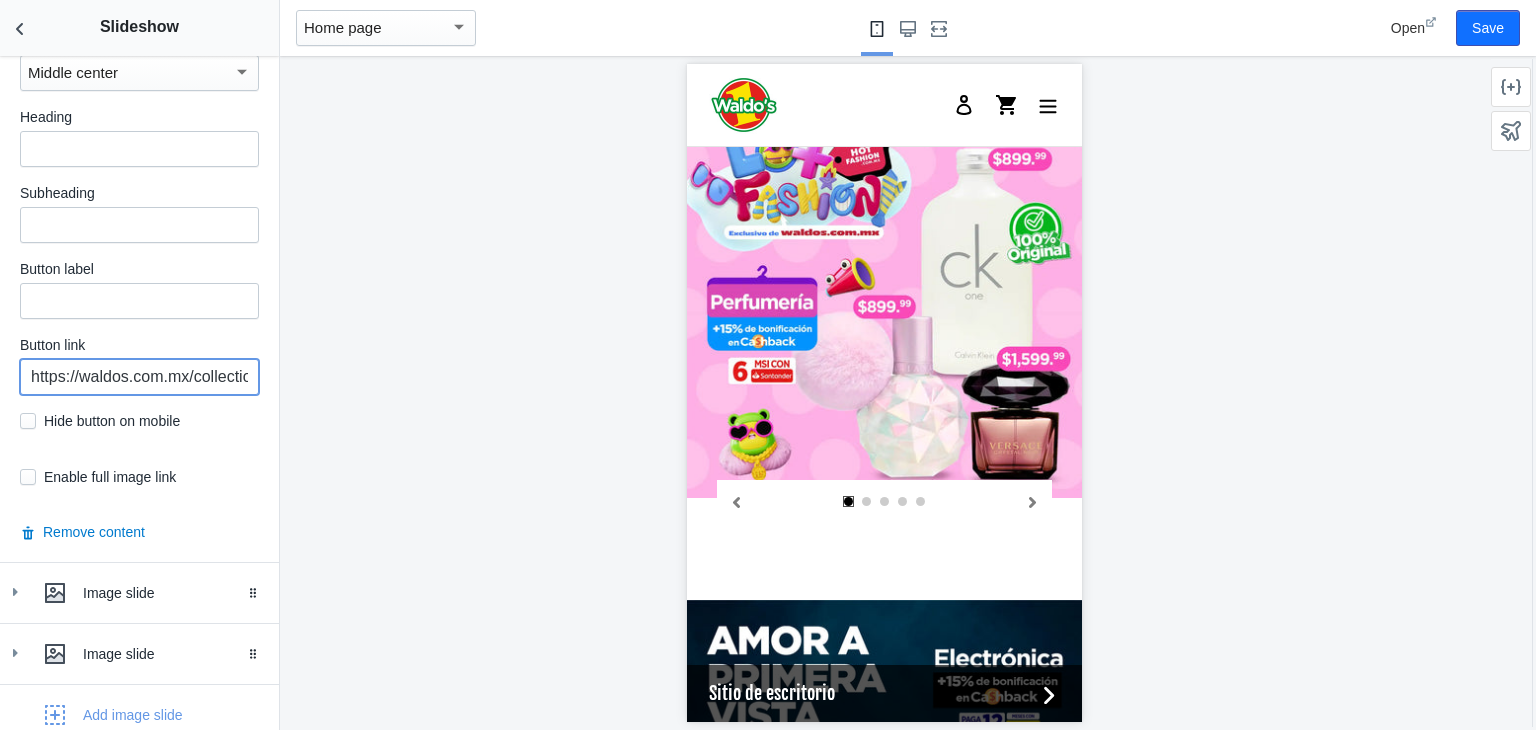 click on "https://waldos.com.mx/collections/mesas-decorativas-3x2" at bounding box center (139, 377) 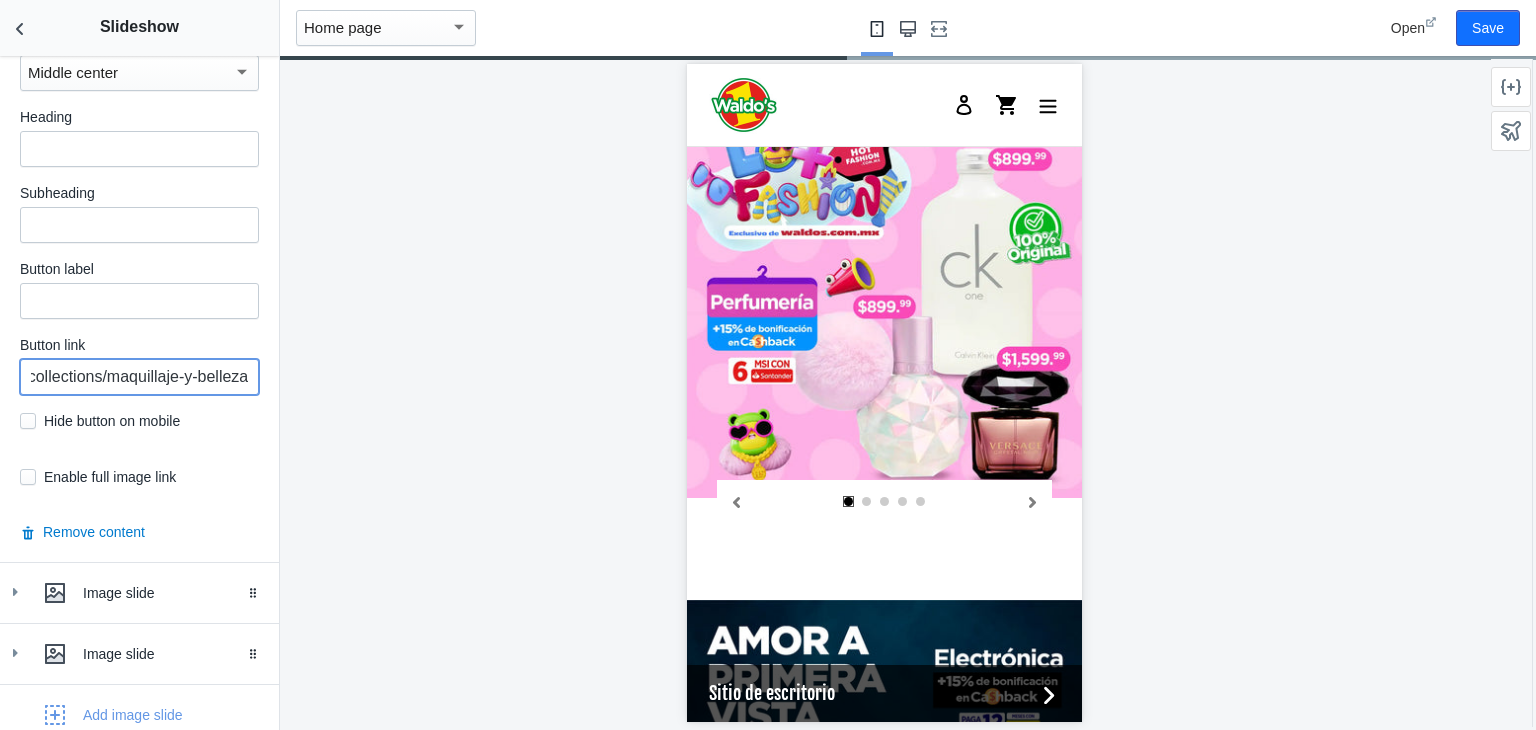 type on "https://waldos.com.mx/collections/maquillaje-y-belleza" 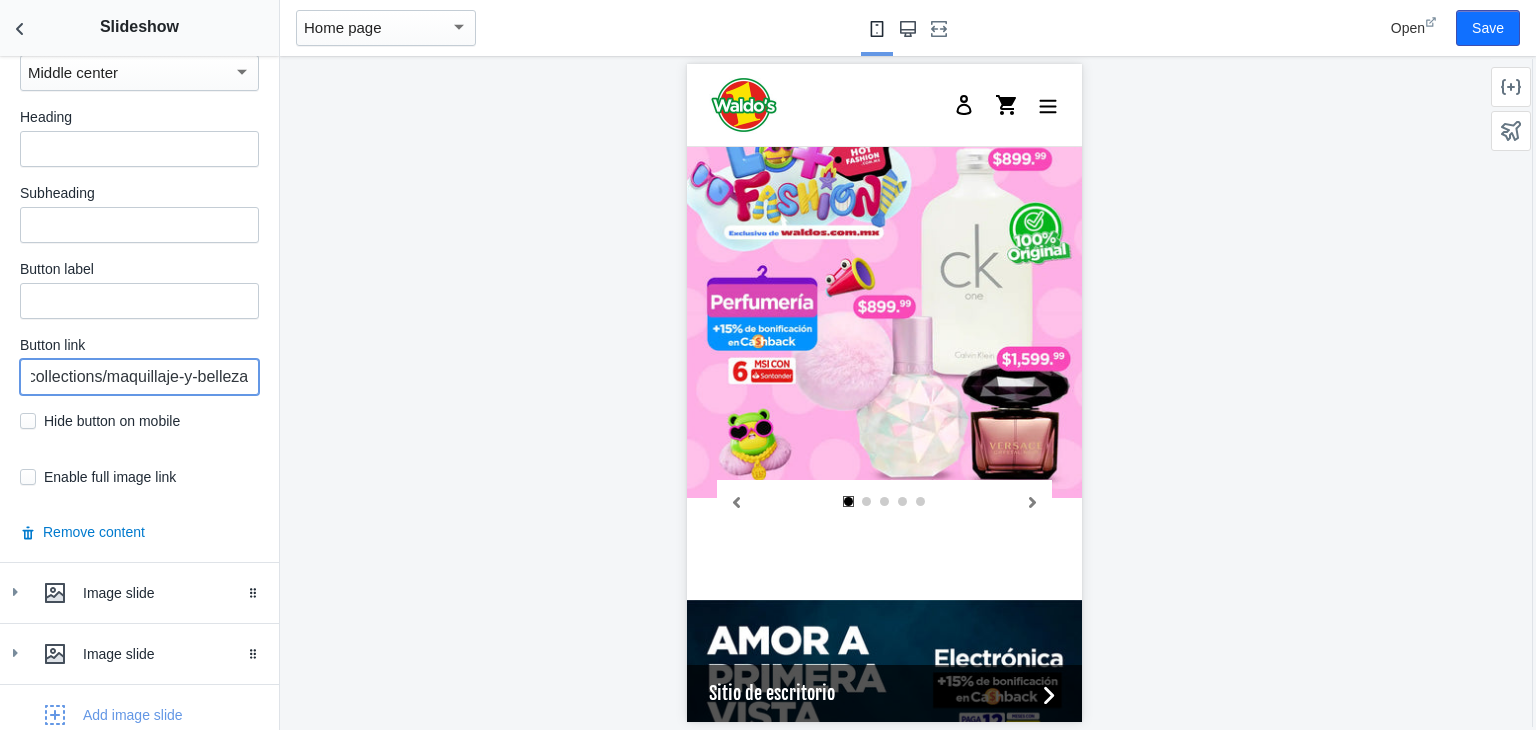 scroll, scrollTop: 0, scrollLeft: 0, axis: both 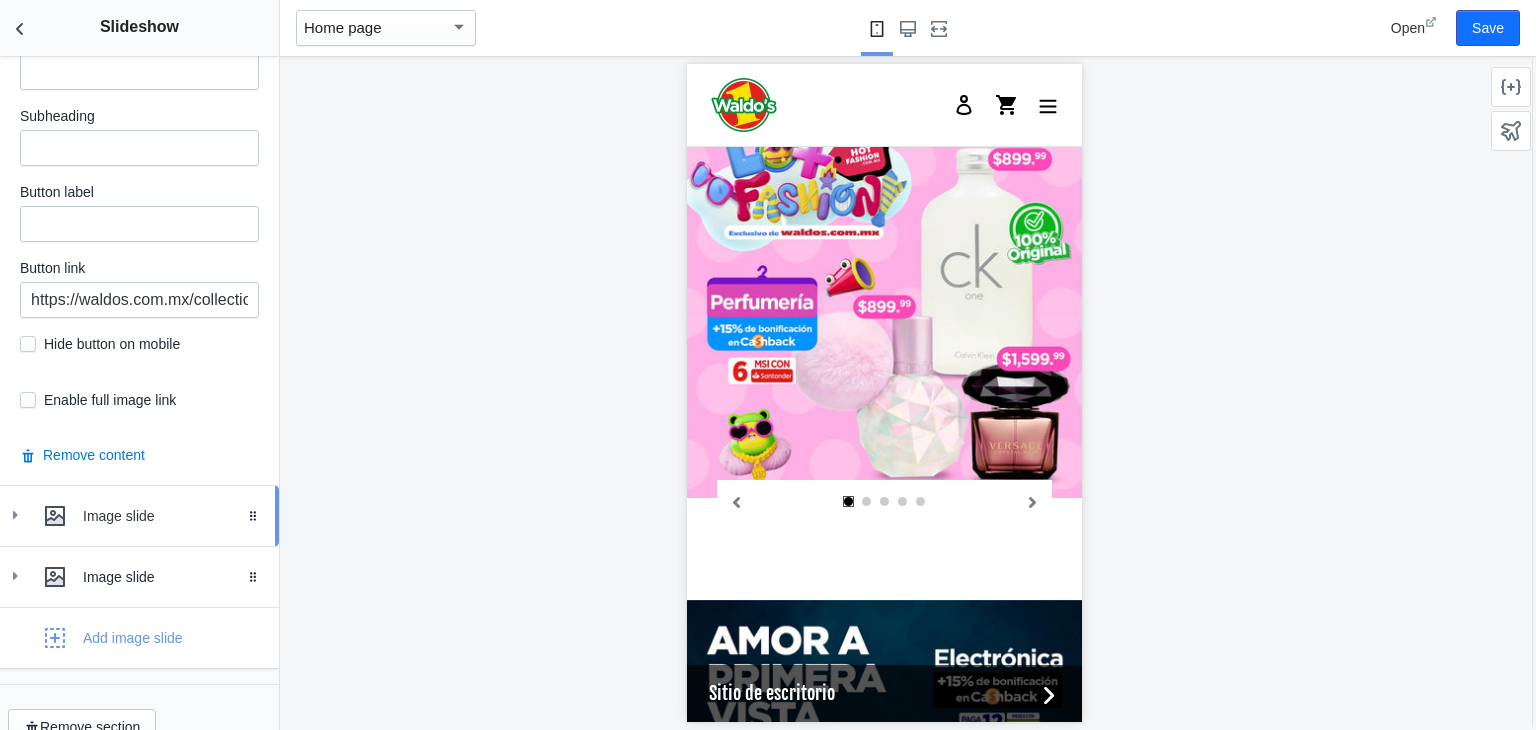 click on "Image slide Drag to reorder" at bounding box center [139, 516] 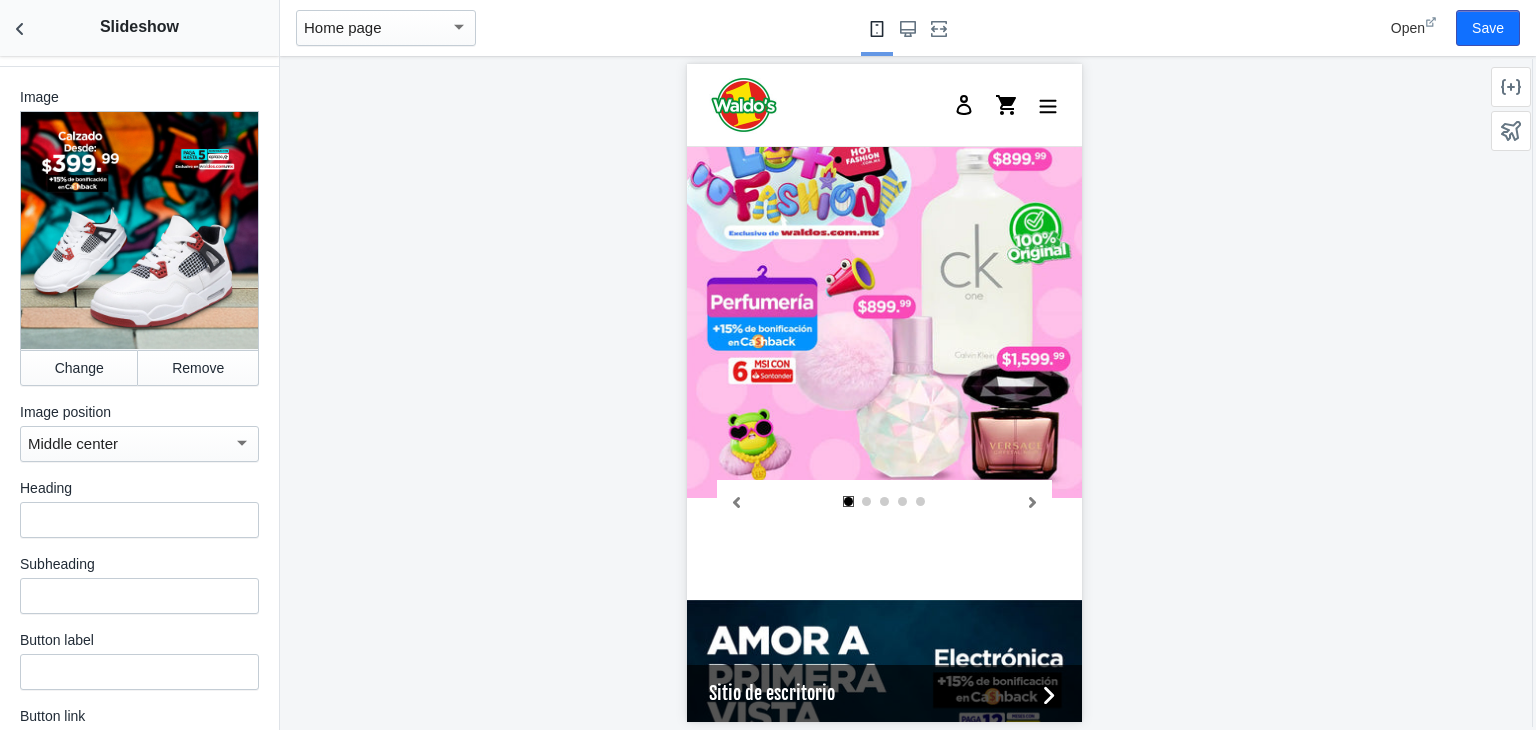 scroll, scrollTop: 3341, scrollLeft: 0, axis: vertical 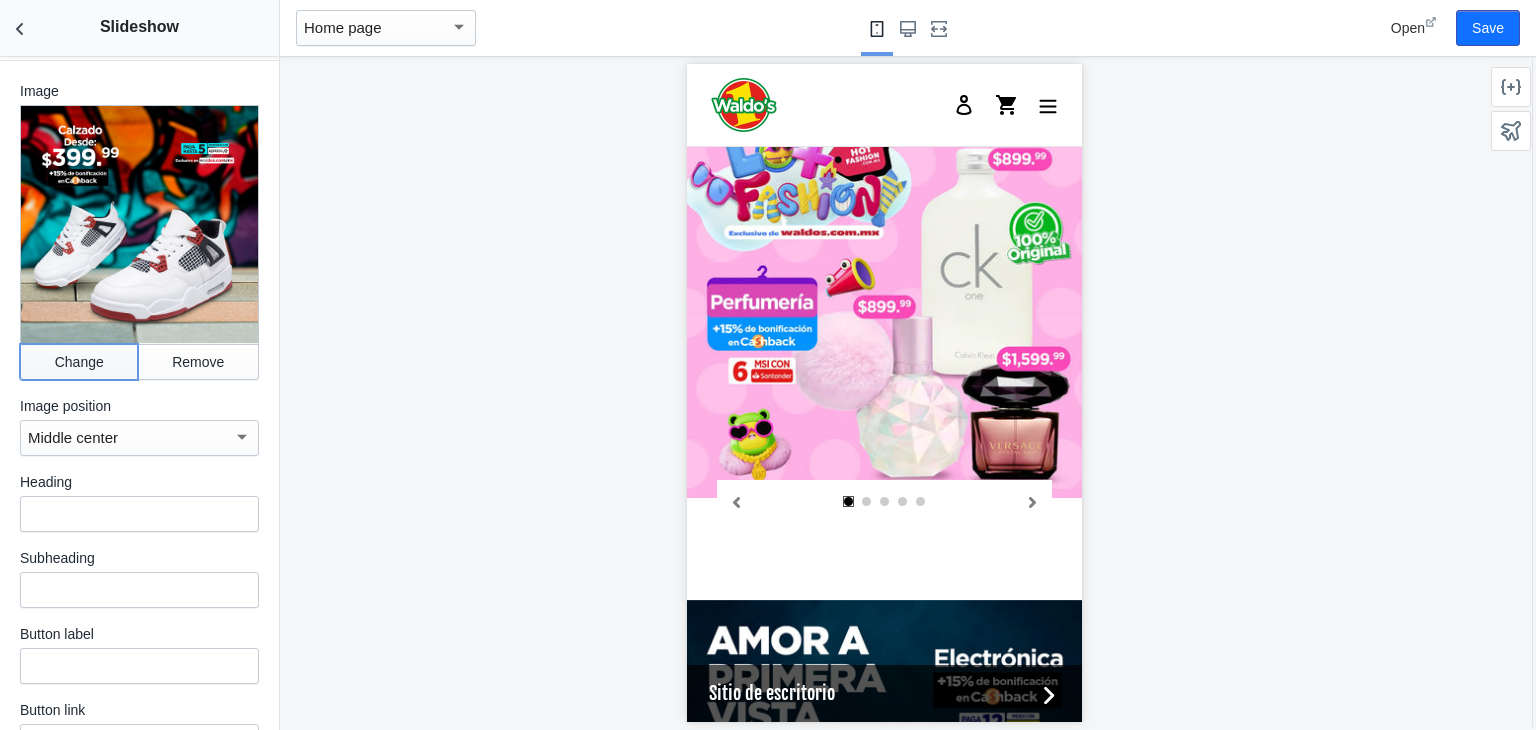 click on "Change" at bounding box center [79, 362] 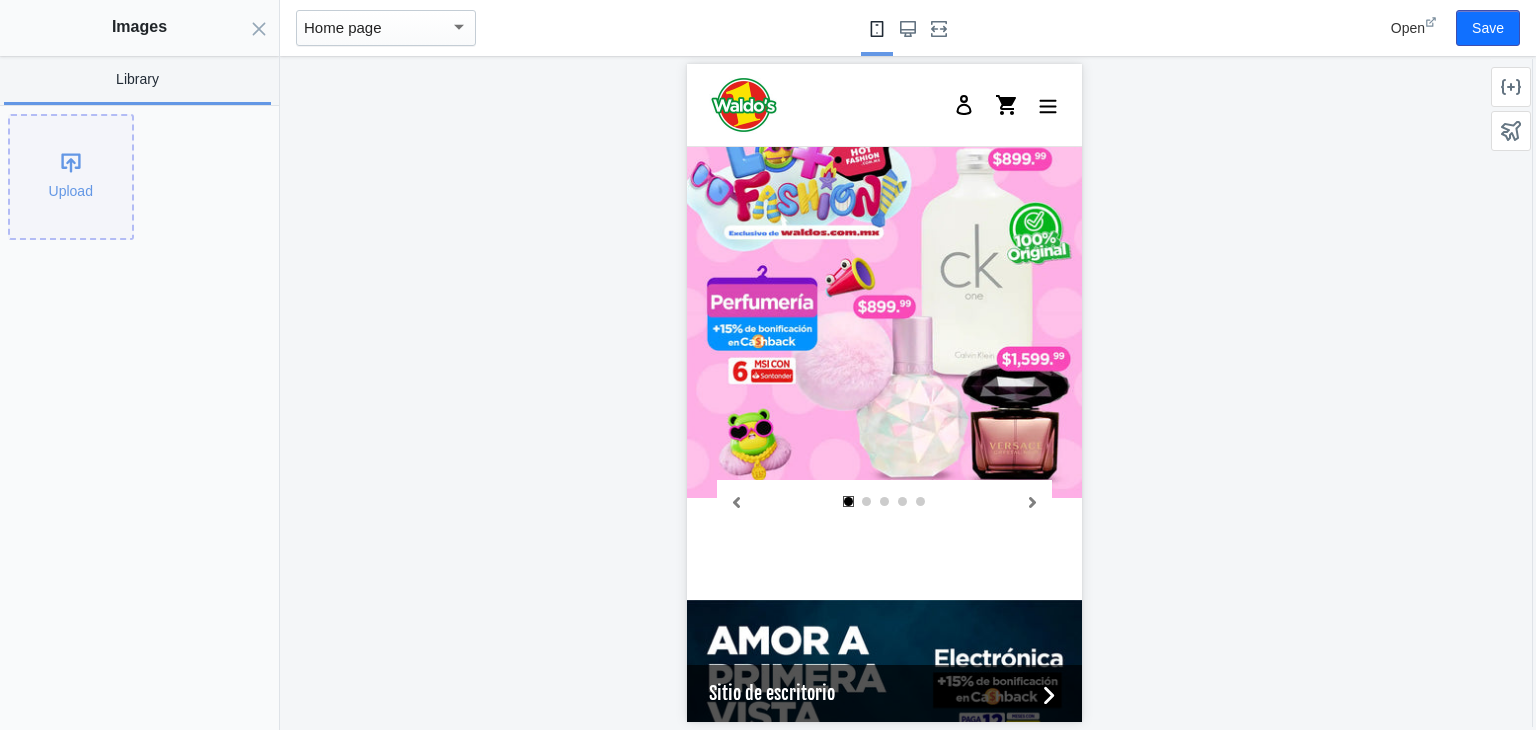click on "Upload" 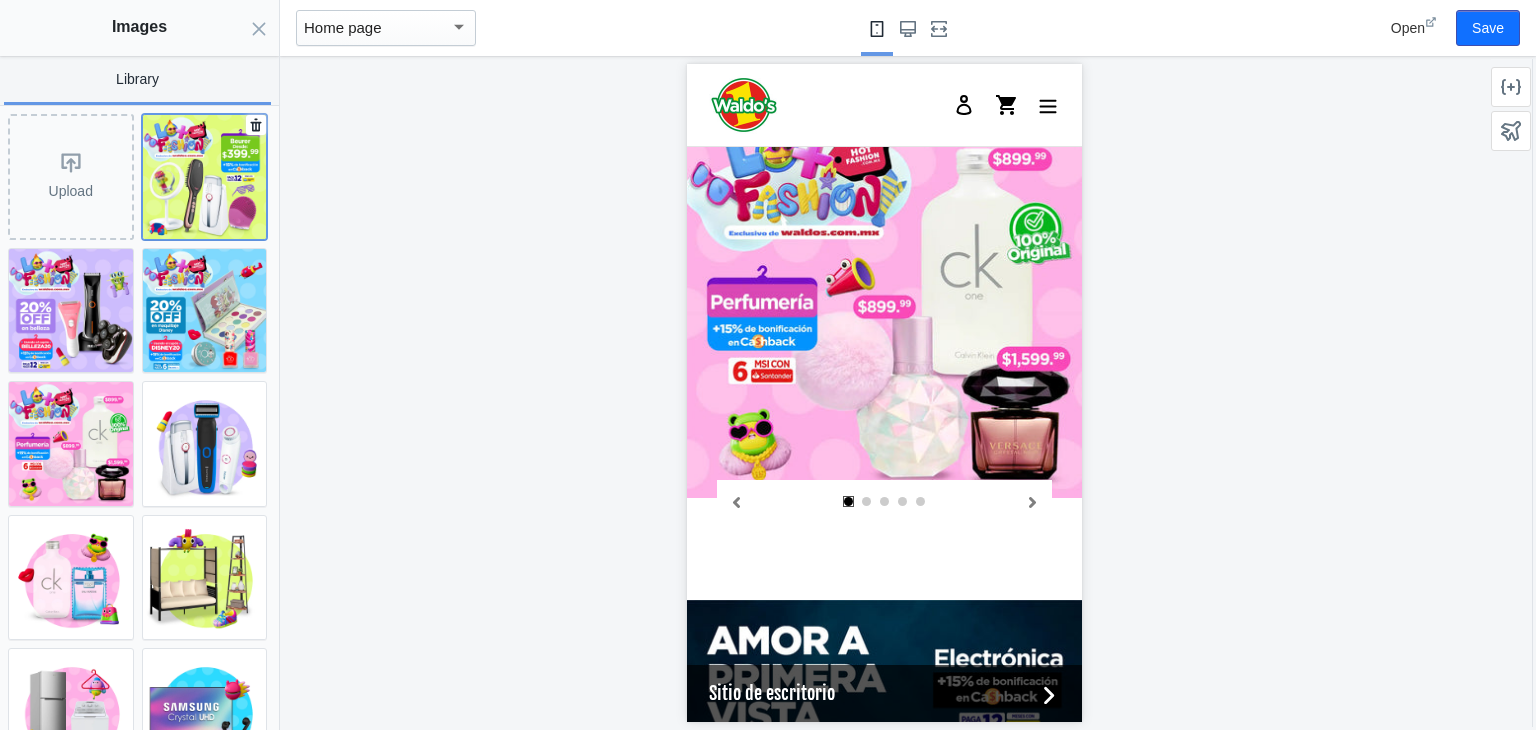 click 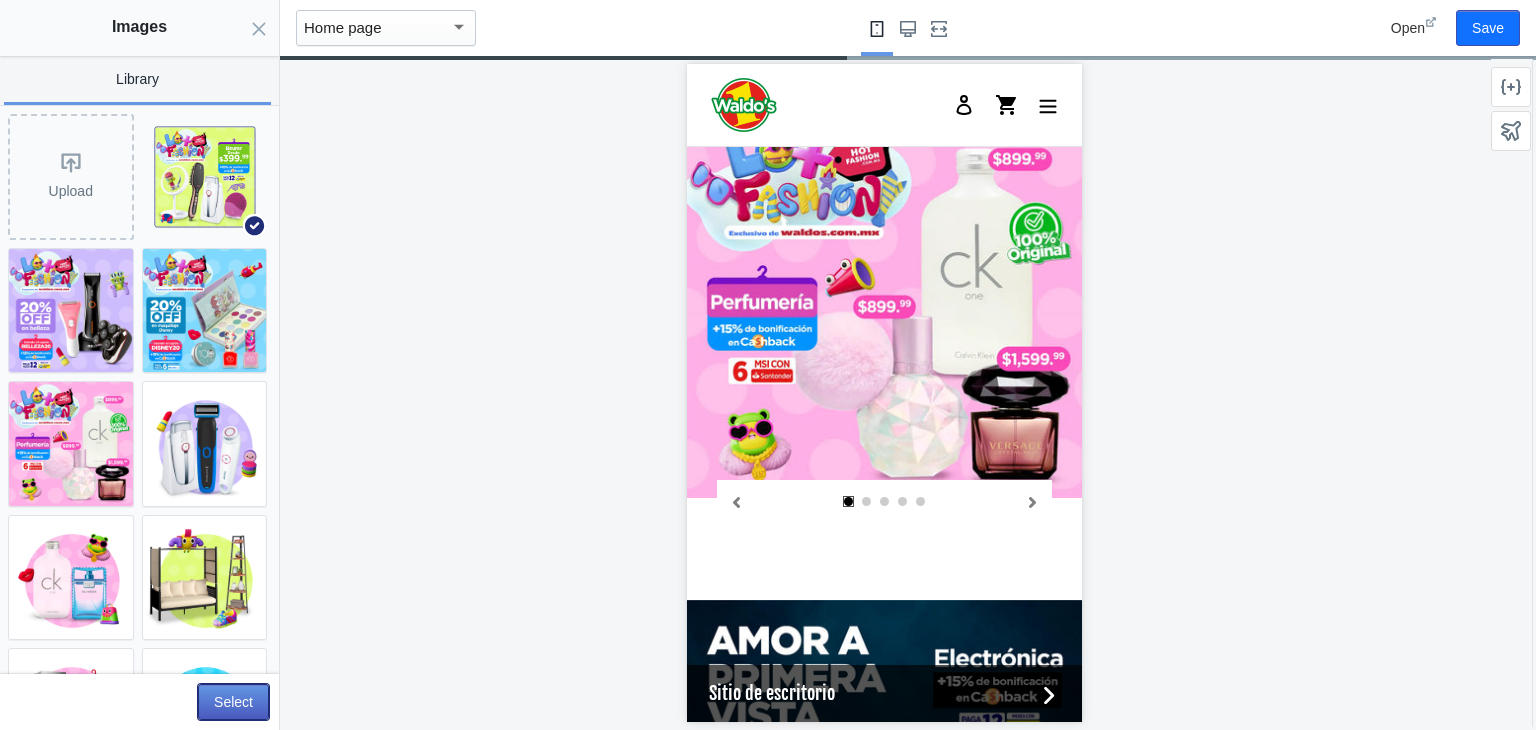 click on "Select" 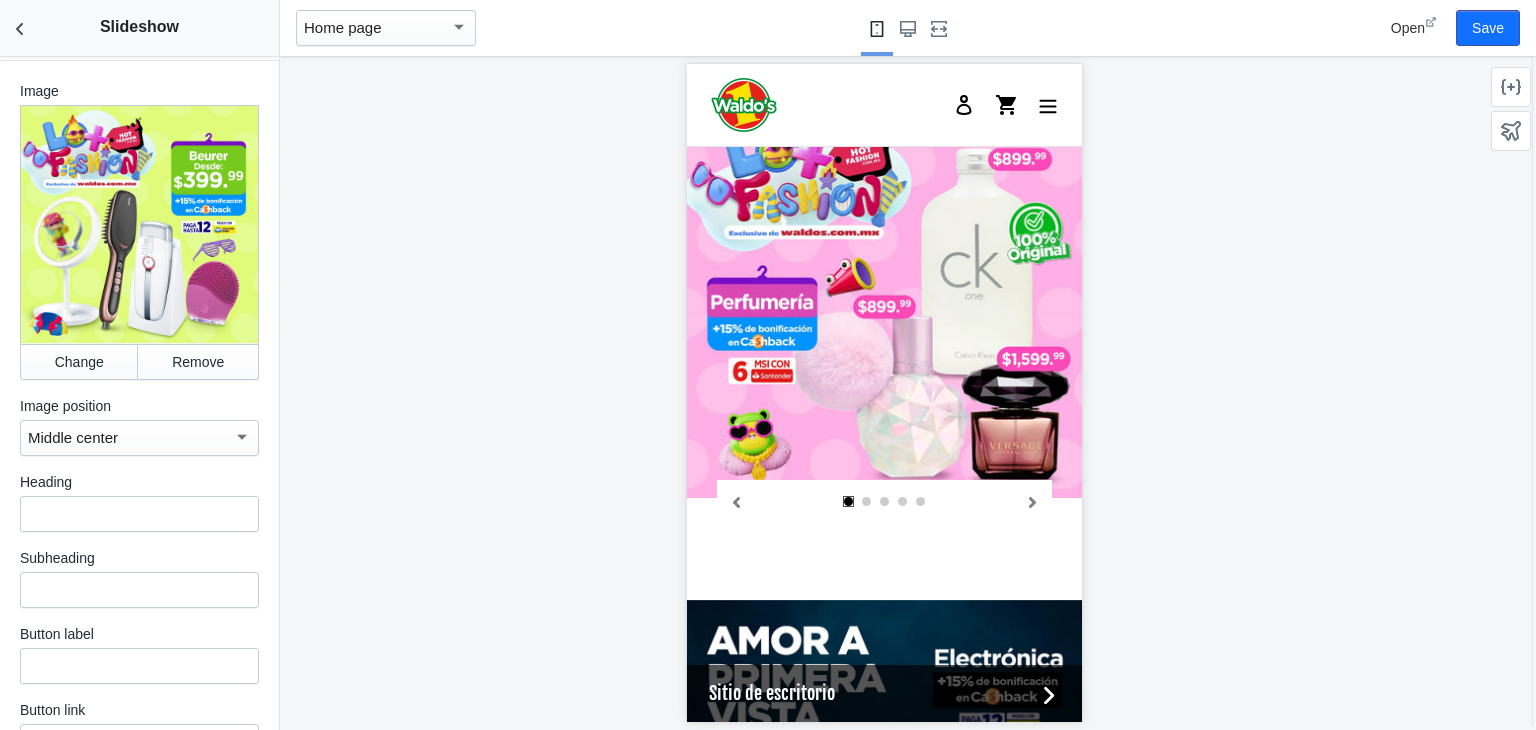 scroll, scrollTop: 3704, scrollLeft: 0, axis: vertical 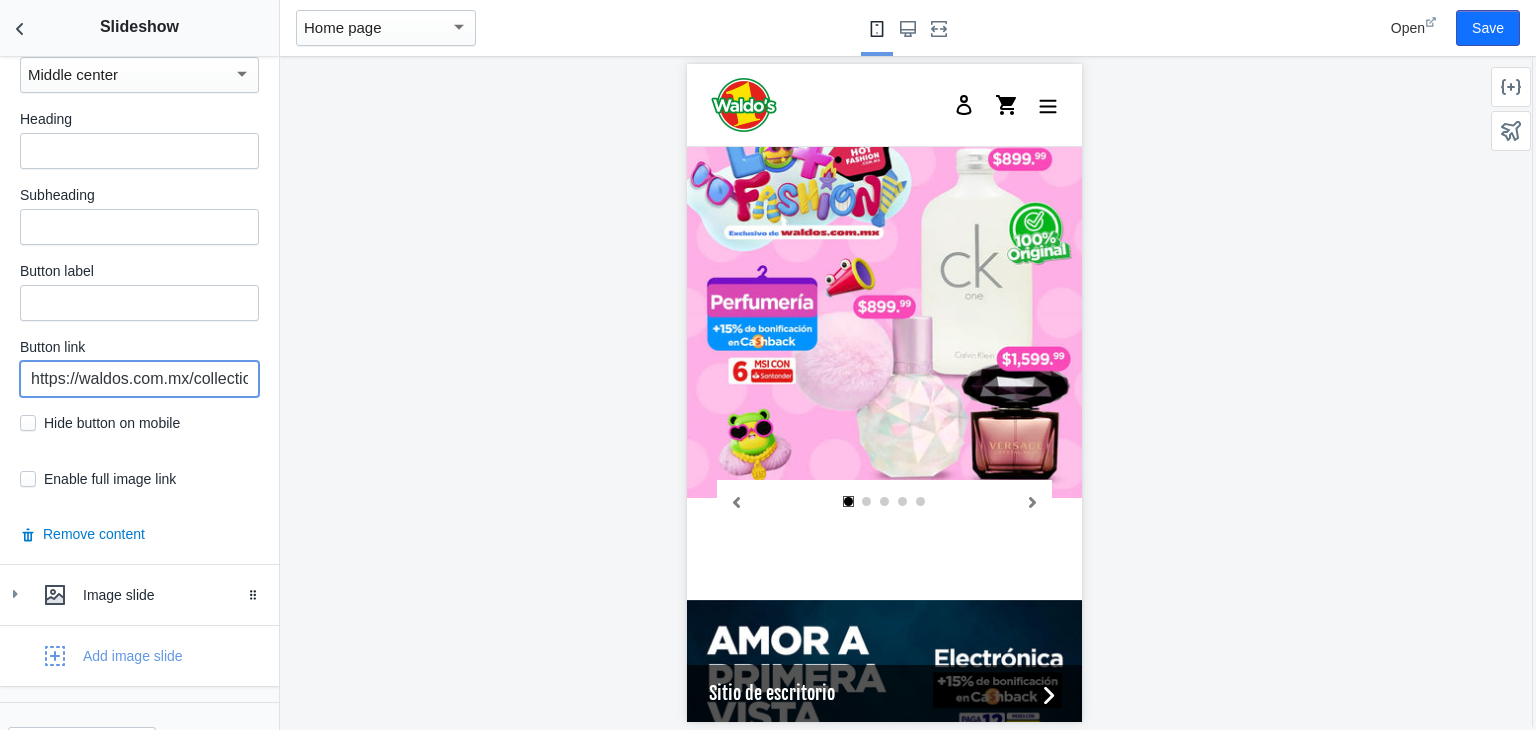 click on "https://waldos.com.mx/collections/calzado" at bounding box center [139, 379] 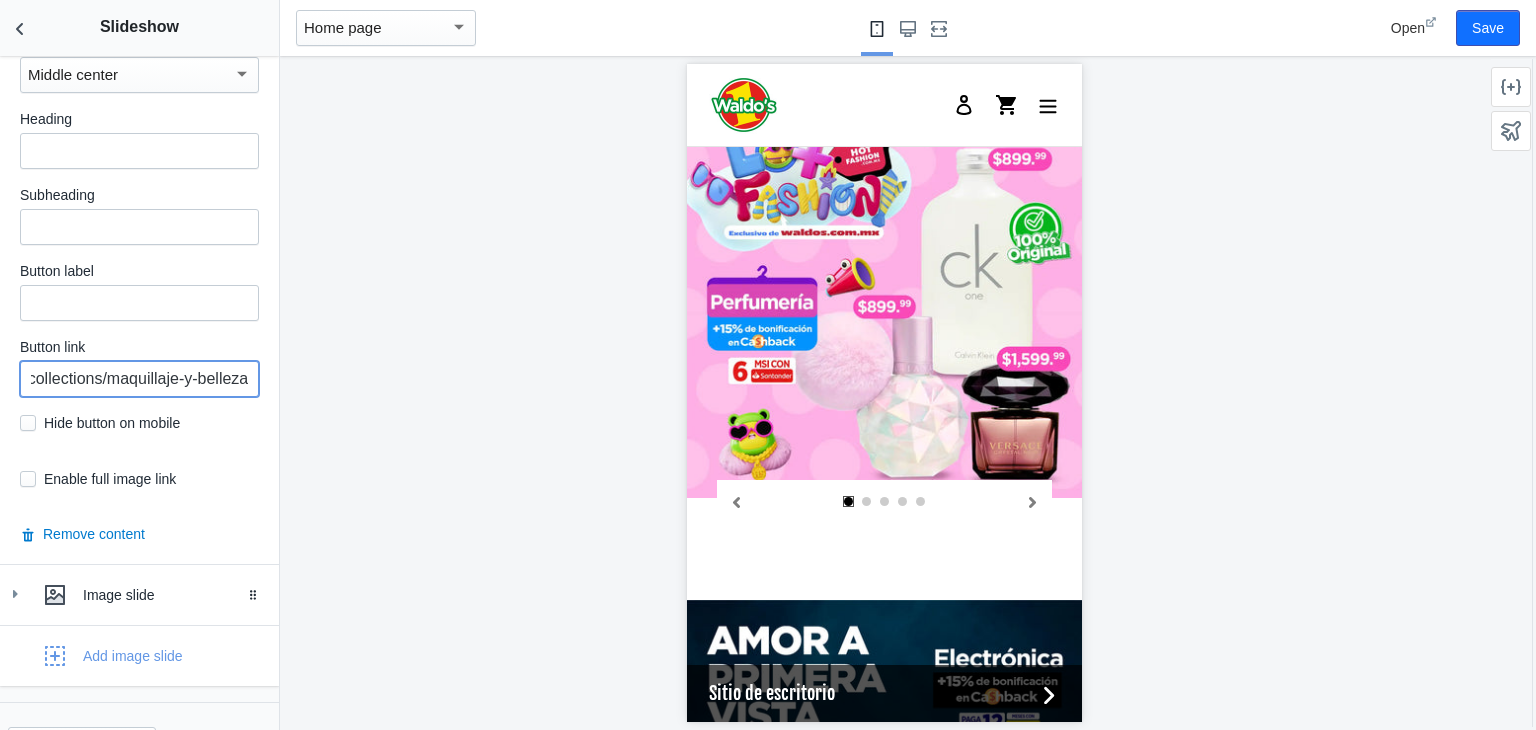 scroll, scrollTop: 0, scrollLeft: 186, axis: horizontal 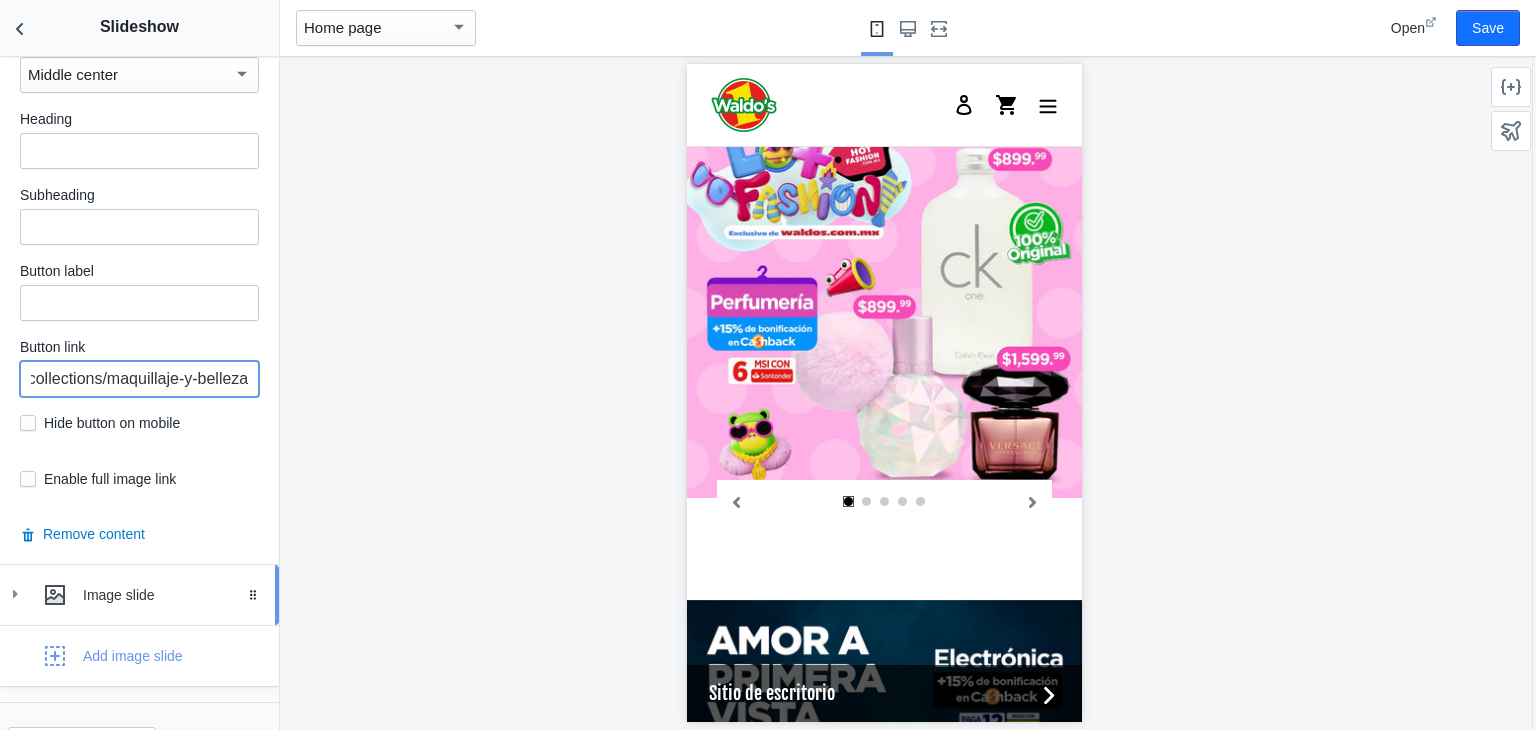type on "https://waldos.com.mx/collections/maquillaje-y-belleza" 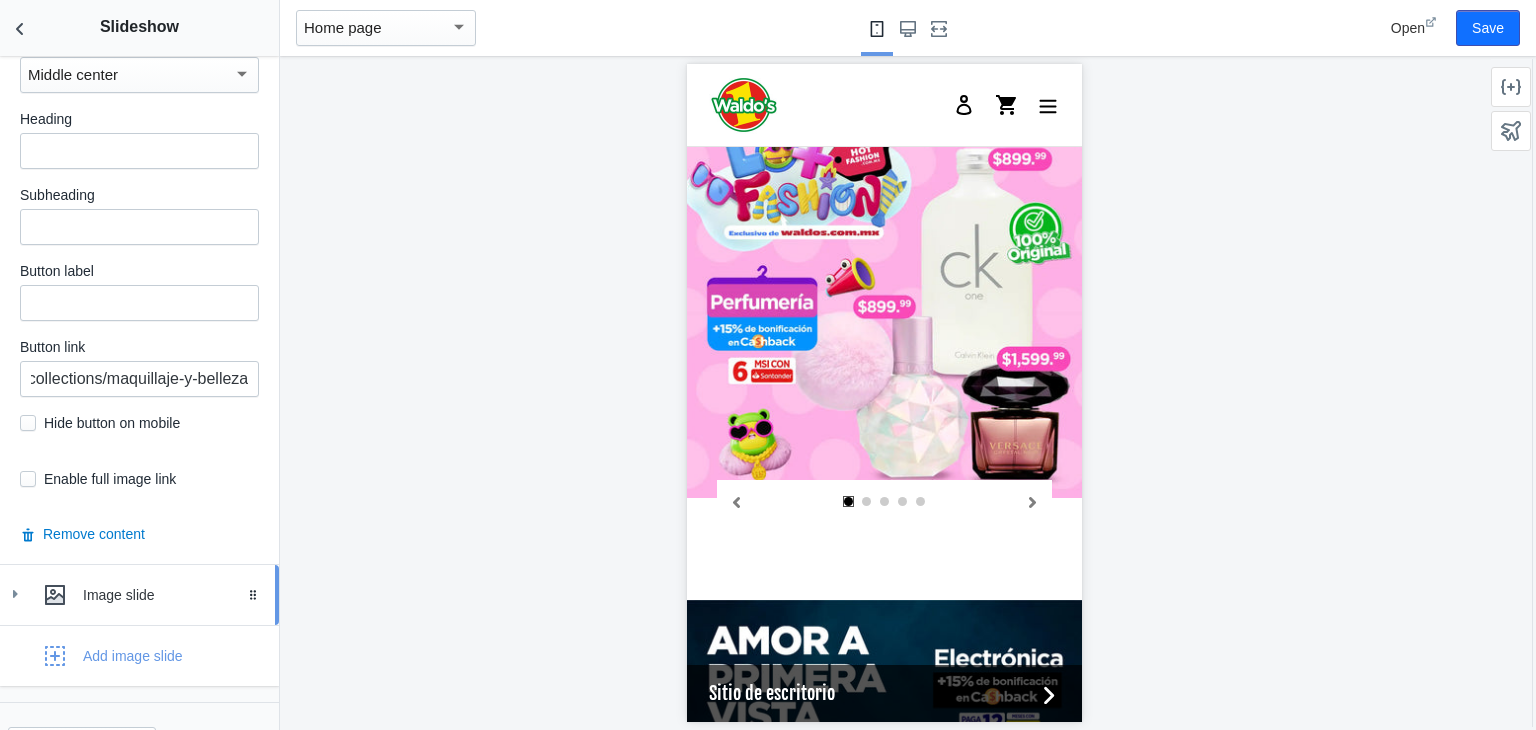 scroll, scrollTop: 0, scrollLeft: 0, axis: both 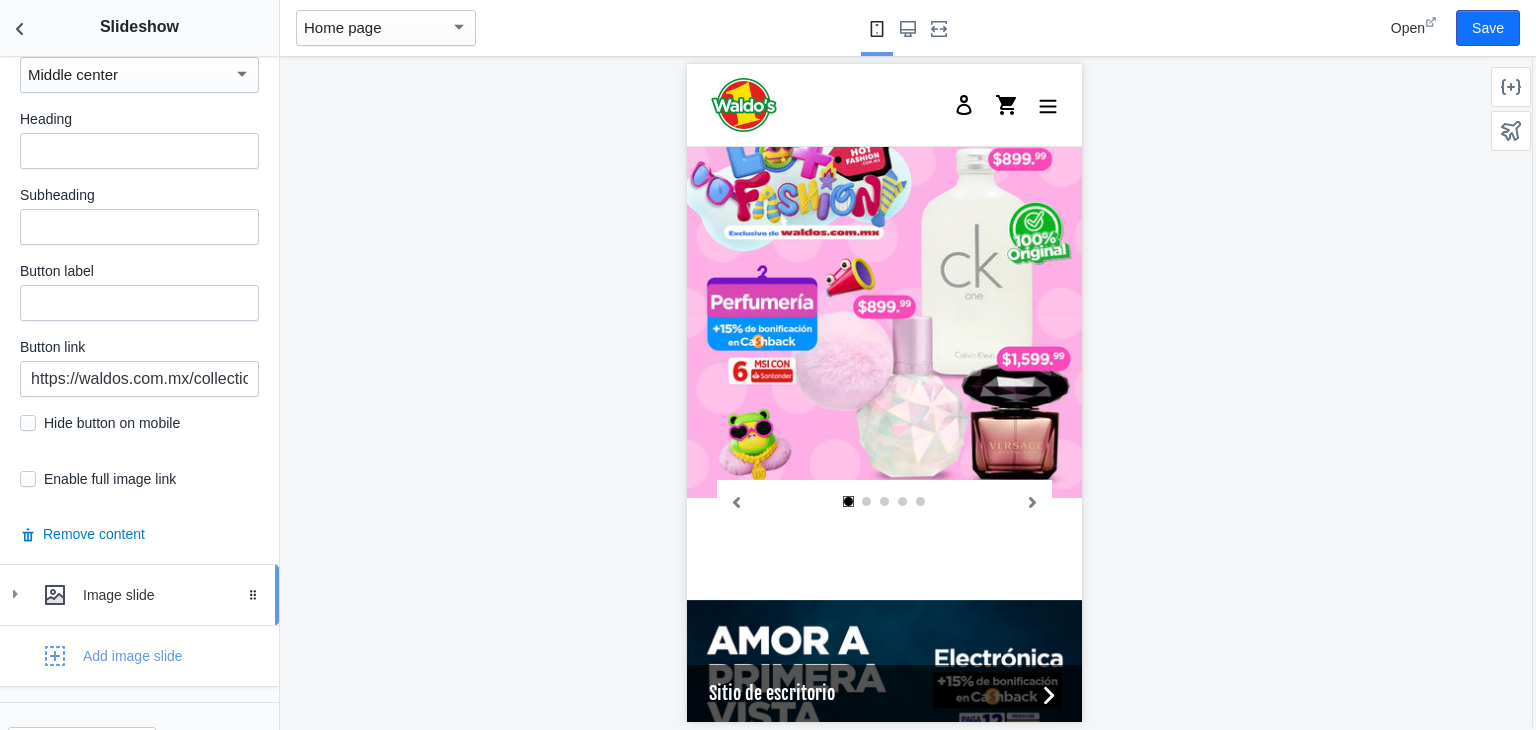click 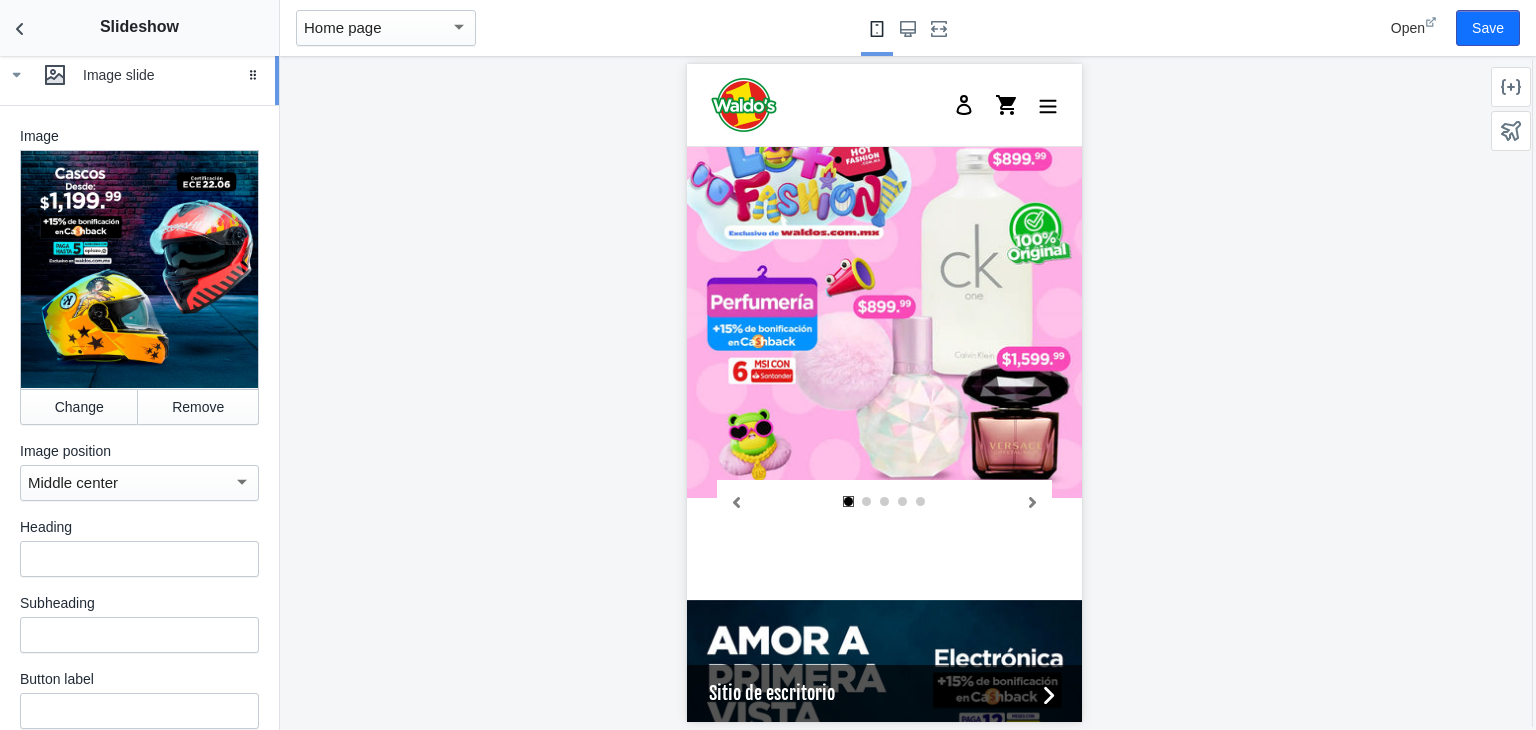 scroll, scrollTop: 4228, scrollLeft: 0, axis: vertical 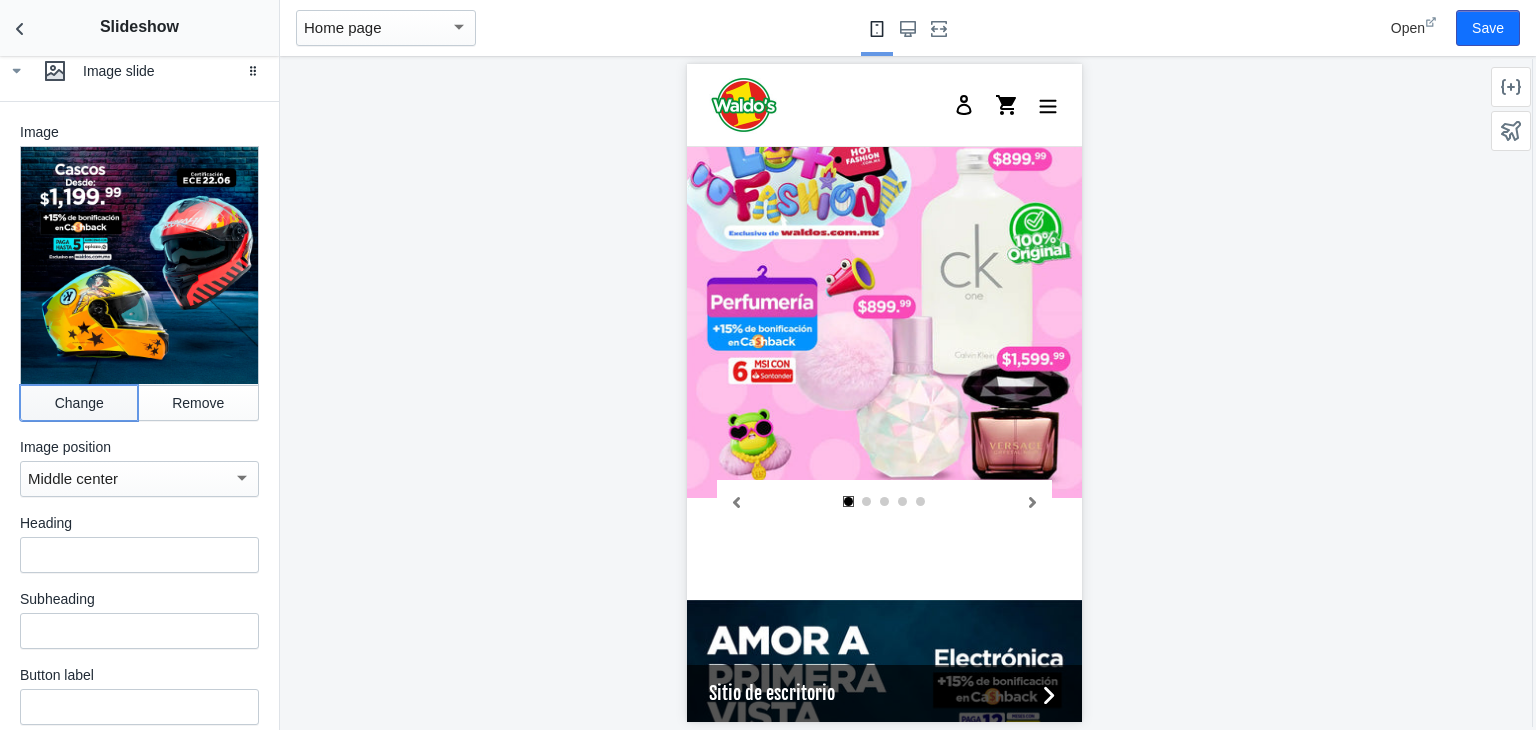 click on "Change" at bounding box center (79, 403) 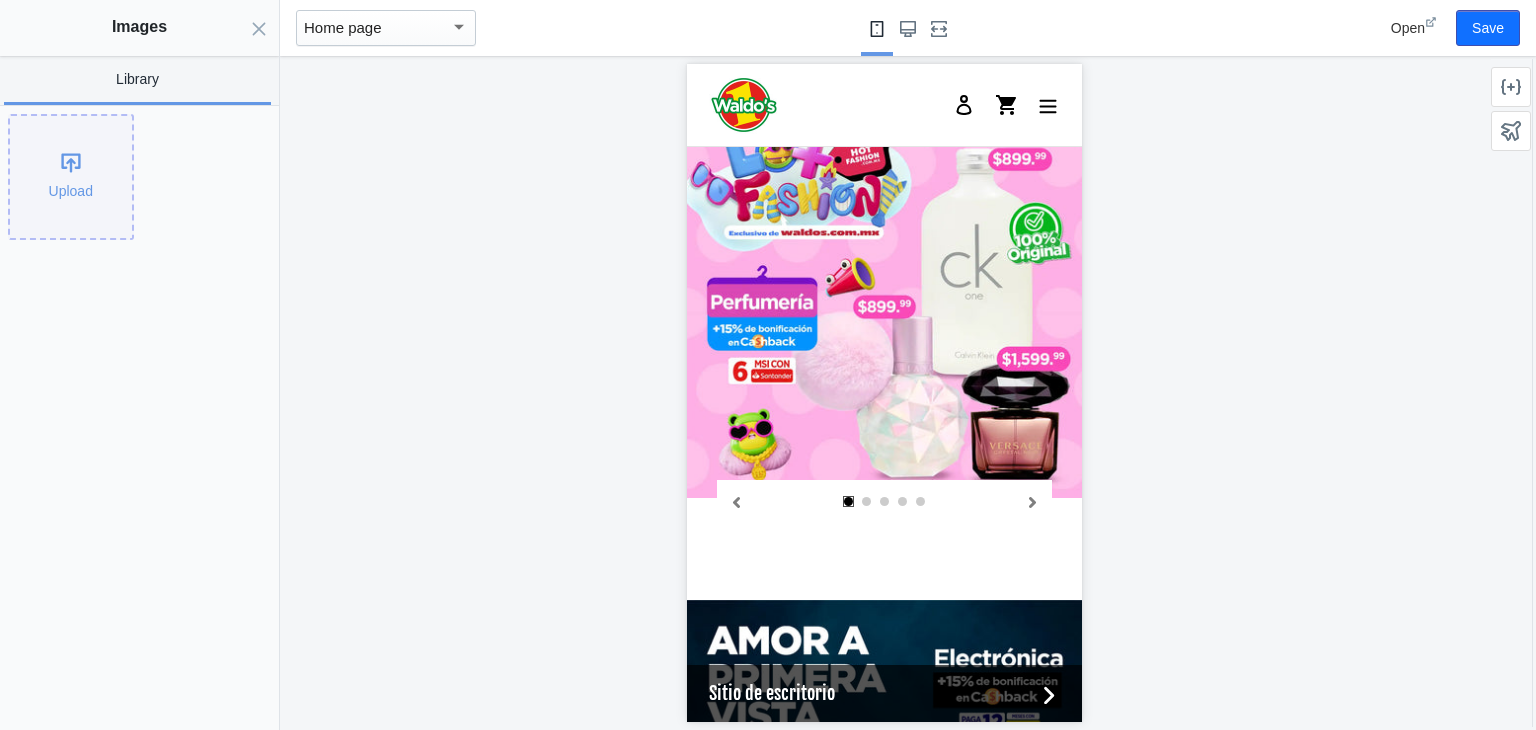 click on "Upload" 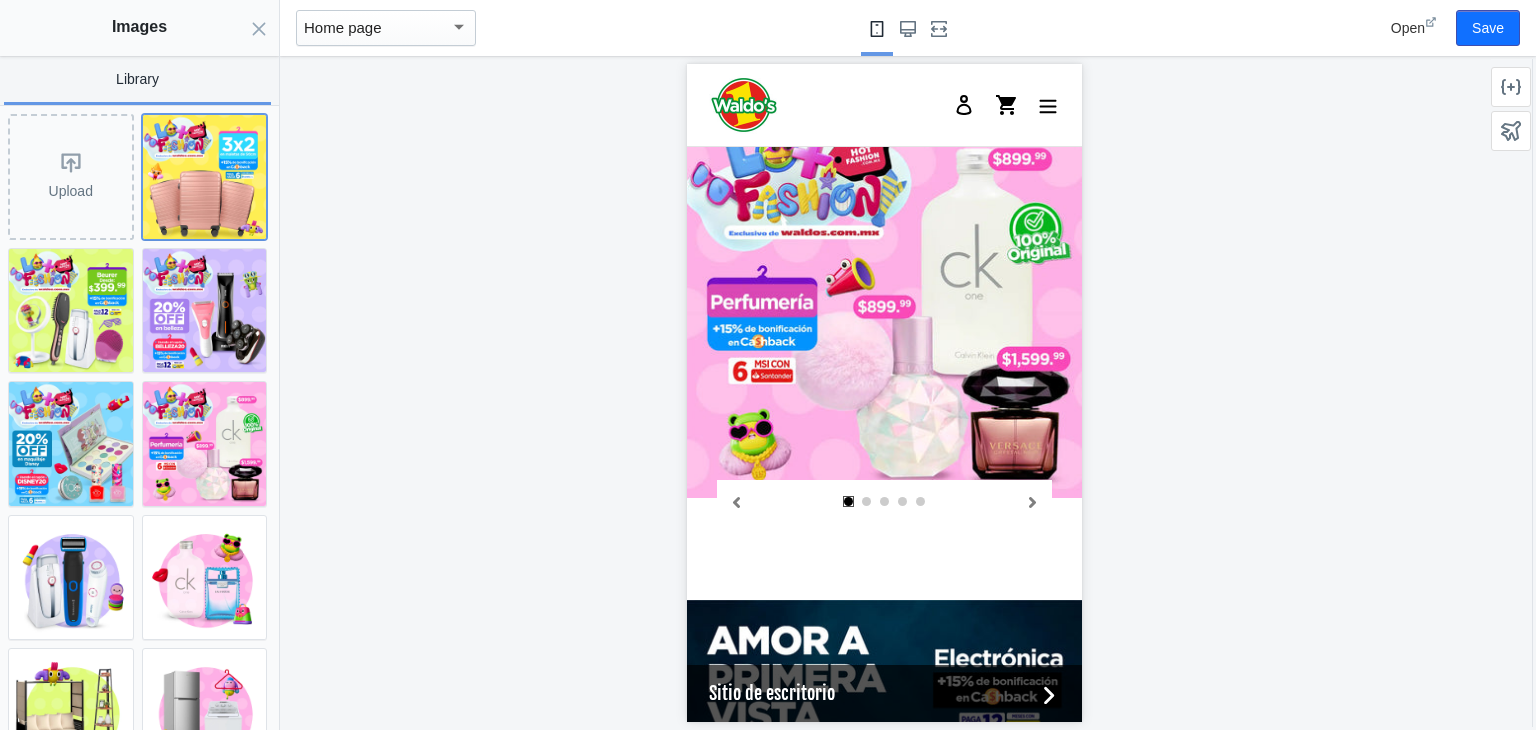click 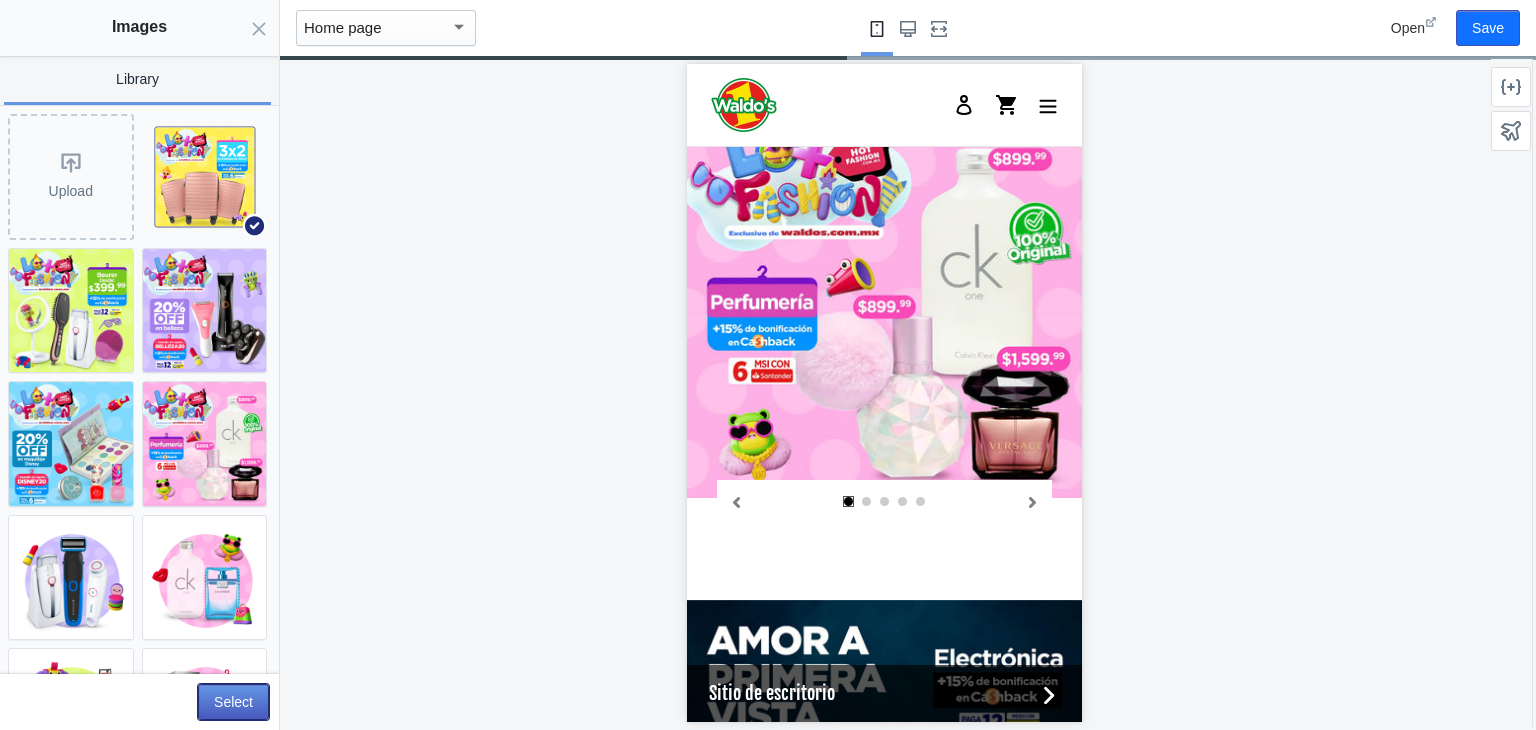 click on "Select" 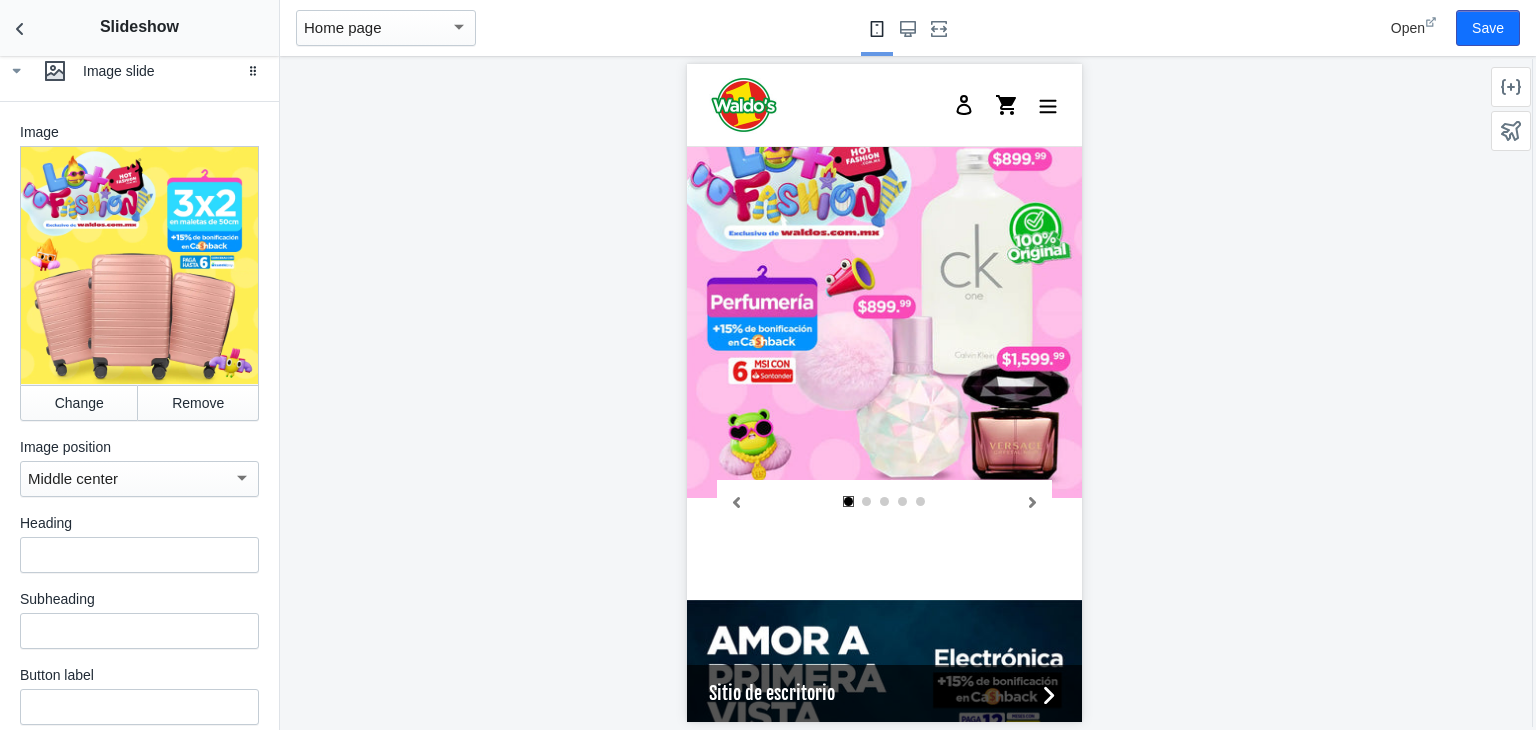 scroll, scrollTop: 4554, scrollLeft: 0, axis: vertical 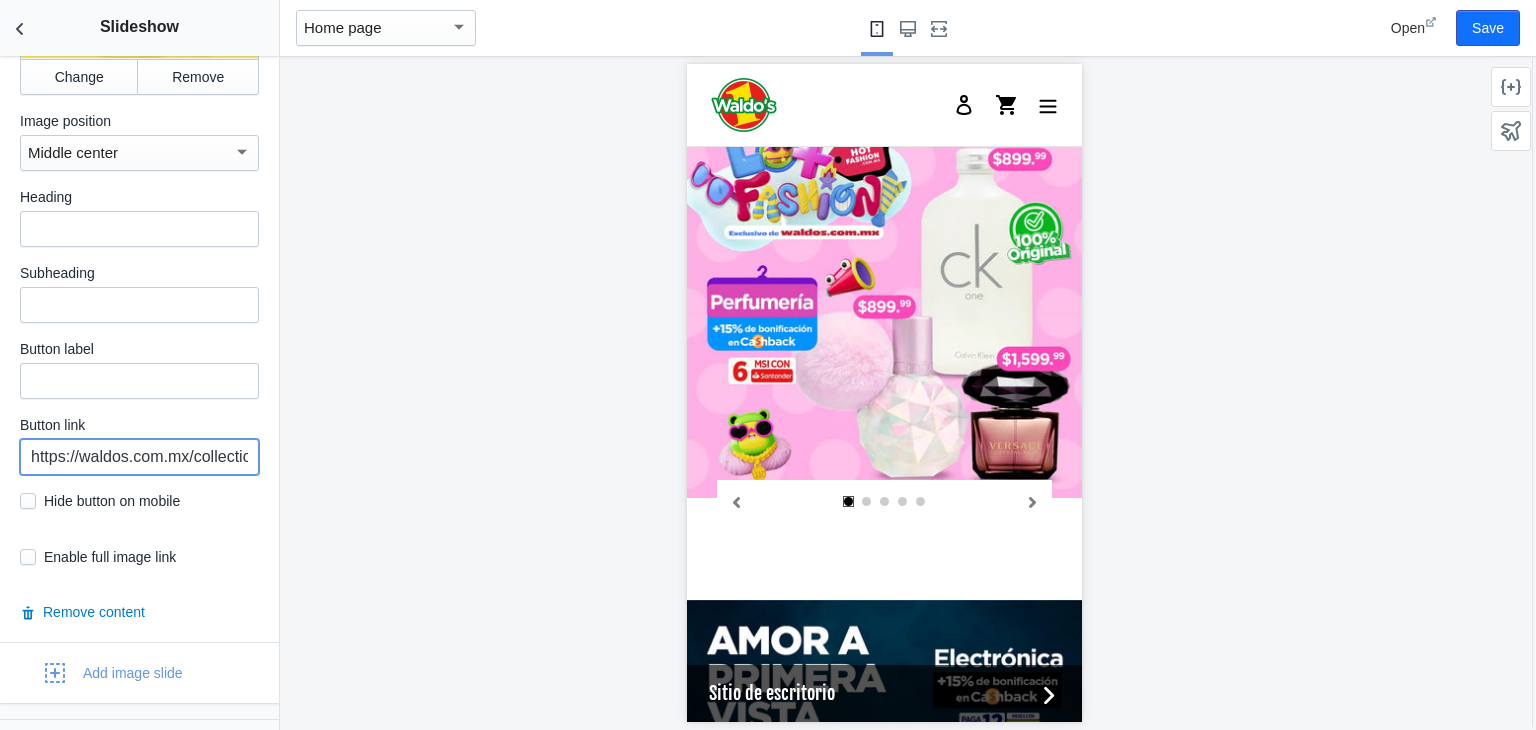 click on "https://waldos.com.mx/collections/cascos-wamp" at bounding box center (139, 457) 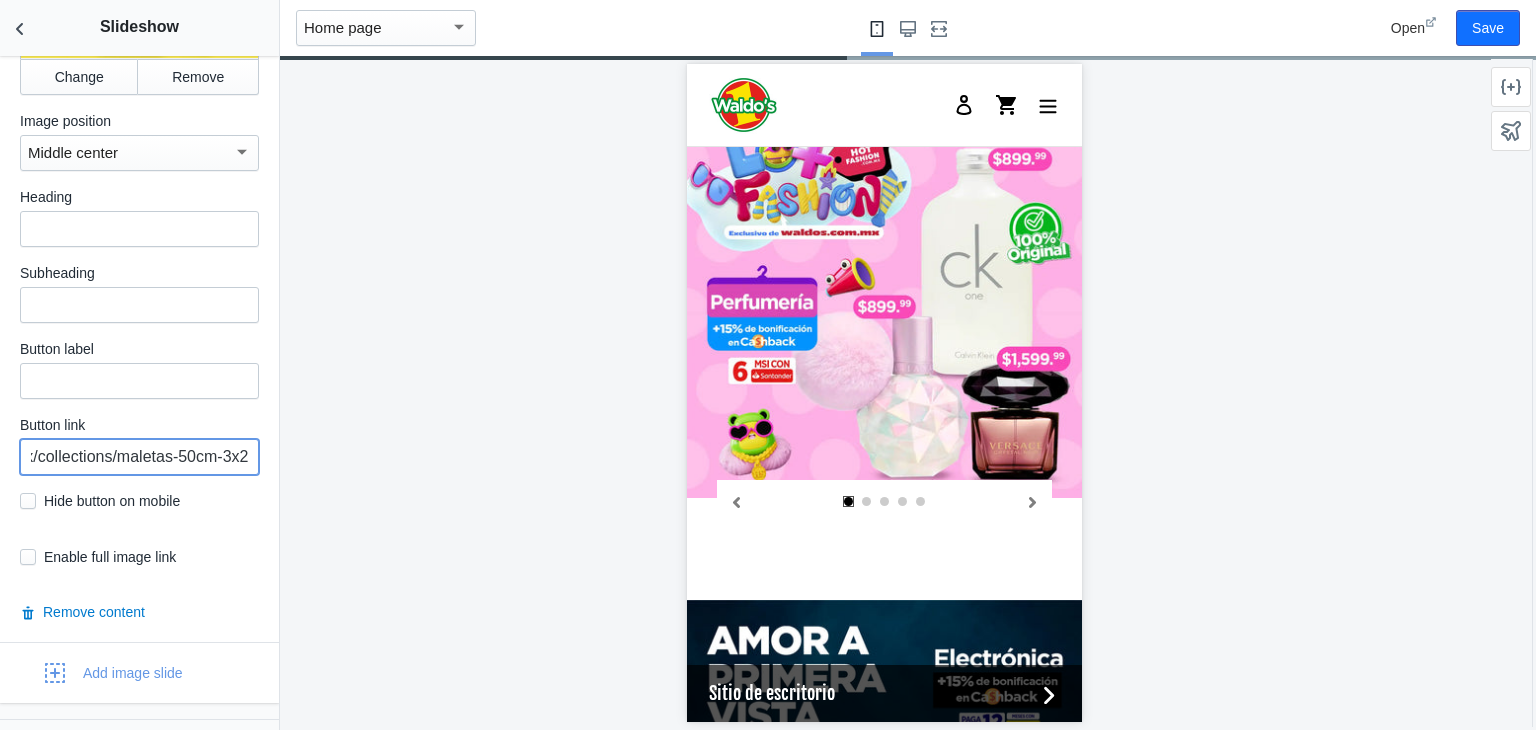 scroll, scrollTop: 0, scrollLeft: 174, axis: horizontal 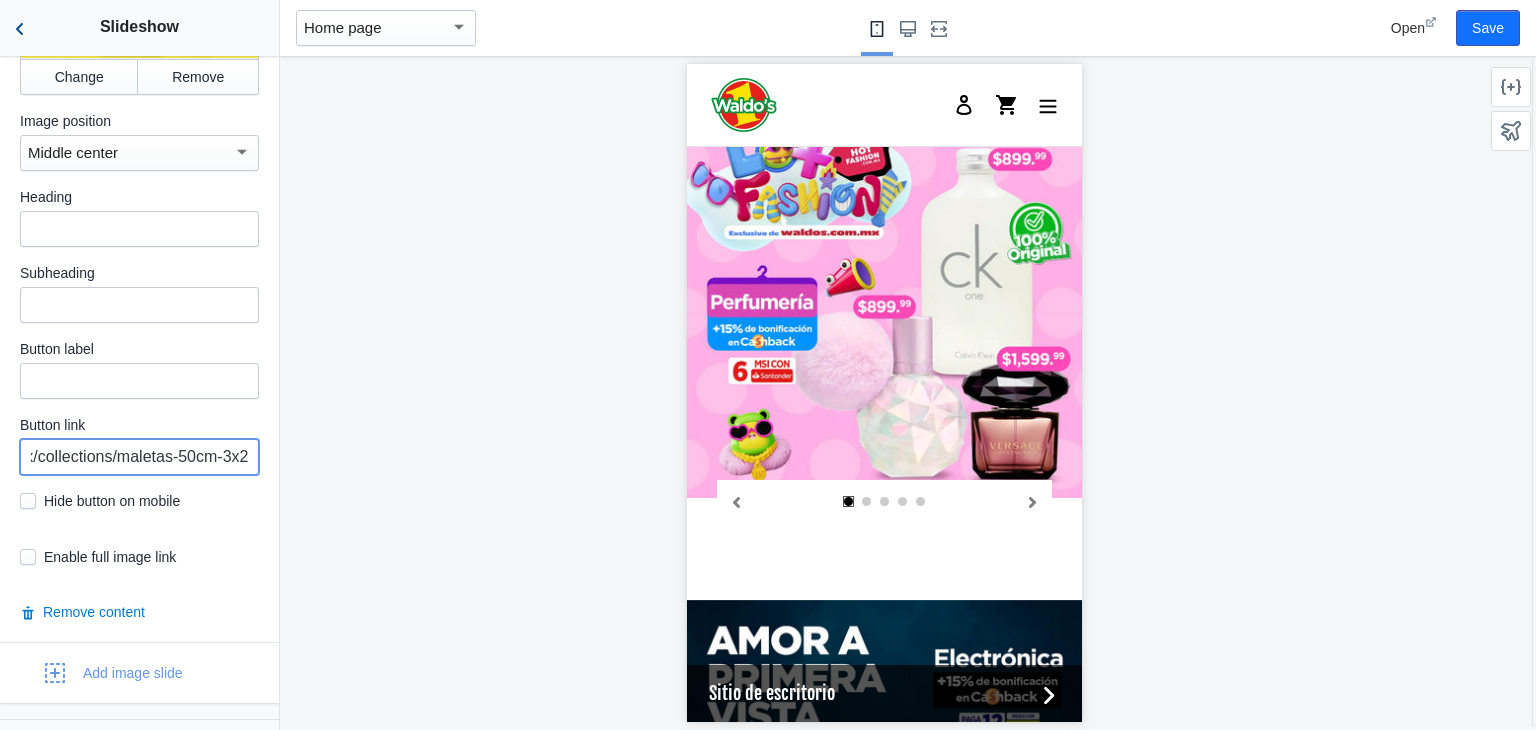 type on "https://waldos.com.mx/collections/maletas-50cm-3x2" 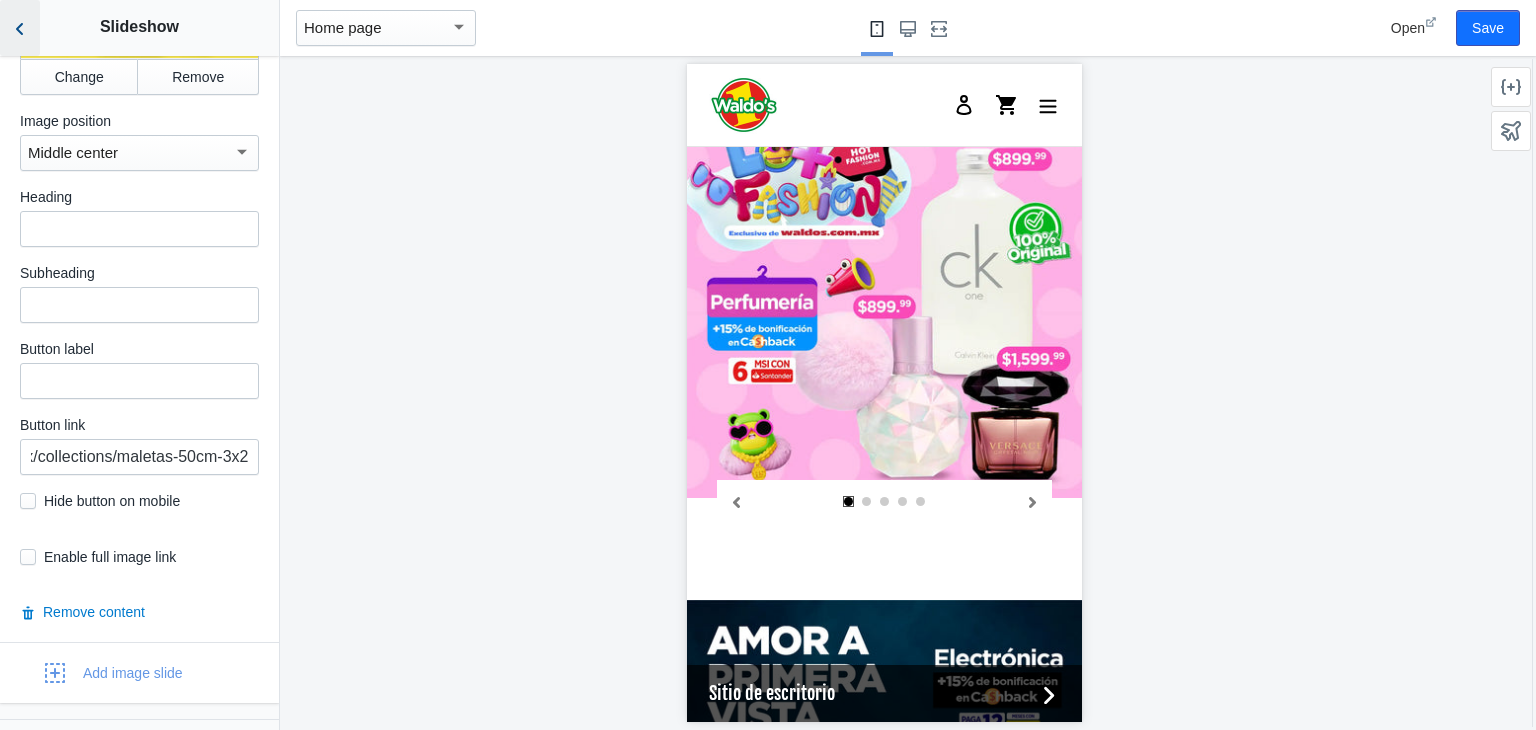 scroll, scrollTop: 0, scrollLeft: 0, axis: both 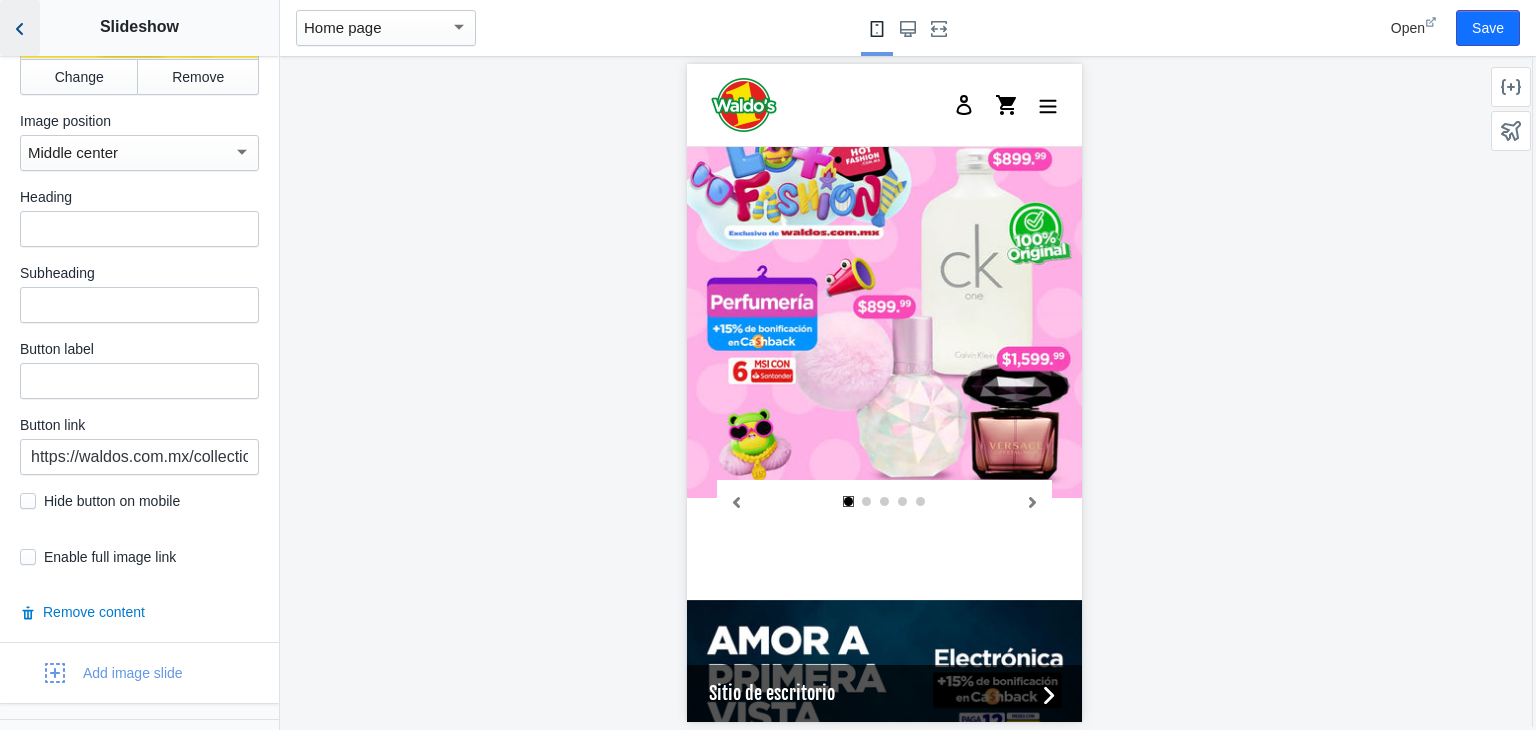 click 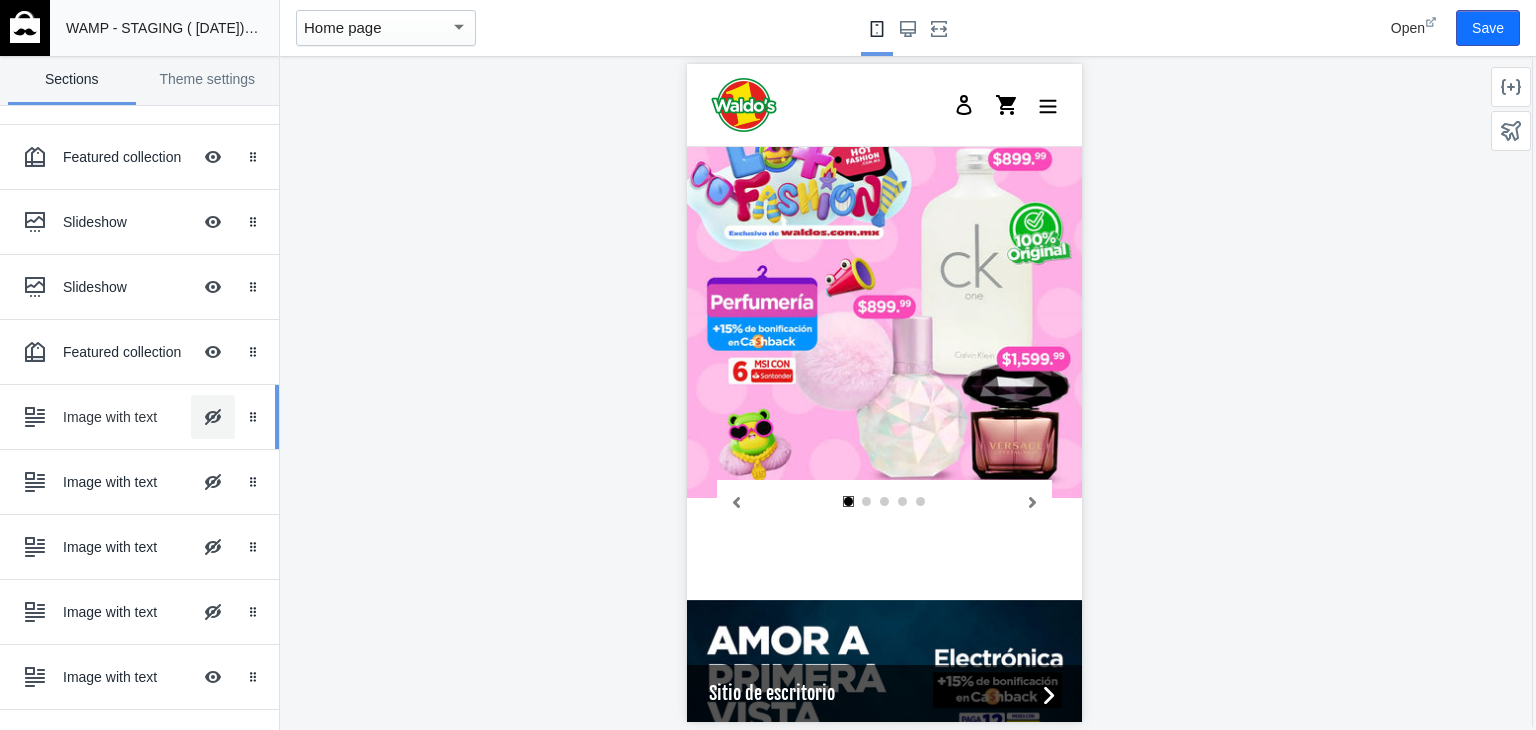 click on "Hide Image with text overlay" at bounding box center [213, 417] 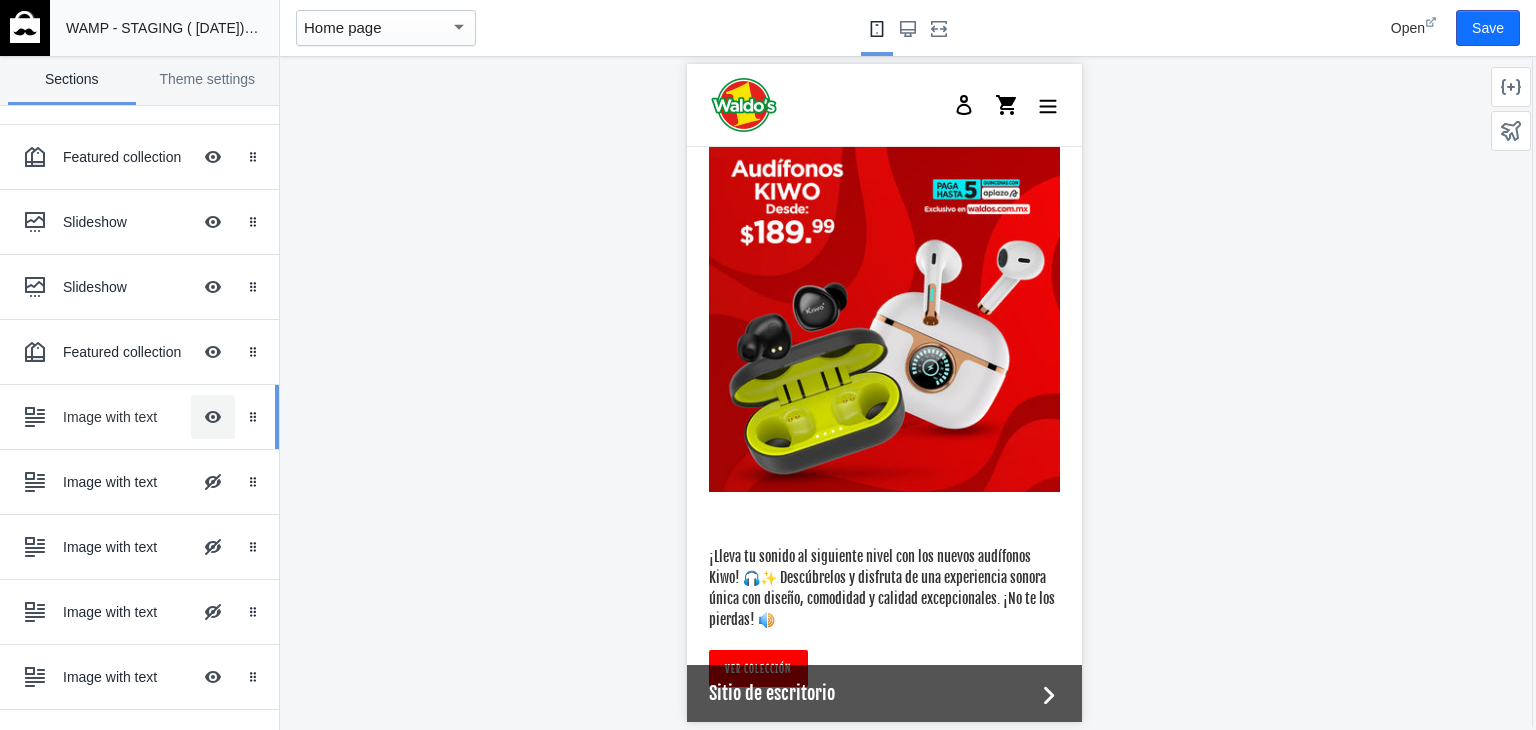 scroll, scrollTop: 3496, scrollLeft: 0, axis: vertical 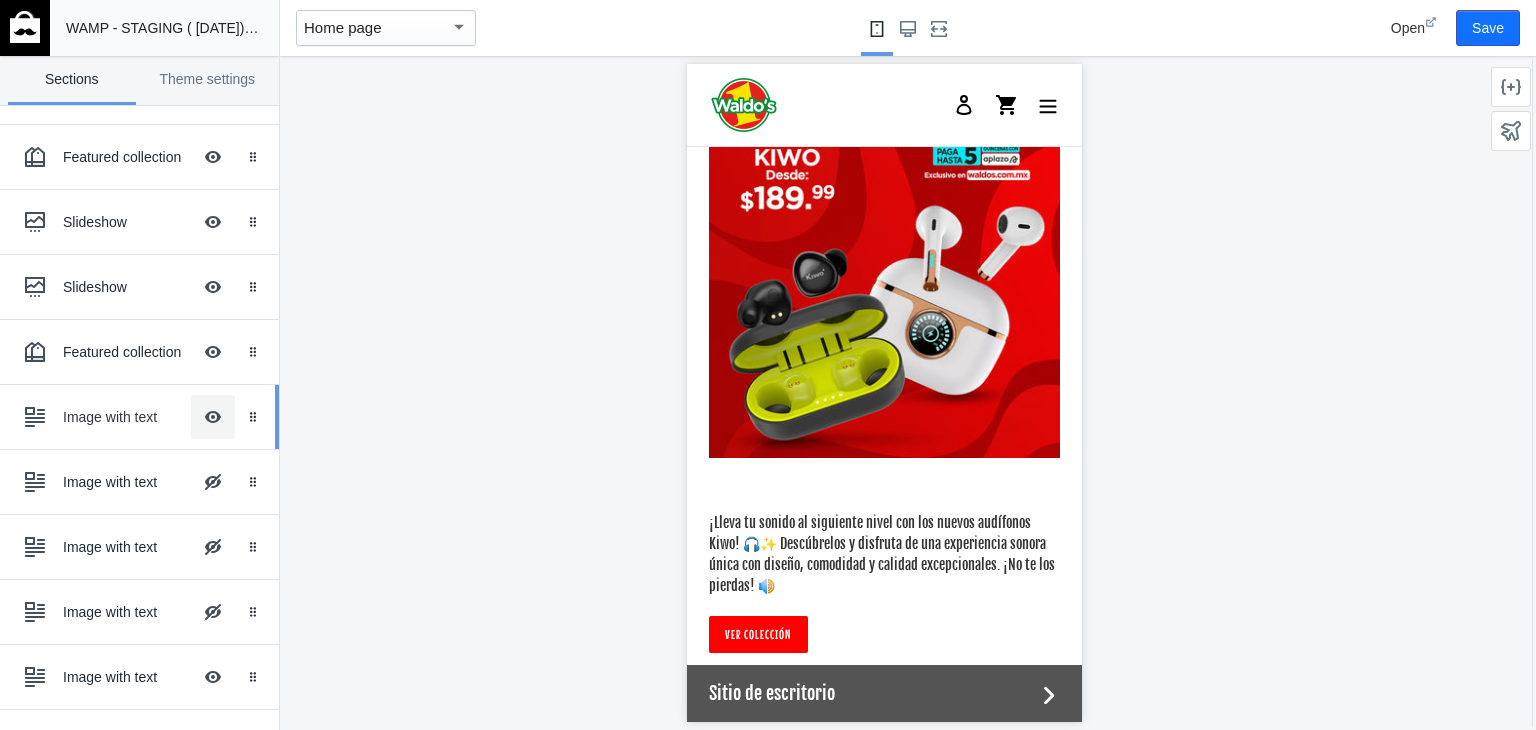click on "Hide Image with text overlay" at bounding box center (213, 417) 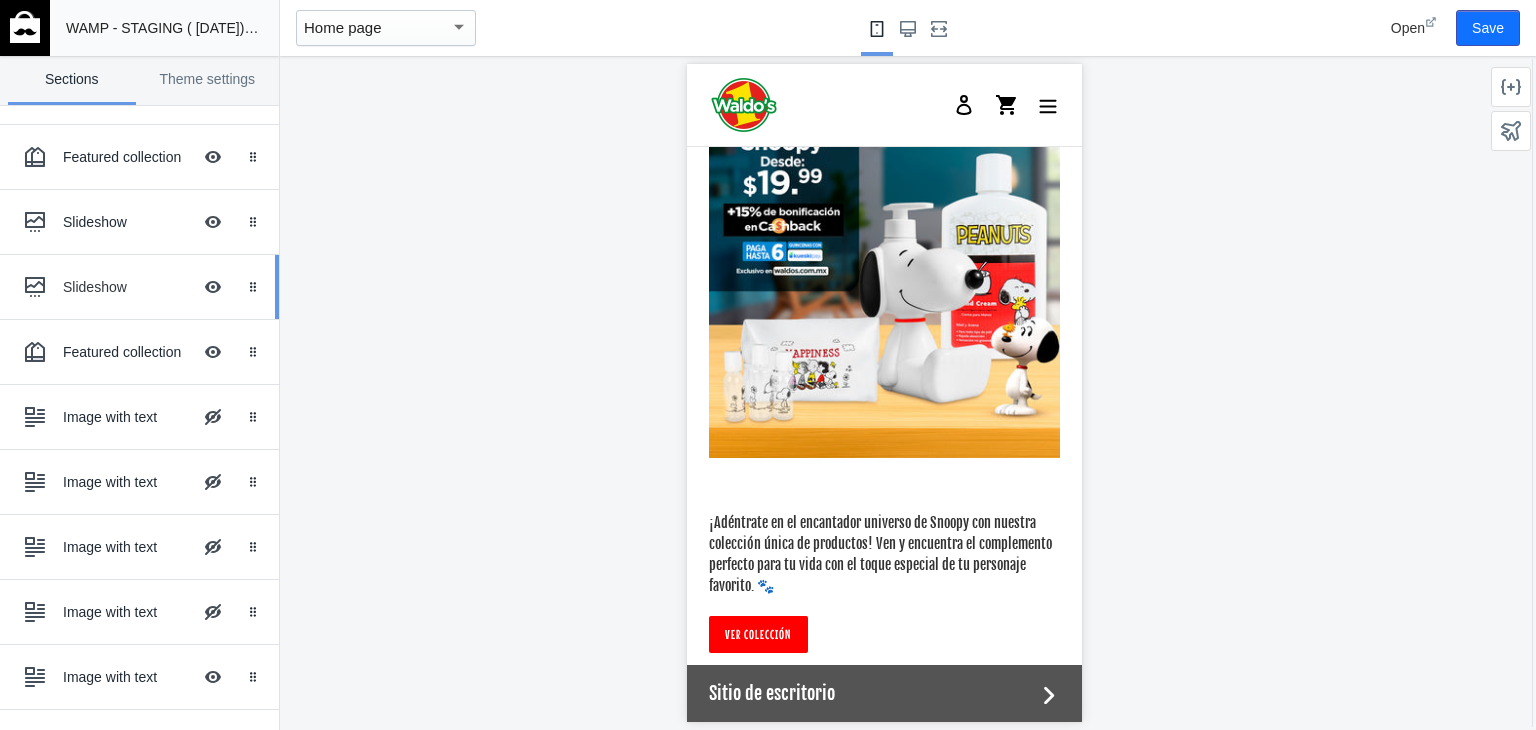 click on "Slideshow  Hide Image with text overlay" at bounding box center [125, 287] 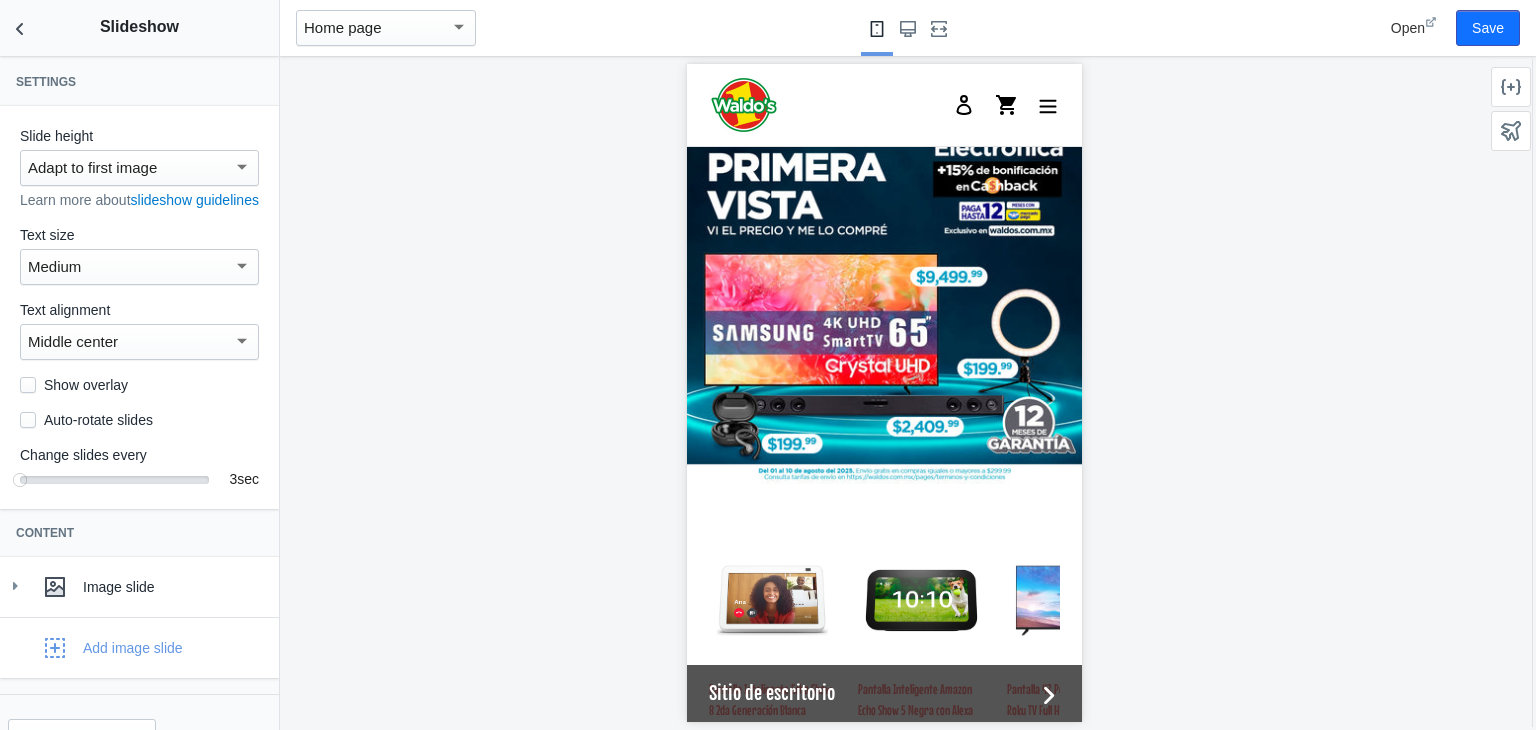 scroll, scrollTop: 2736, scrollLeft: 0, axis: vertical 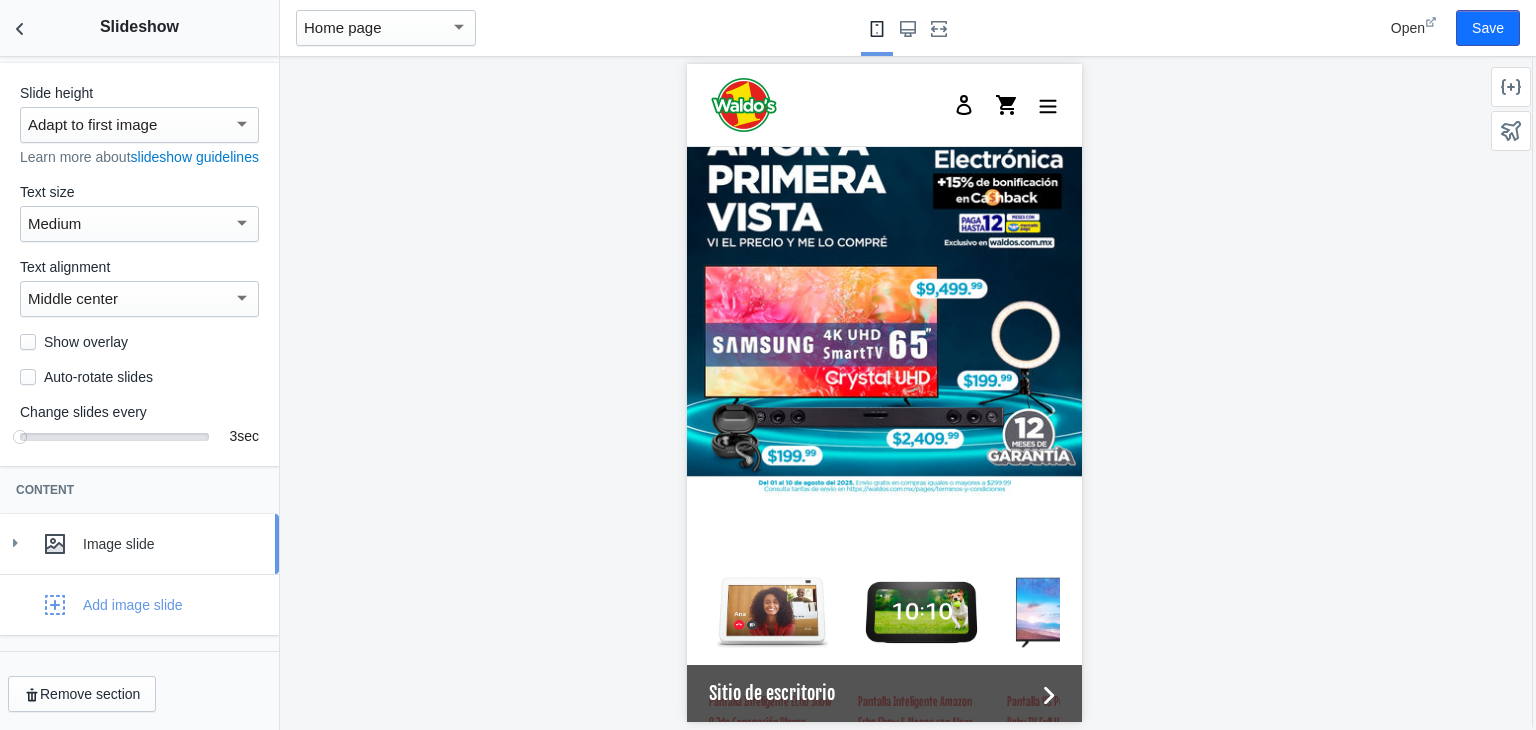 click 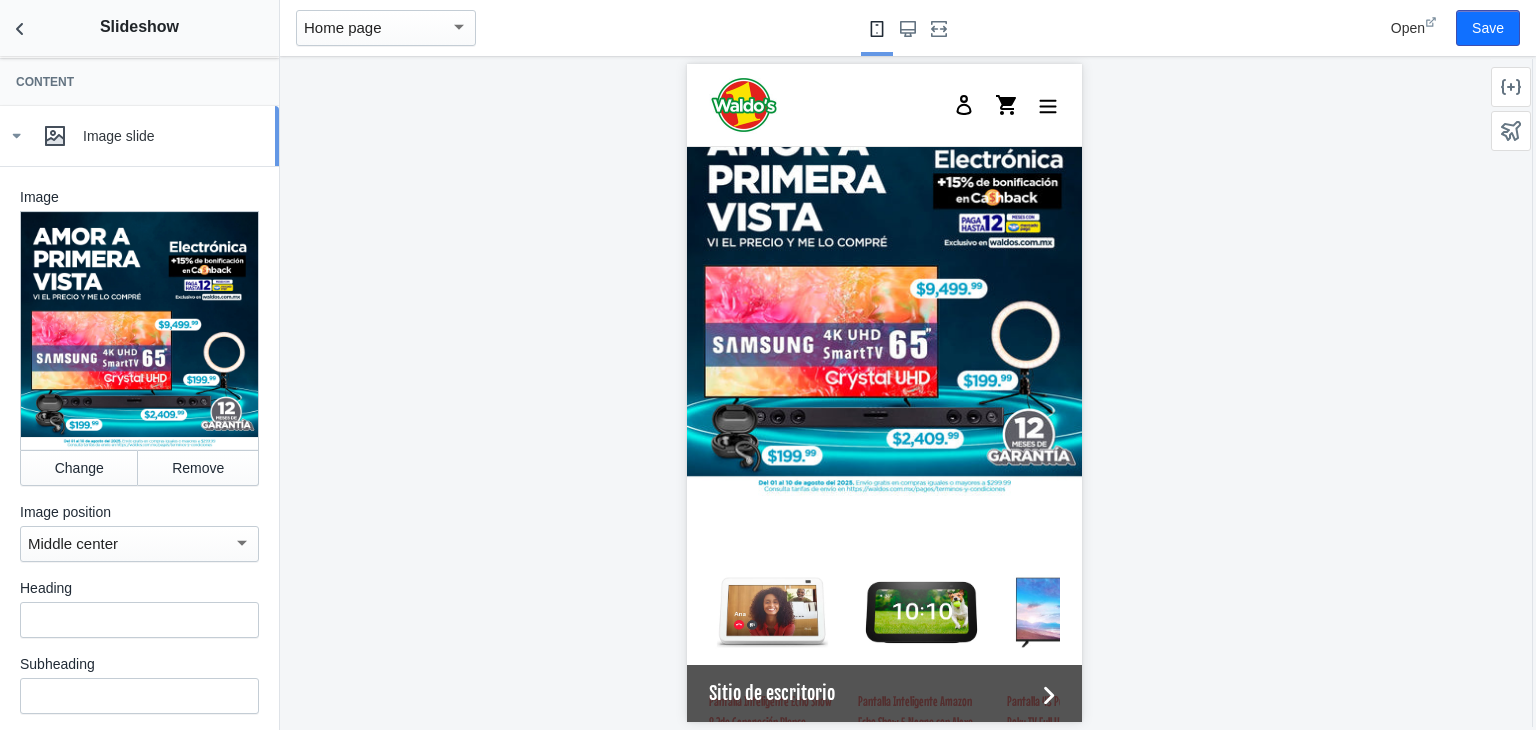 scroll, scrollTop: 459, scrollLeft: 0, axis: vertical 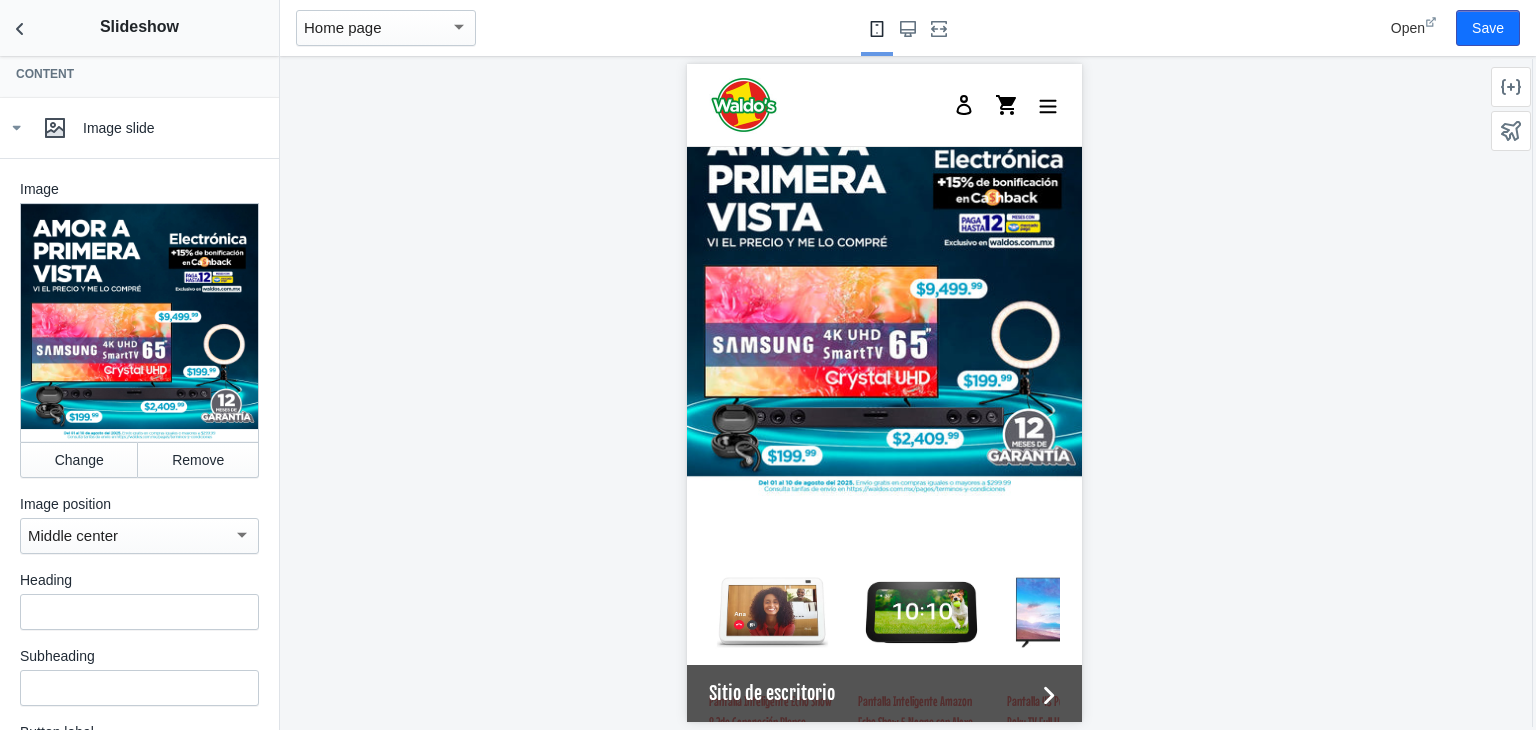 click at bounding box center (139, 322) 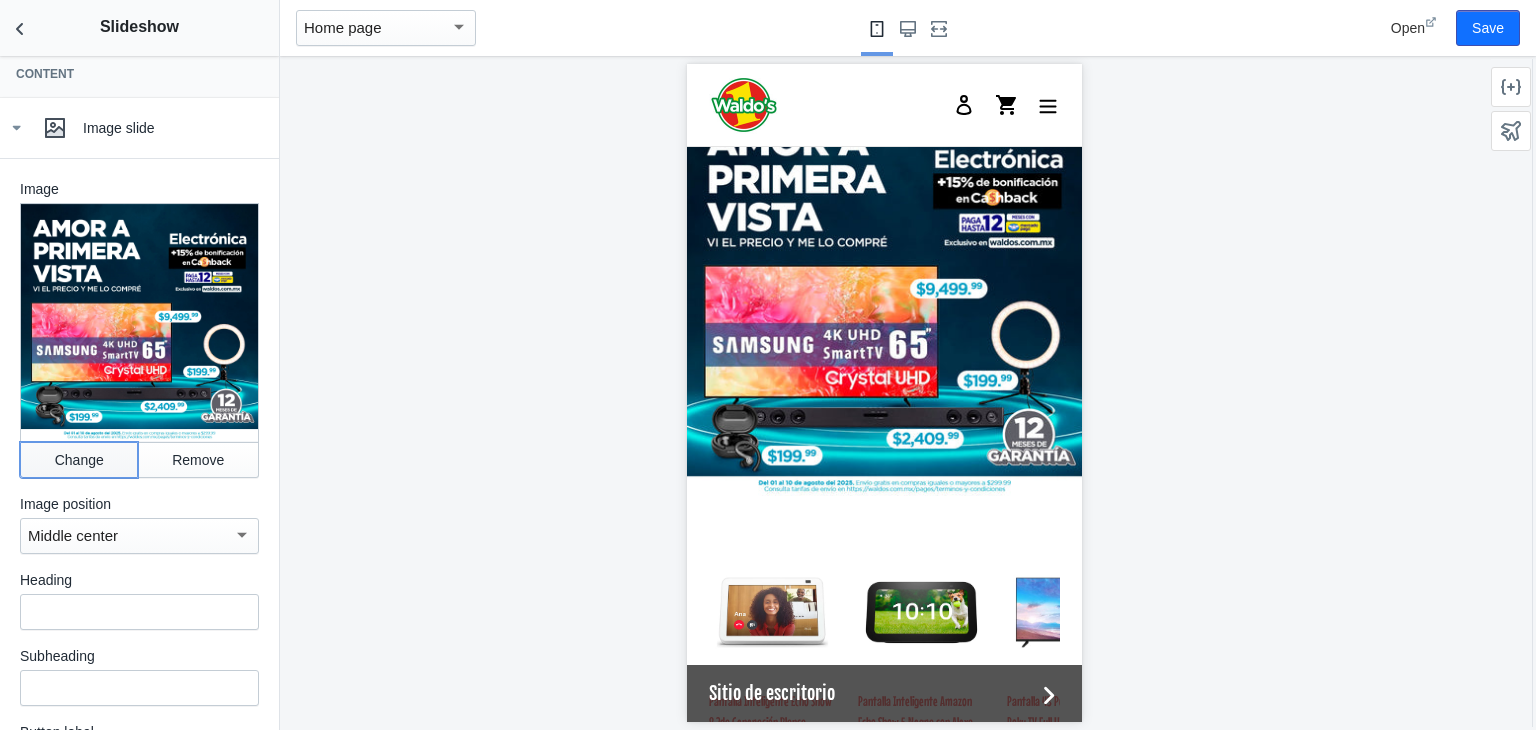 click on "Change" at bounding box center (79, 460) 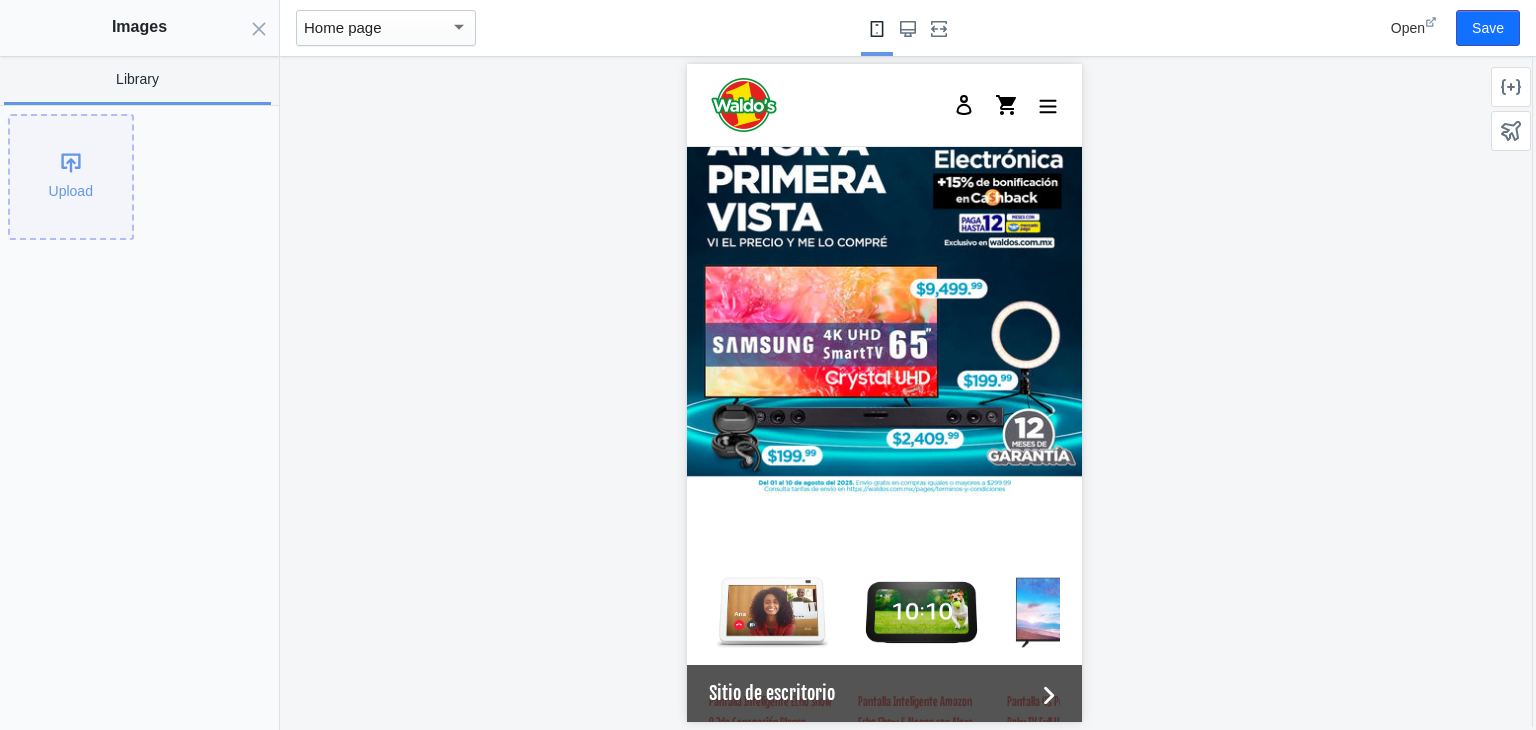 click on "Upload" 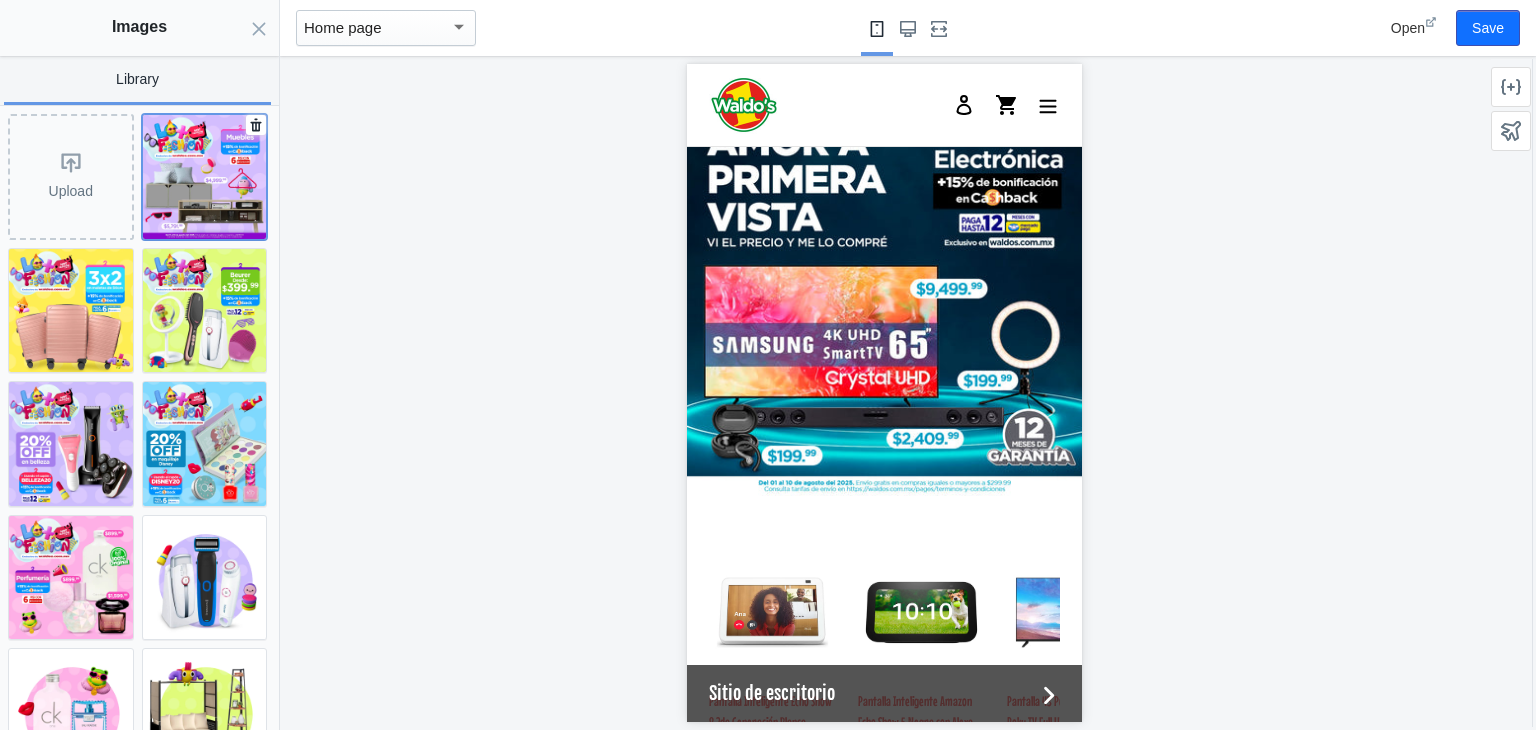 click 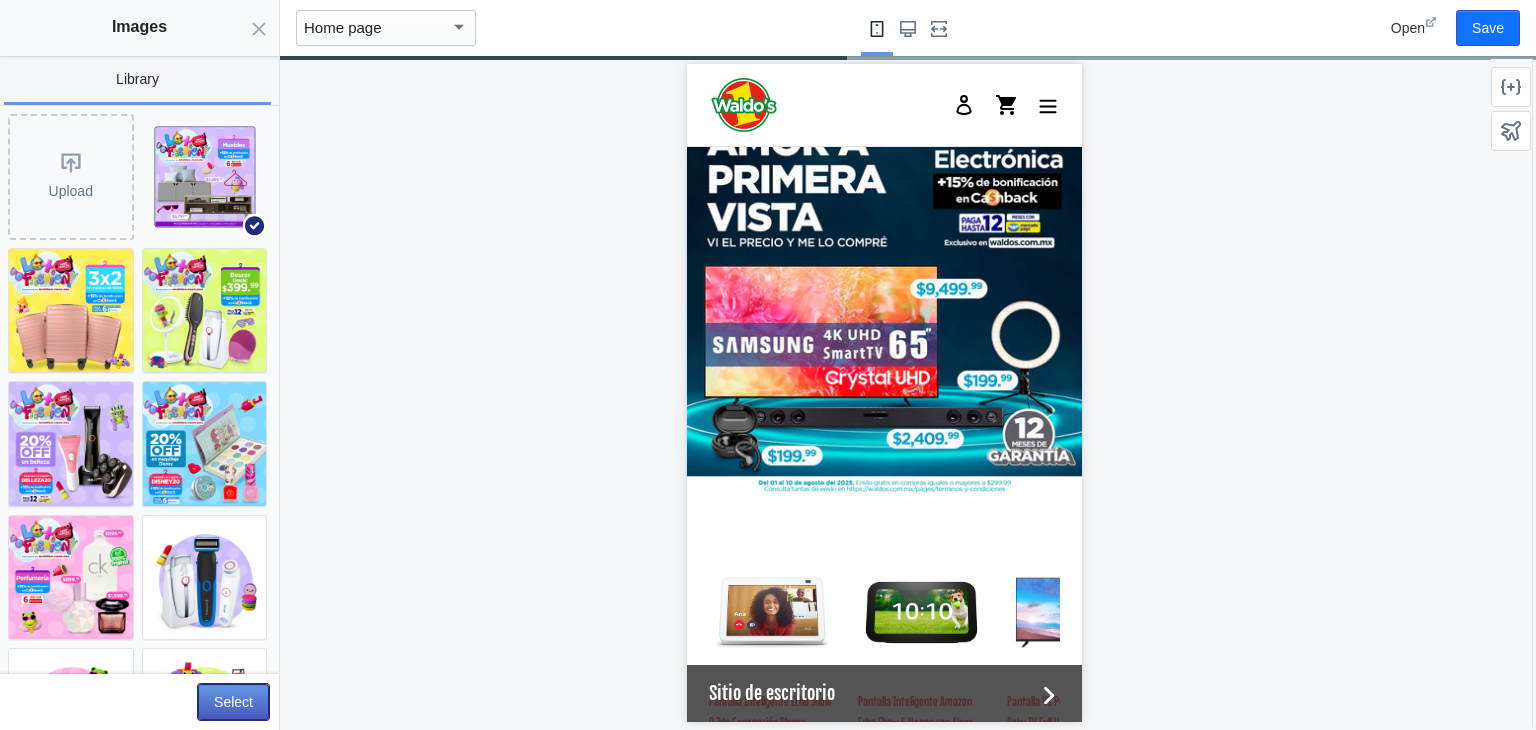 click on "Select" 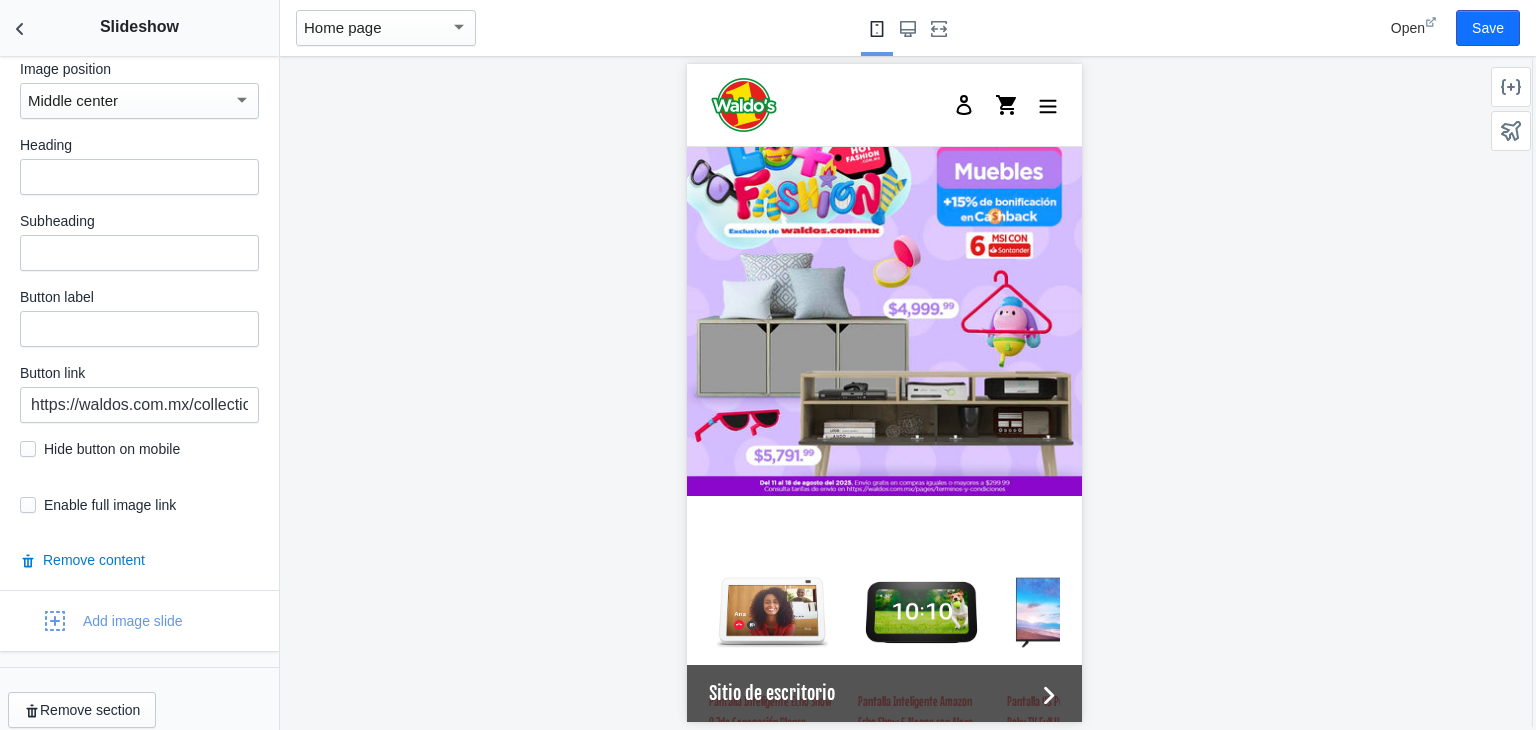 scroll, scrollTop: 896, scrollLeft: 0, axis: vertical 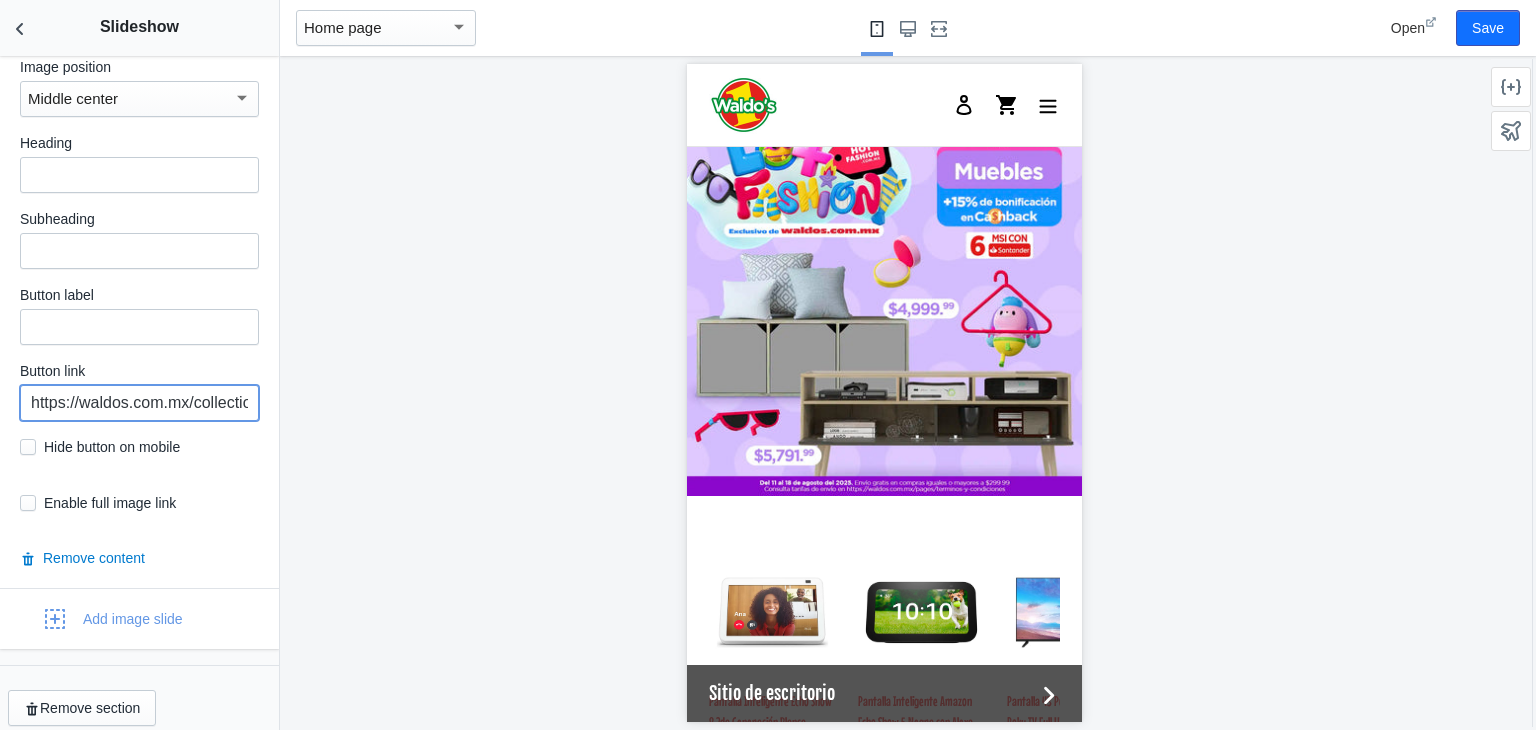 click on "https://waldos.com.mx/collections/electronica" at bounding box center [139, 403] 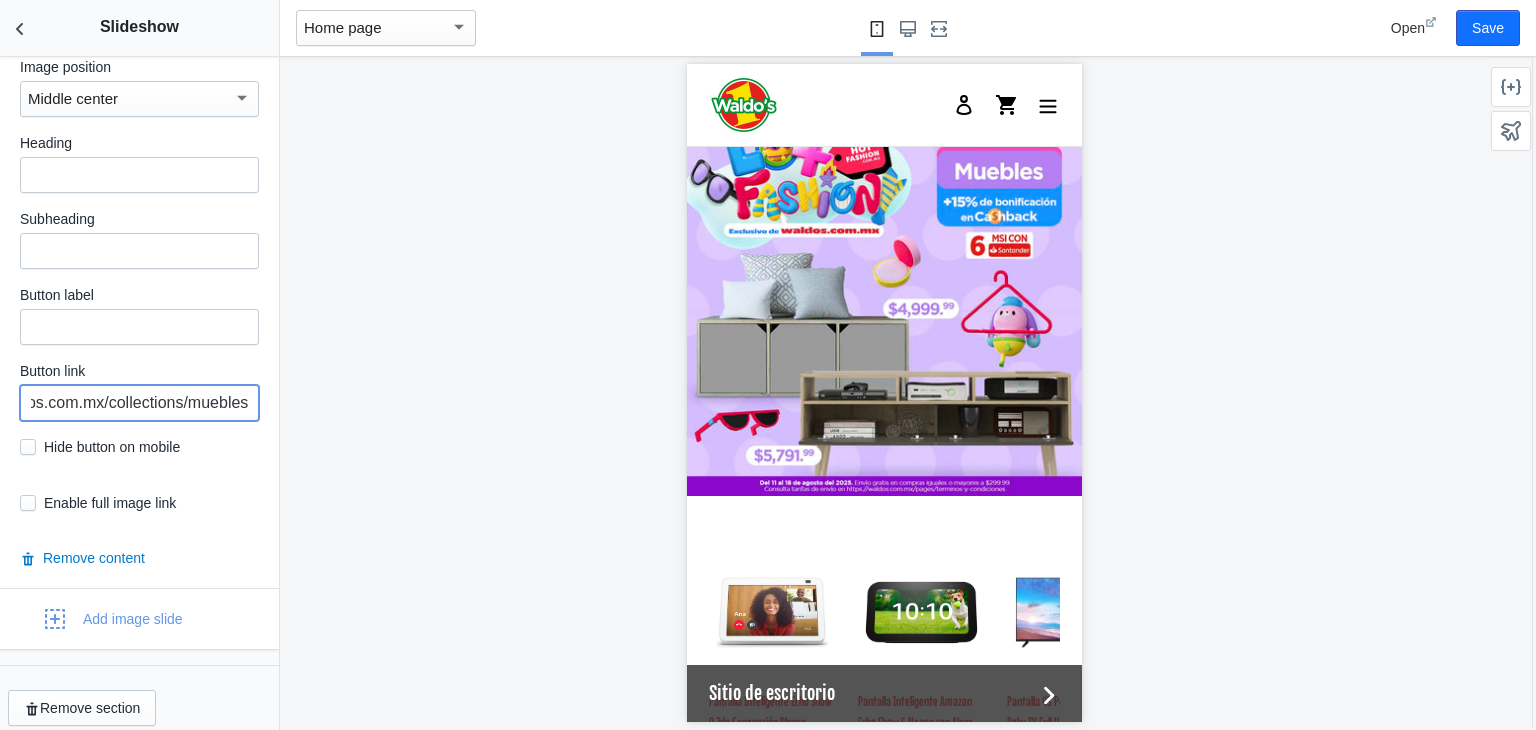 type on "https://waldos.com.mx/collections/muebles" 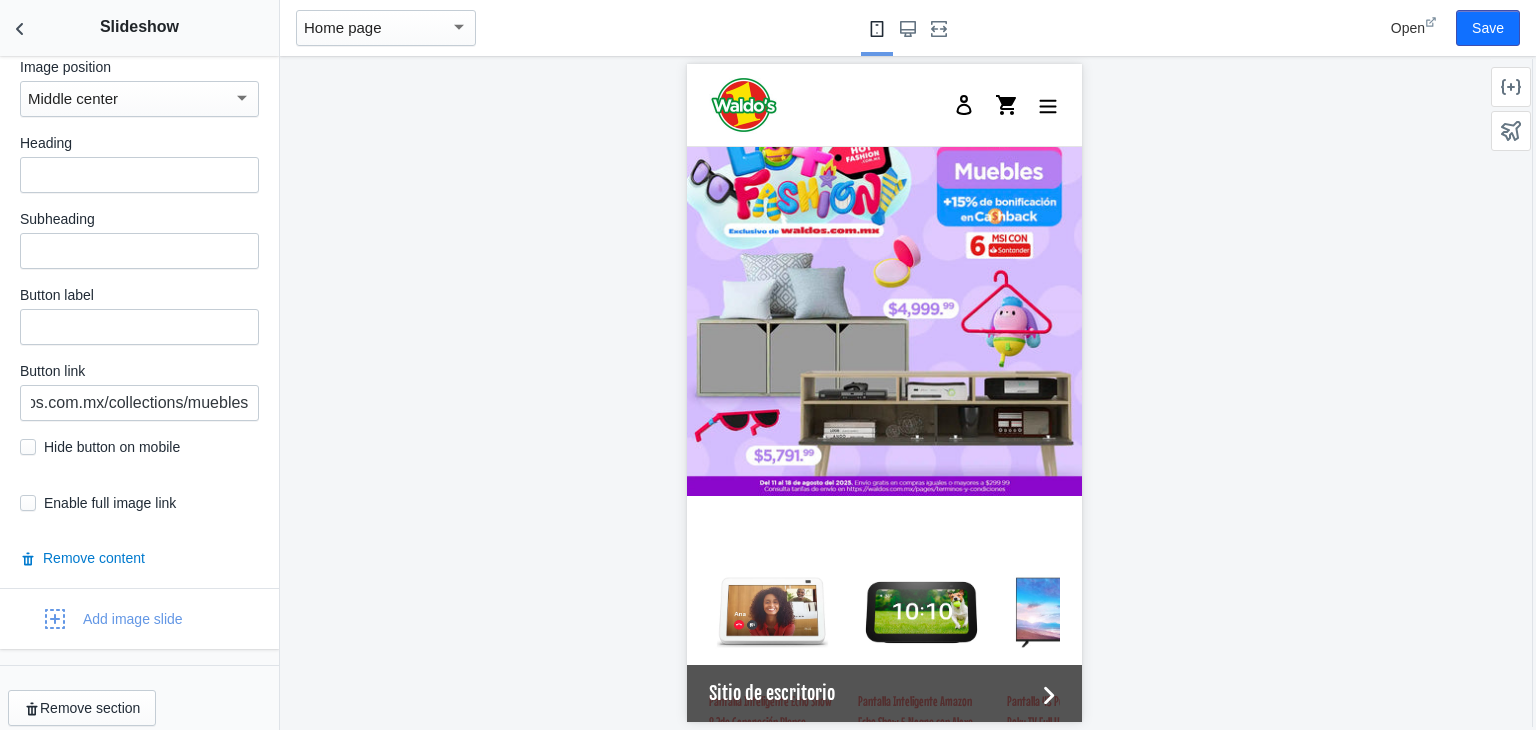 scroll, scrollTop: 0, scrollLeft: 0, axis: both 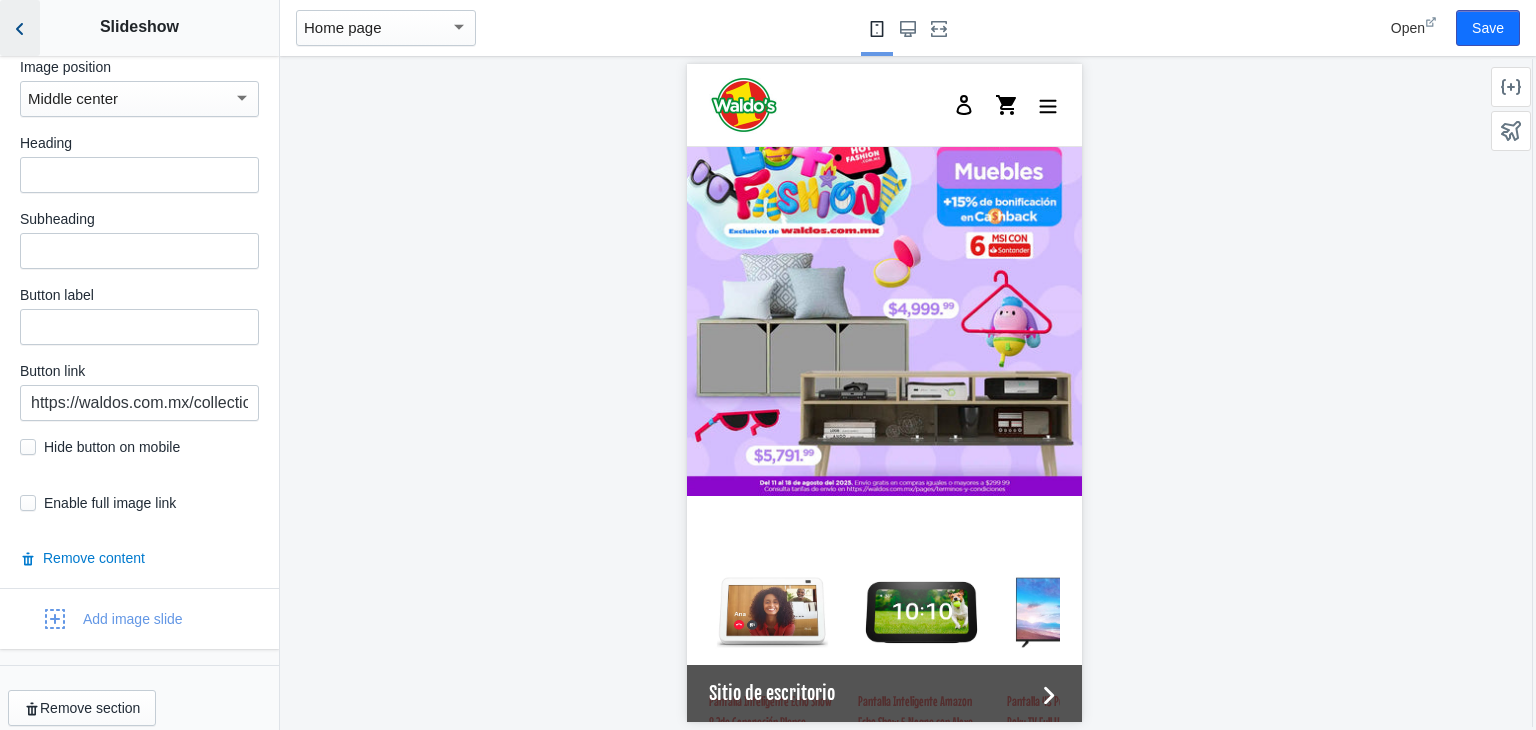click 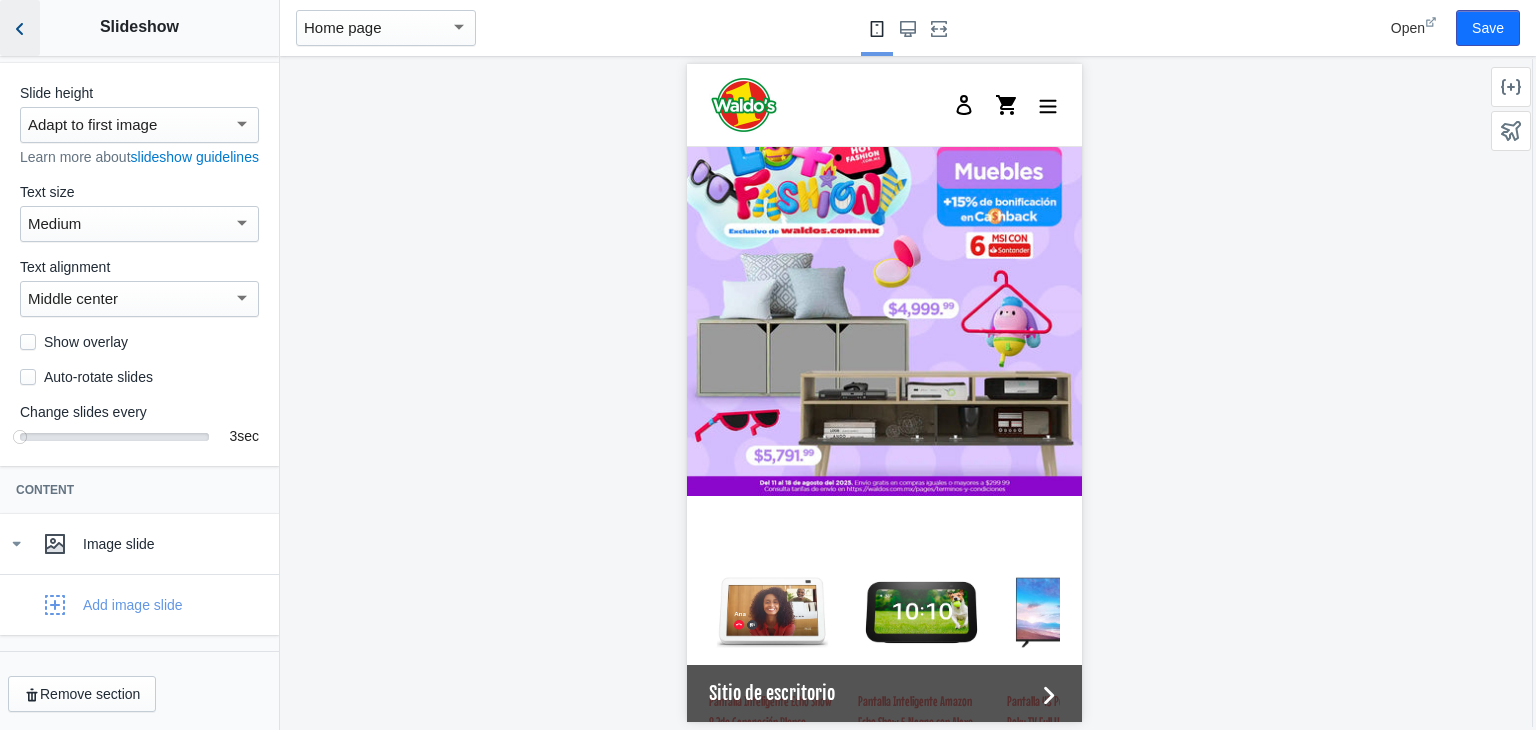 scroll, scrollTop: 64, scrollLeft: 0, axis: vertical 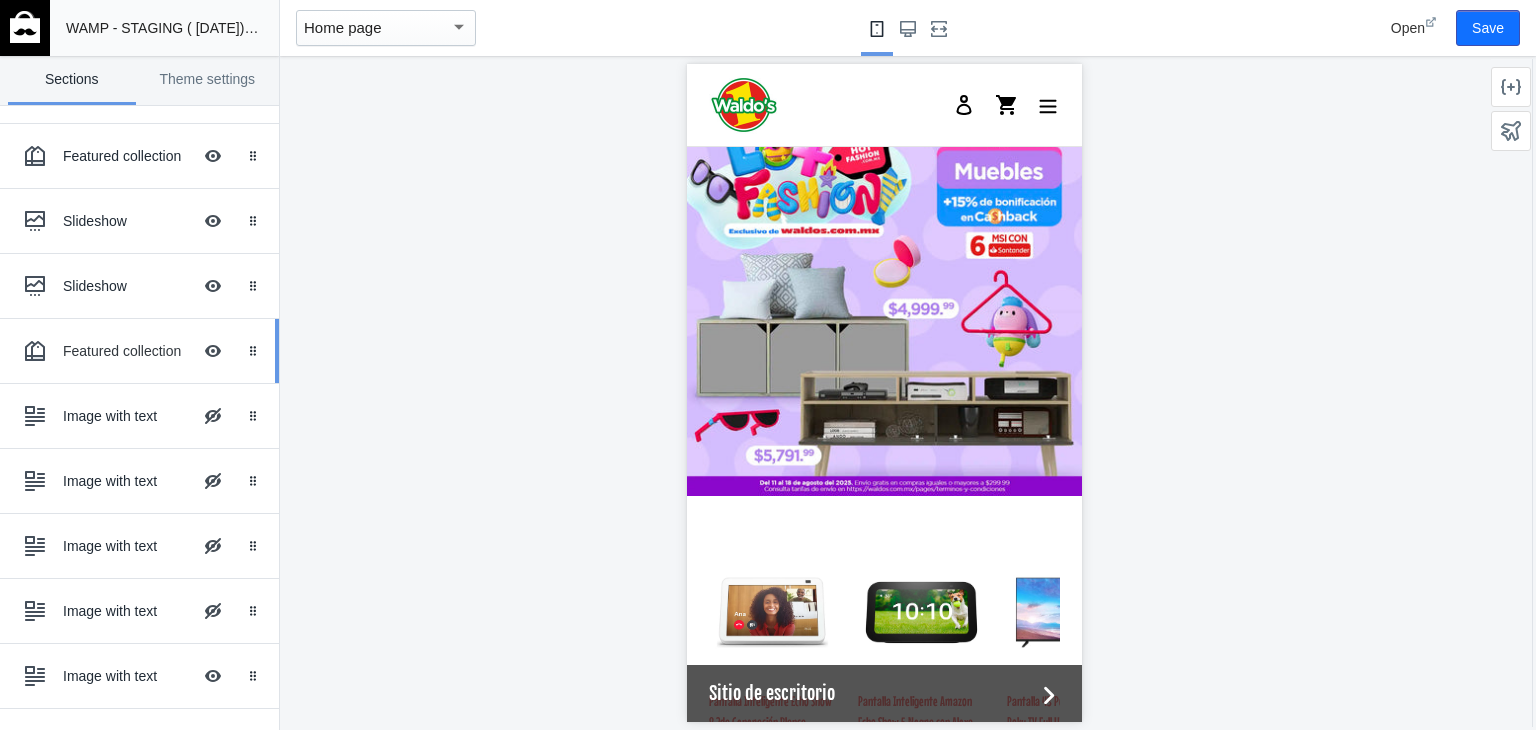 click on "Featured collection  Hide Image with text overlay" at bounding box center [125, 351] 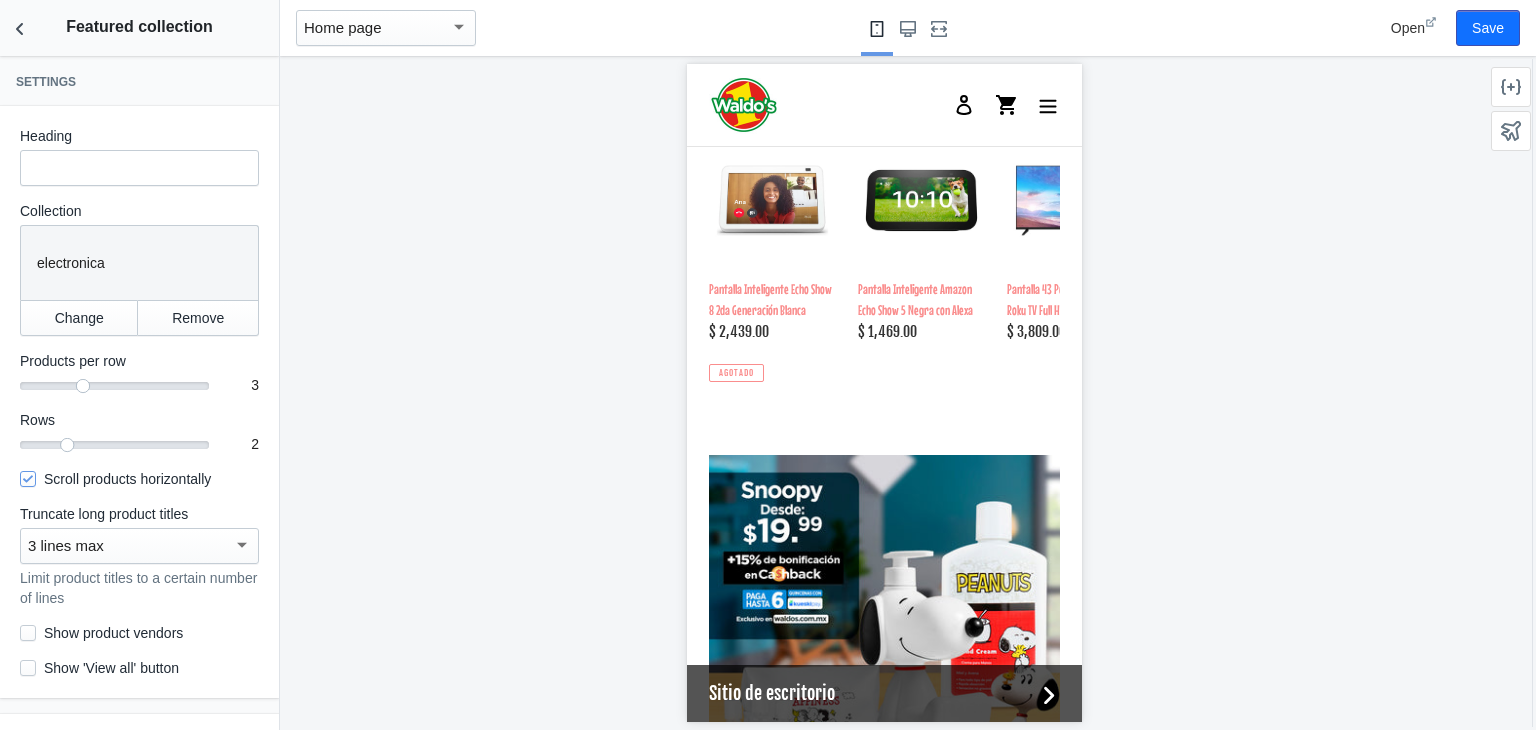 scroll, scrollTop: 3183, scrollLeft: 0, axis: vertical 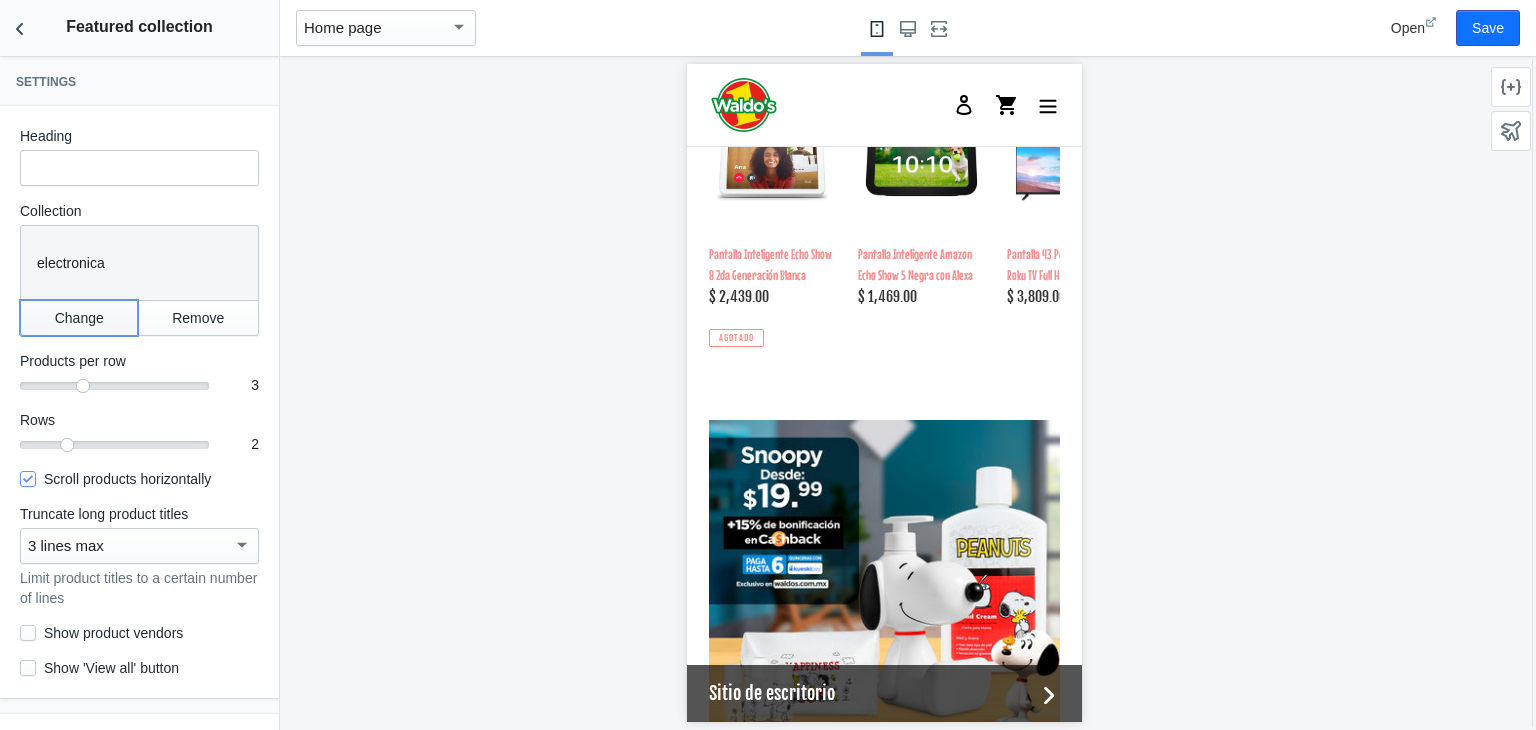 click on "Change" at bounding box center [79, 318] 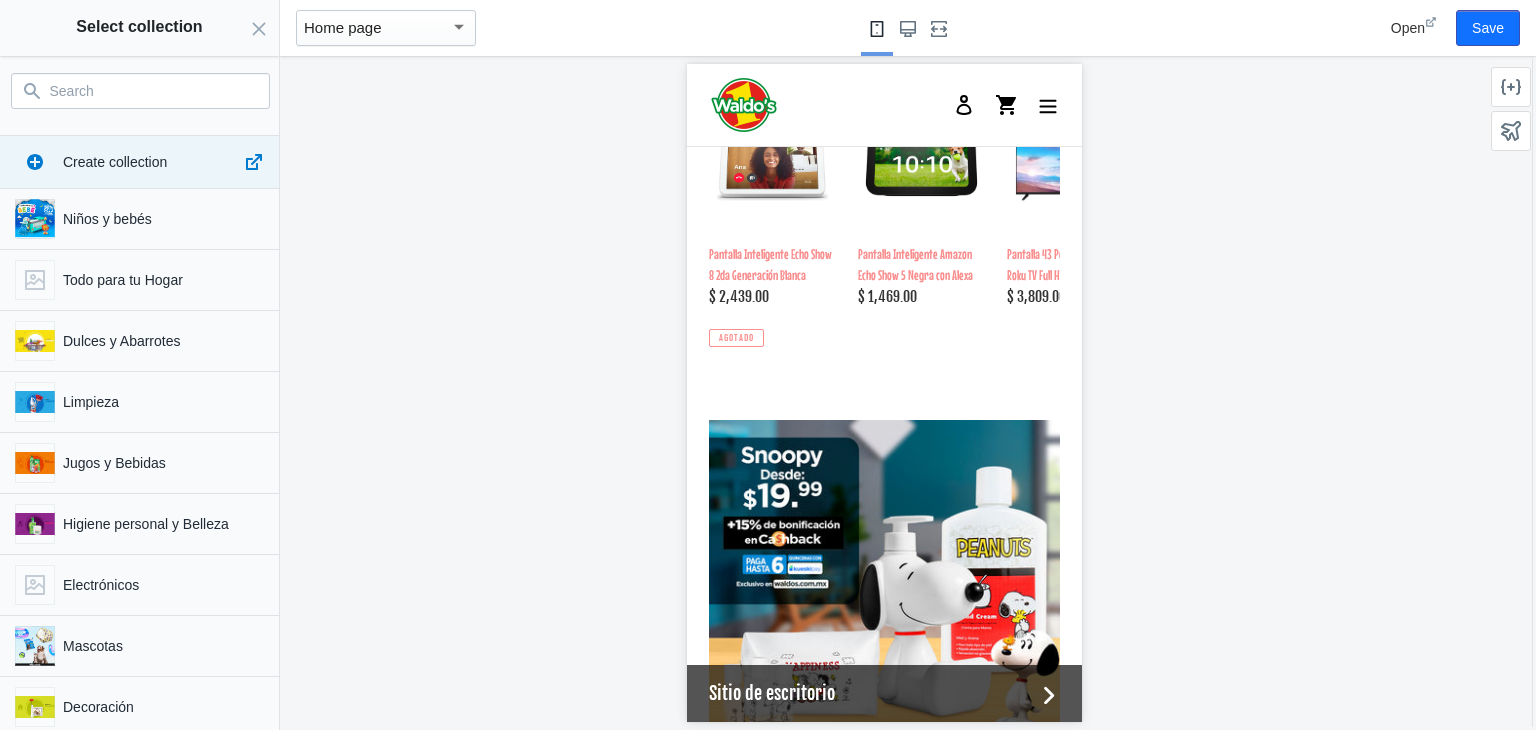 click on "Search" at bounding box center (152, 91) 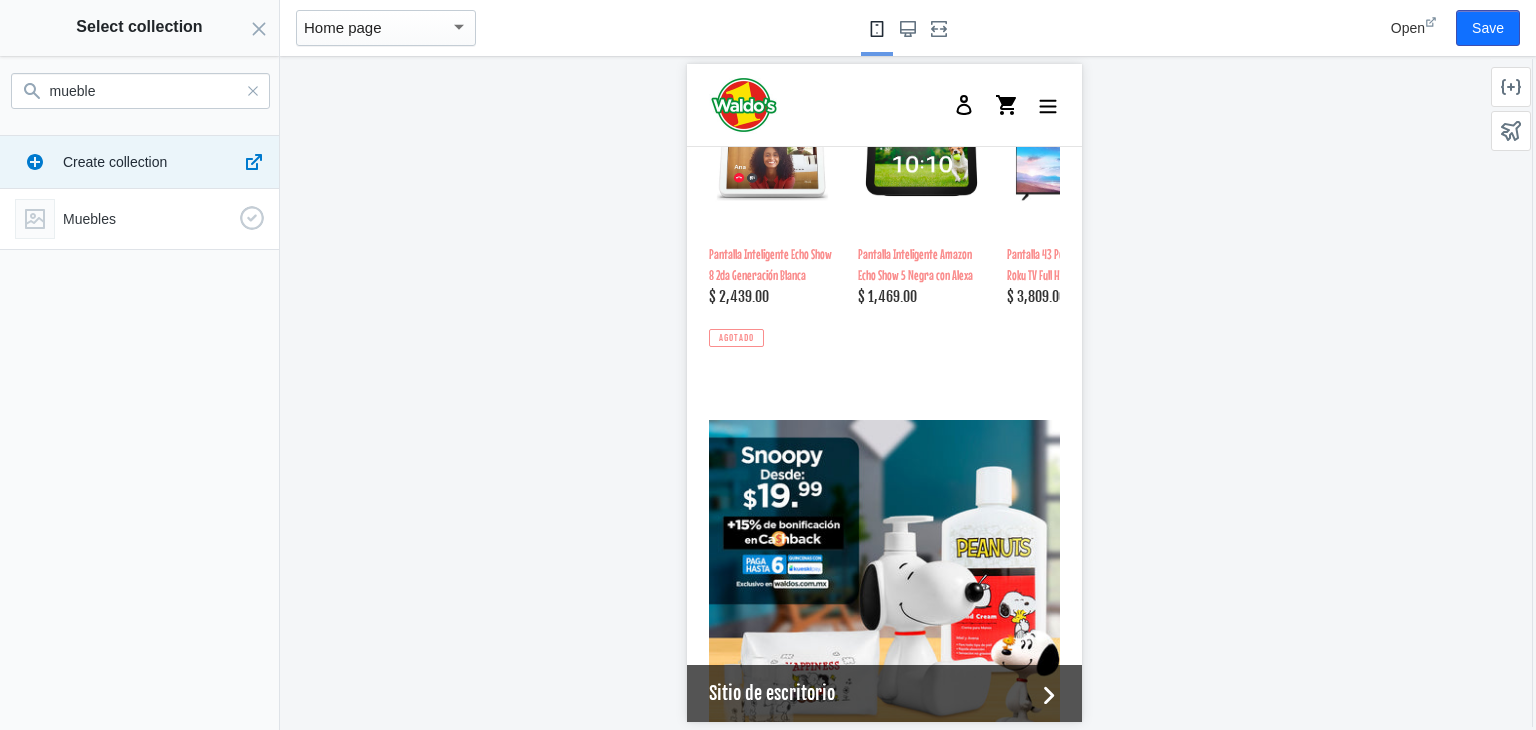 type on "mueble" 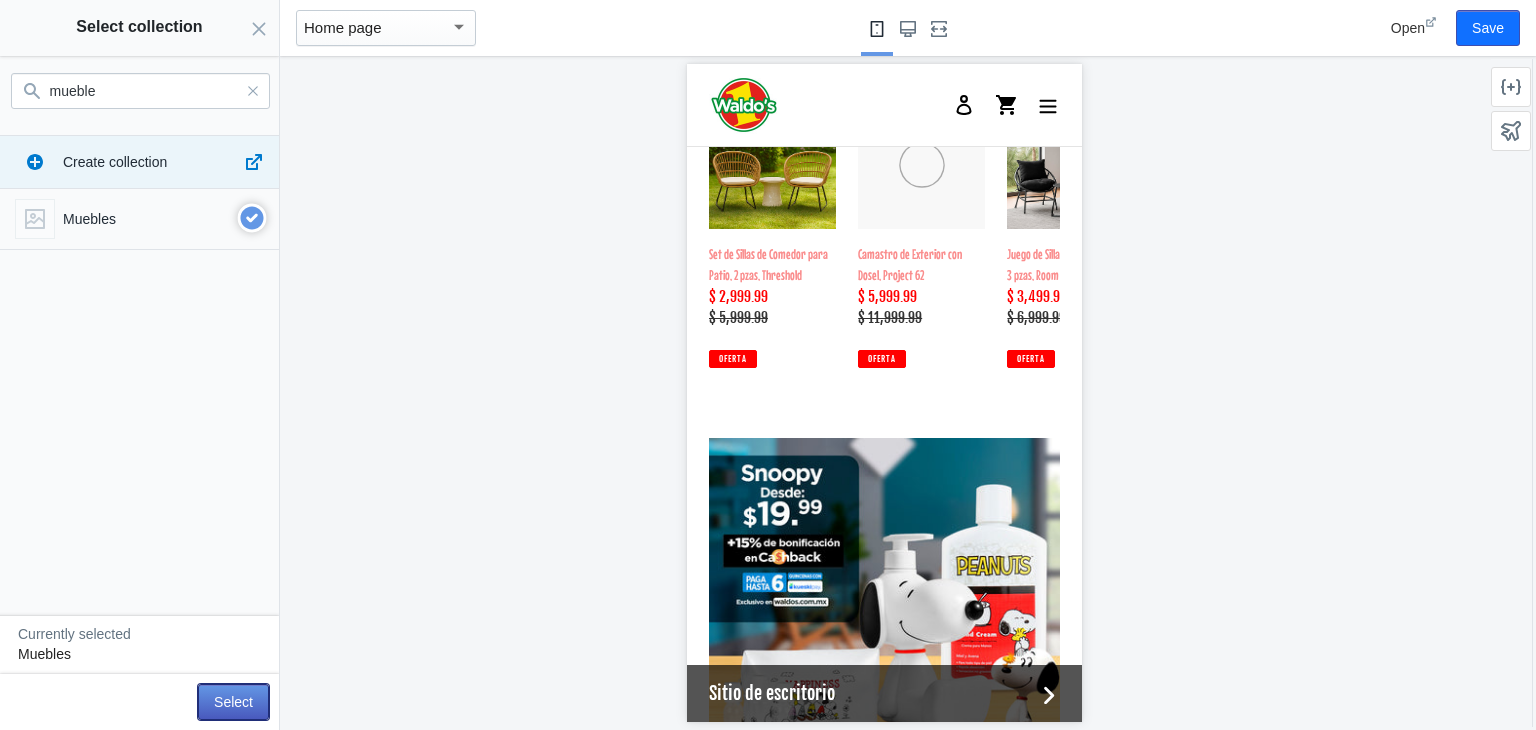 click on "Select" at bounding box center (233, 702) 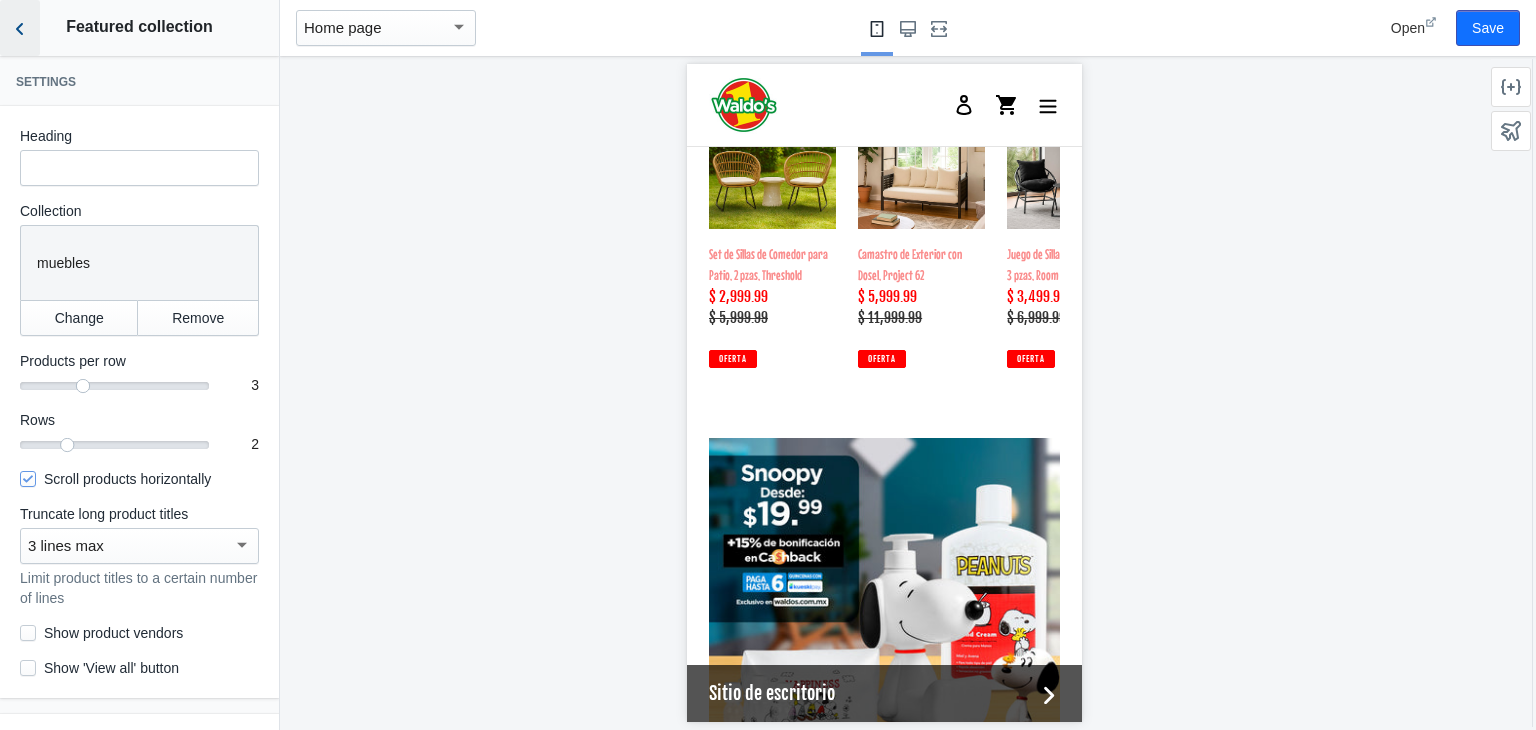 click 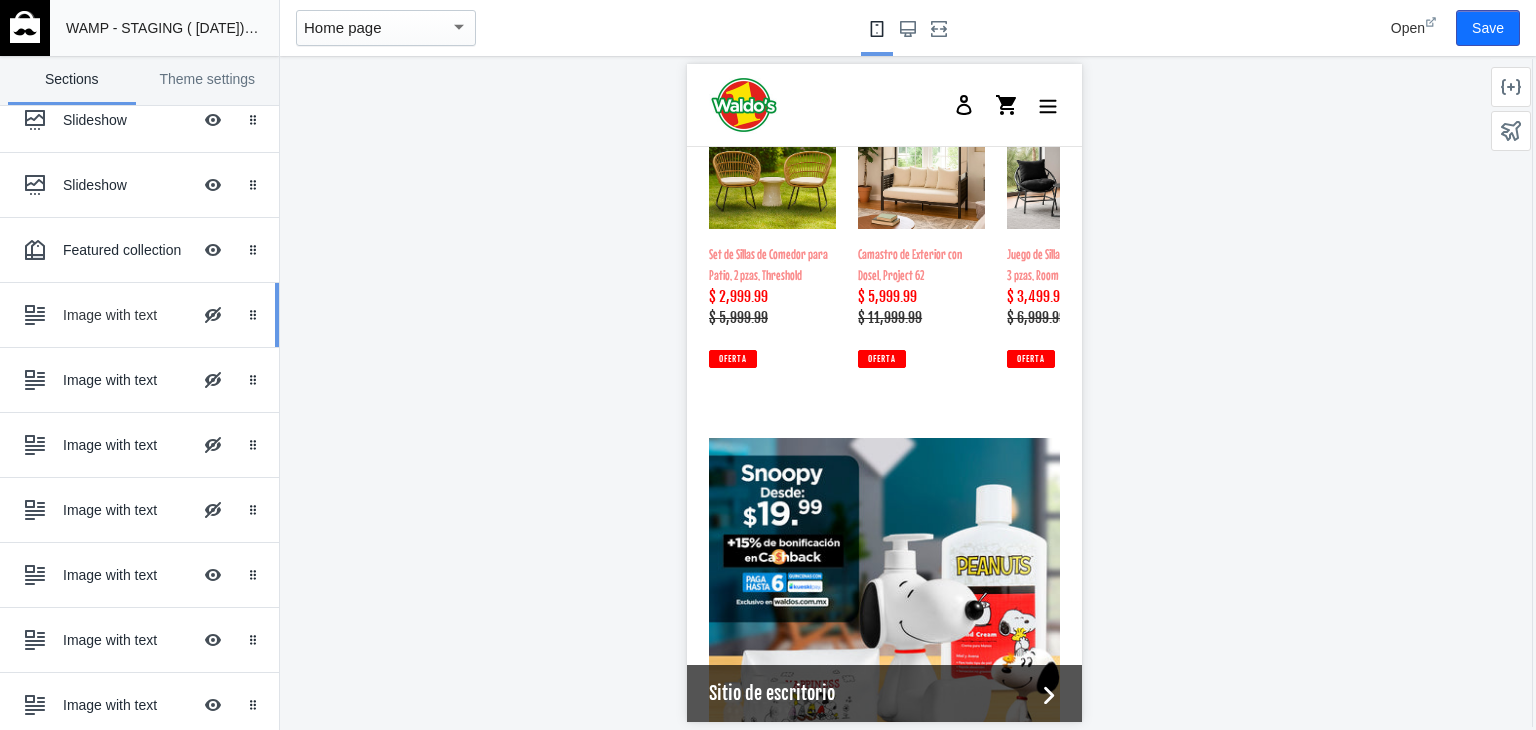 scroll, scrollTop: 404, scrollLeft: 0, axis: vertical 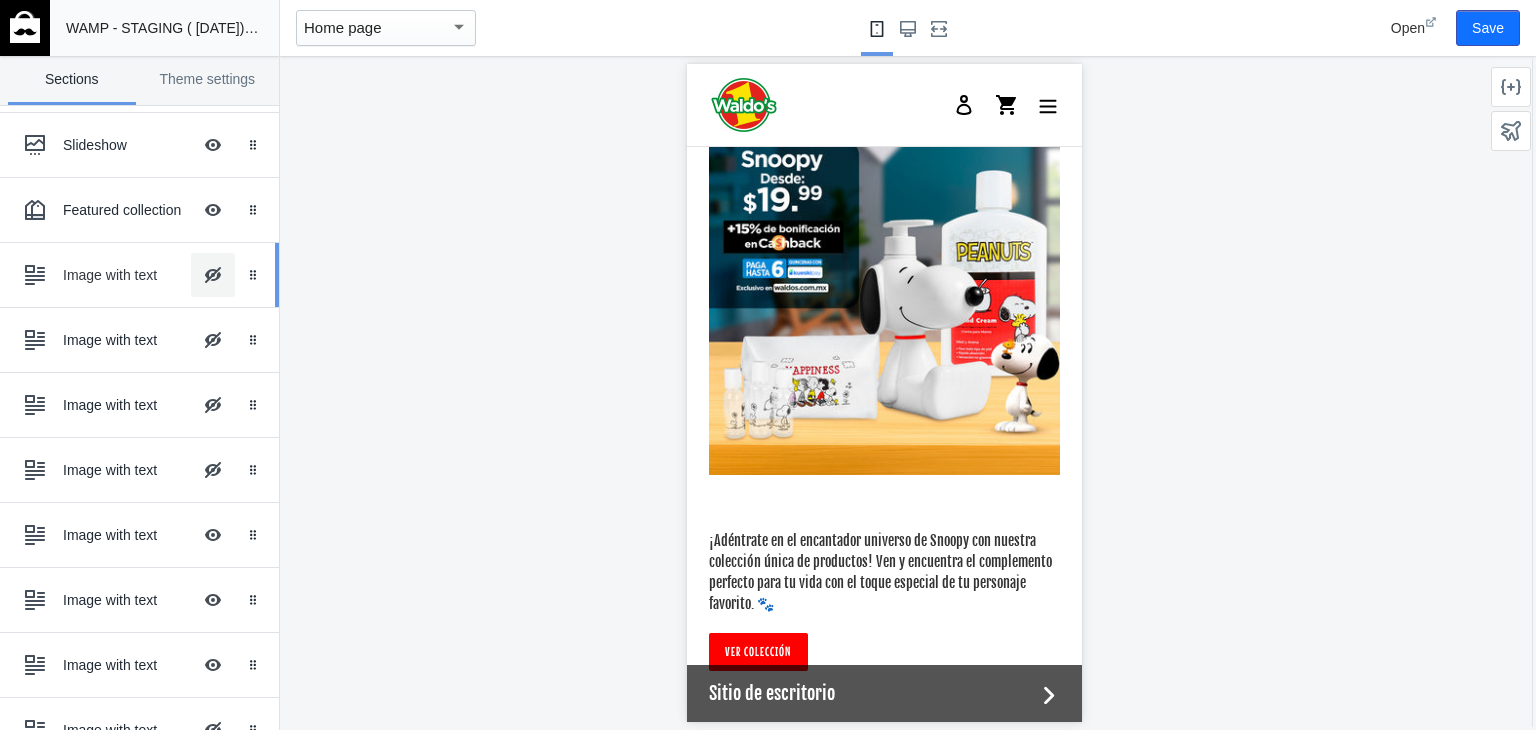 click on "Hide Image with text overlay" at bounding box center [213, 275] 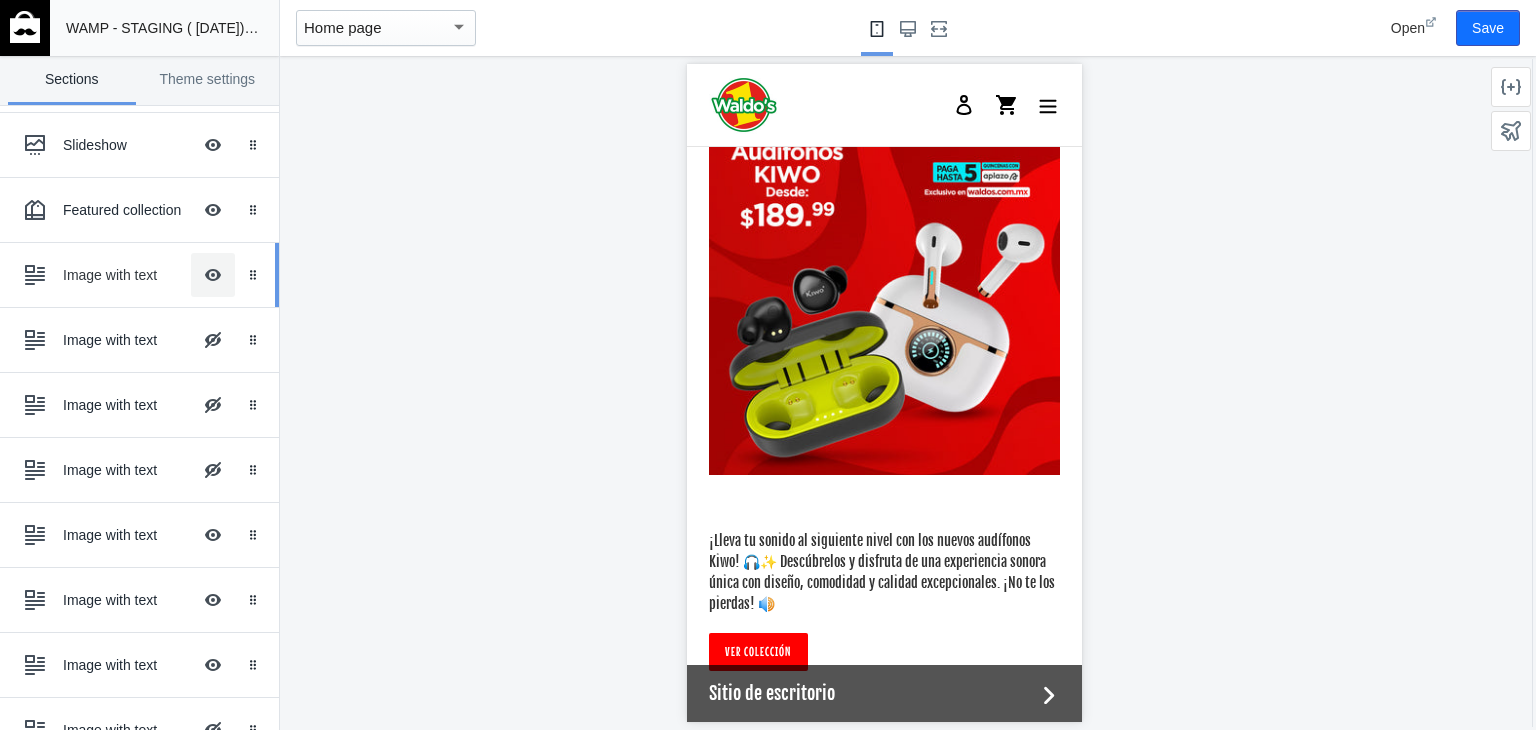 scroll, scrollTop: 3515, scrollLeft: 0, axis: vertical 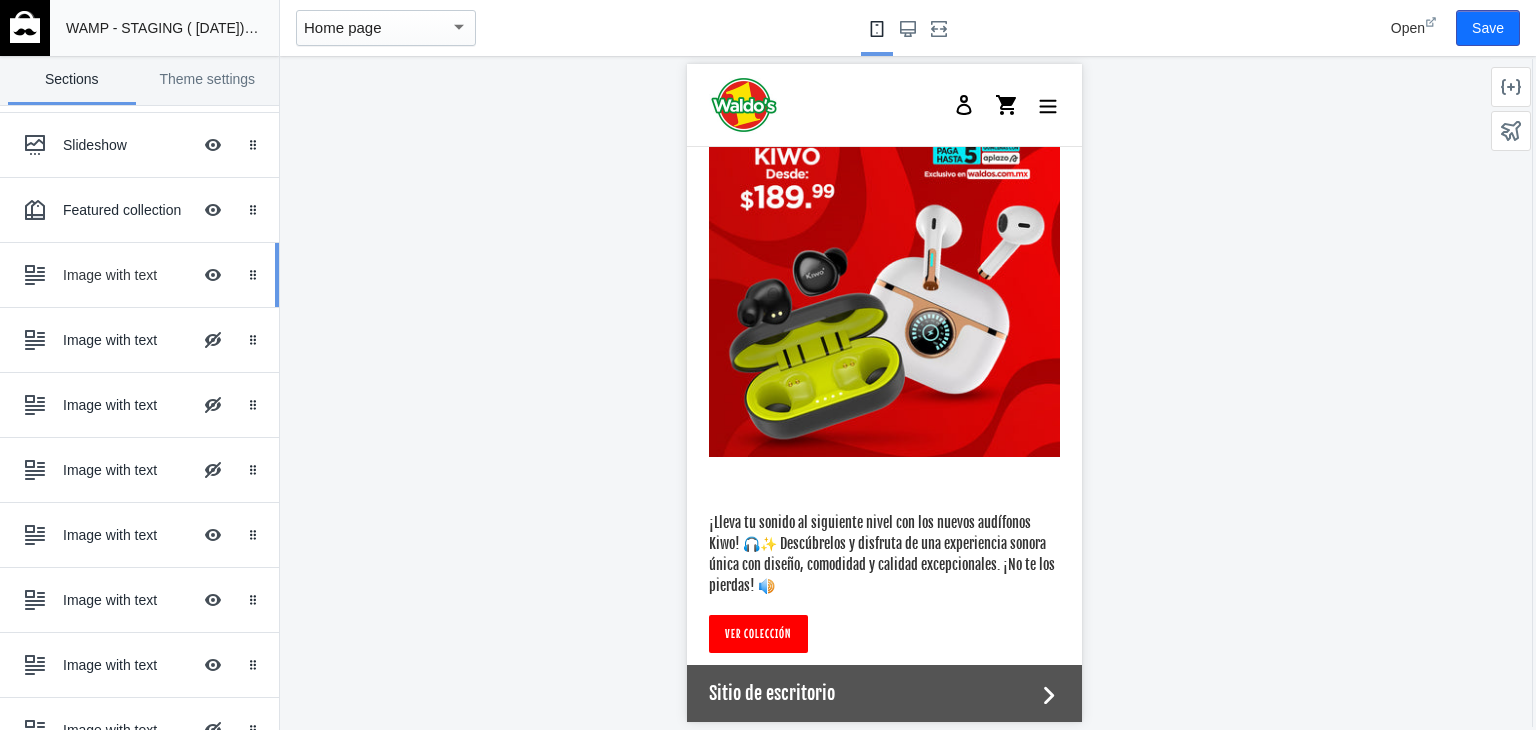 click at bounding box center [35, 275] 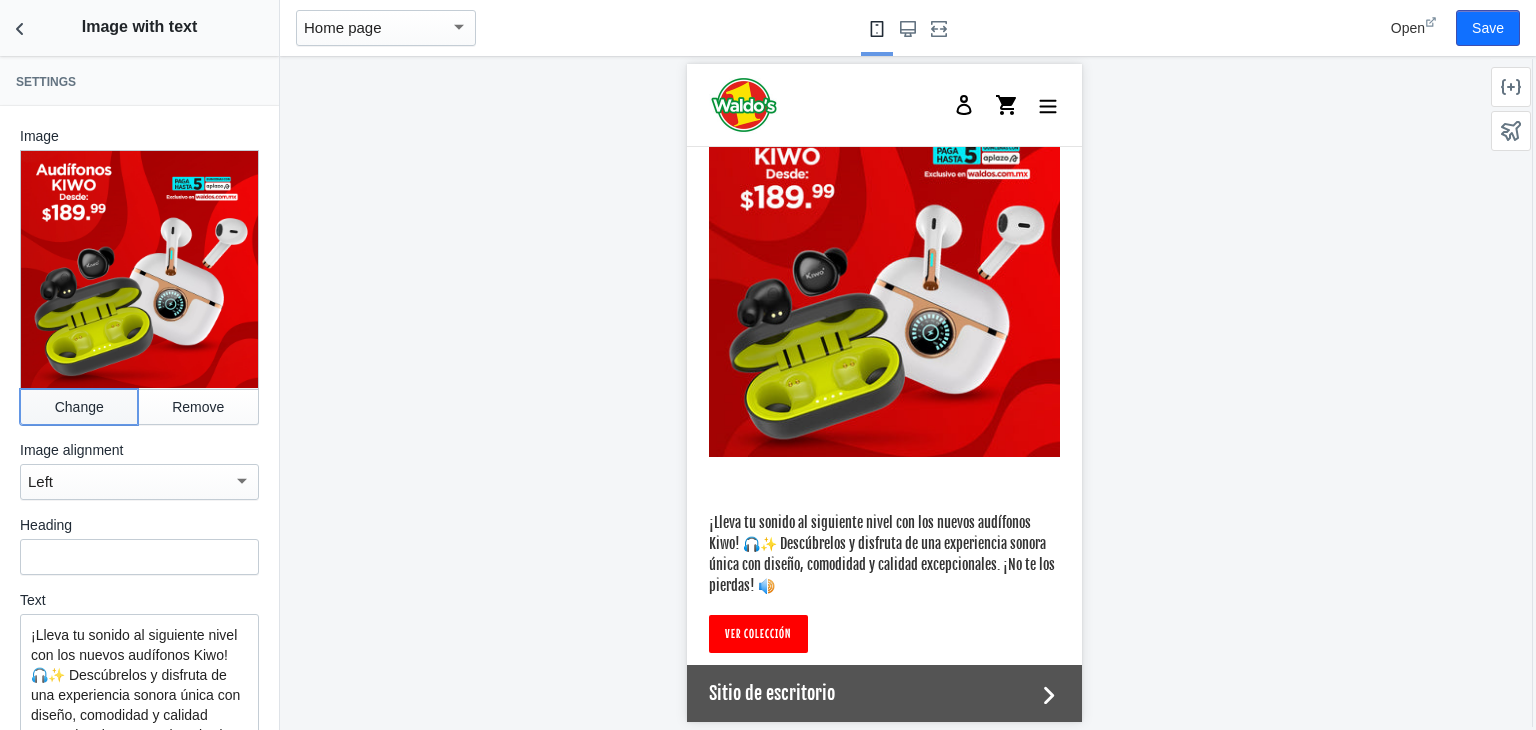 click on "Change" at bounding box center [79, 407] 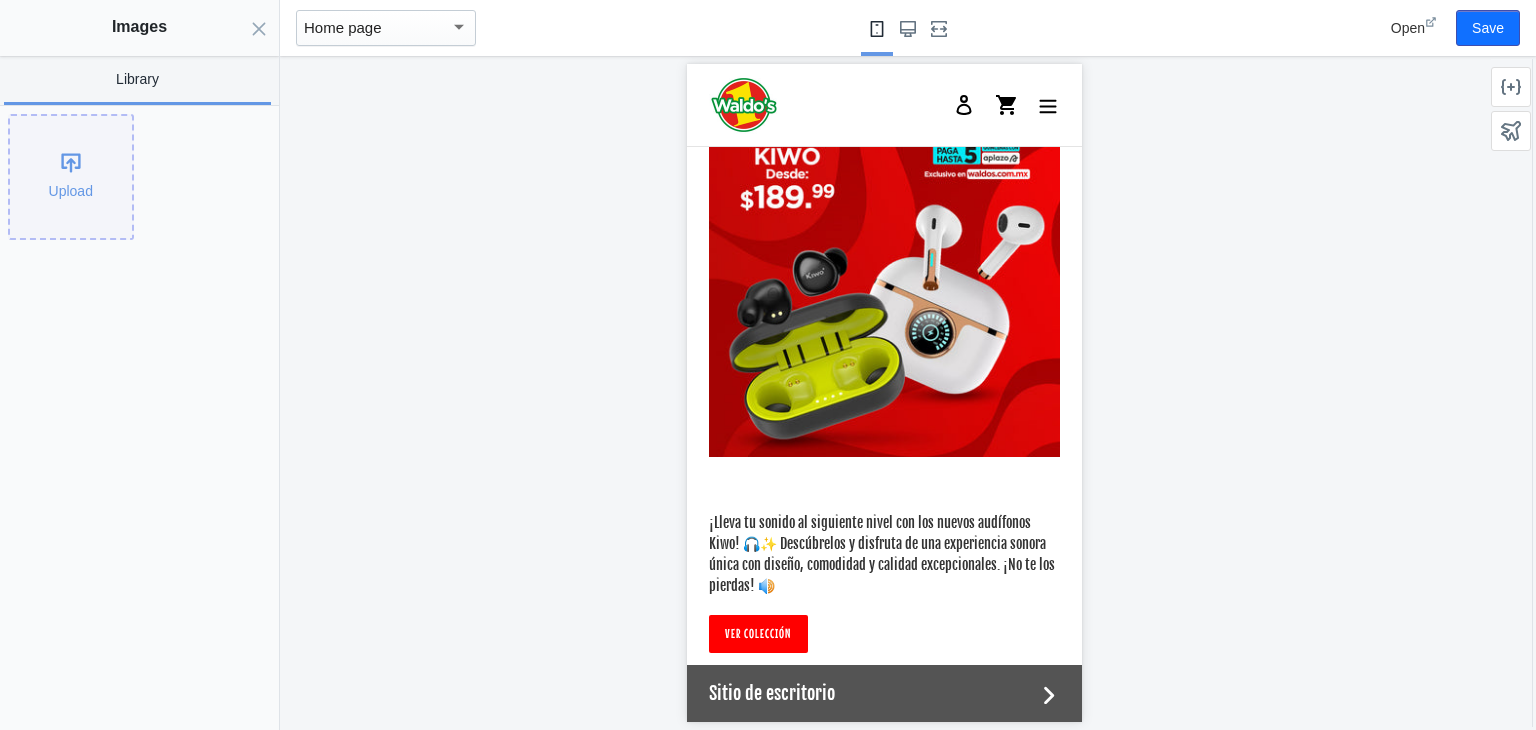 click on "Upload" 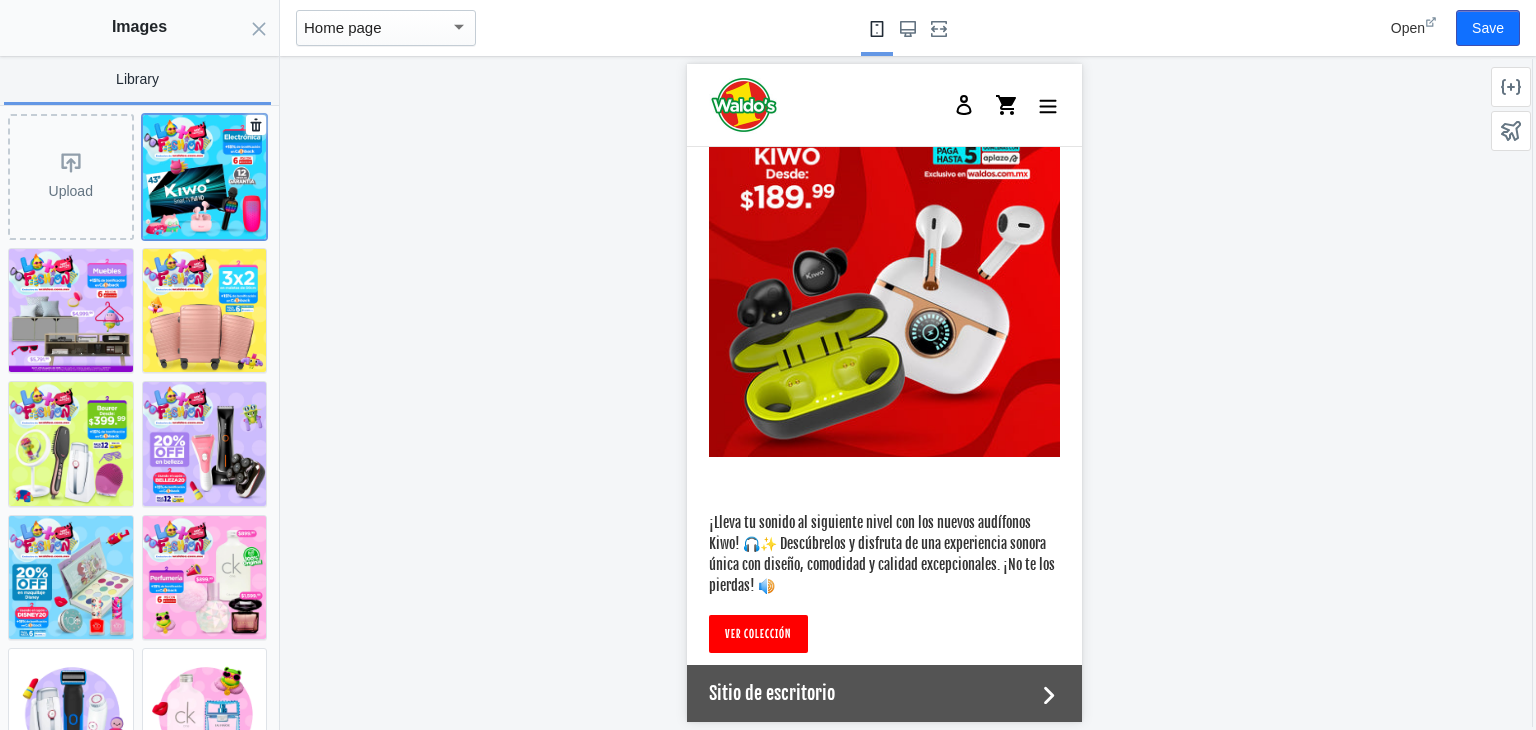 click 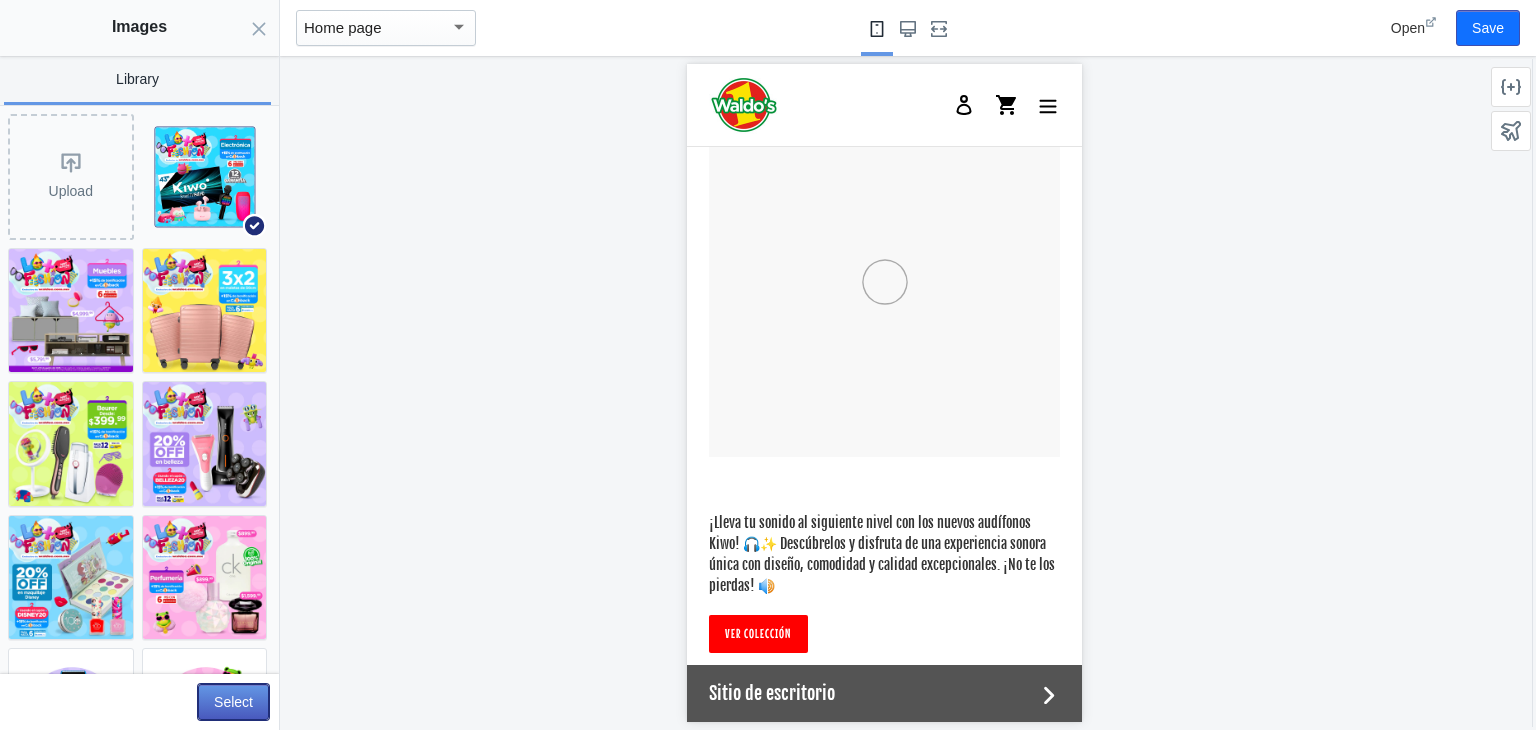 click on "Select" 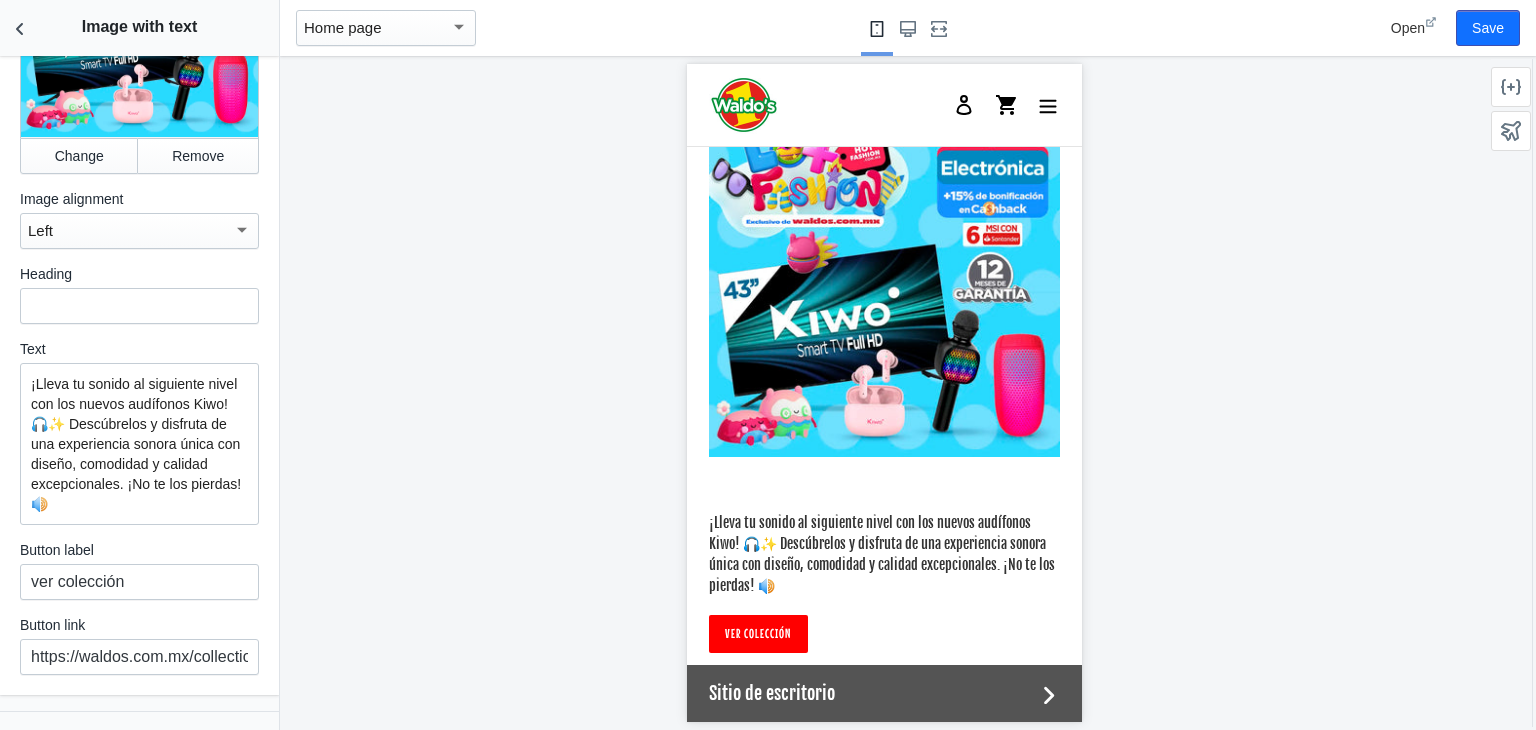 scroll, scrollTop: 252, scrollLeft: 0, axis: vertical 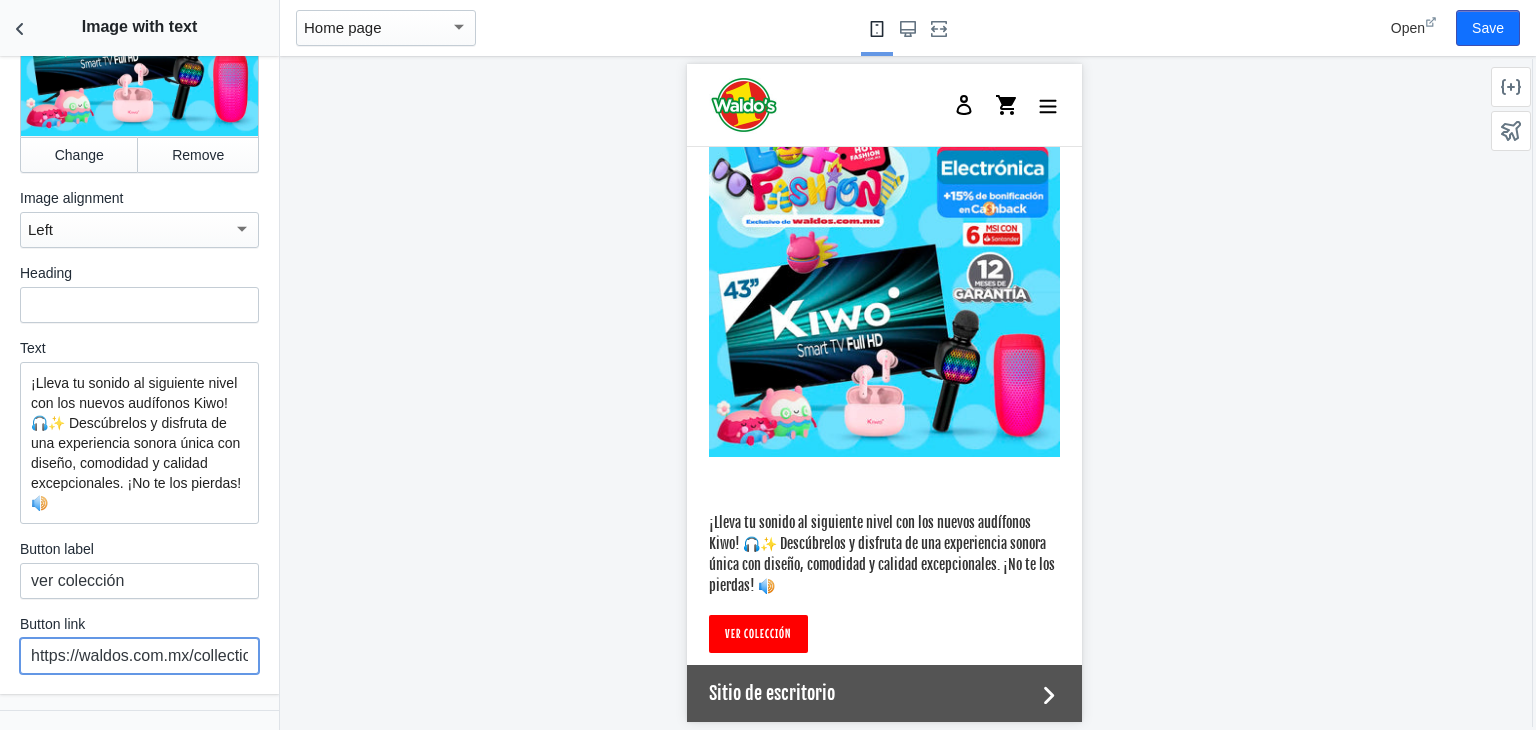 click on "https://waldos.com.mx/collections/audifonos-y-bocinas" at bounding box center (139, 656) 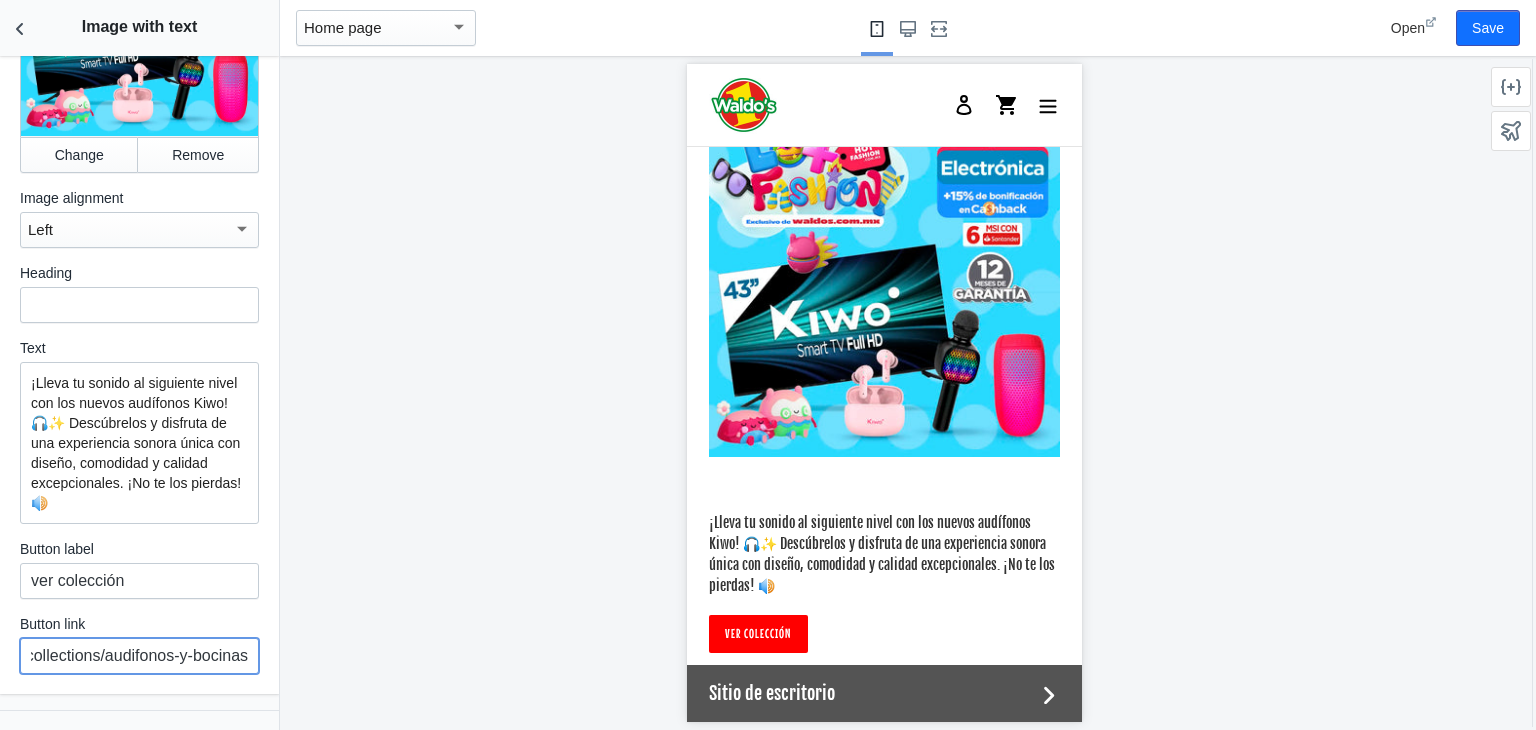 scroll, scrollTop: 0, scrollLeft: 0, axis: both 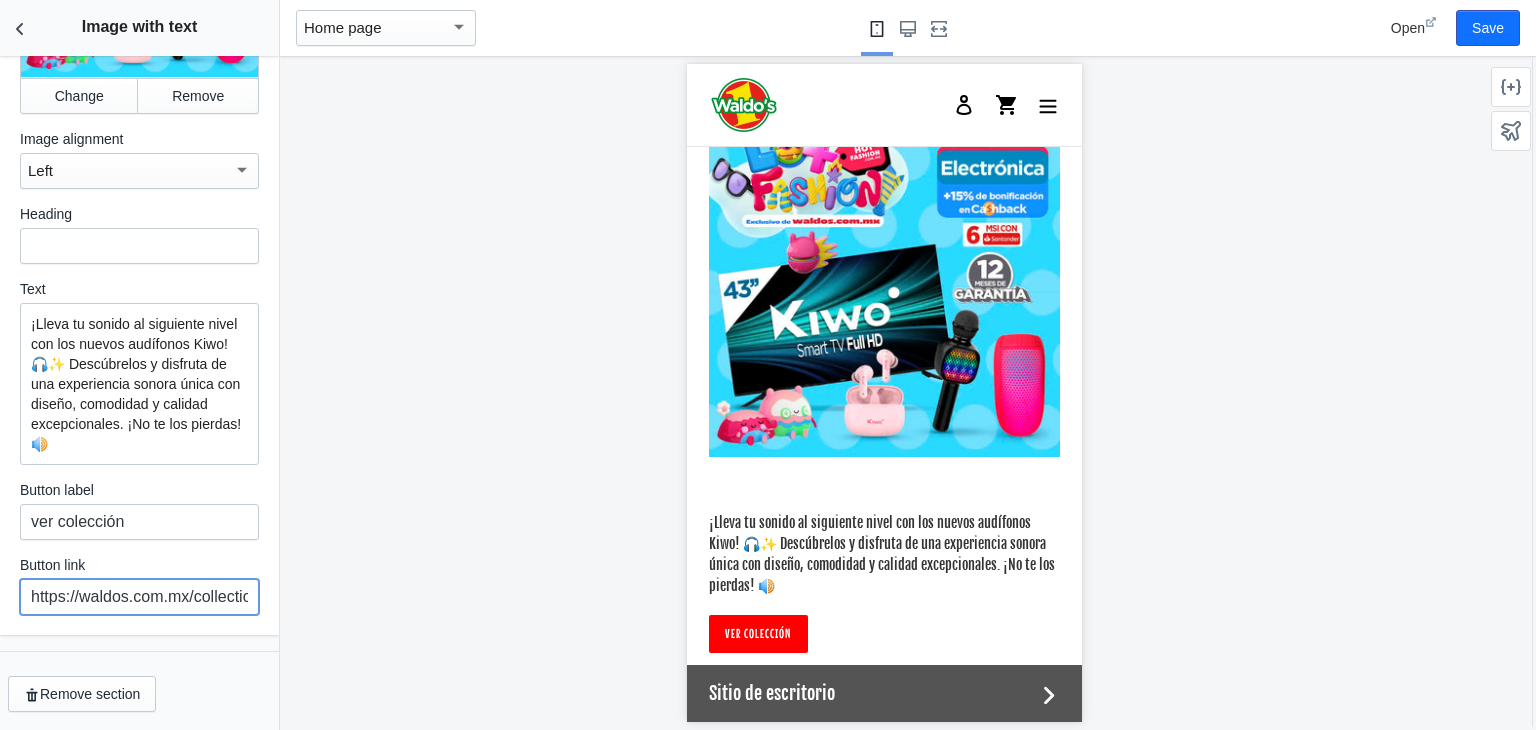 click on "https://waldos.com.mx/collections/audifonos-y-bocinas" at bounding box center [139, 597] 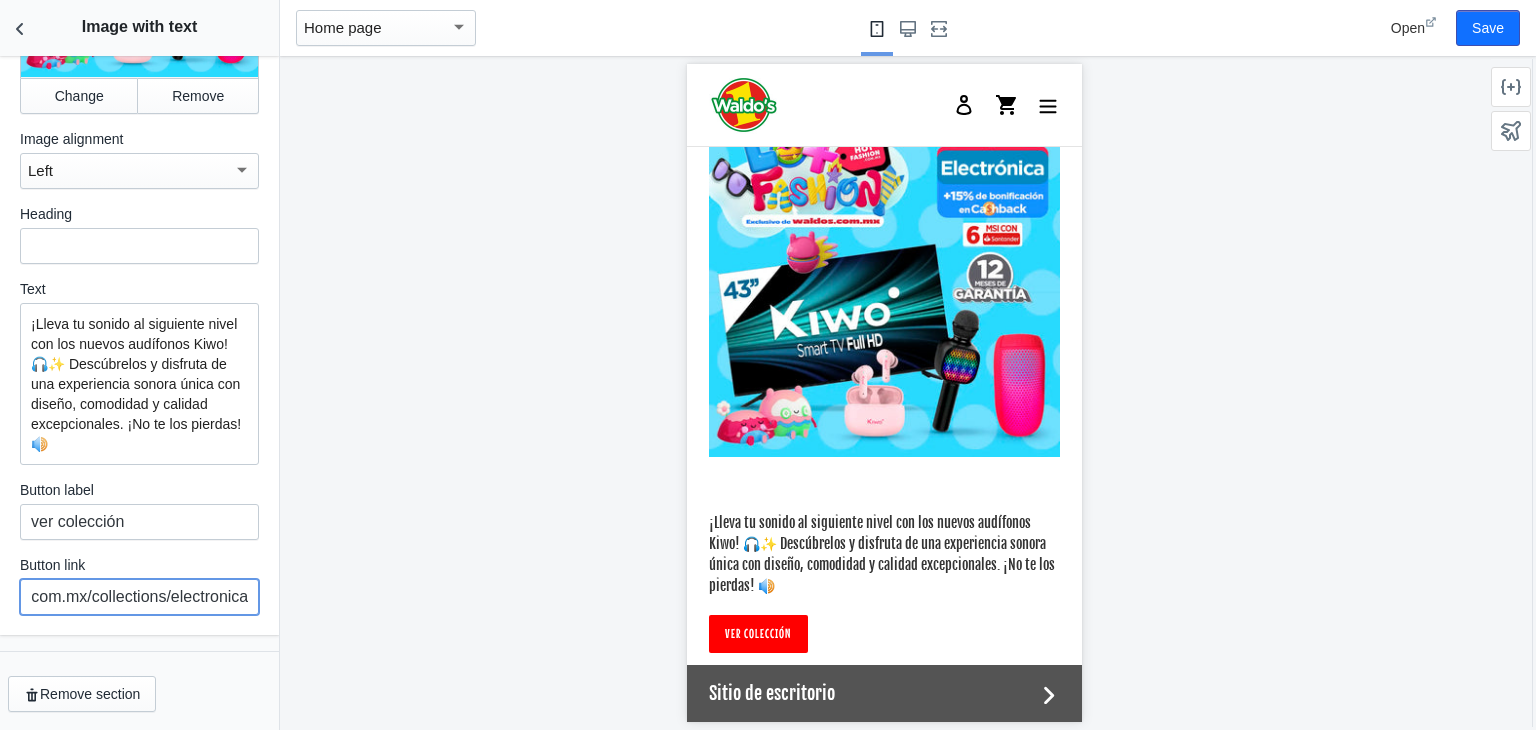 type on "https://waldos.com.mx/collections/electronica" 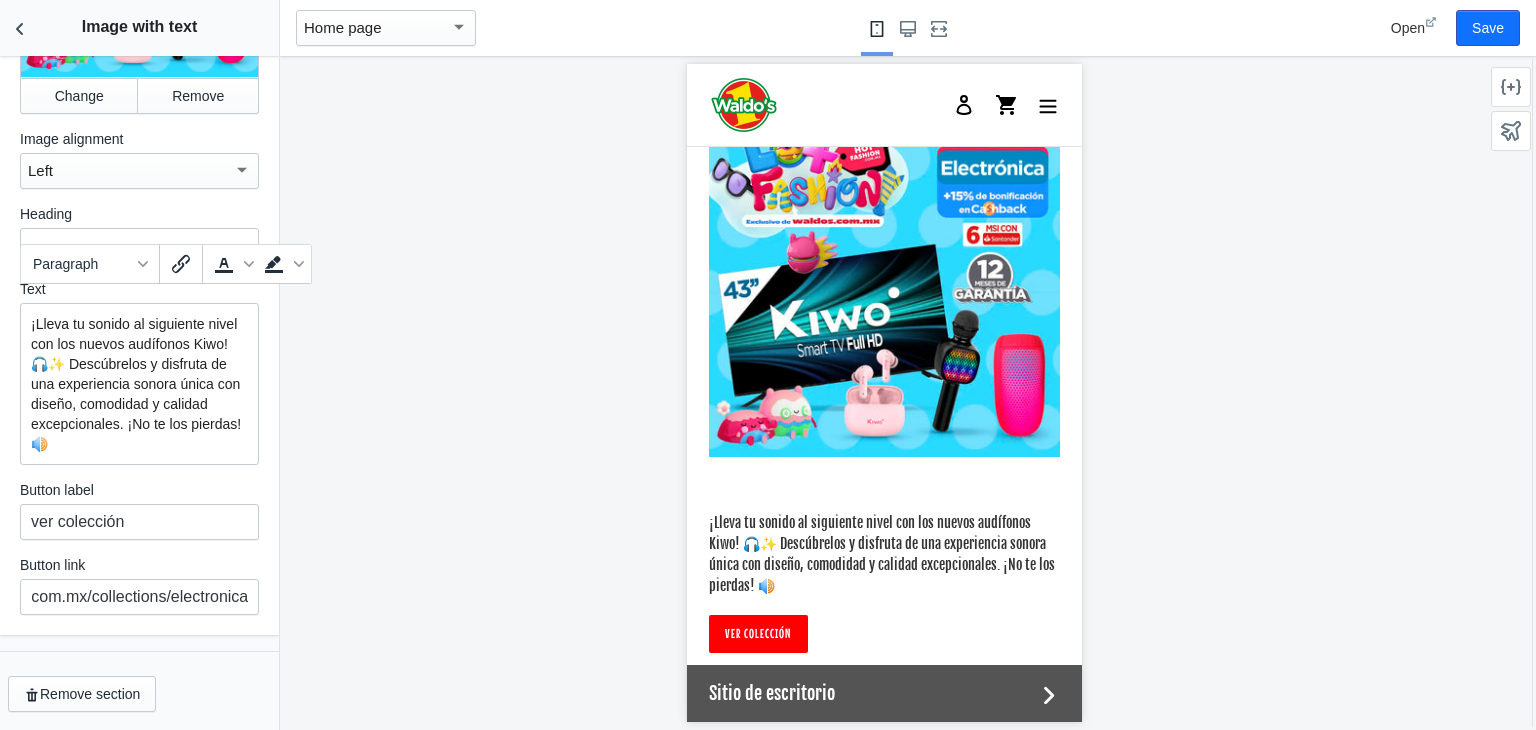click on "¡Lleva tu sonido al siguiente nivel con los nuevos audífonos Kiwo! 🎧✨ Descúbrelos y disfruta de una experiencia sonora única con diseño, comodidad y calidad excepcionales. ¡No te los pierdas! 🔊" at bounding box center [139, 384] 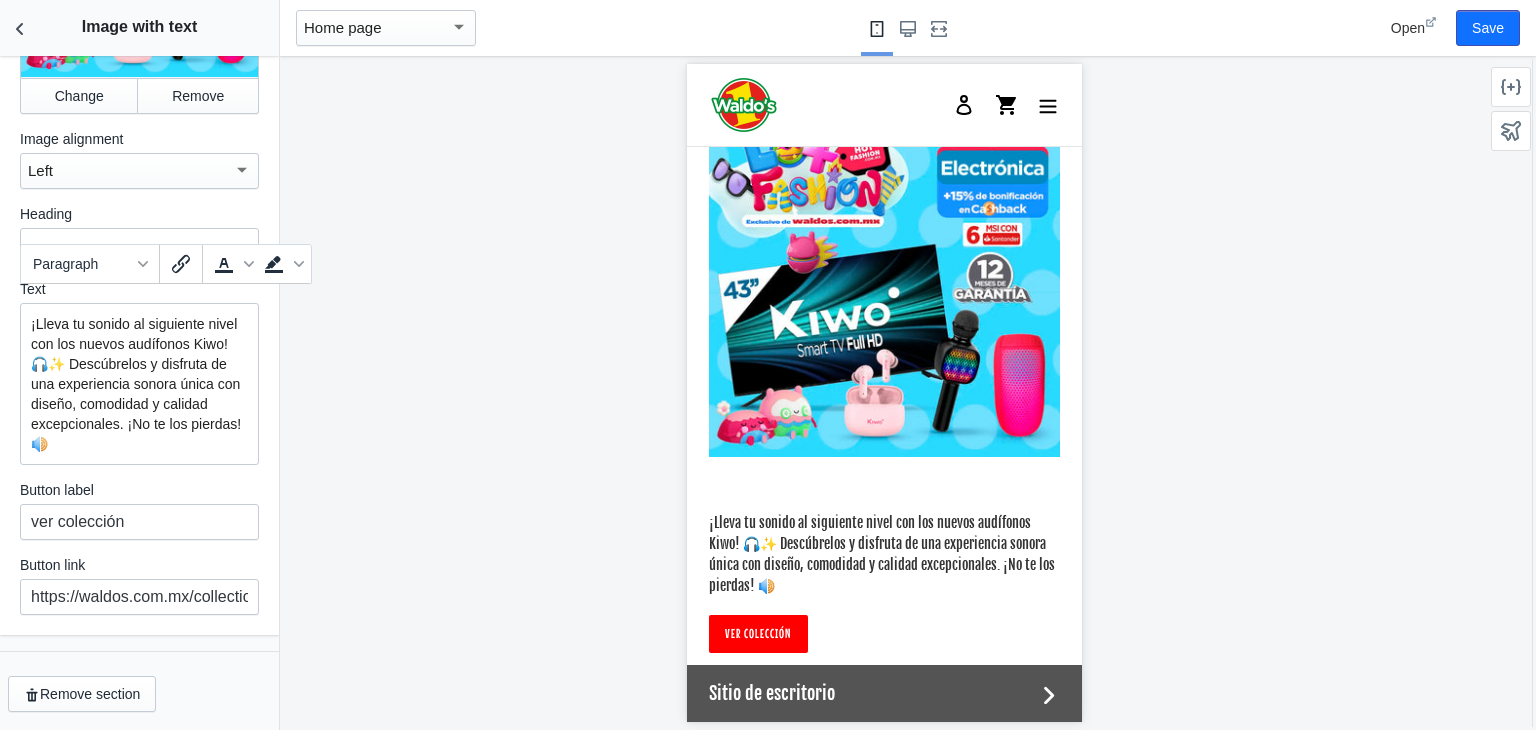 drag, startPoint x: 57, startPoint y: 348, endPoint x: 34, endPoint y: 308, distance: 46.141087 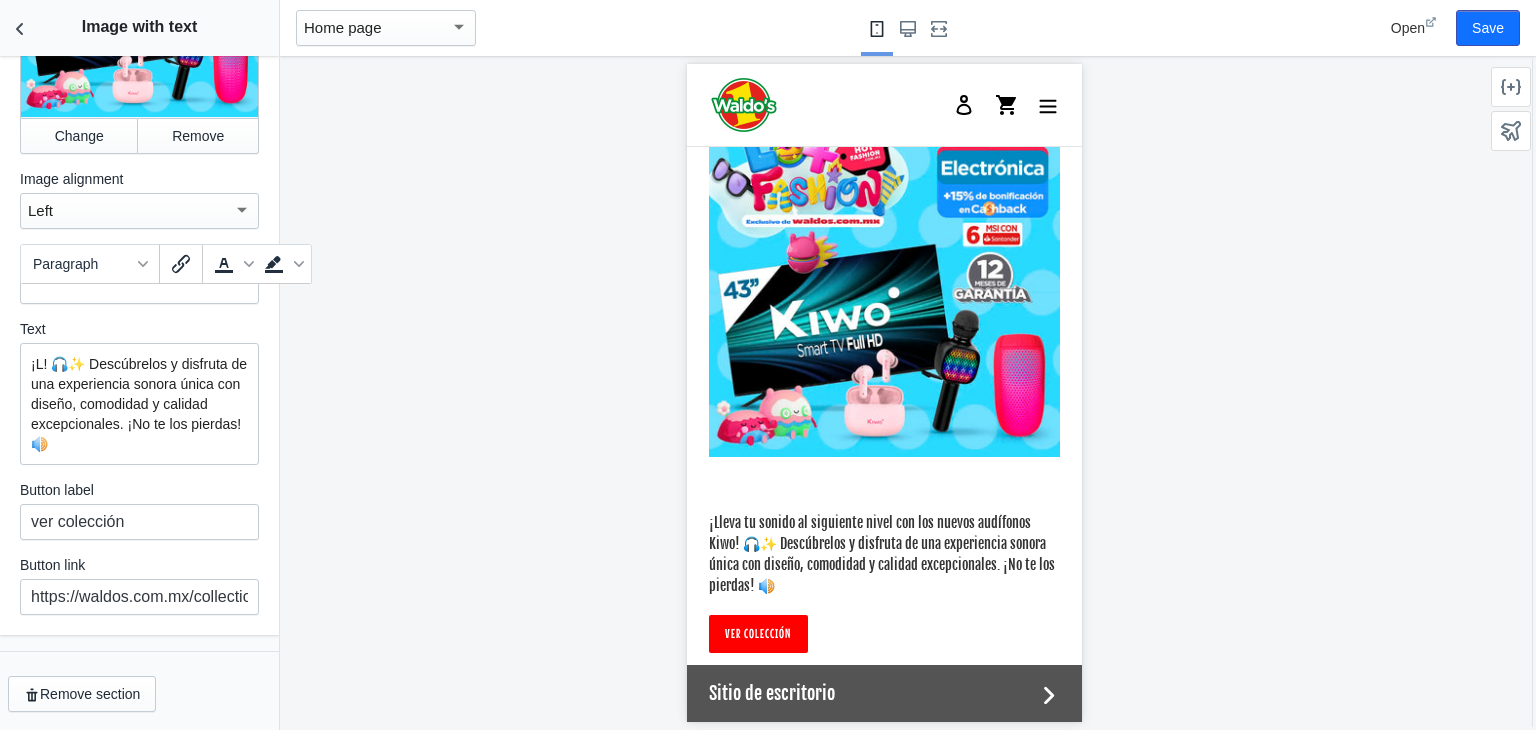 type 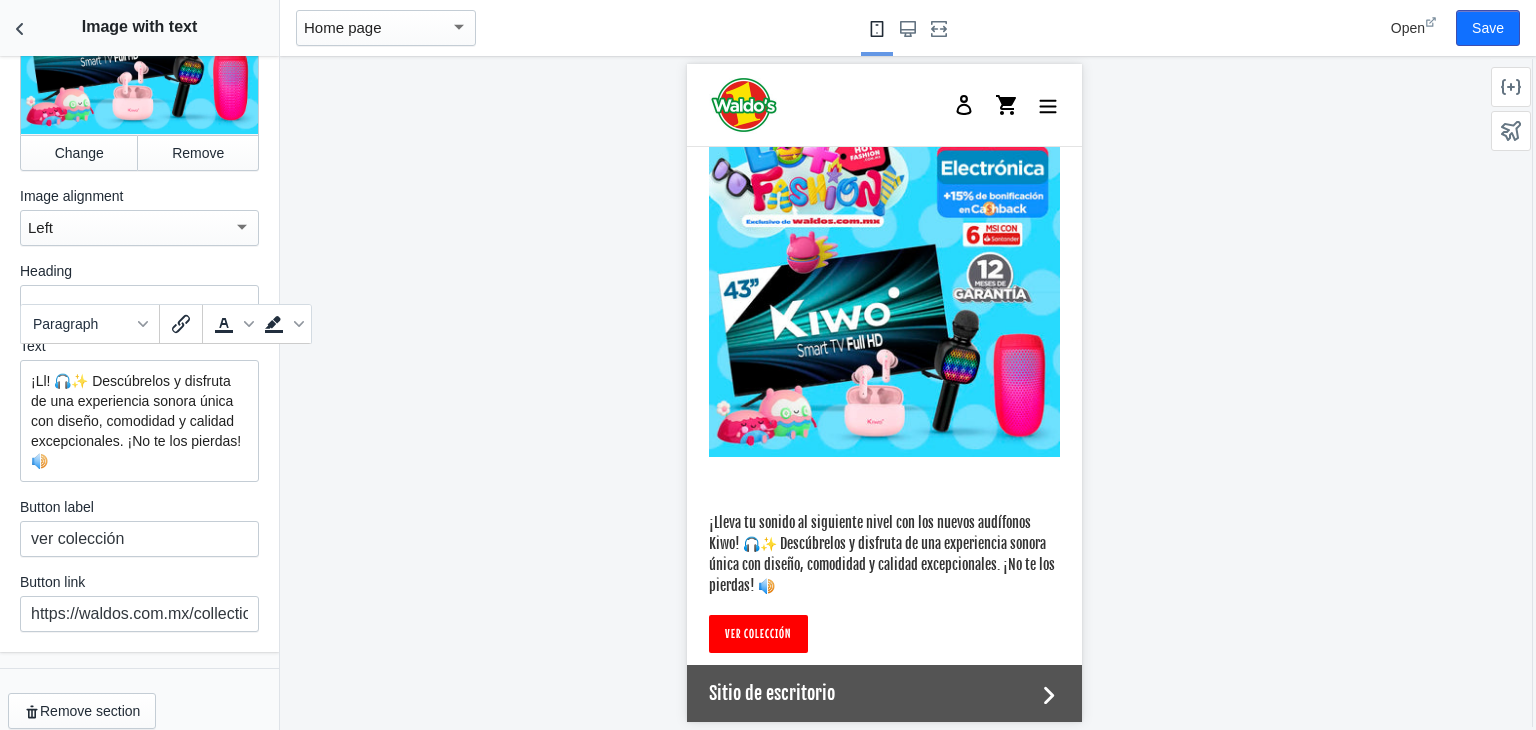 scroll, scrollTop: 274, scrollLeft: 0, axis: vertical 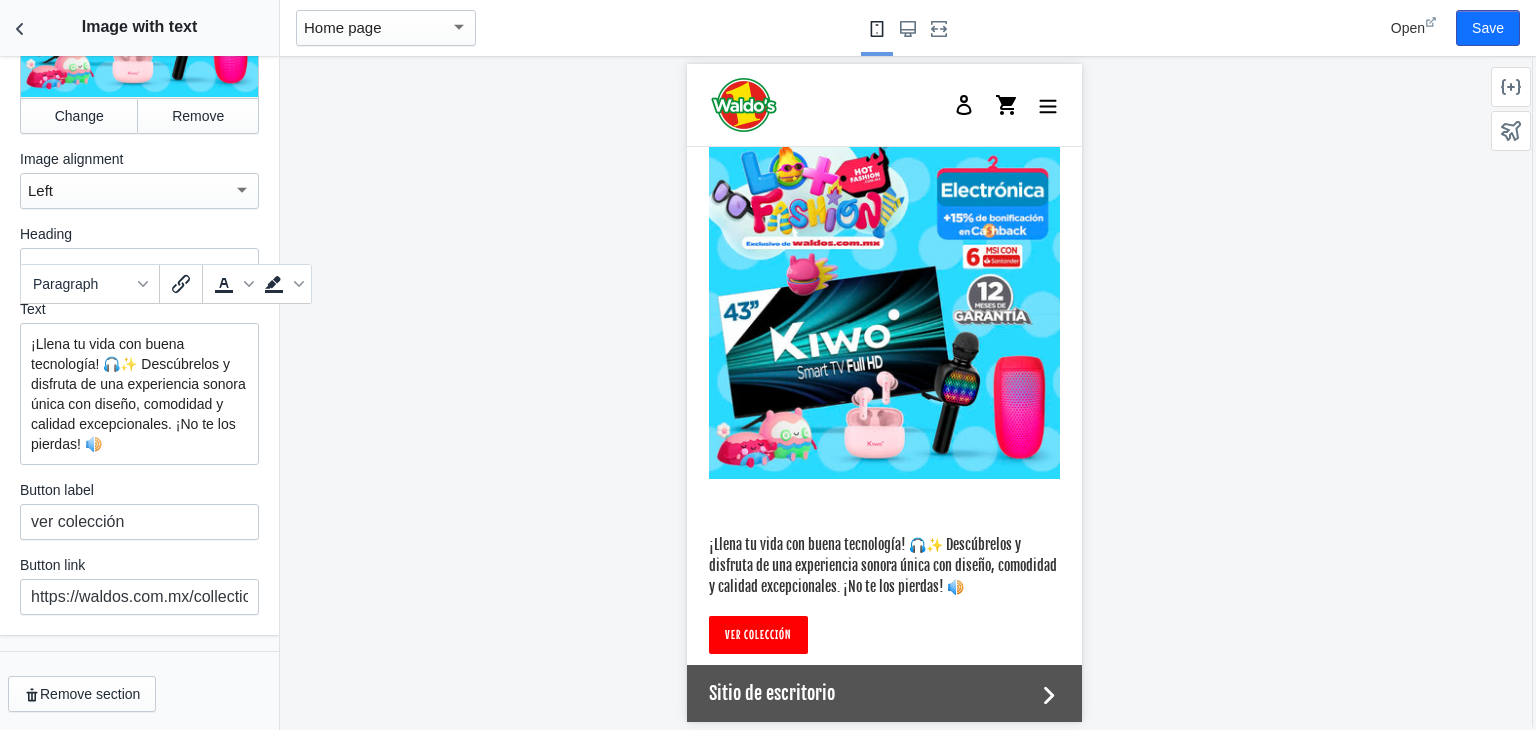 click on "¡Llena tu vida con buena tecnología! 🎧✨ Descúbrelos y disfruta de una experiencia sonora única con diseño, comodidad y calidad excepcionales. ¡No te los pierdas! 🔊" at bounding box center [139, 394] 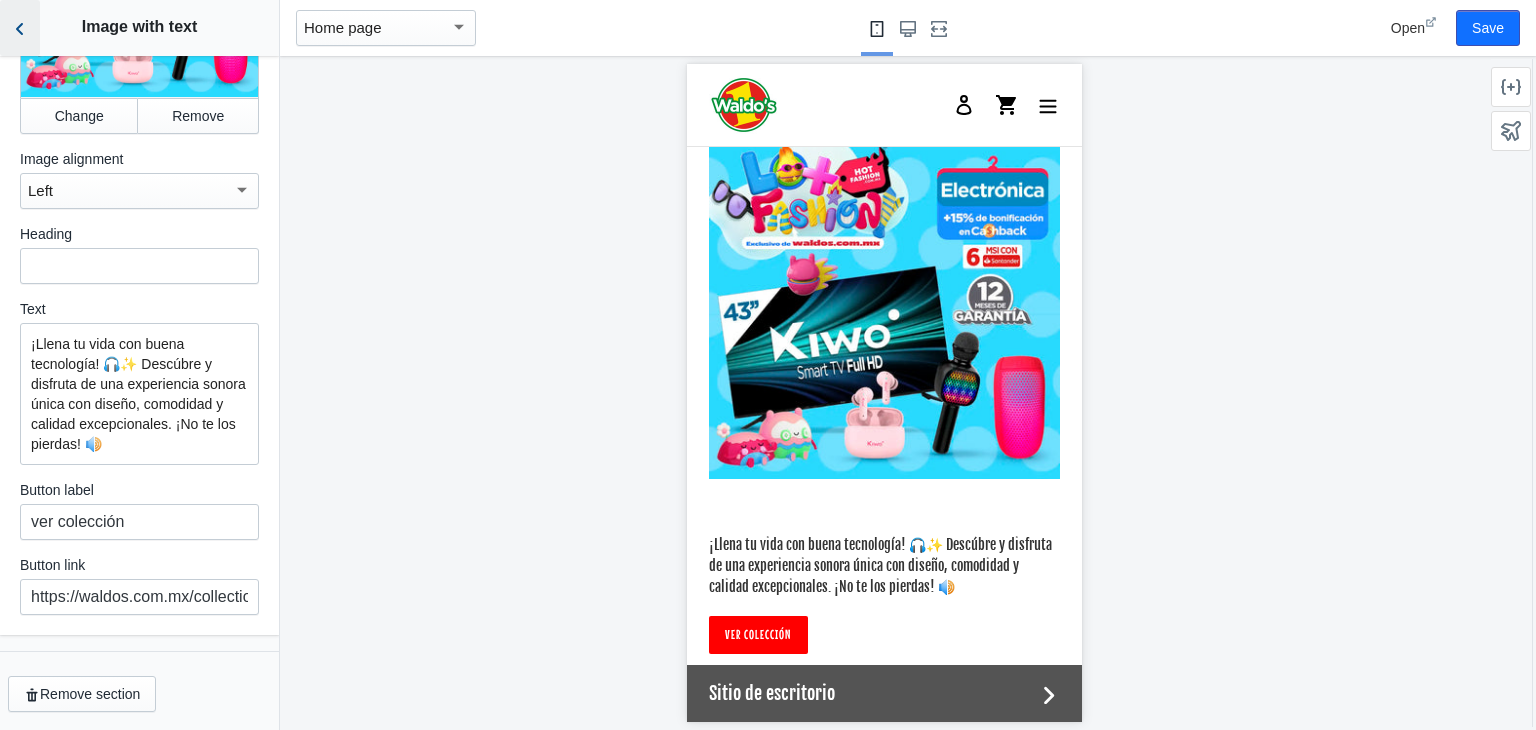 click 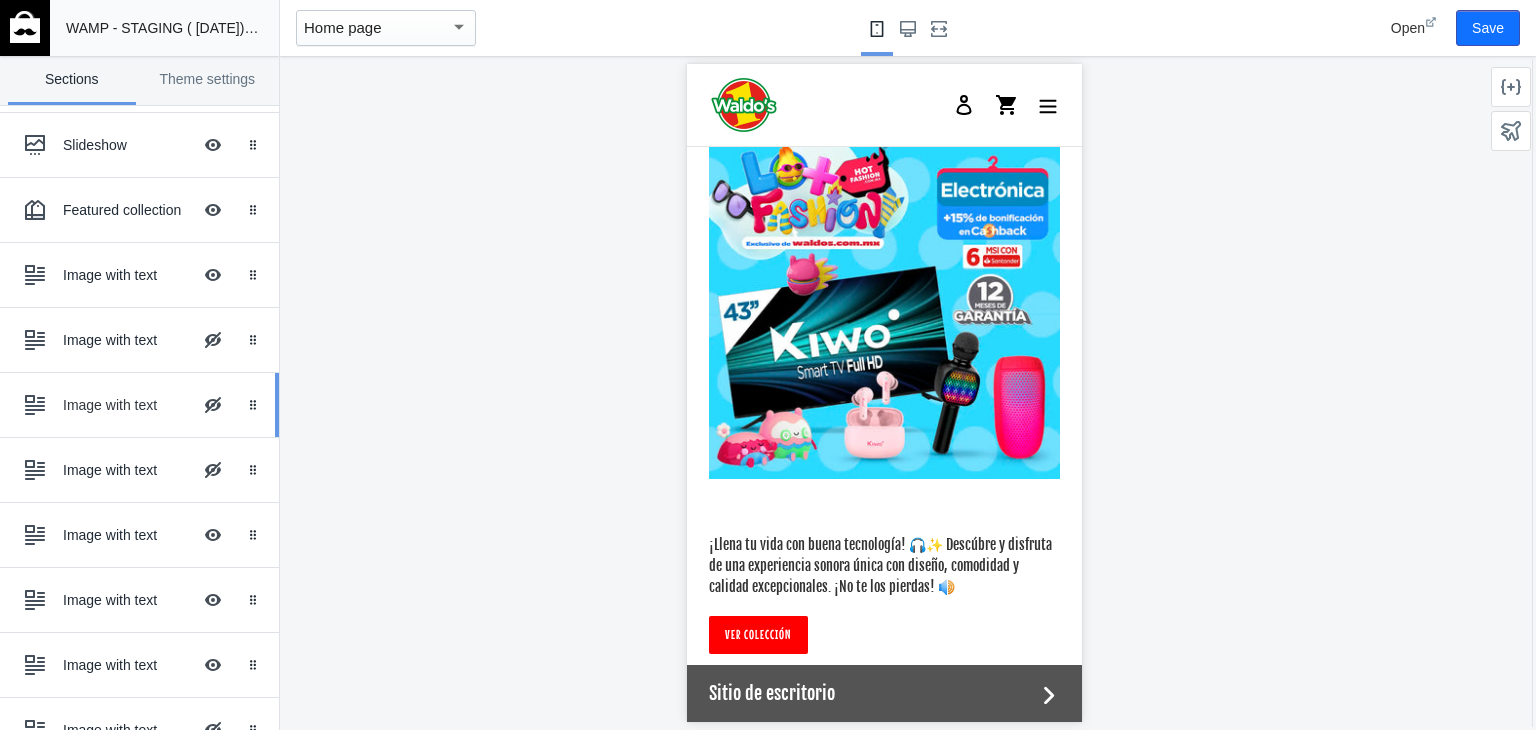 scroll, scrollTop: 380, scrollLeft: 0, axis: vertical 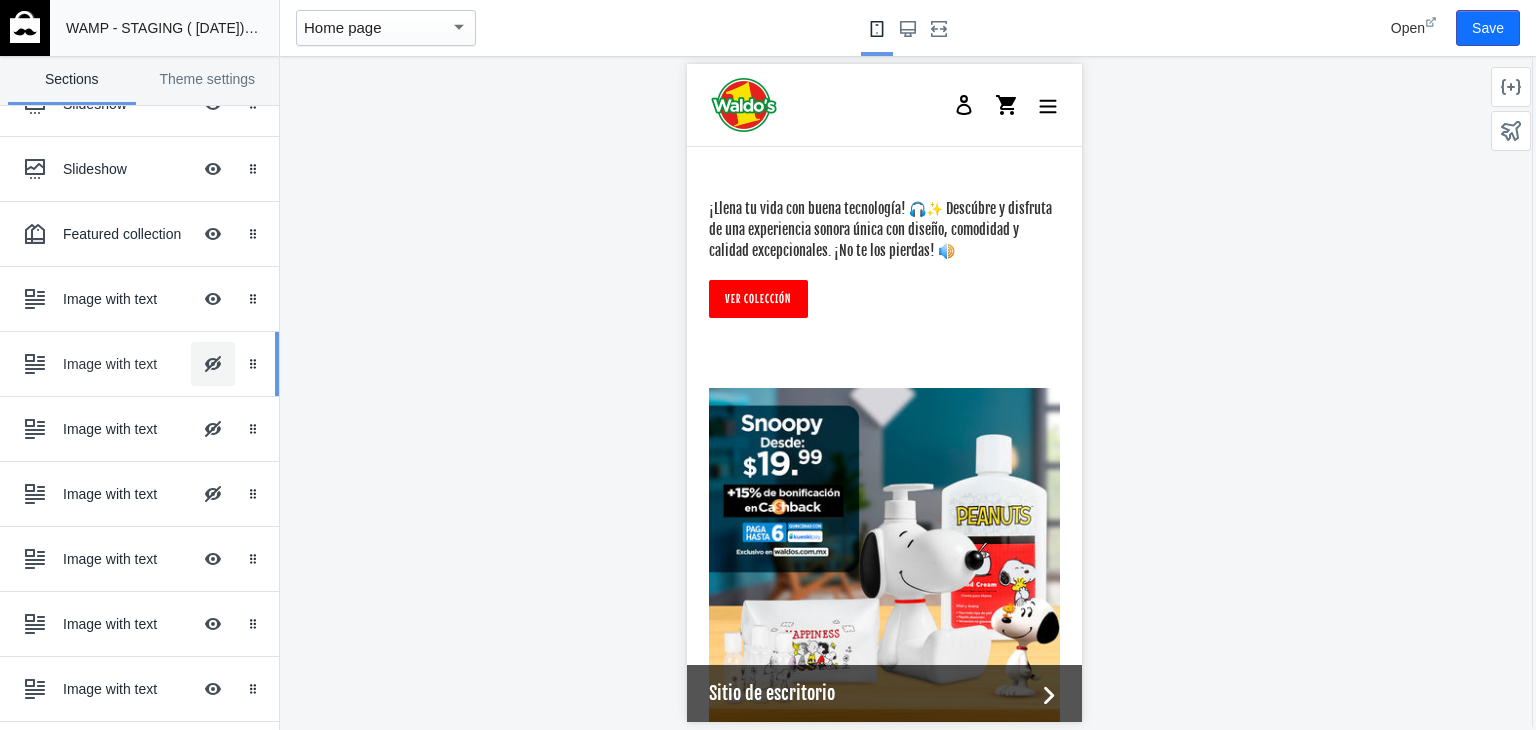 click on "Hide Image with text overlay" at bounding box center [213, 364] 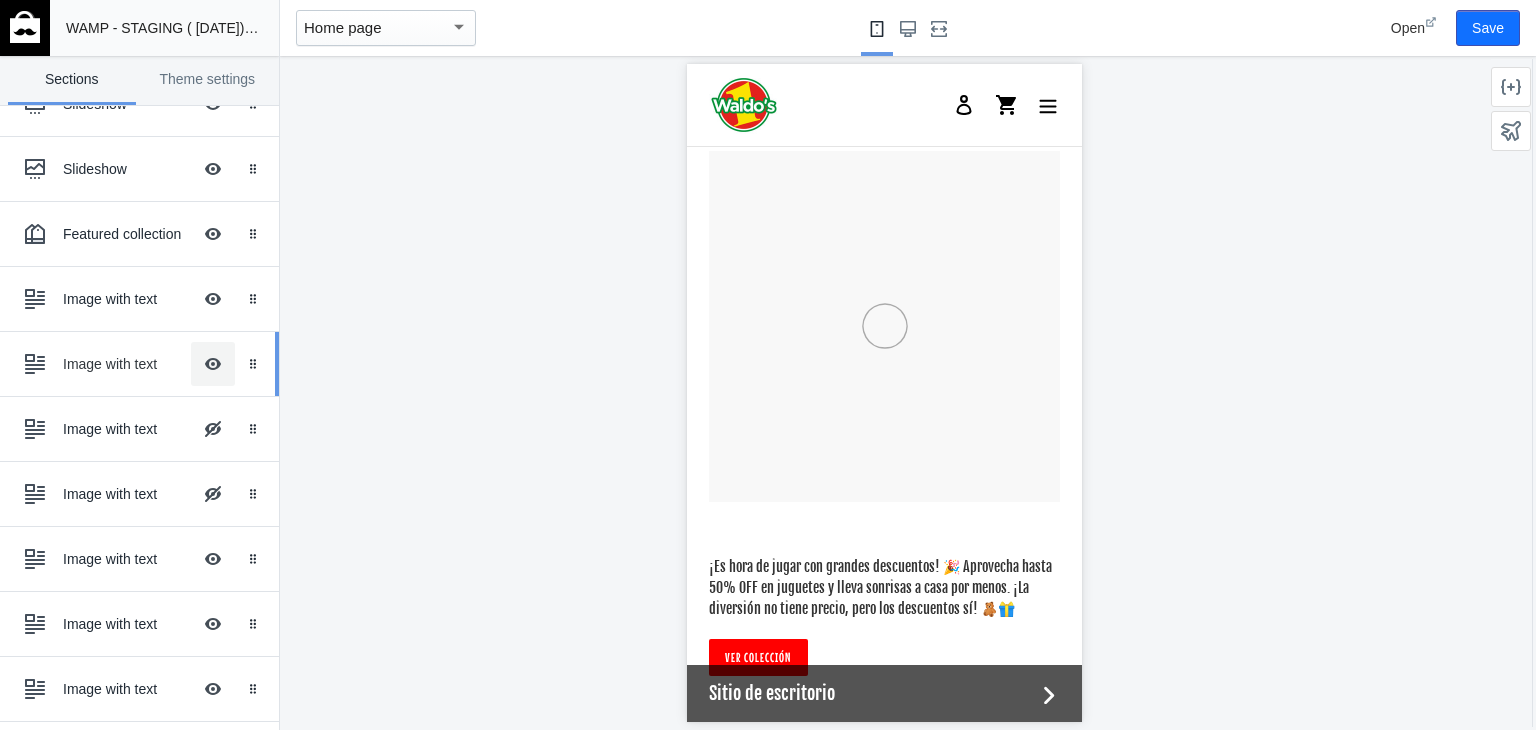 scroll, scrollTop: 4095, scrollLeft: 0, axis: vertical 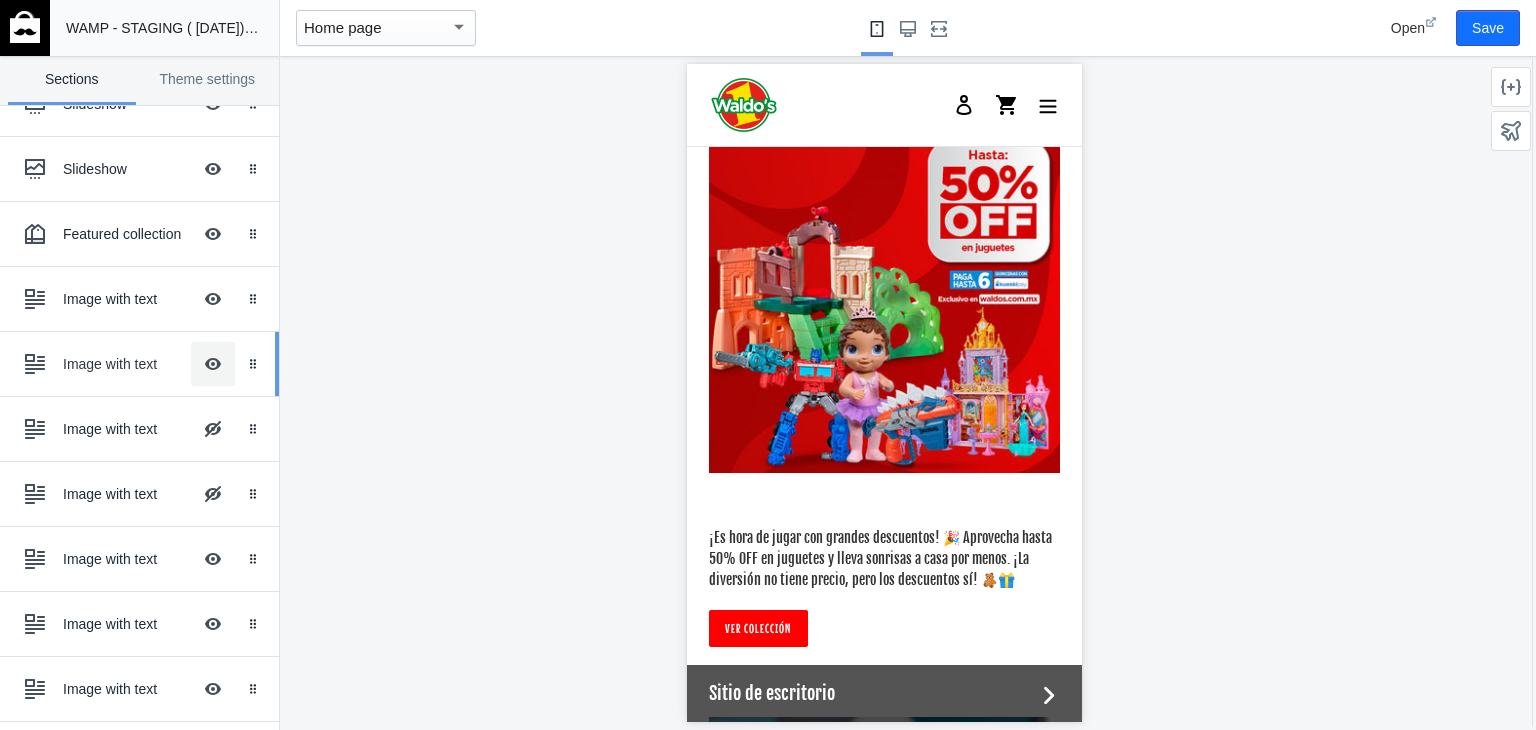 click on "Hide Image with text overlay" at bounding box center [213, 364] 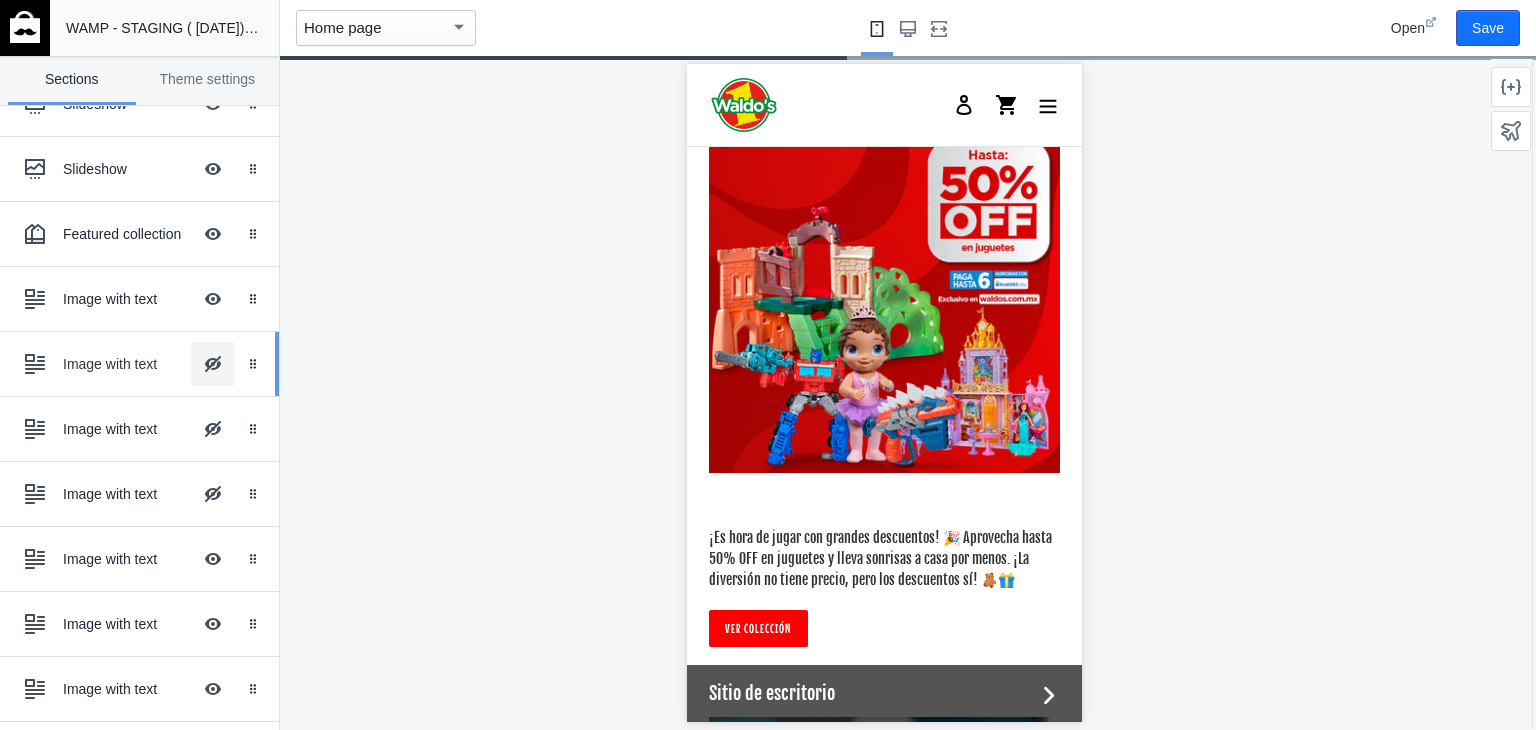 scroll, scrollTop: 3515, scrollLeft: 0, axis: vertical 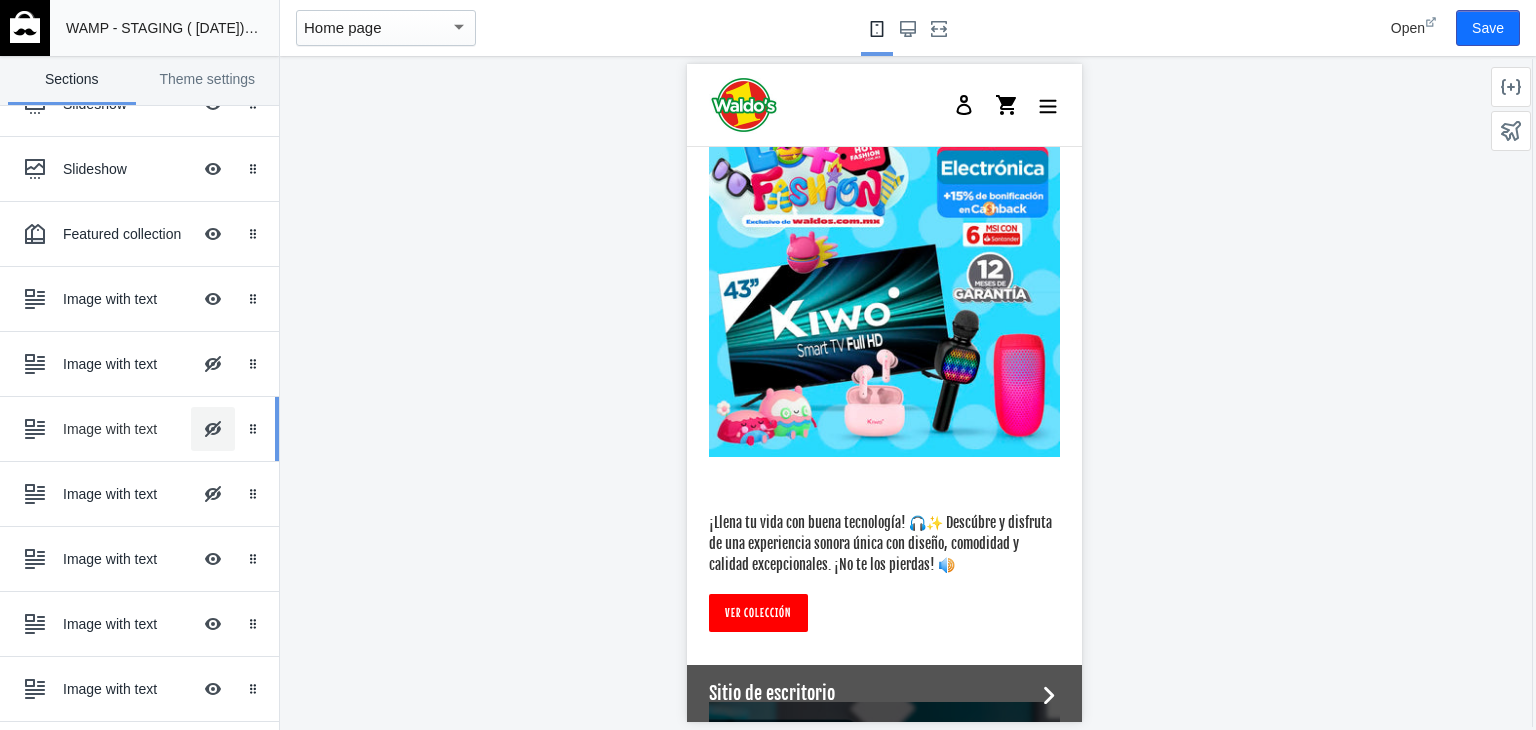 click on "Hide Image with text overlay" at bounding box center [213, 429] 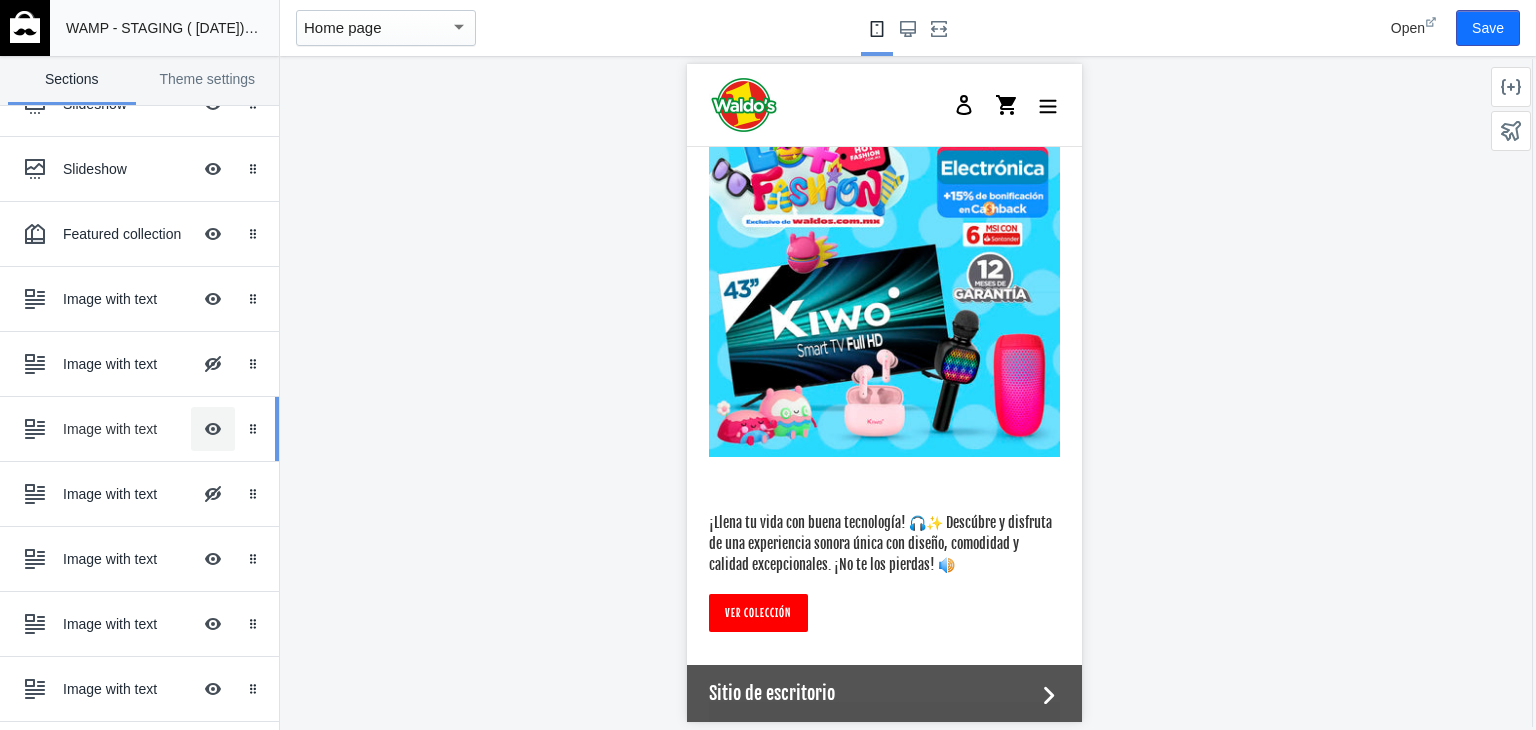 scroll, scrollTop: 4095, scrollLeft: 0, axis: vertical 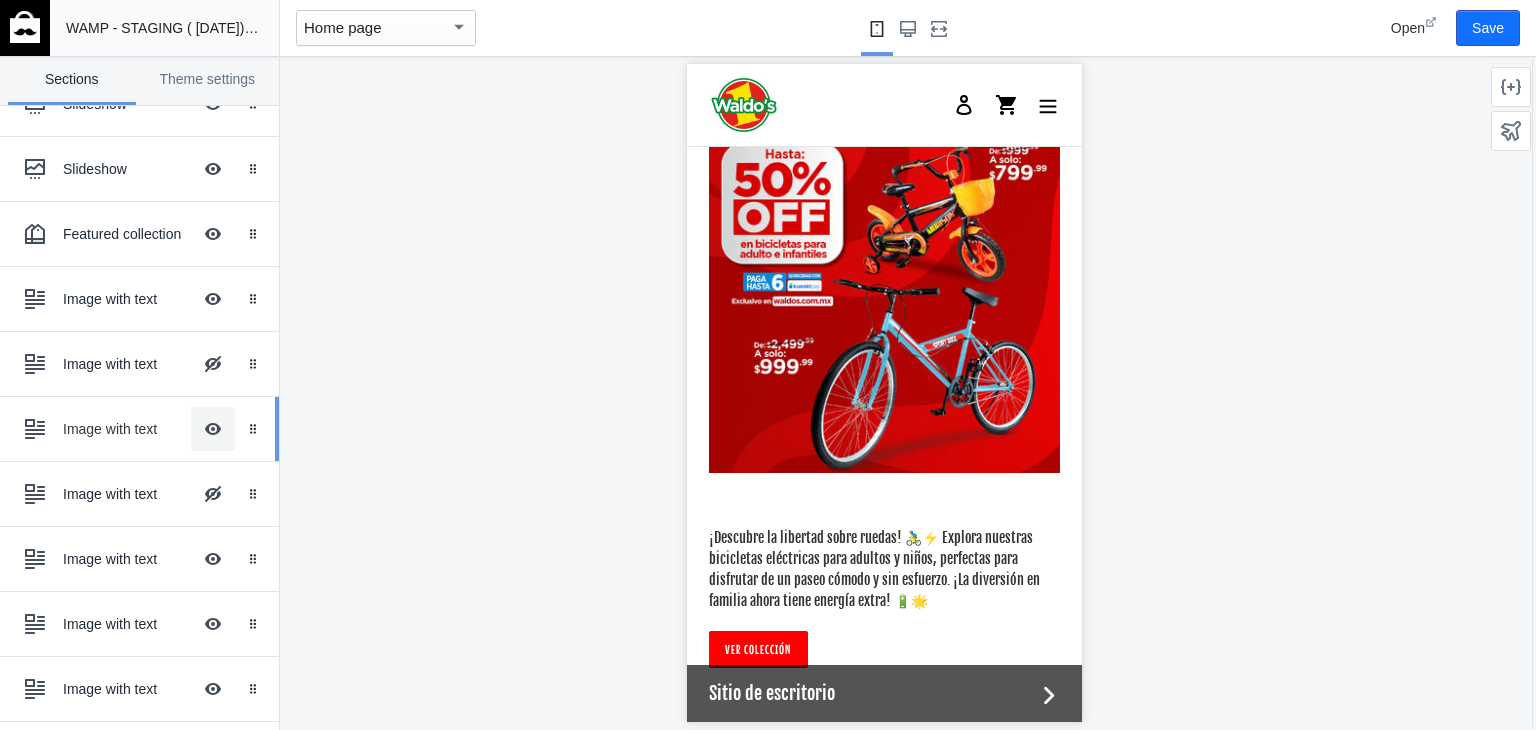 click on "Hide Image with text overlay" at bounding box center [213, 429] 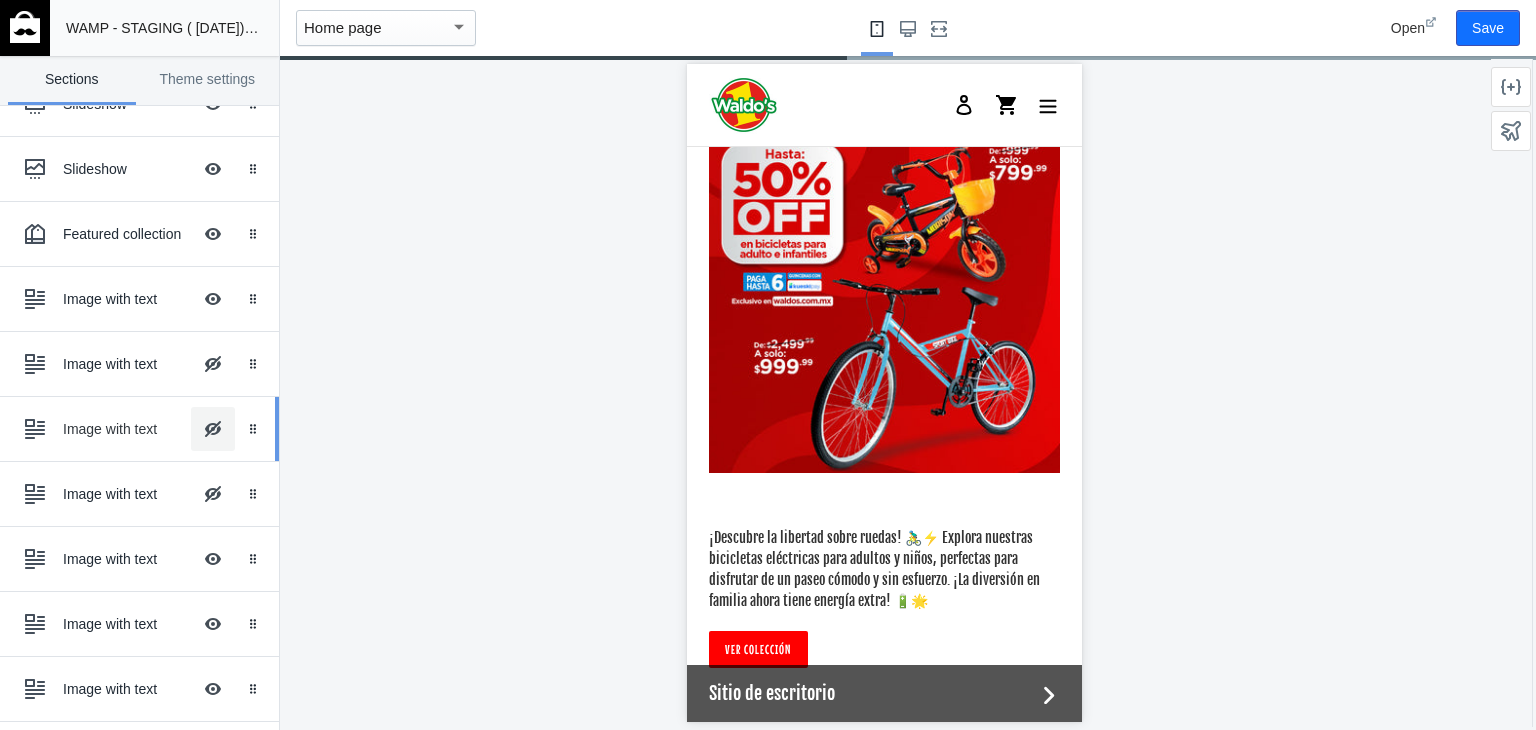 scroll, scrollTop: 3494, scrollLeft: 0, axis: vertical 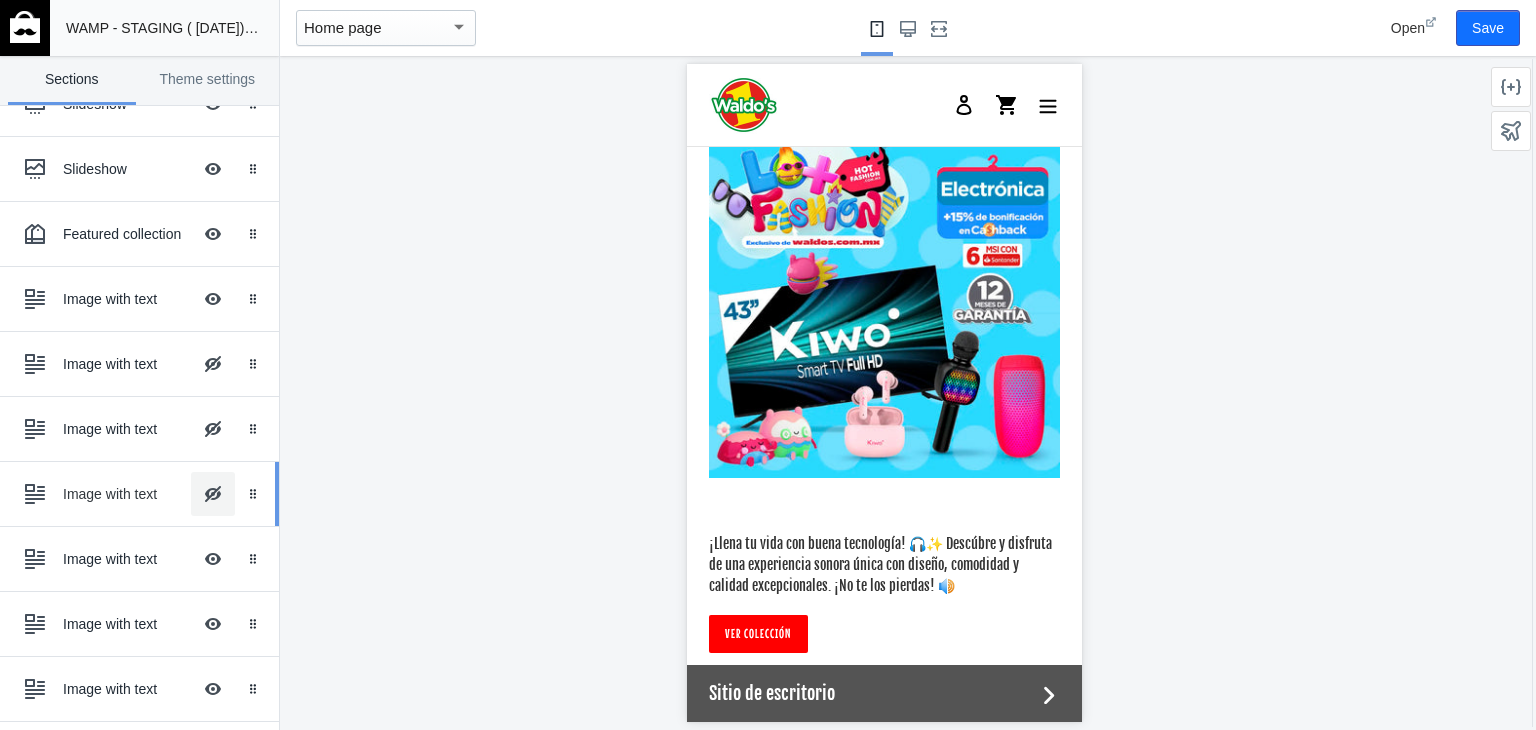 click on "Hide Image with text overlay" at bounding box center (213, 494) 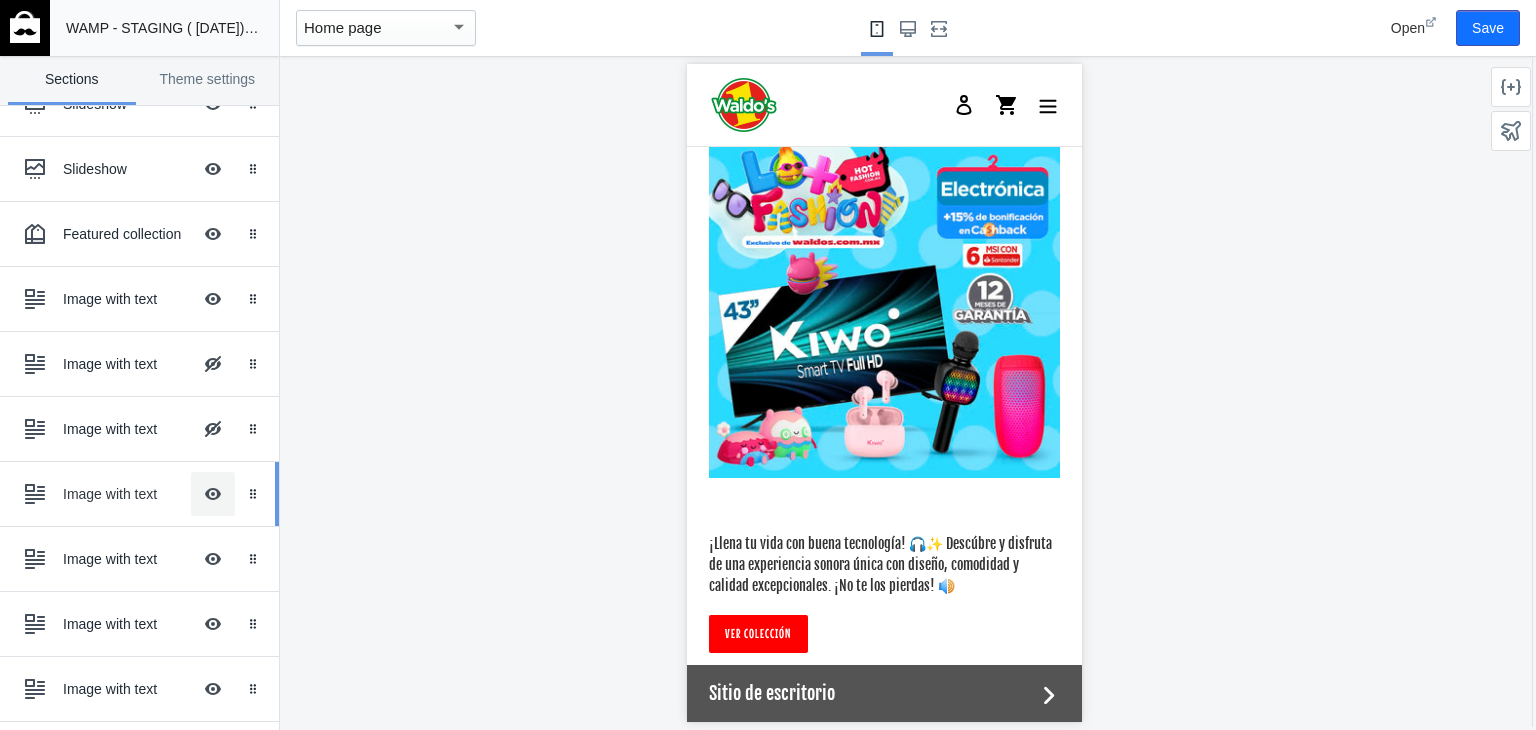 scroll, scrollTop: 4095, scrollLeft: 0, axis: vertical 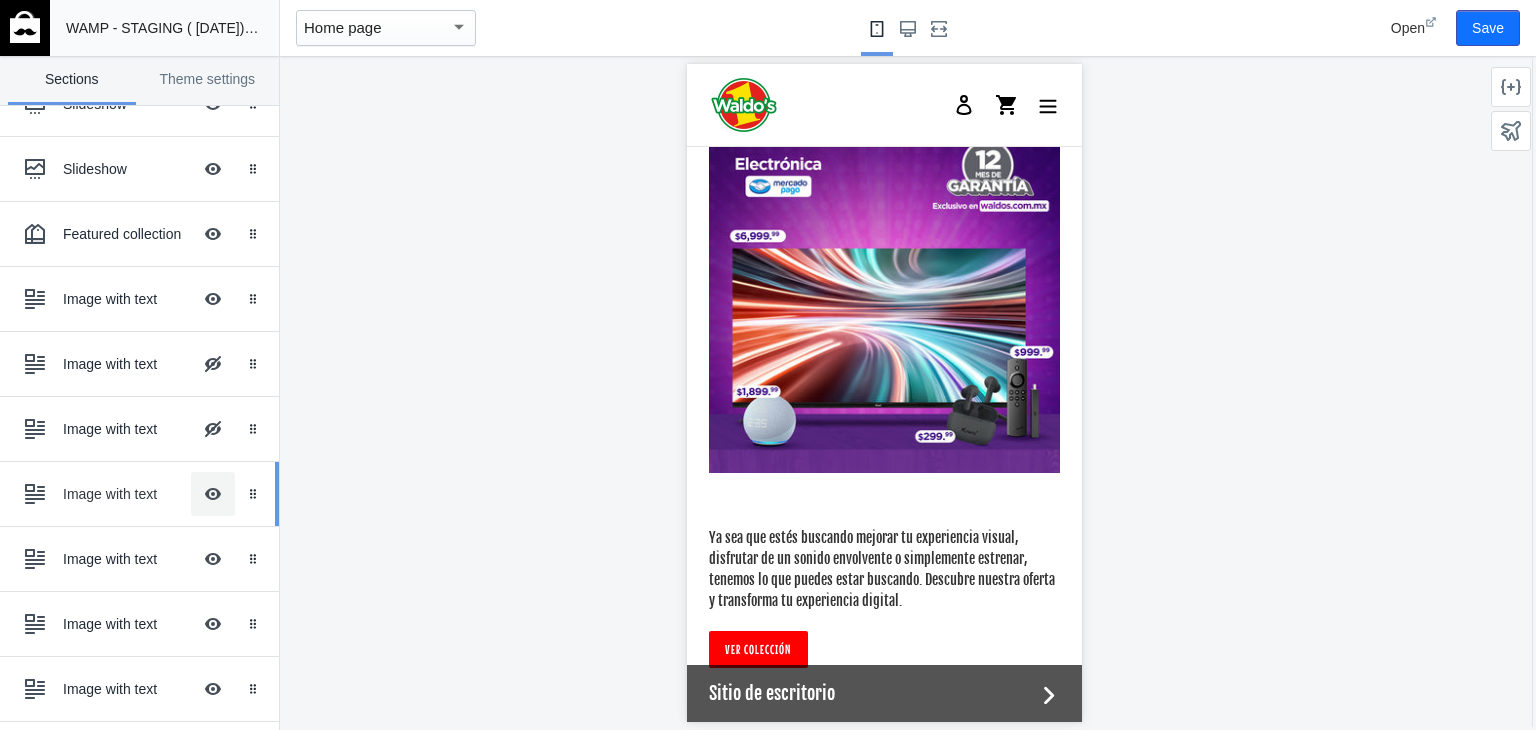 click on "Hide Image with text overlay" at bounding box center [213, 494] 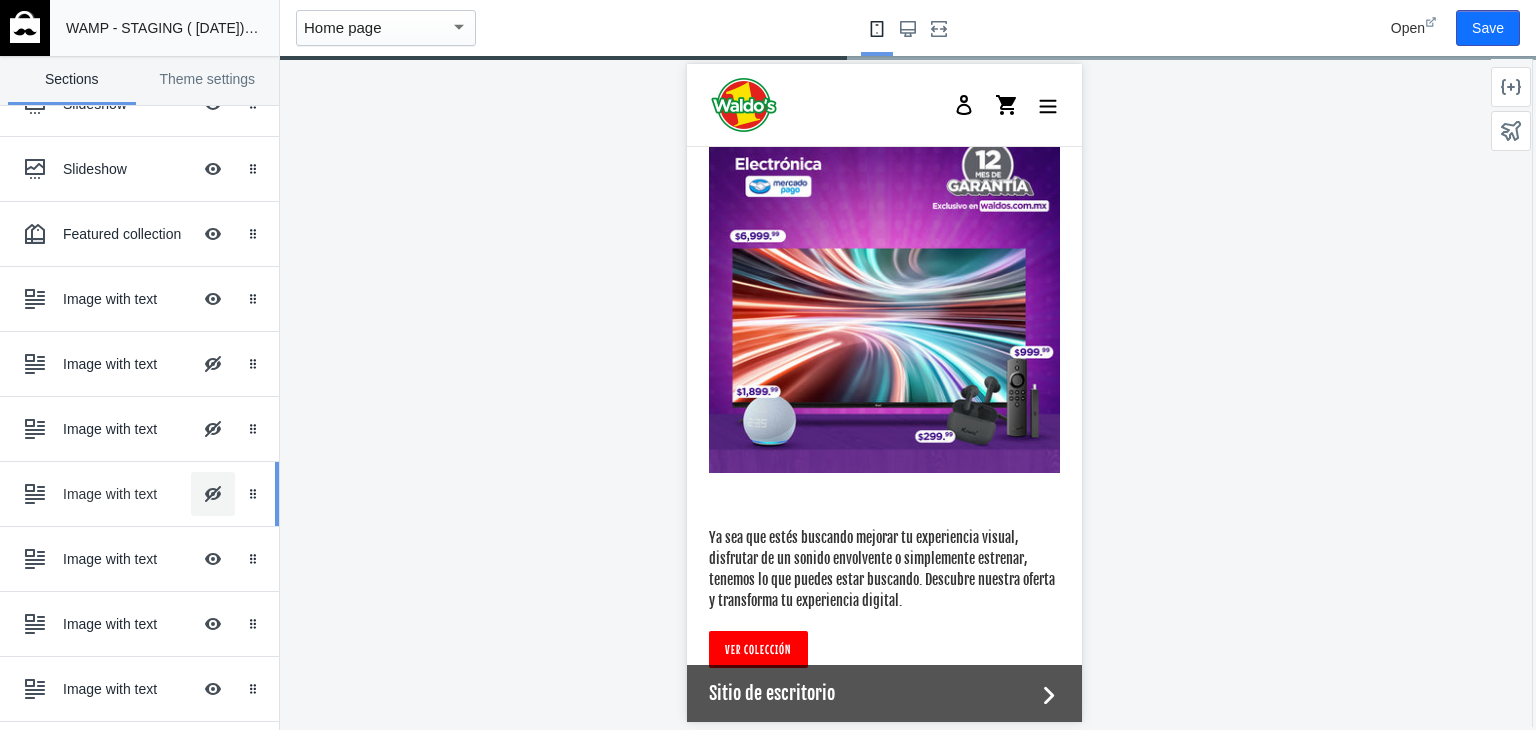 scroll, scrollTop: 3494, scrollLeft: 0, axis: vertical 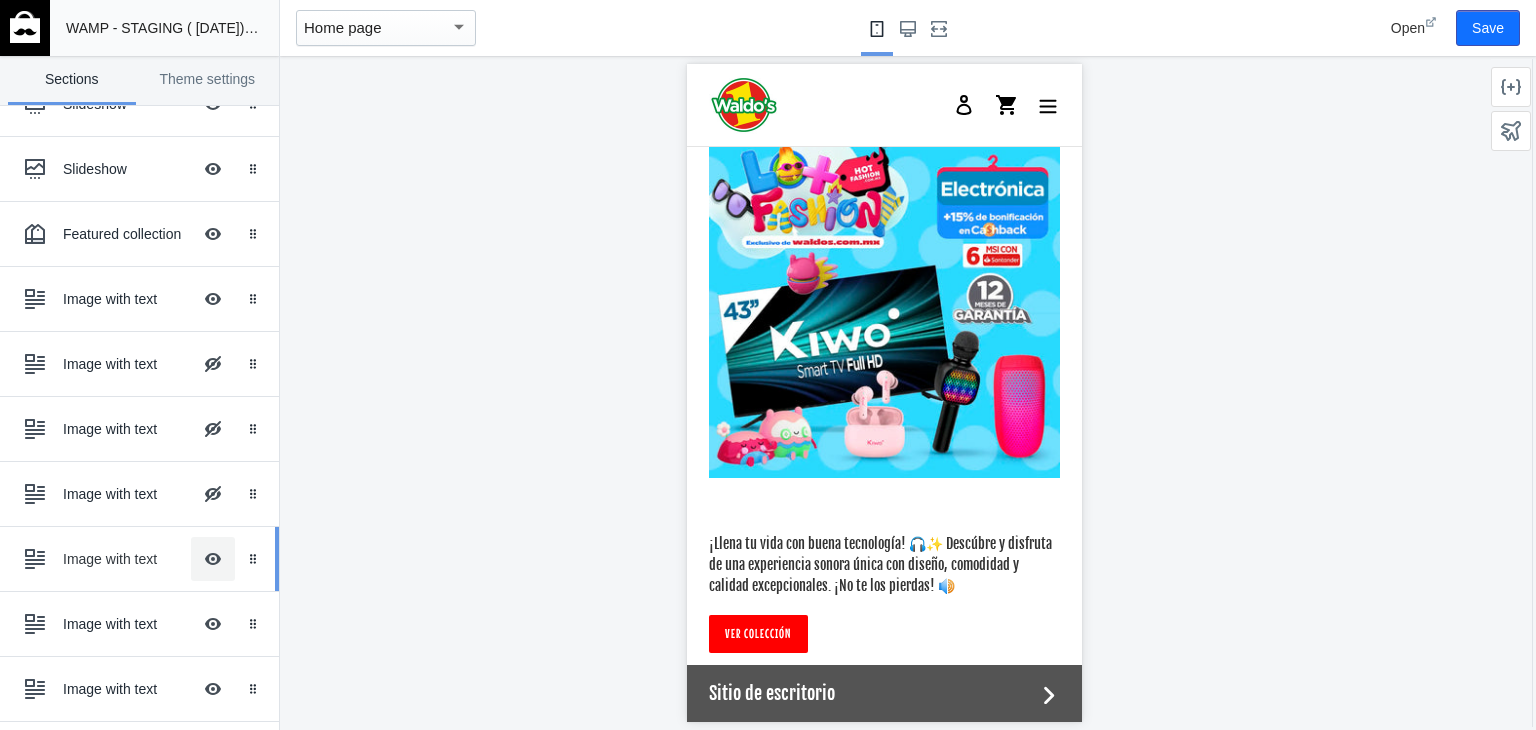 click on "Hide Image with text overlay" at bounding box center (213, 559) 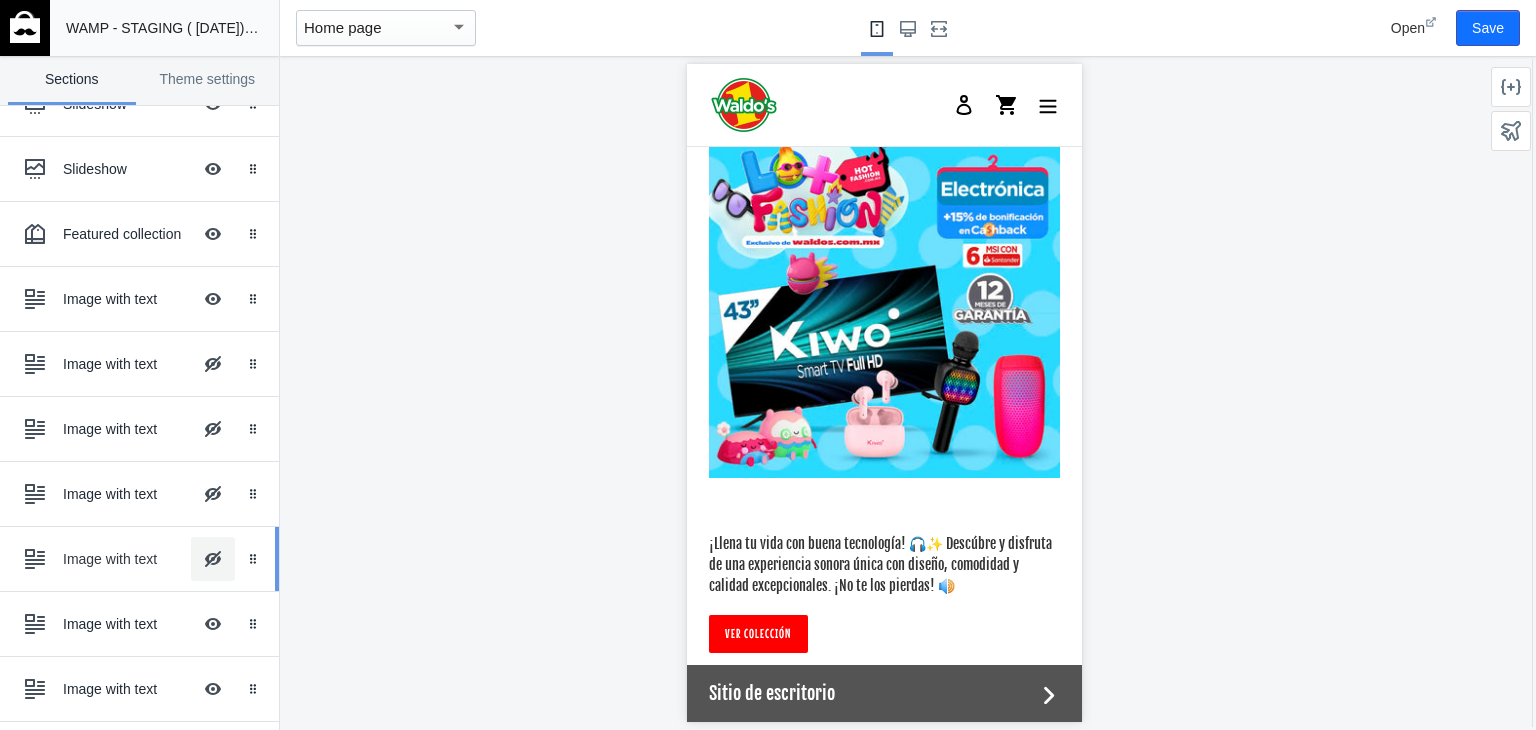 click on "Hide Image with text overlay" at bounding box center (213, 559) 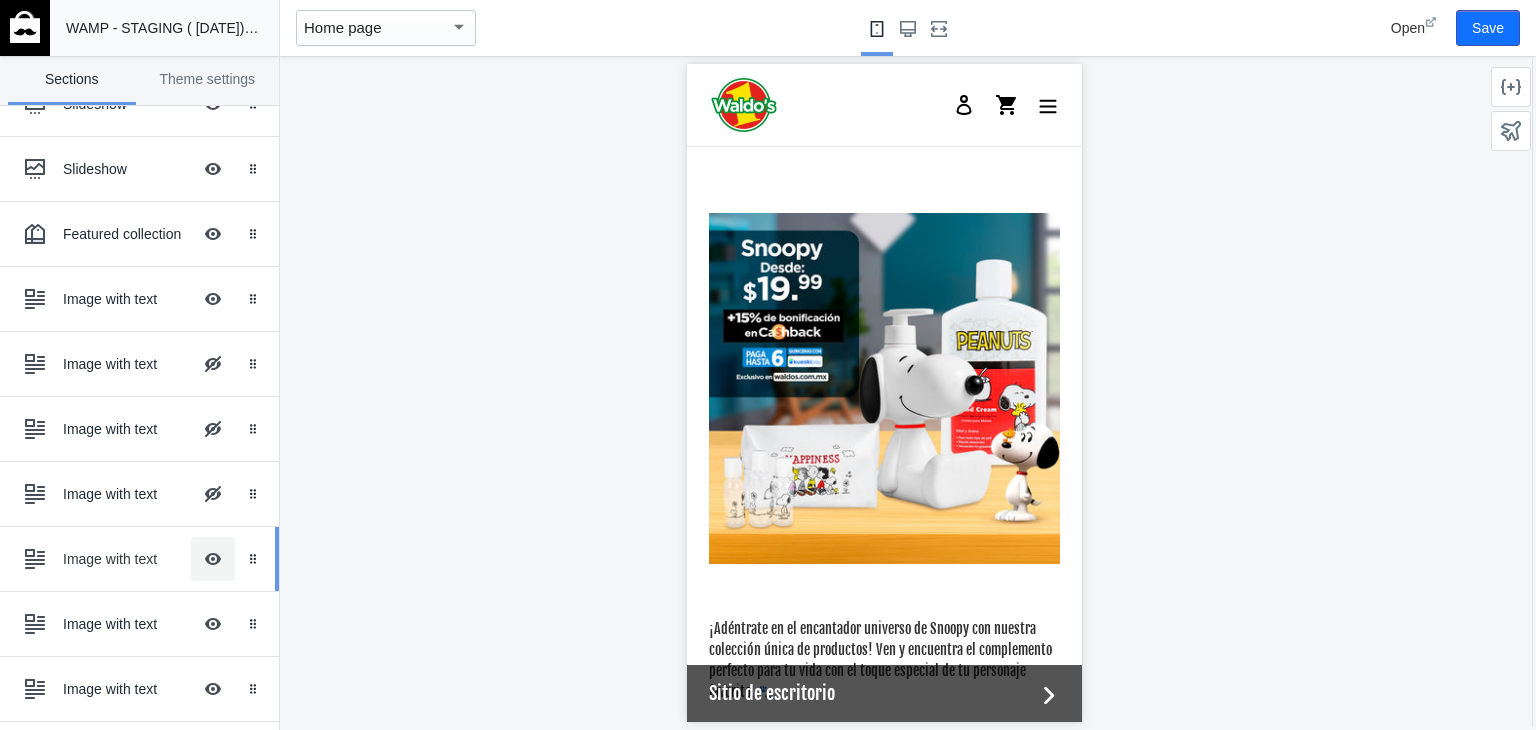 scroll, scrollTop: 4095, scrollLeft: 0, axis: vertical 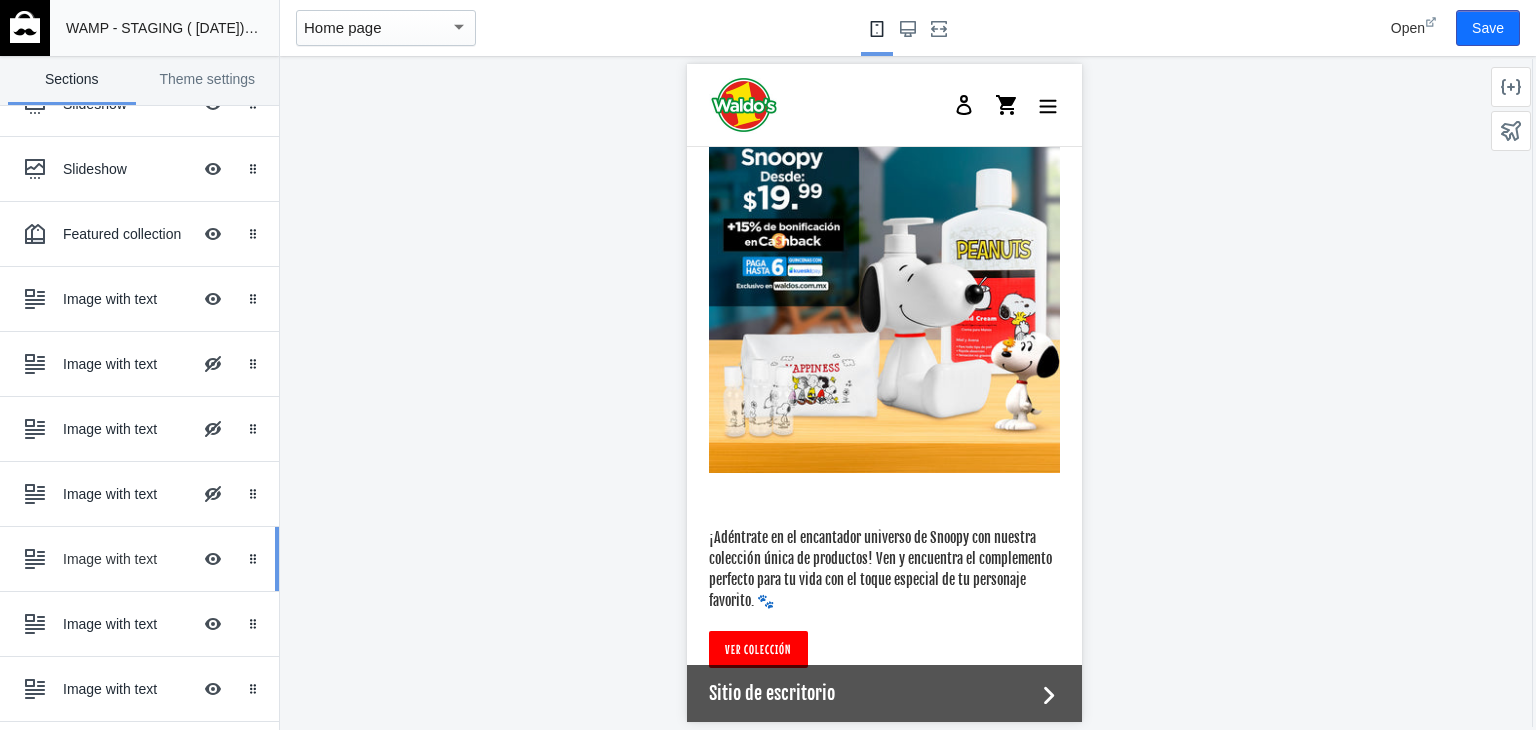 click on "Image with text" at bounding box center [127, 559] 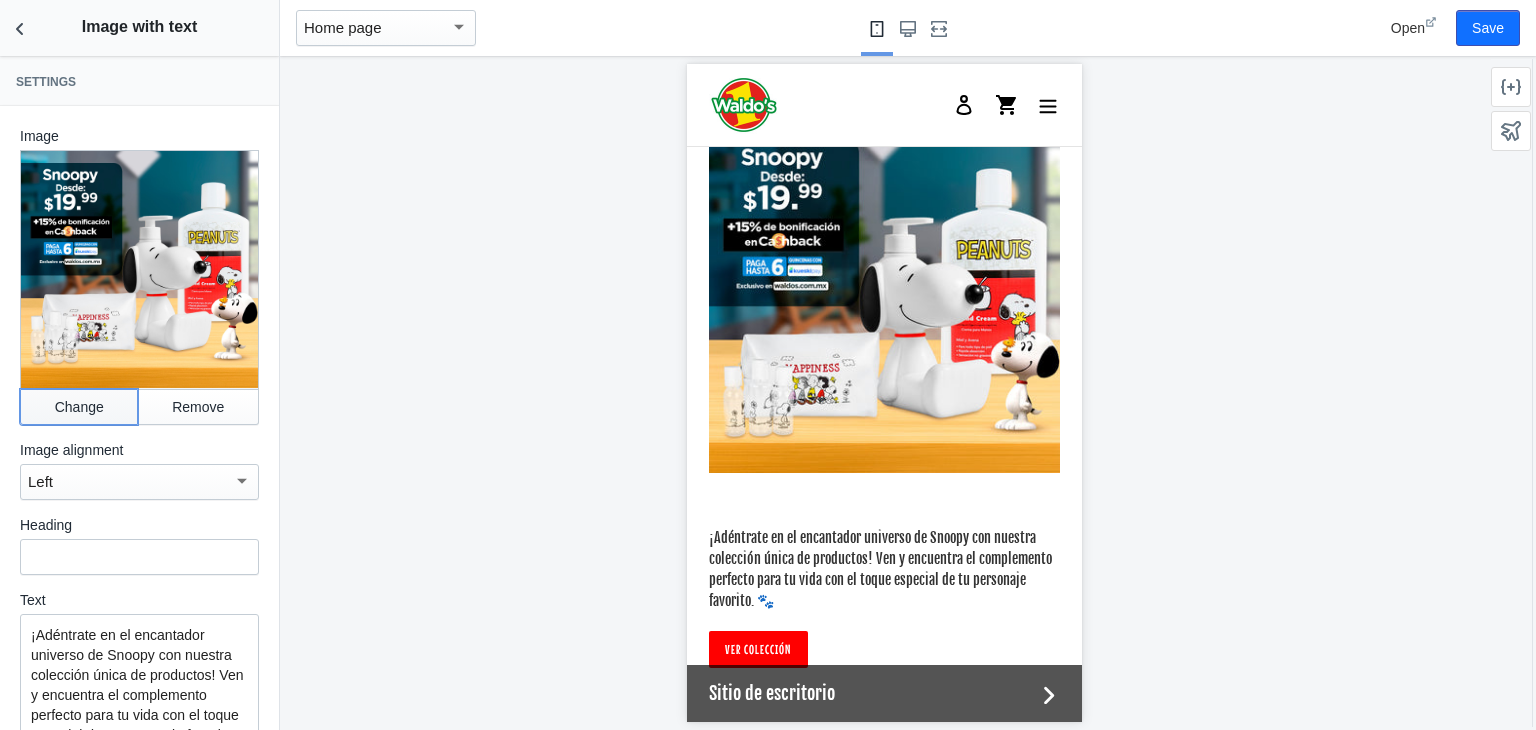 click on "Change" at bounding box center (79, 407) 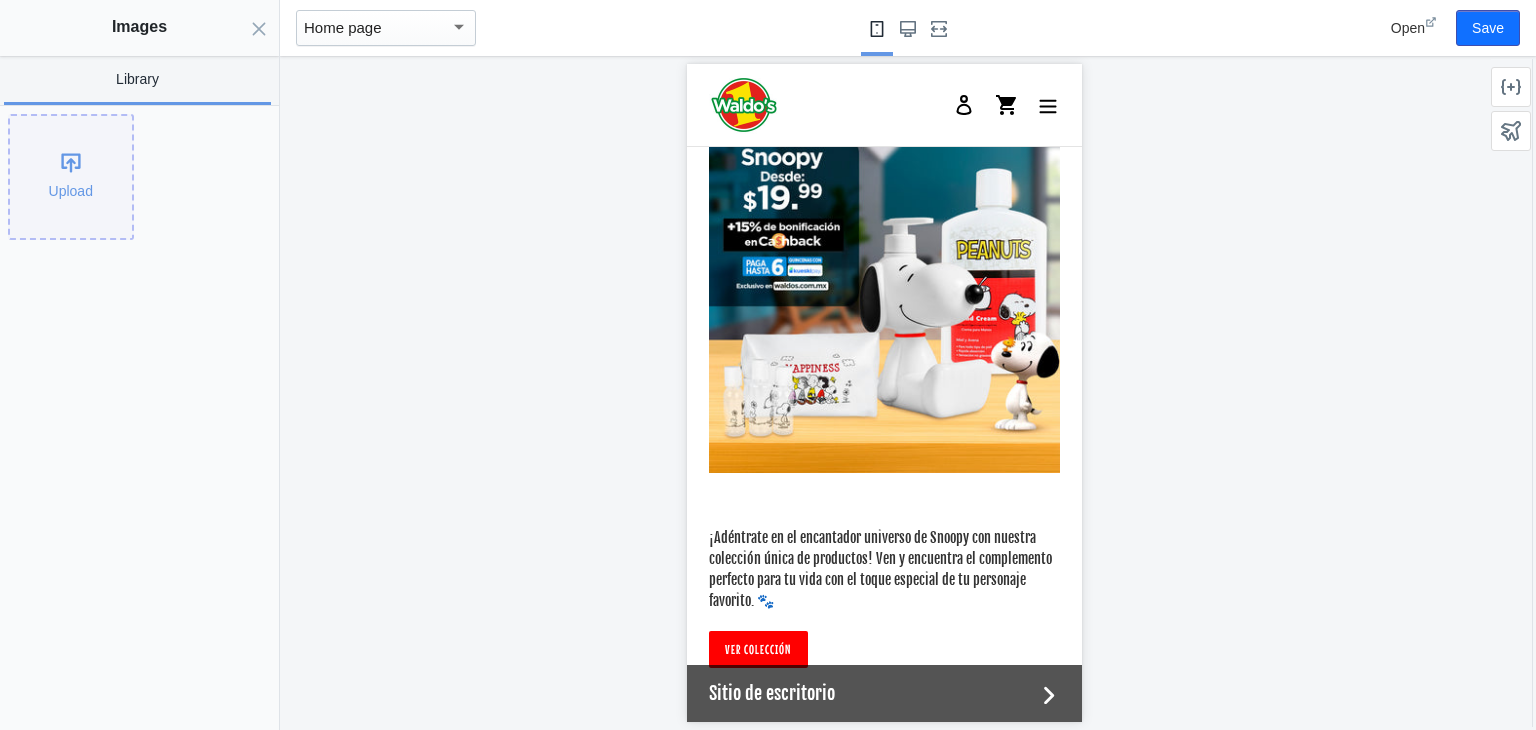 click on "Upload" 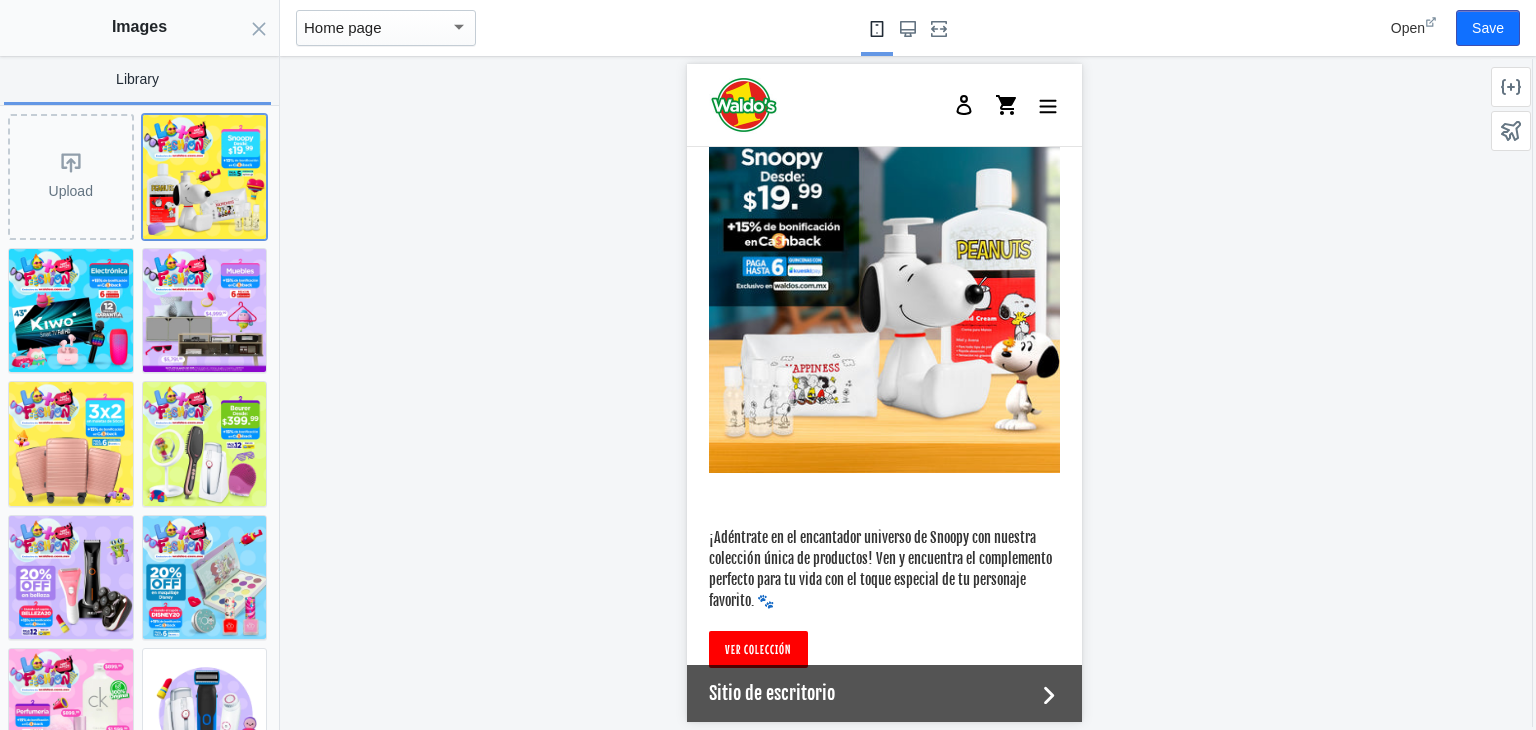 click 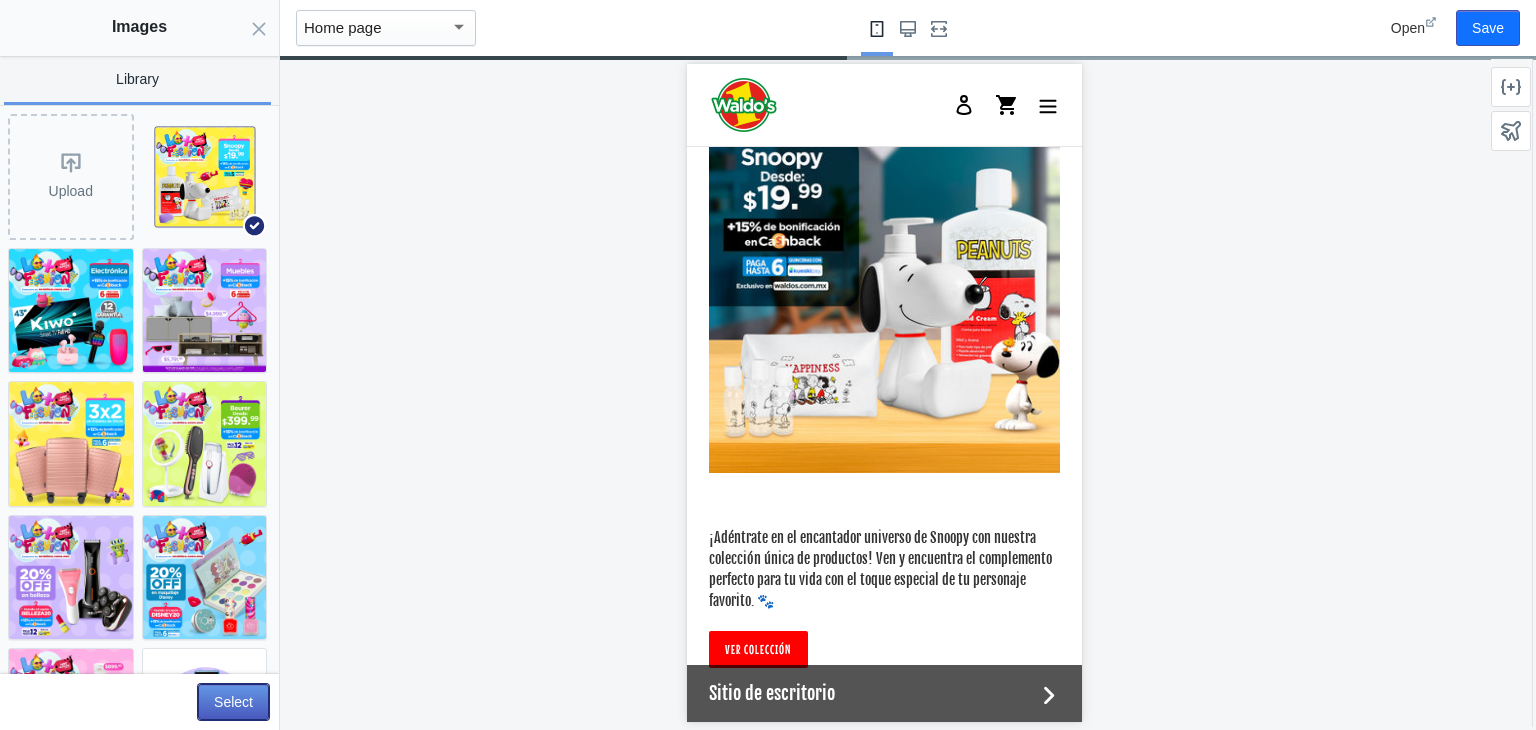 click on "Select" 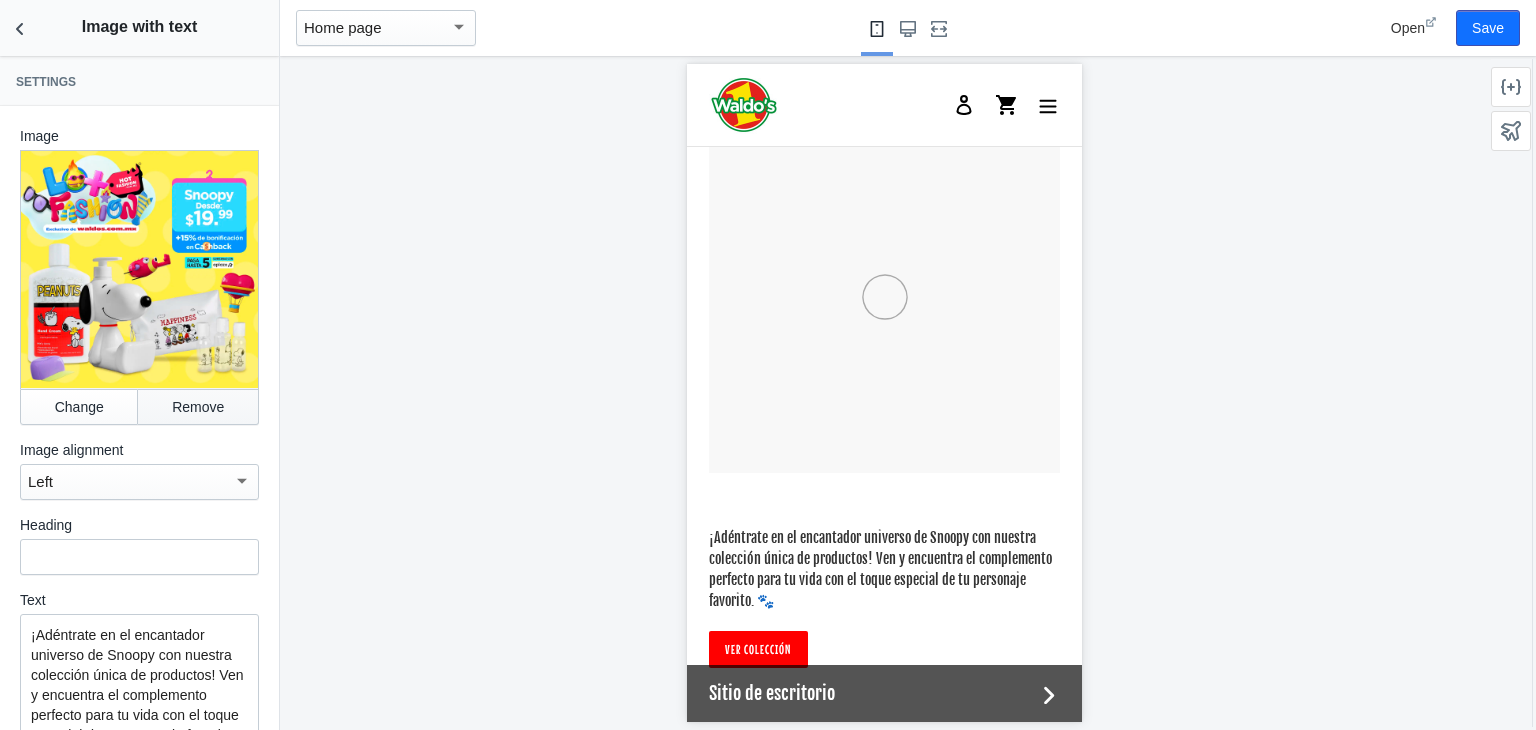 scroll, scrollTop: 294, scrollLeft: 0, axis: vertical 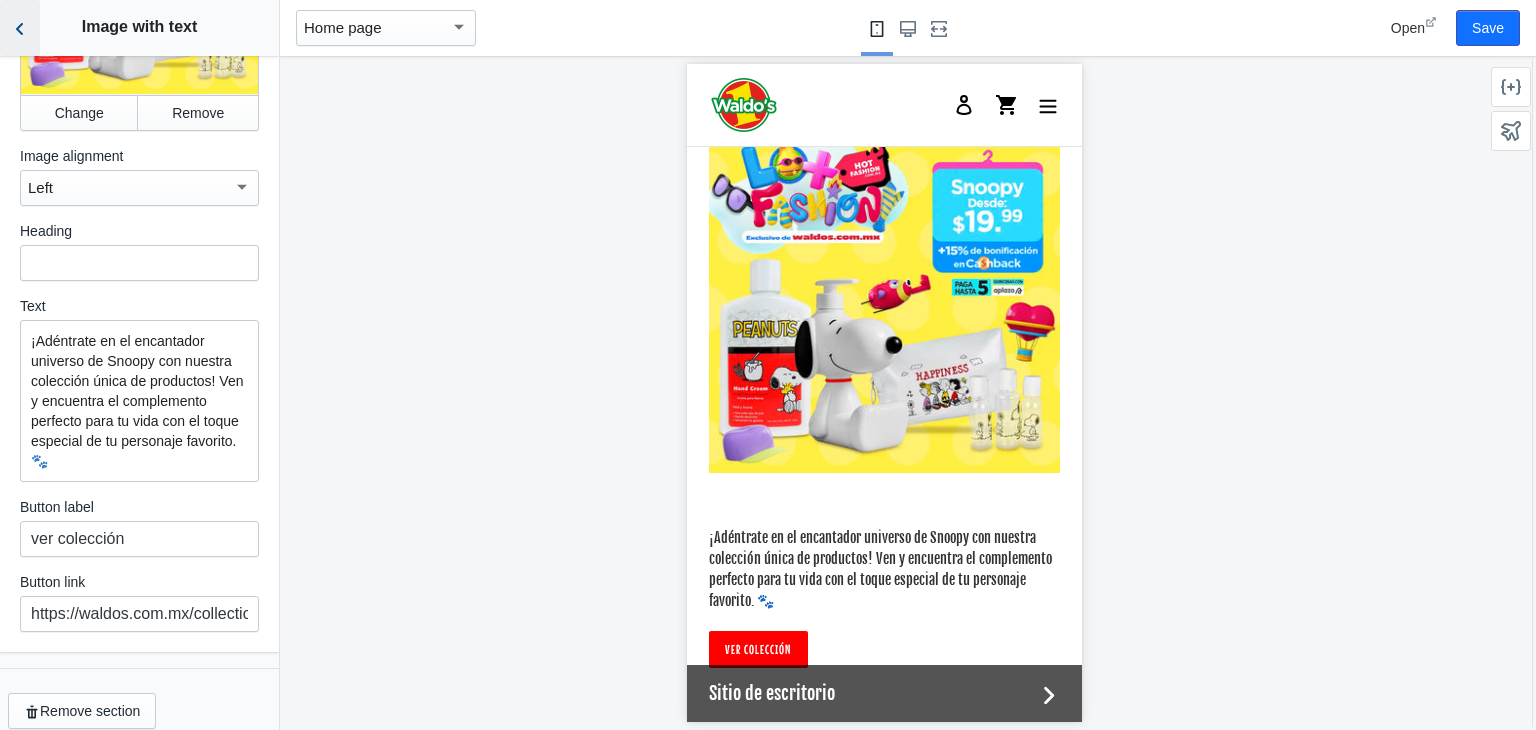 click 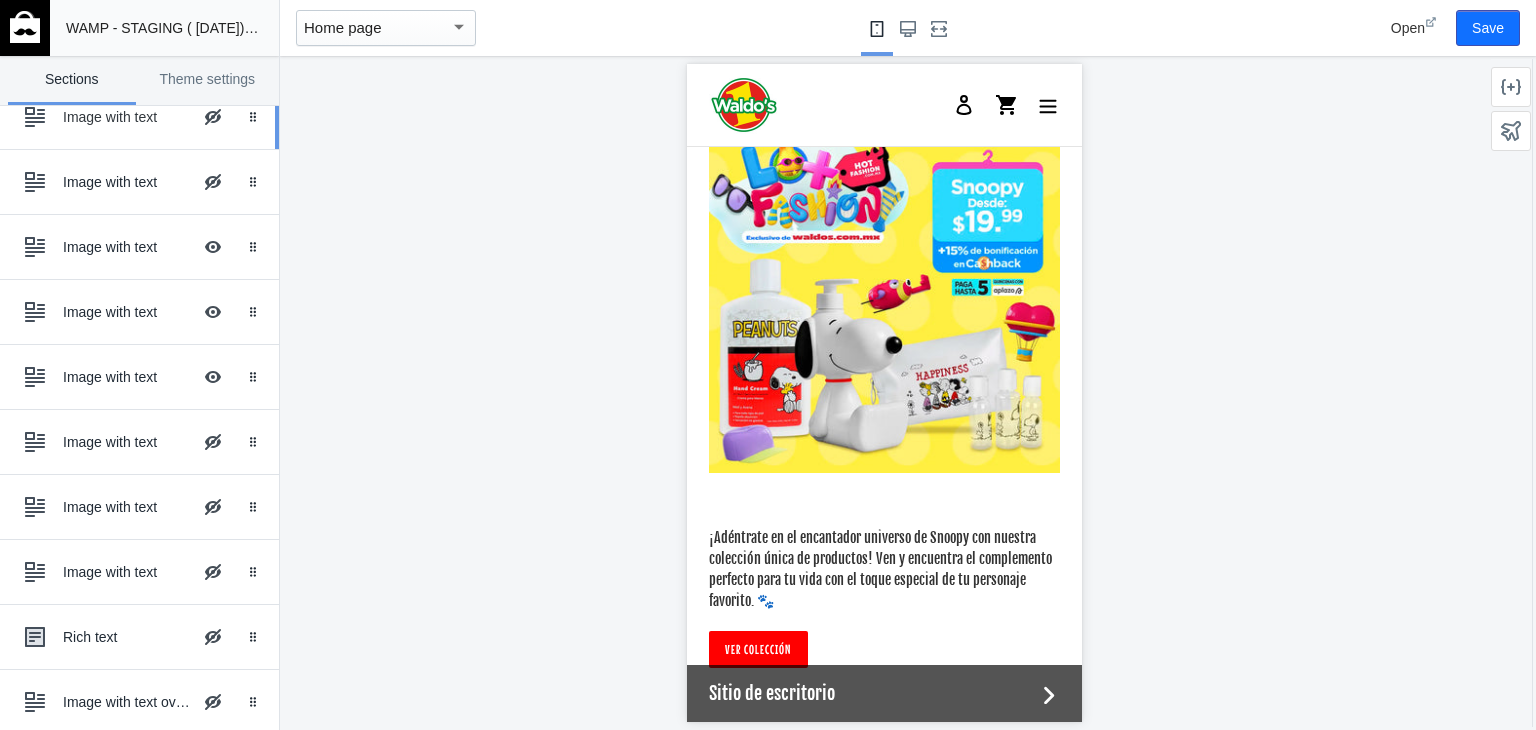 scroll, scrollTop: 740, scrollLeft: 0, axis: vertical 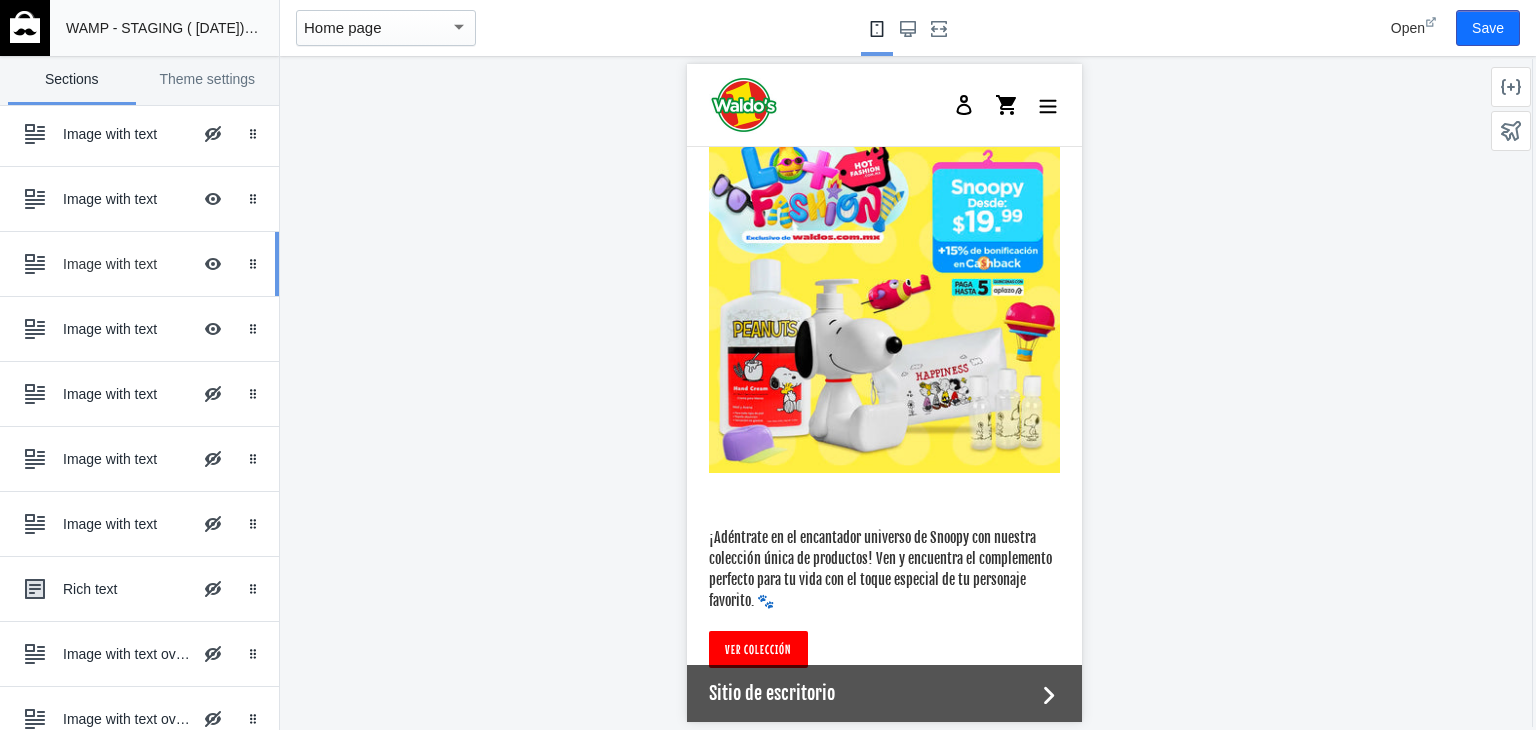 click on "Image with text" at bounding box center (127, 264) 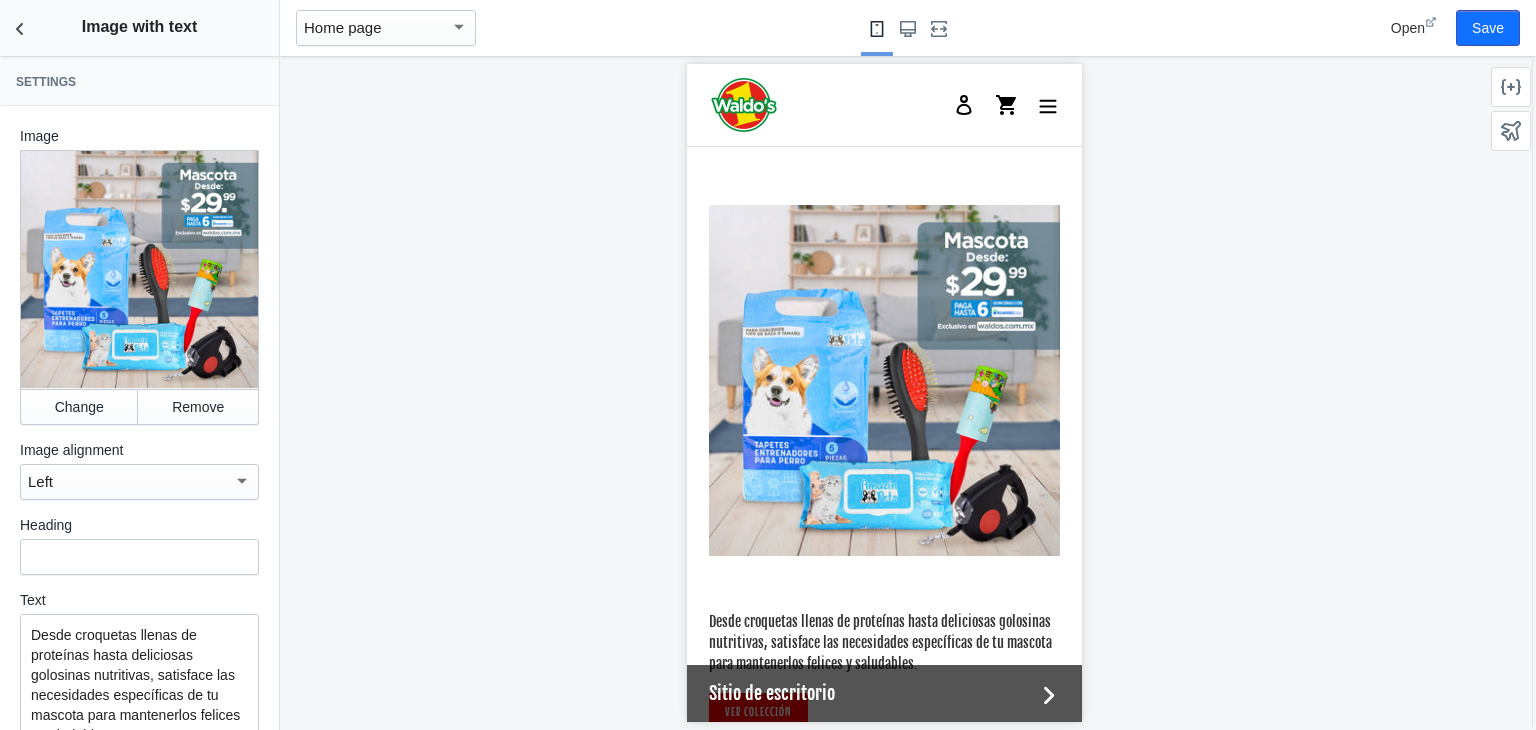 scroll, scrollTop: 4696, scrollLeft: 0, axis: vertical 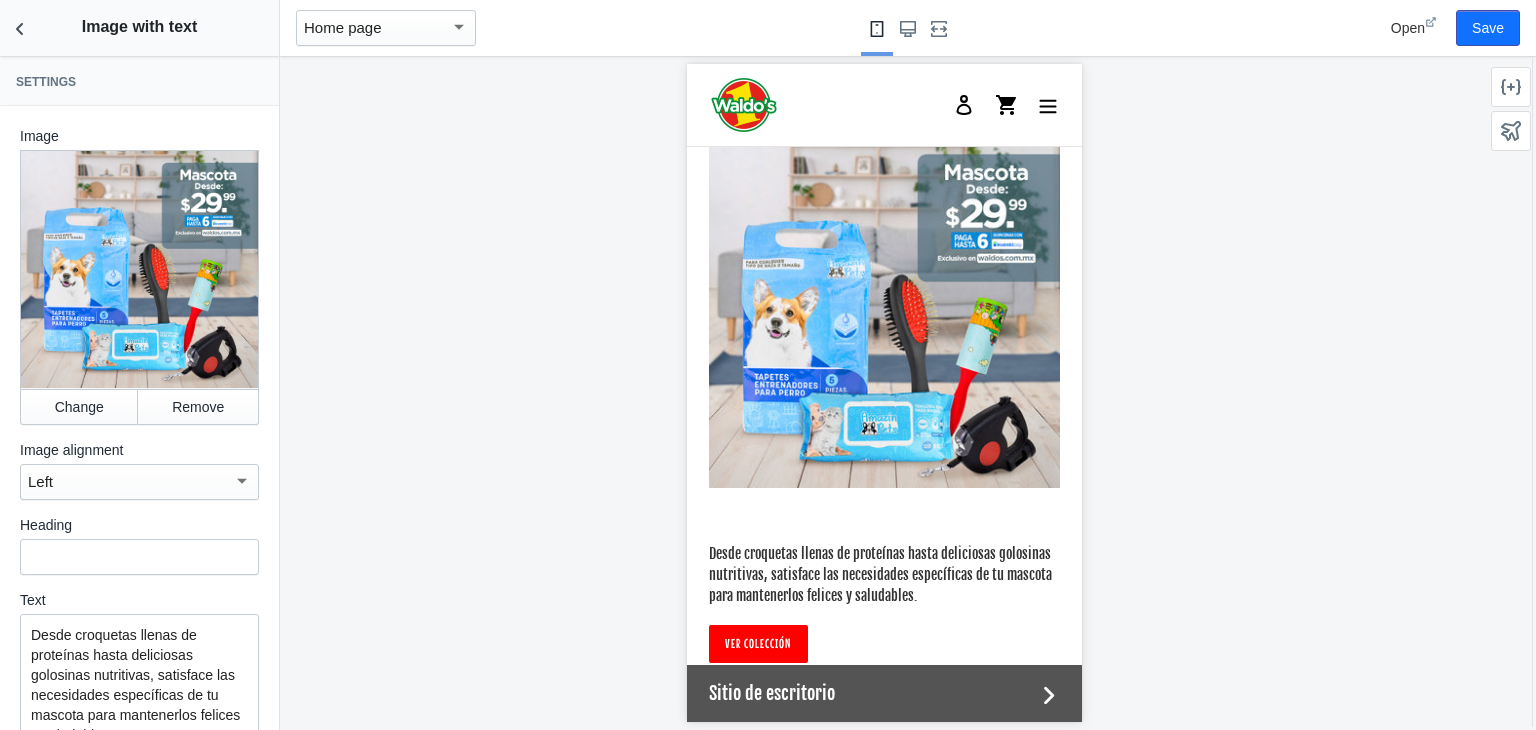 click at bounding box center [139, 269] 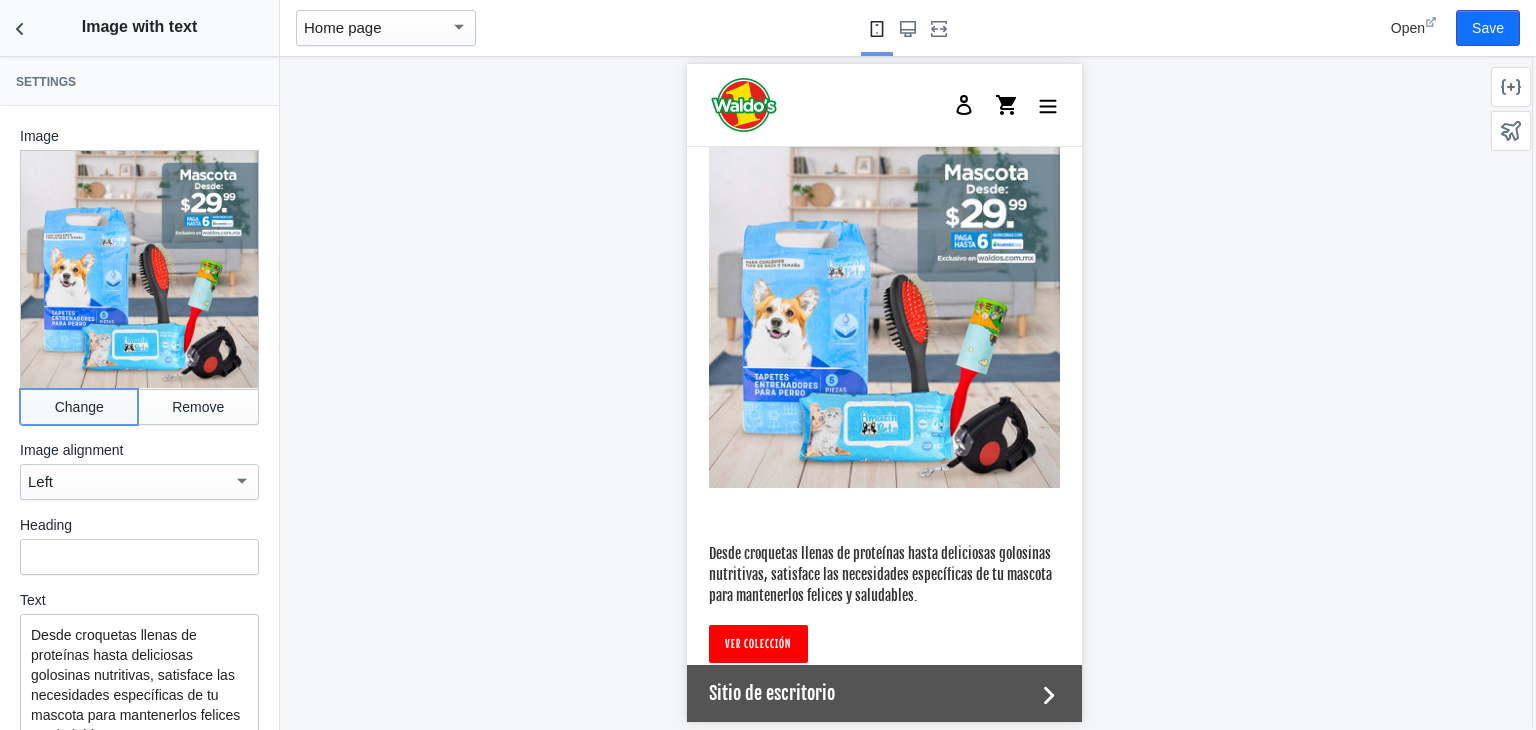 click on "Change" at bounding box center [79, 407] 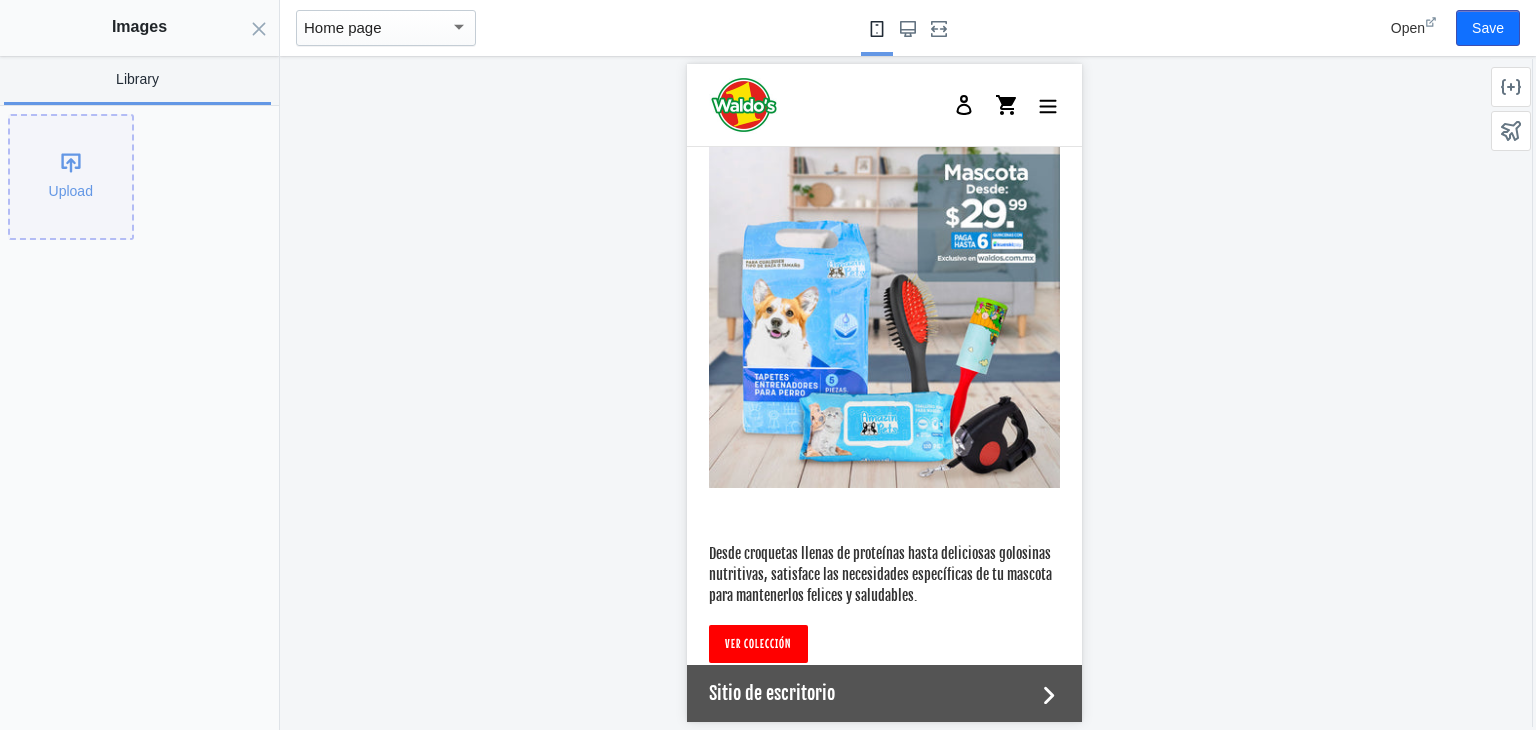 click on "Upload" 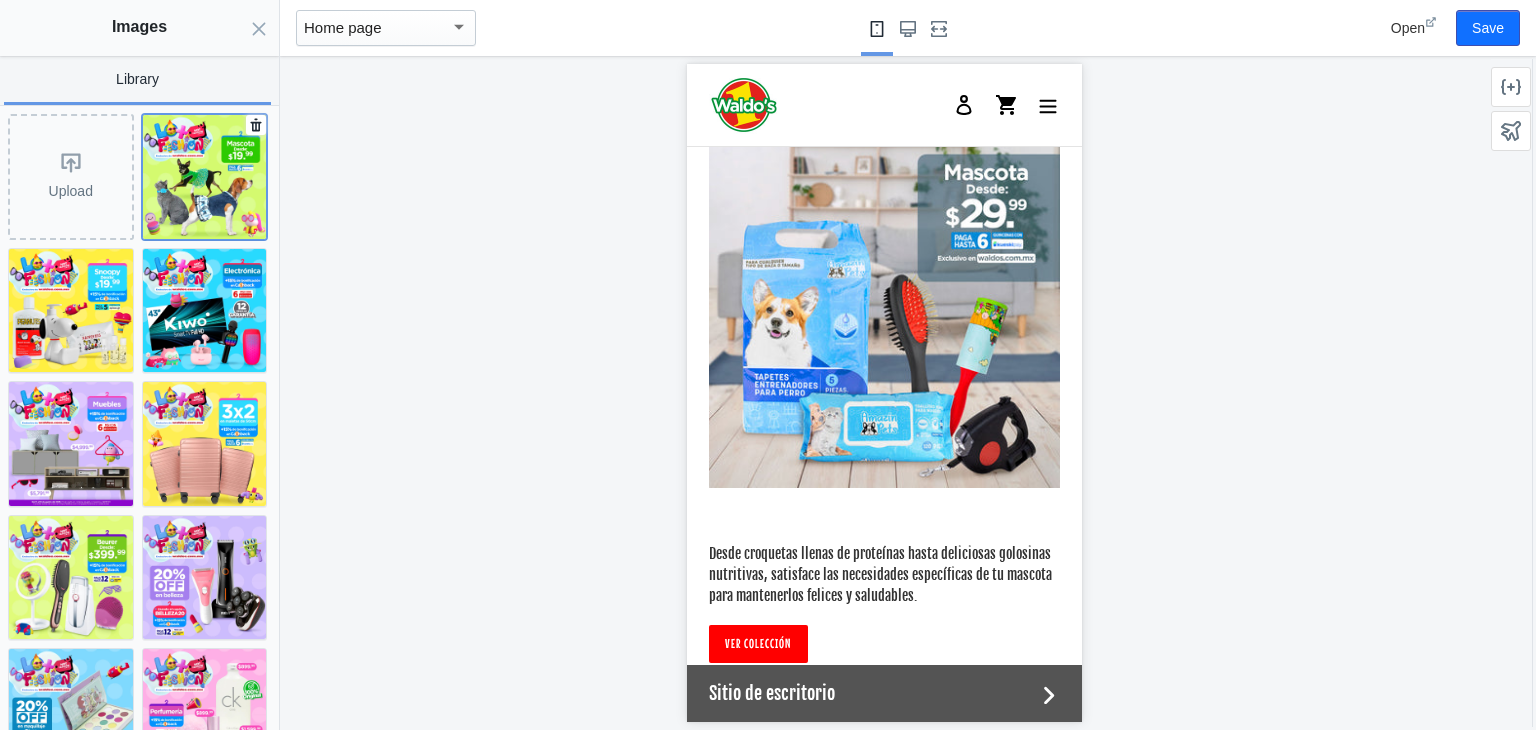 click 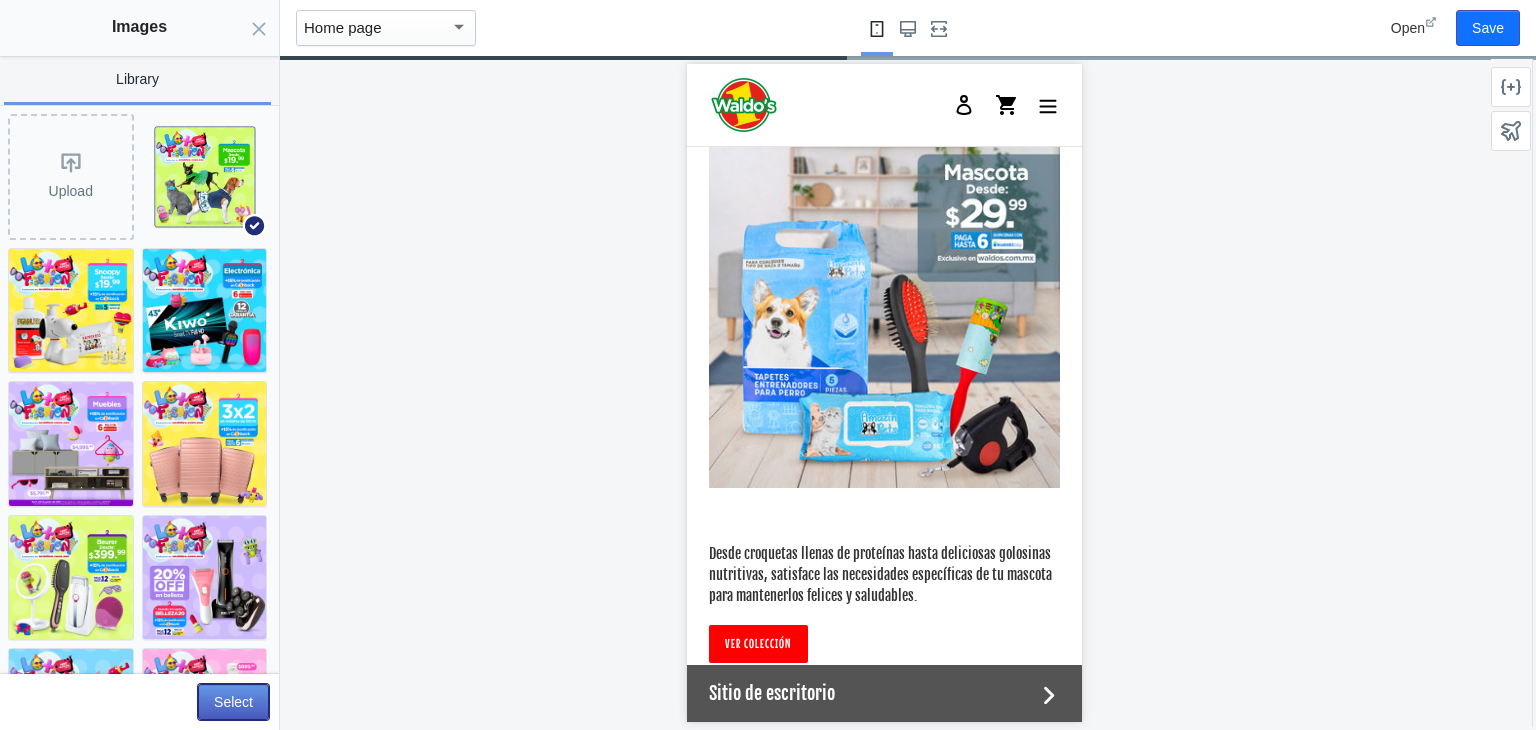 click on "Select" 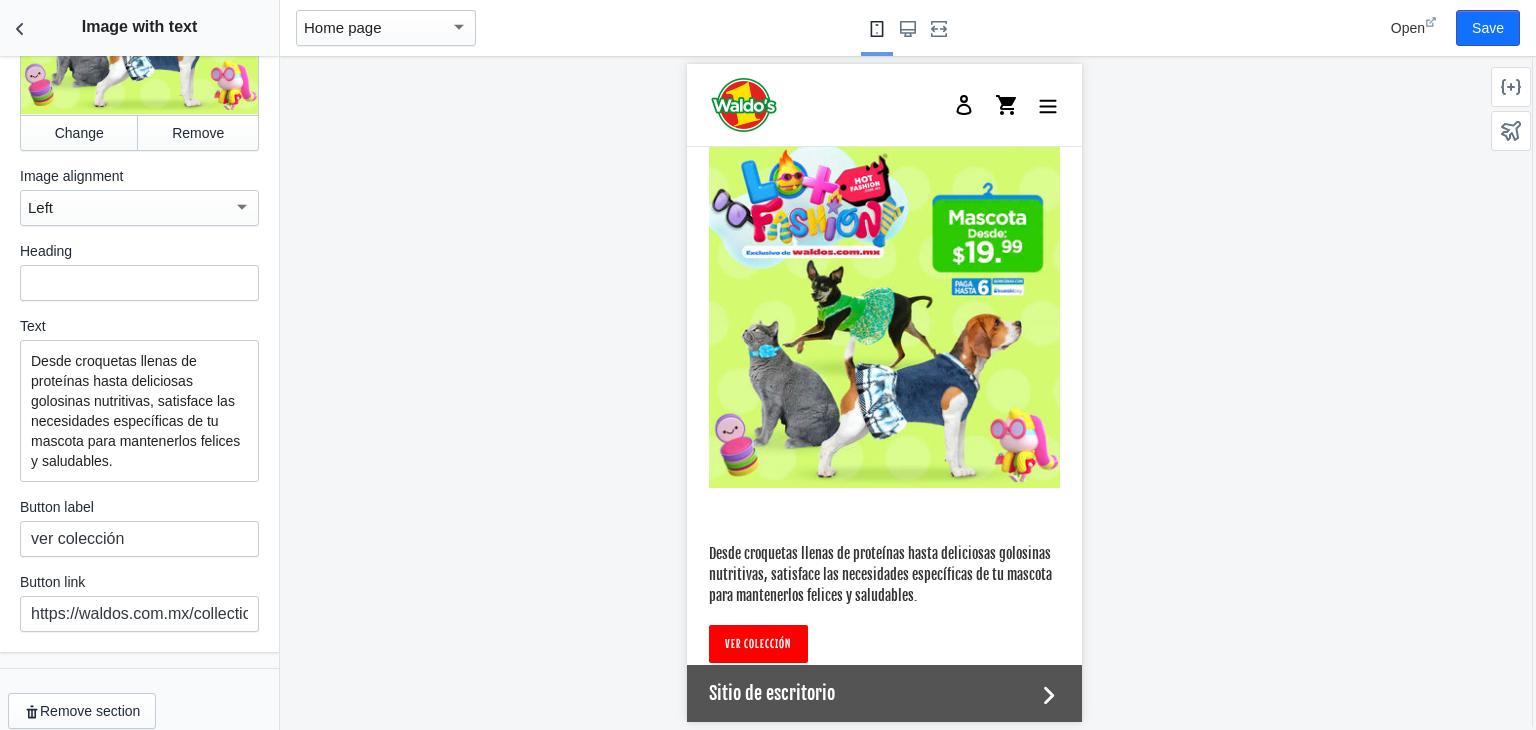 scroll, scrollTop: 0, scrollLeft: 0, axis: both 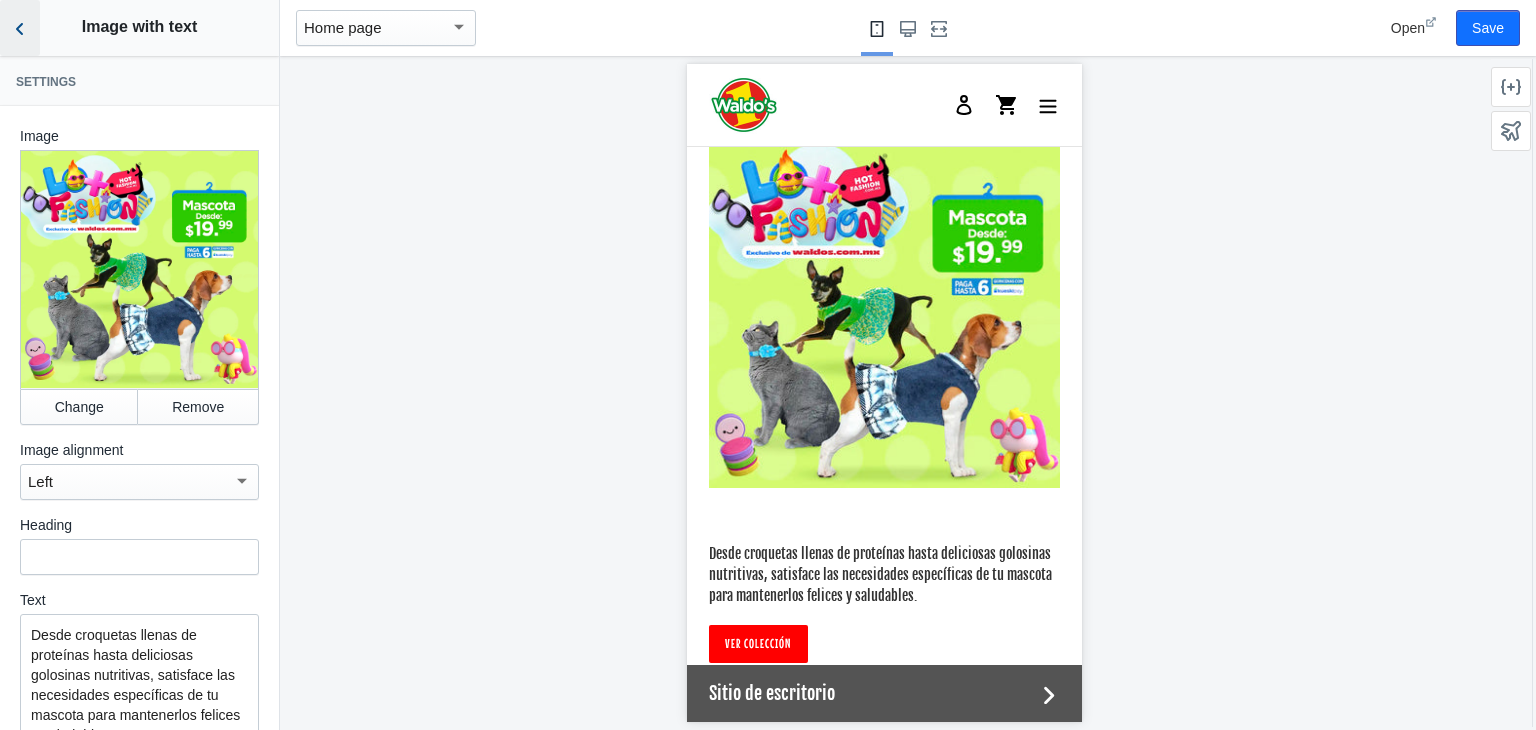 click 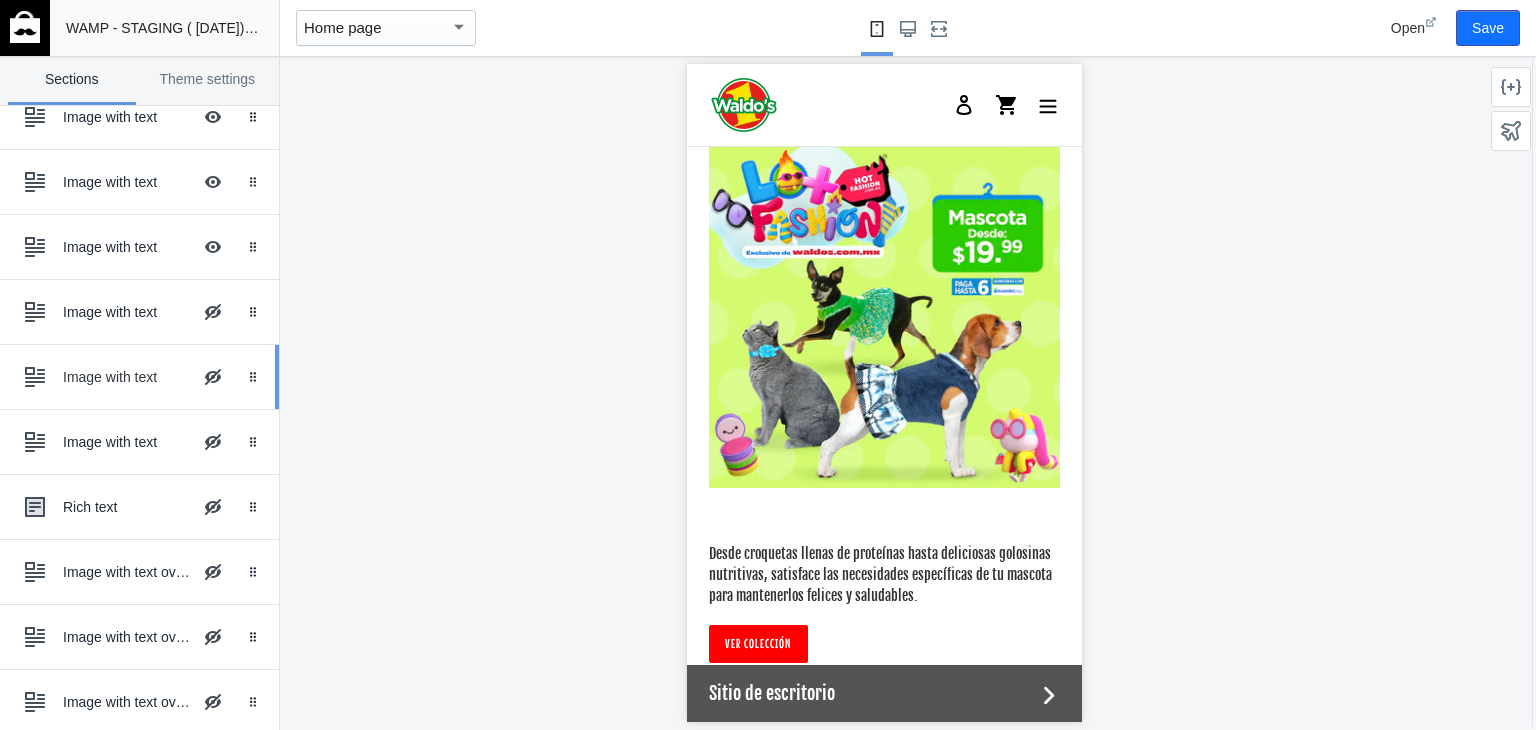 scroll, scrollTop: 840, scrollLeft: 0, axis: vertical 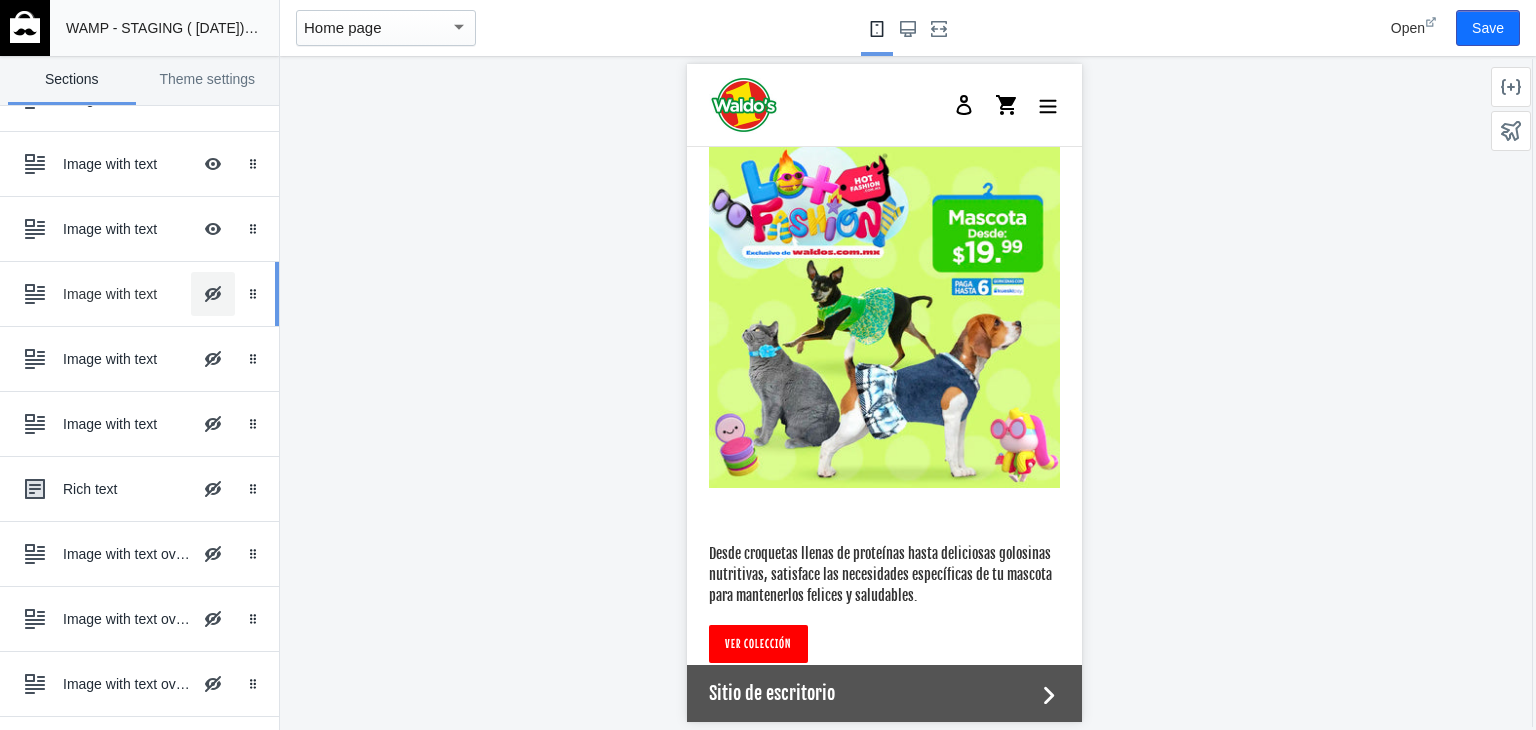 click on "Hide Image with text overlay" at bounding box center (213, 294) 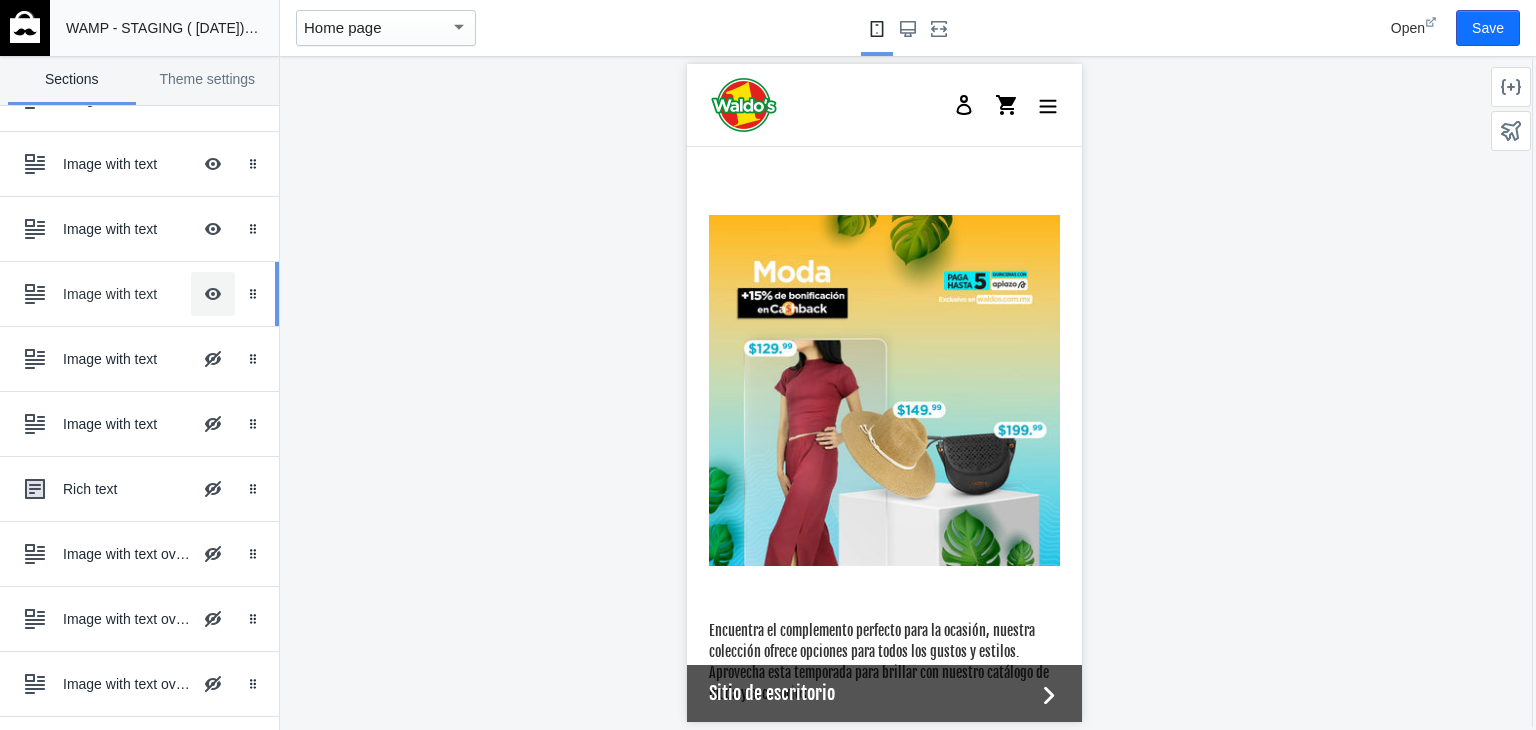 scroll, scrollTop: 5876, scrollLeft: 0, axis: vertical 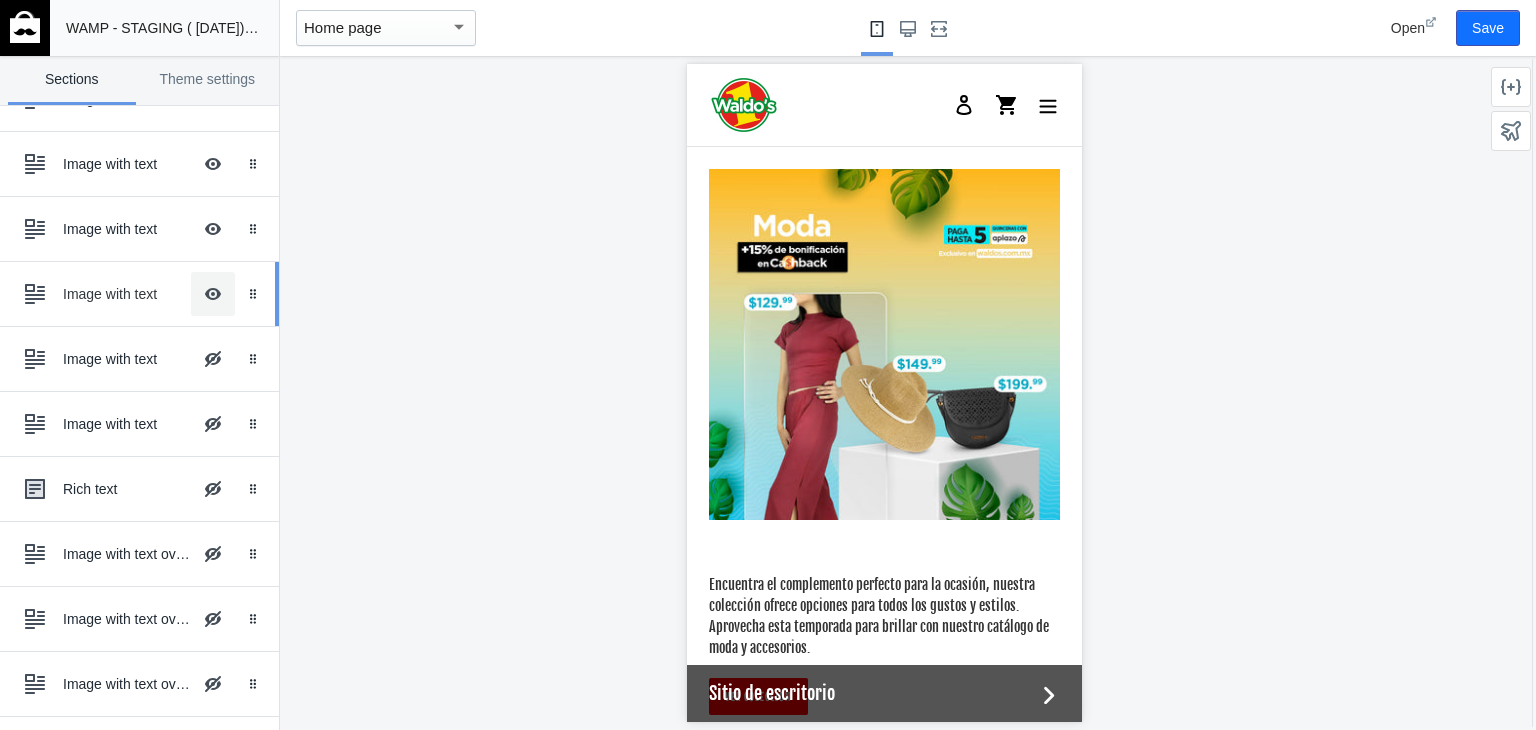click on "Hide Image with text overlay" at bounding box center [213, 294] 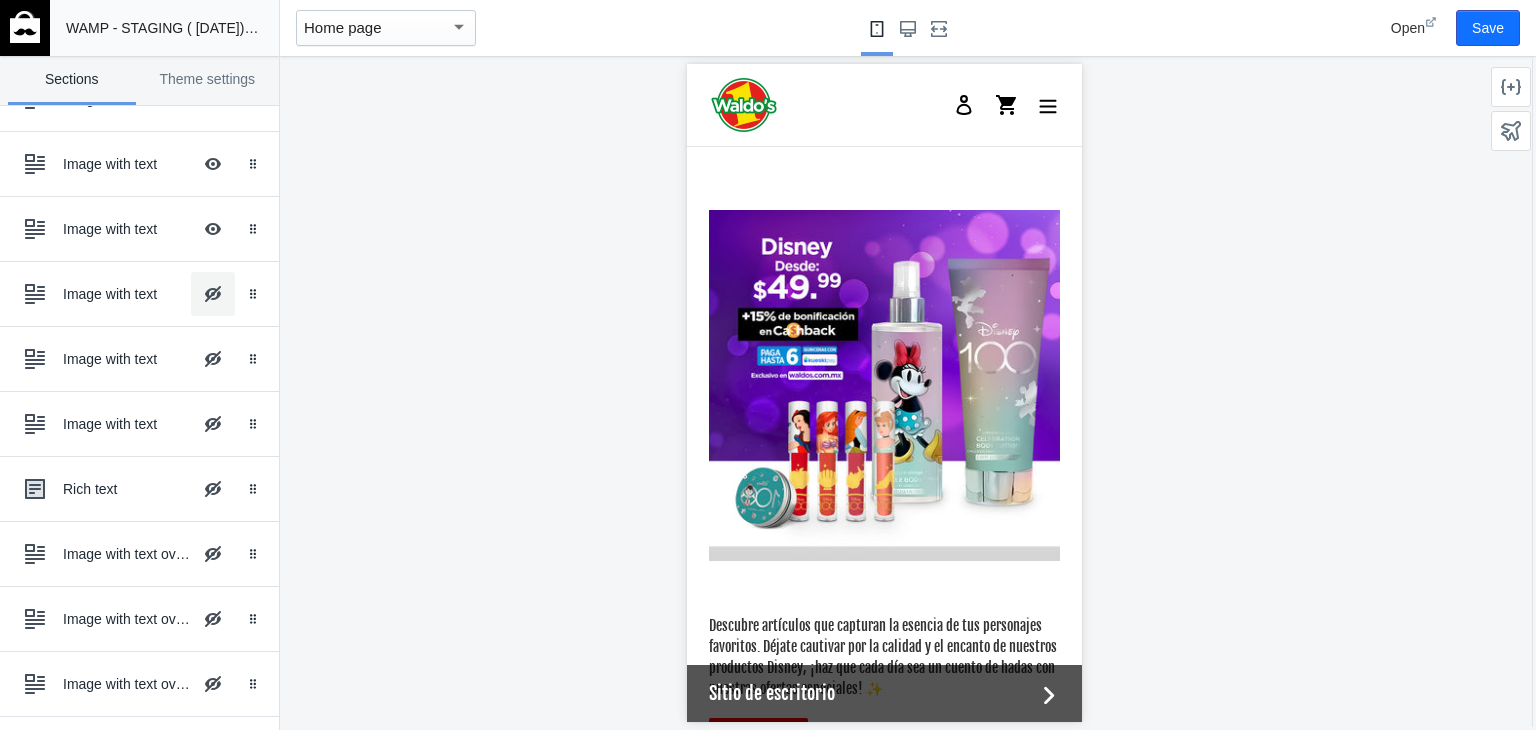 scroll, scrollTop: 5209, scrollLeft: 0, axis: vertical 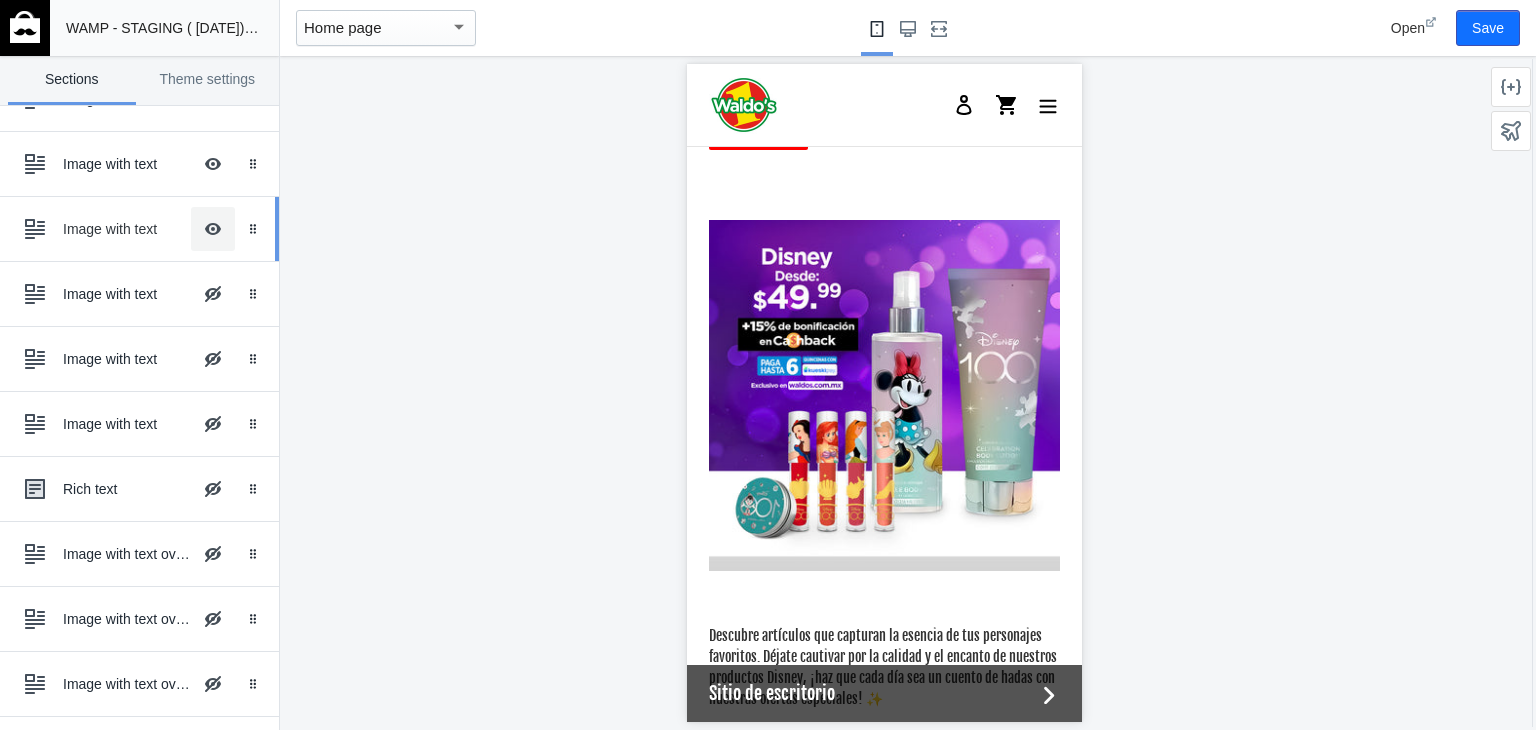 click on "Hide Image with text overlay" at bounding box center [213, 229] 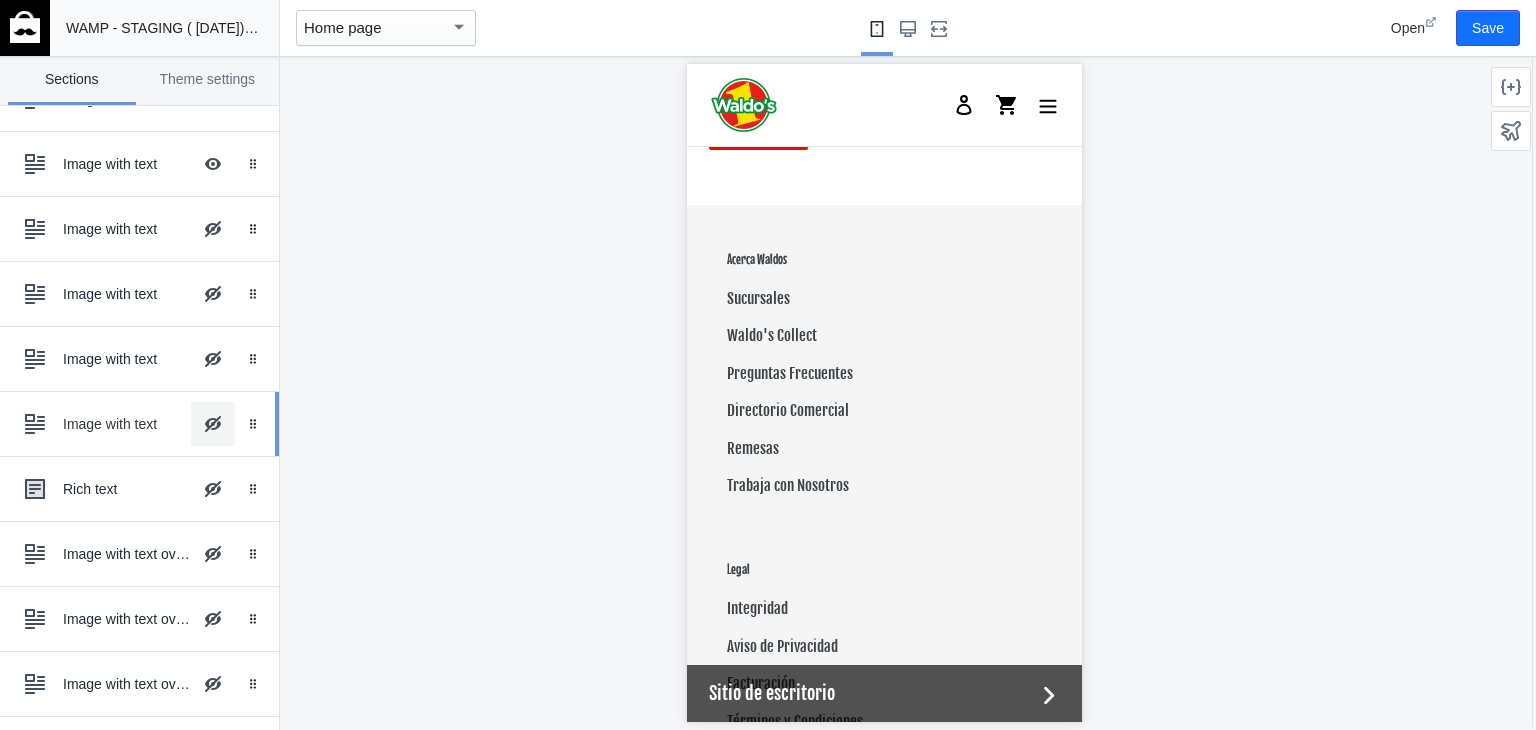 click on "Hide Image with text overlay" at bounding box center (213, 424) 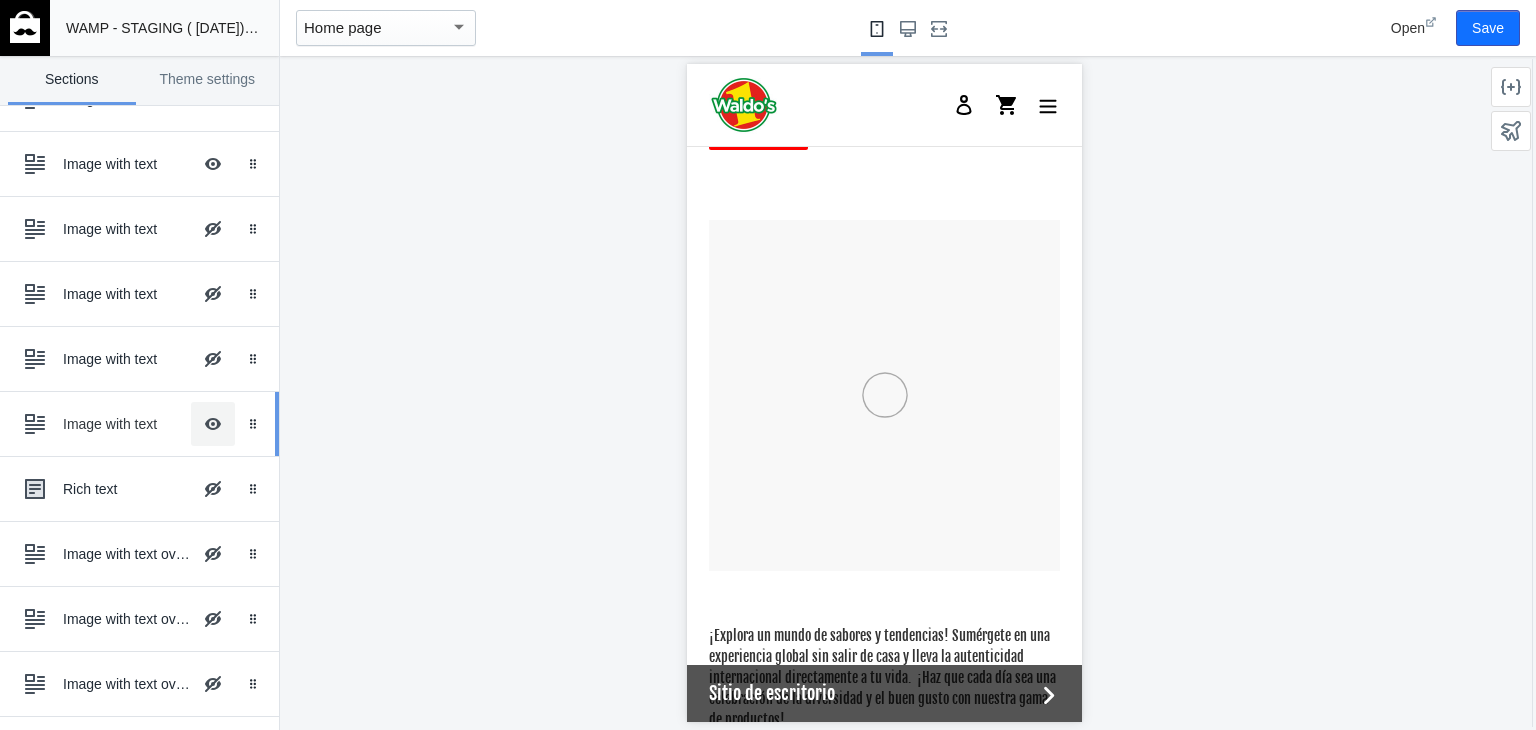 scroll, scrollTop: 5276, scrollLeft: 0, axis: vertical 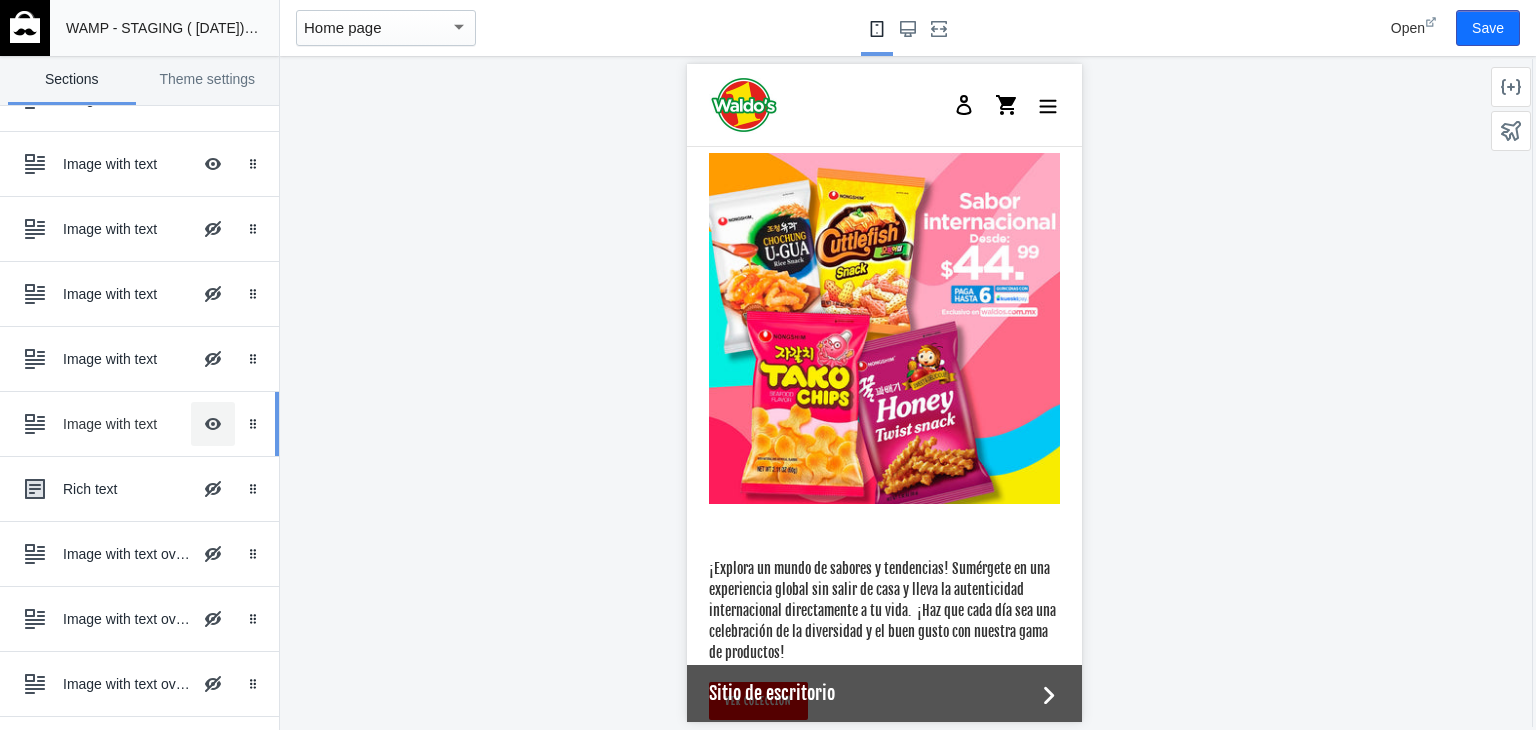 click on "Hide Image with text overlay" at bounding box center (213, 424) 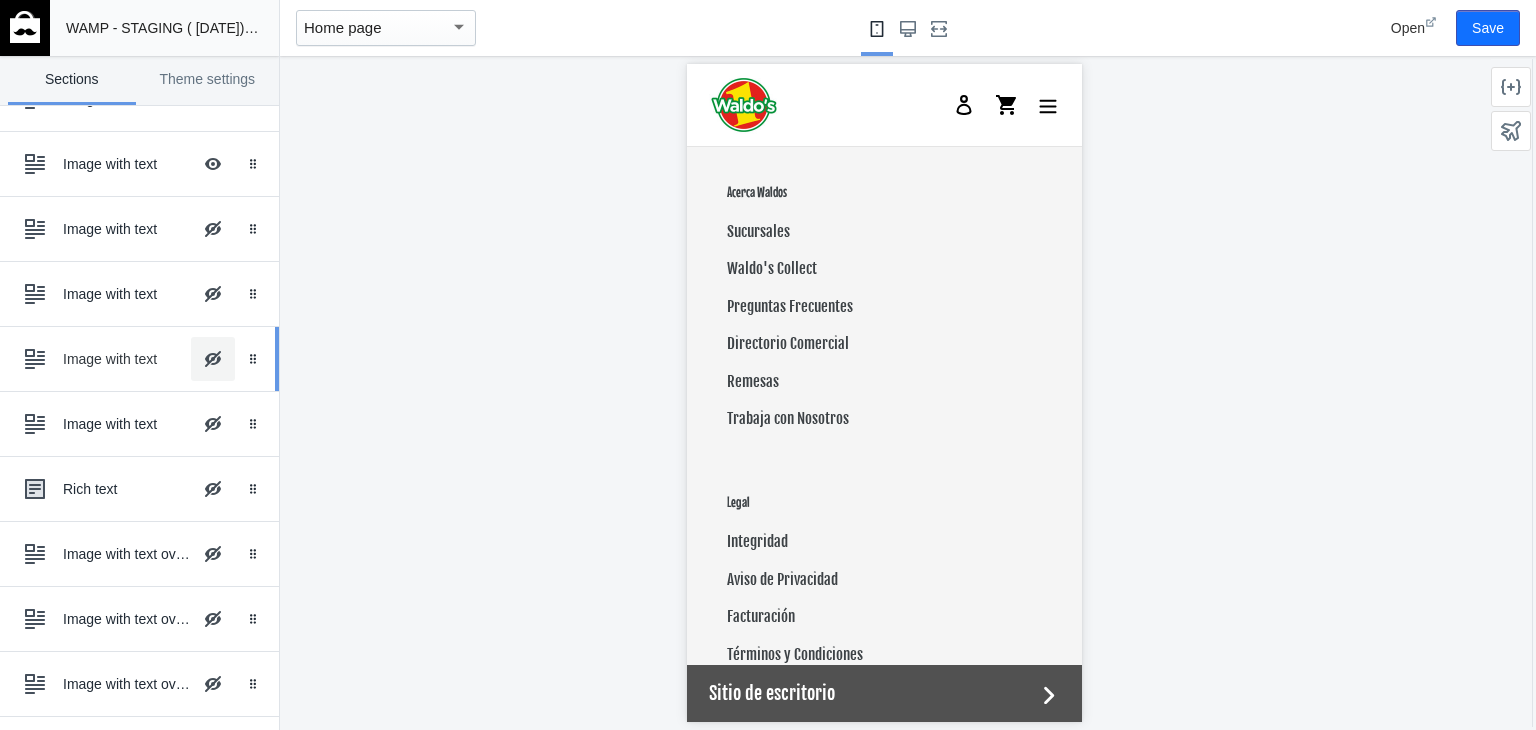 click on "Hide Image with text overlay" at bounding box center (213, 359) 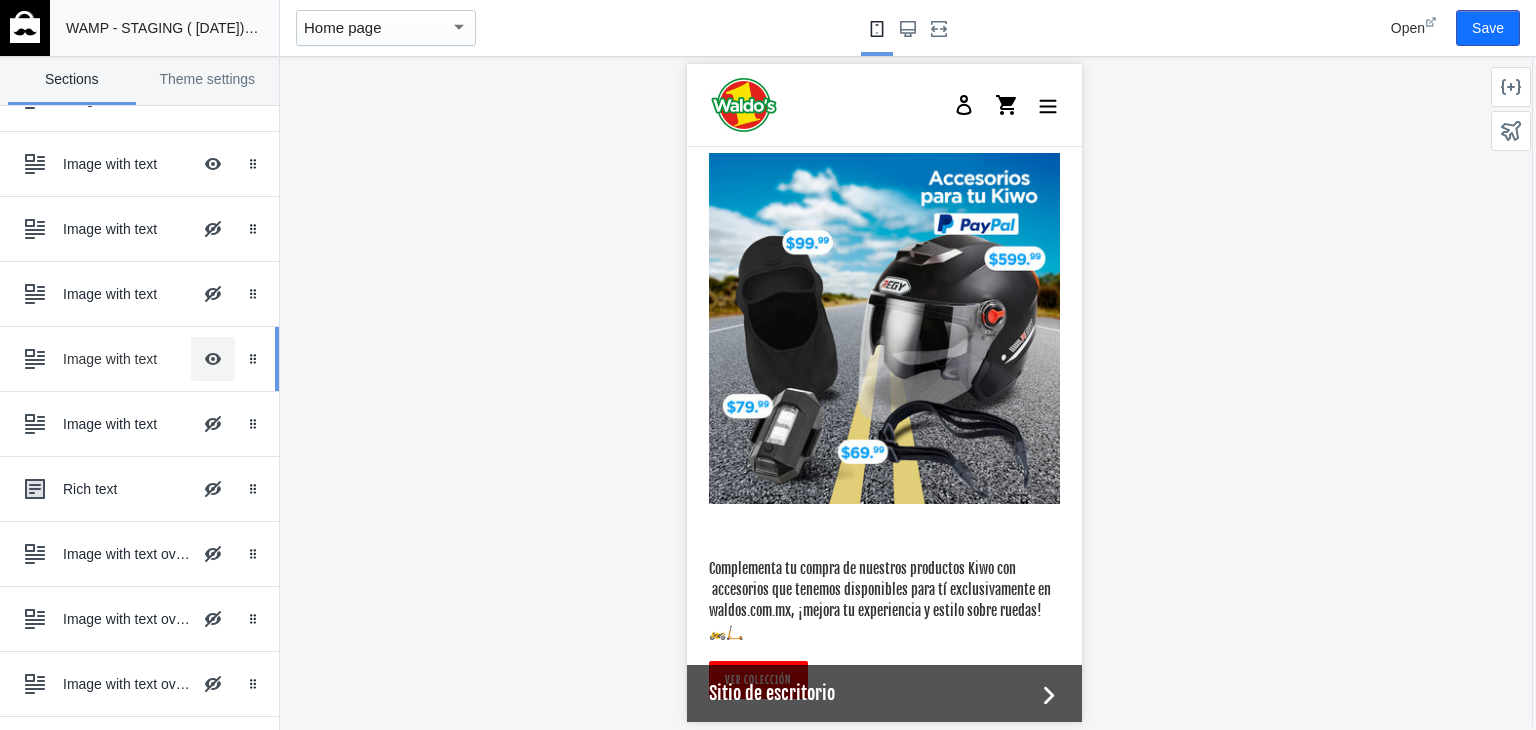 click on "Hide Image with text overlay" at bounding box center [213, 359] 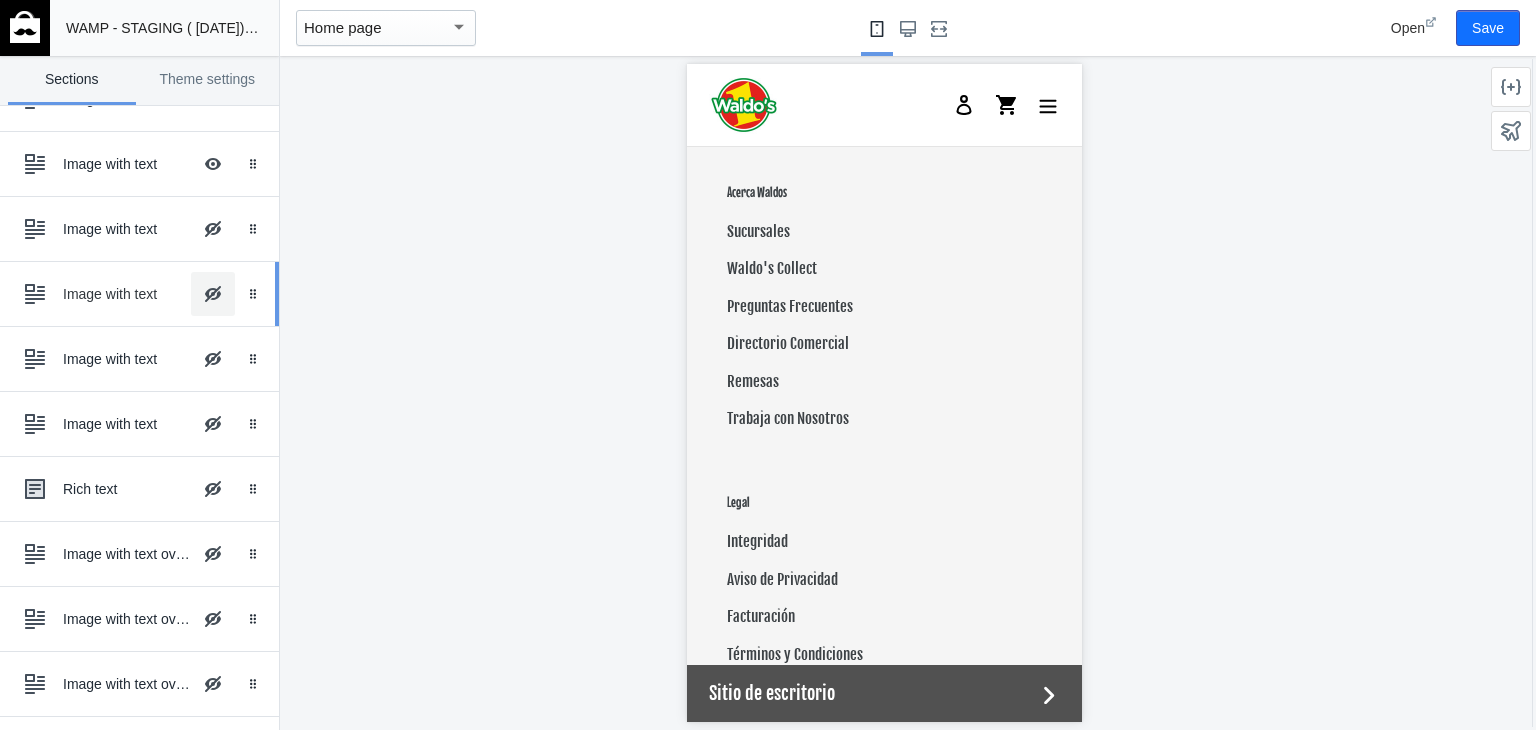click on "Hide Image with text overlay" at bounding box center [213, 294] 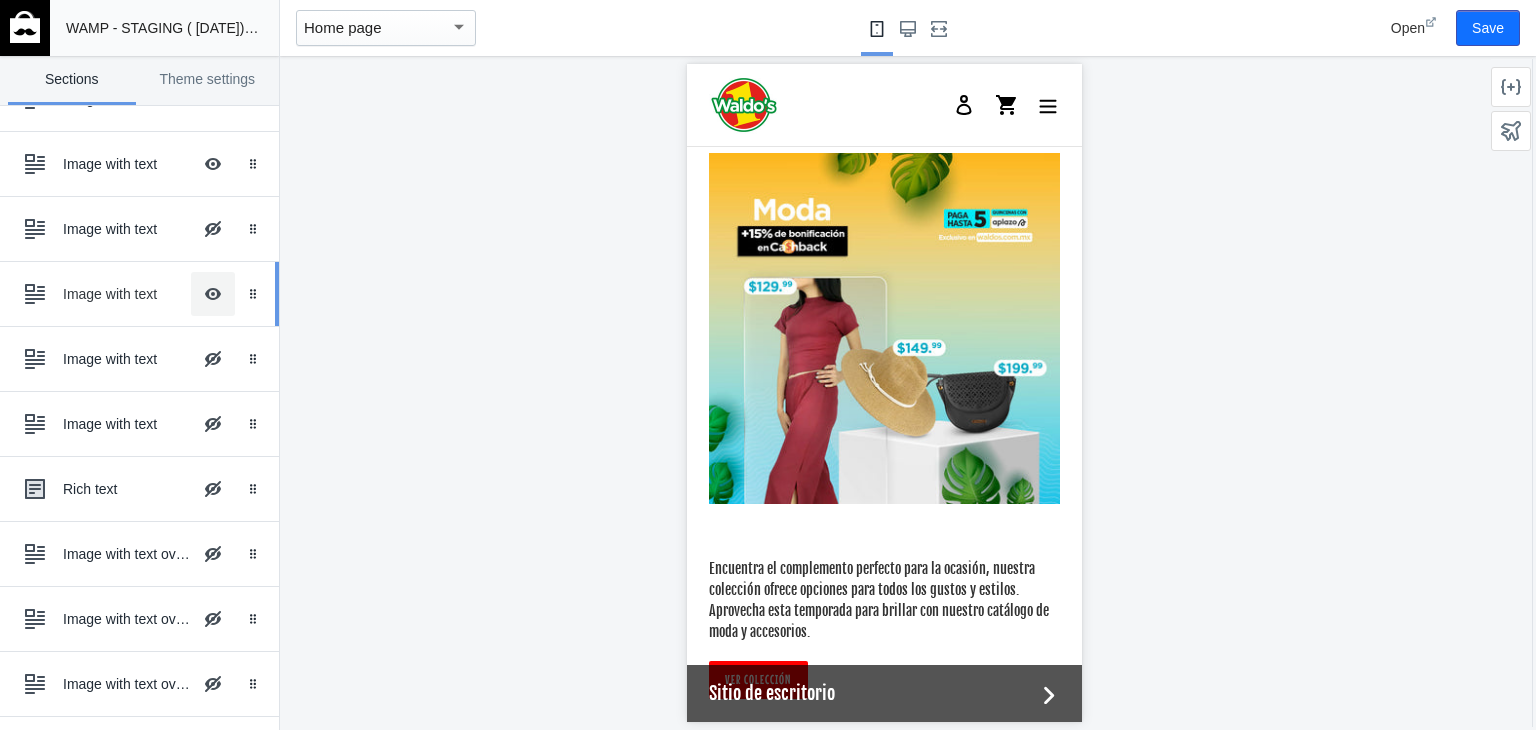 click on "Hide Image with text overlay" at bounding box center [213, 294] 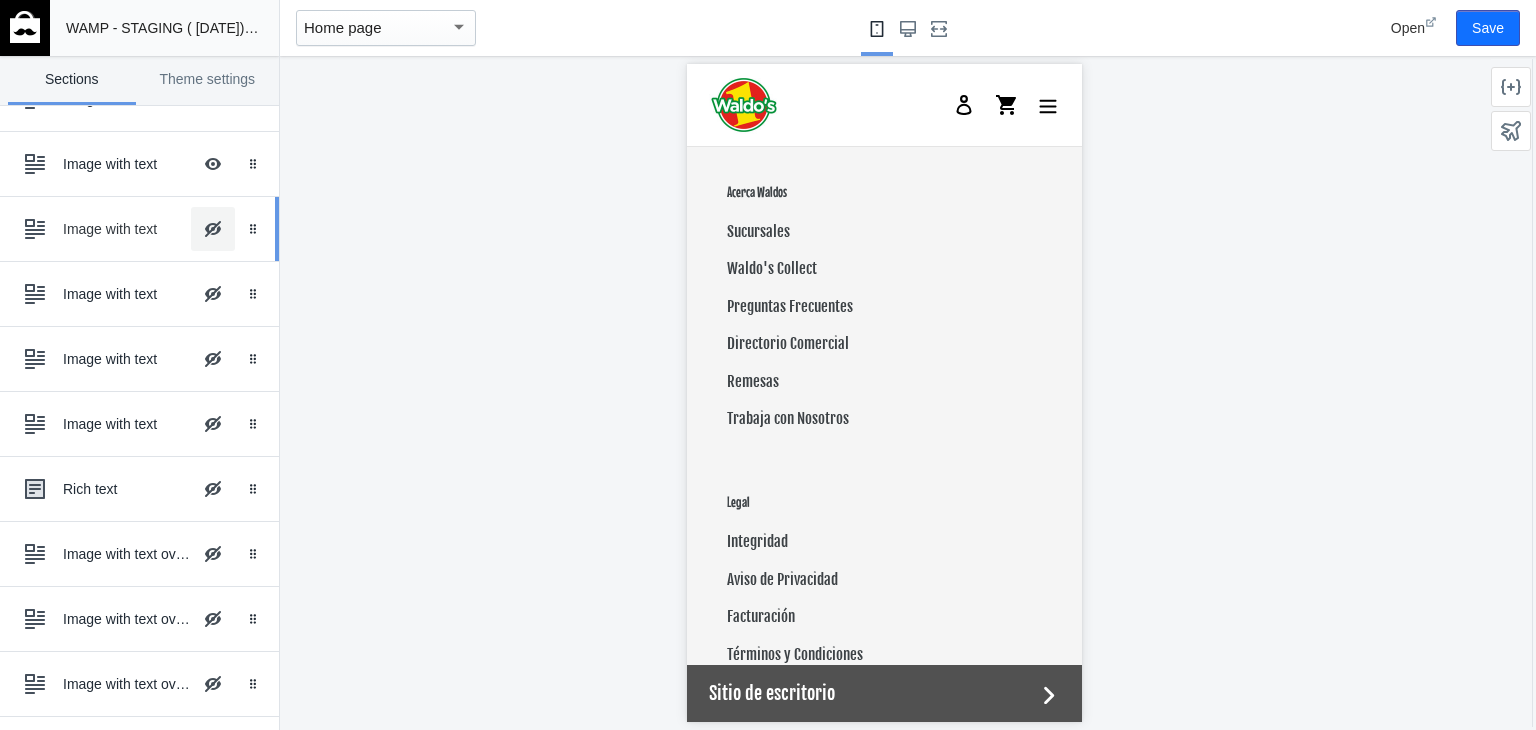 click on "Hide Image with text overlay" at bounding box center [213, 229] 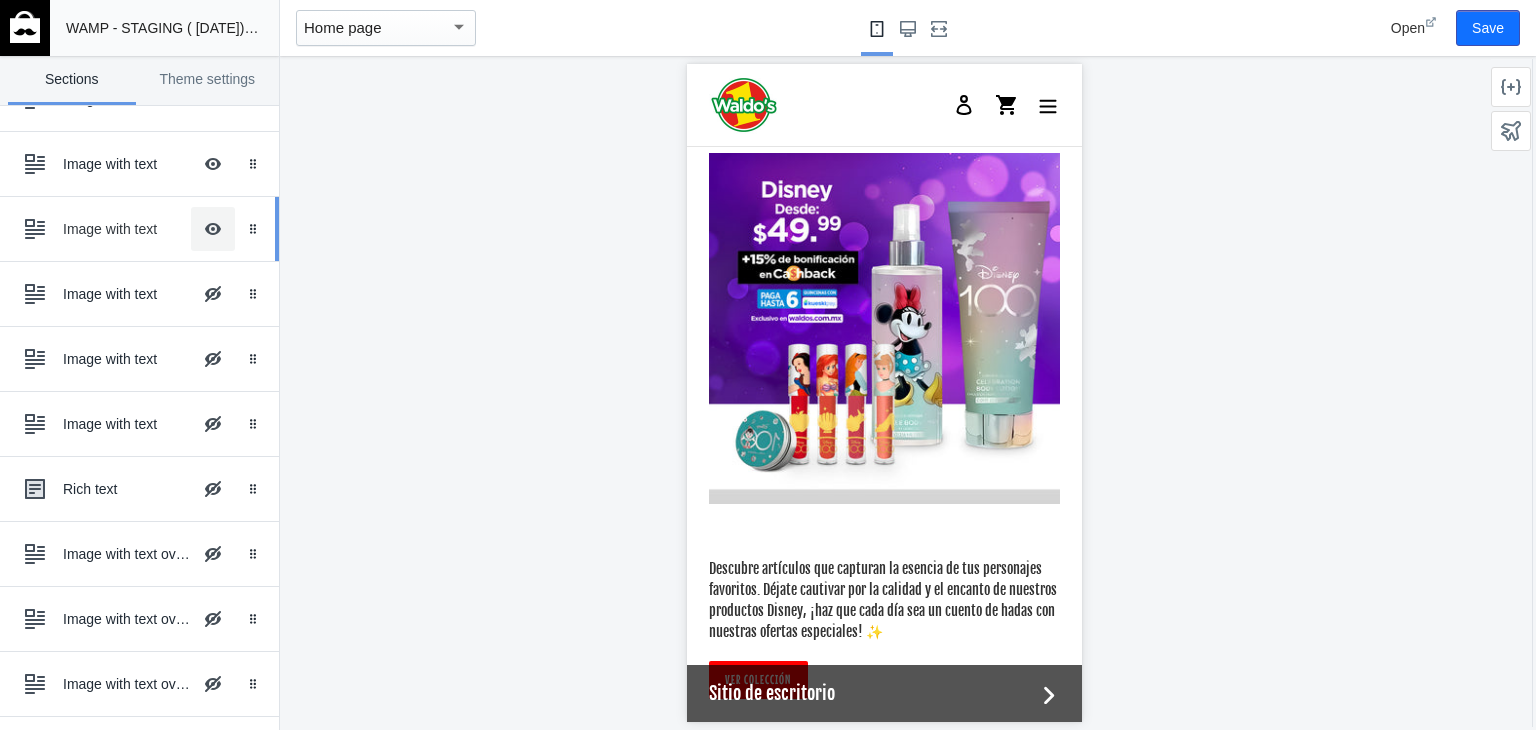 click on "Hide Image with text overlay" at bounding box center [213, 229] 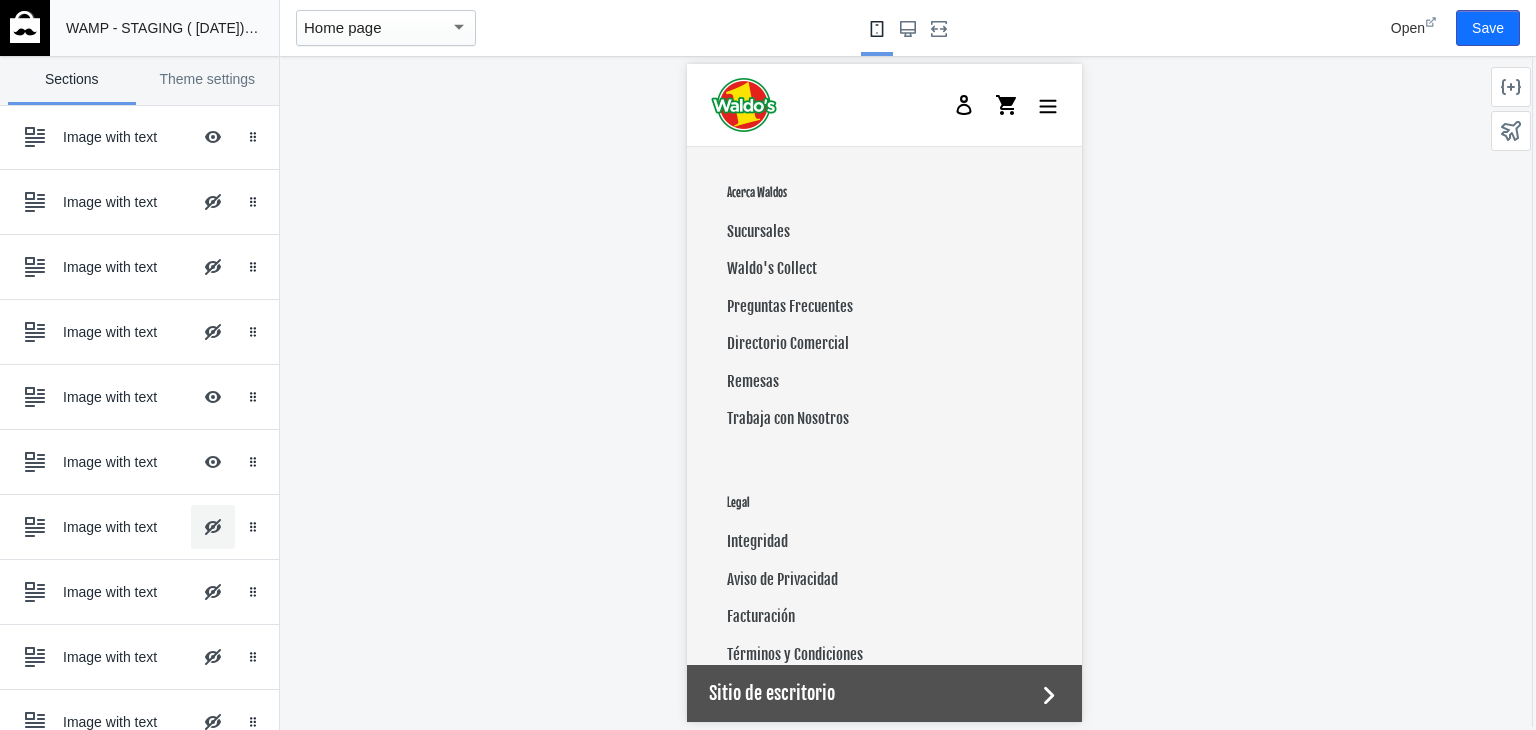 scroll, scrollTop: 540, scrollLeft: 0, axis: vertical 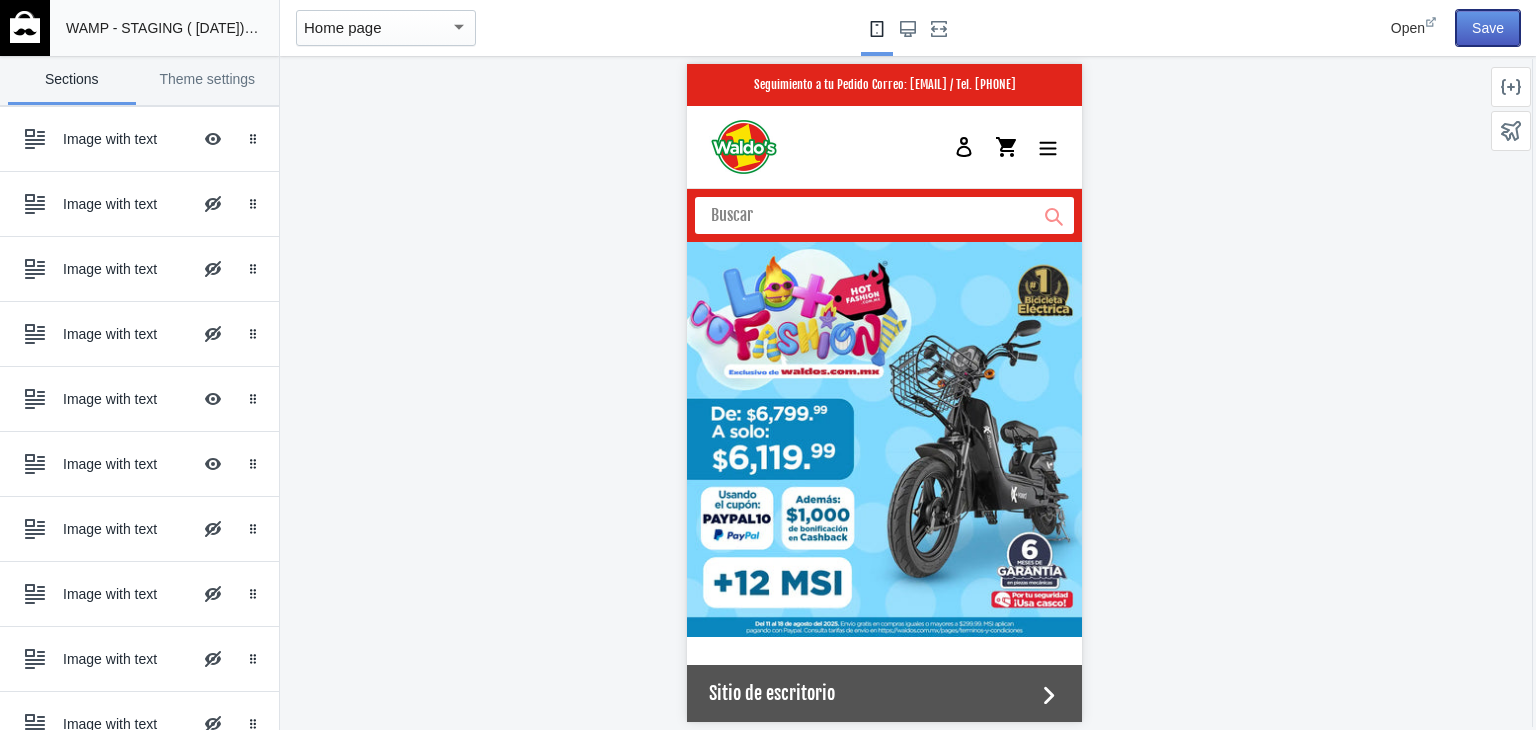 click on "Save" at bounding box center [1488, 28] 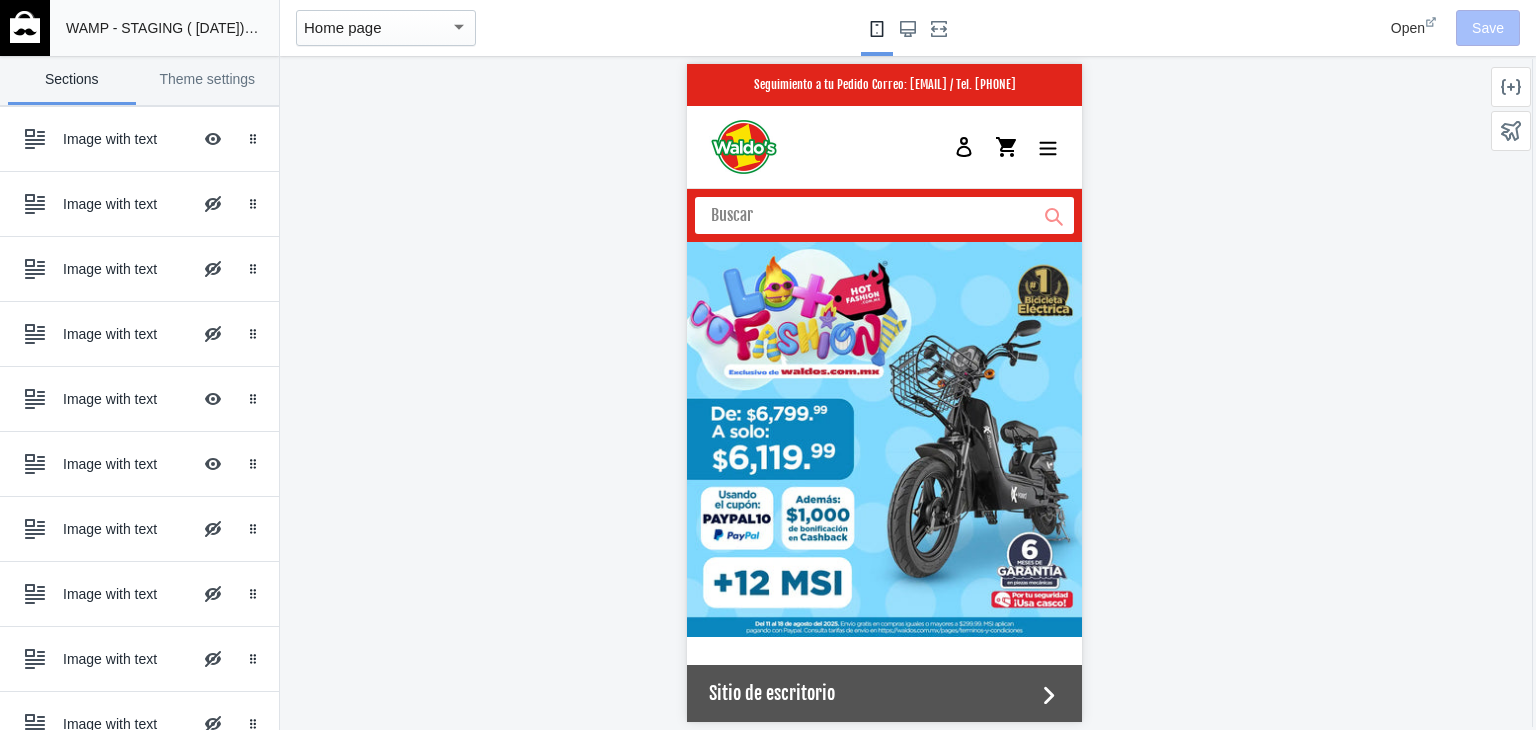 click 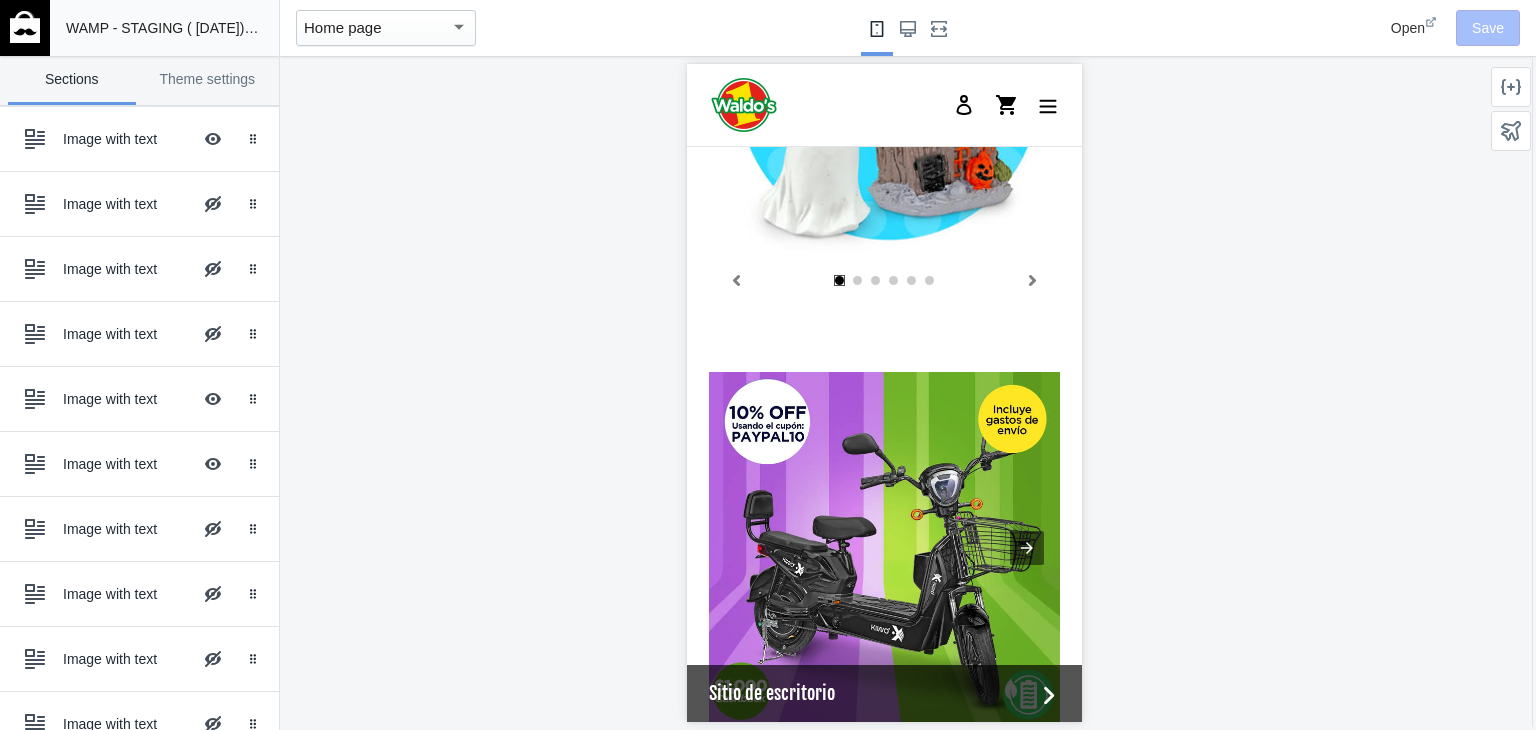 scroll, scrollTop: 828, scrollLeft: 0, axis: vertical 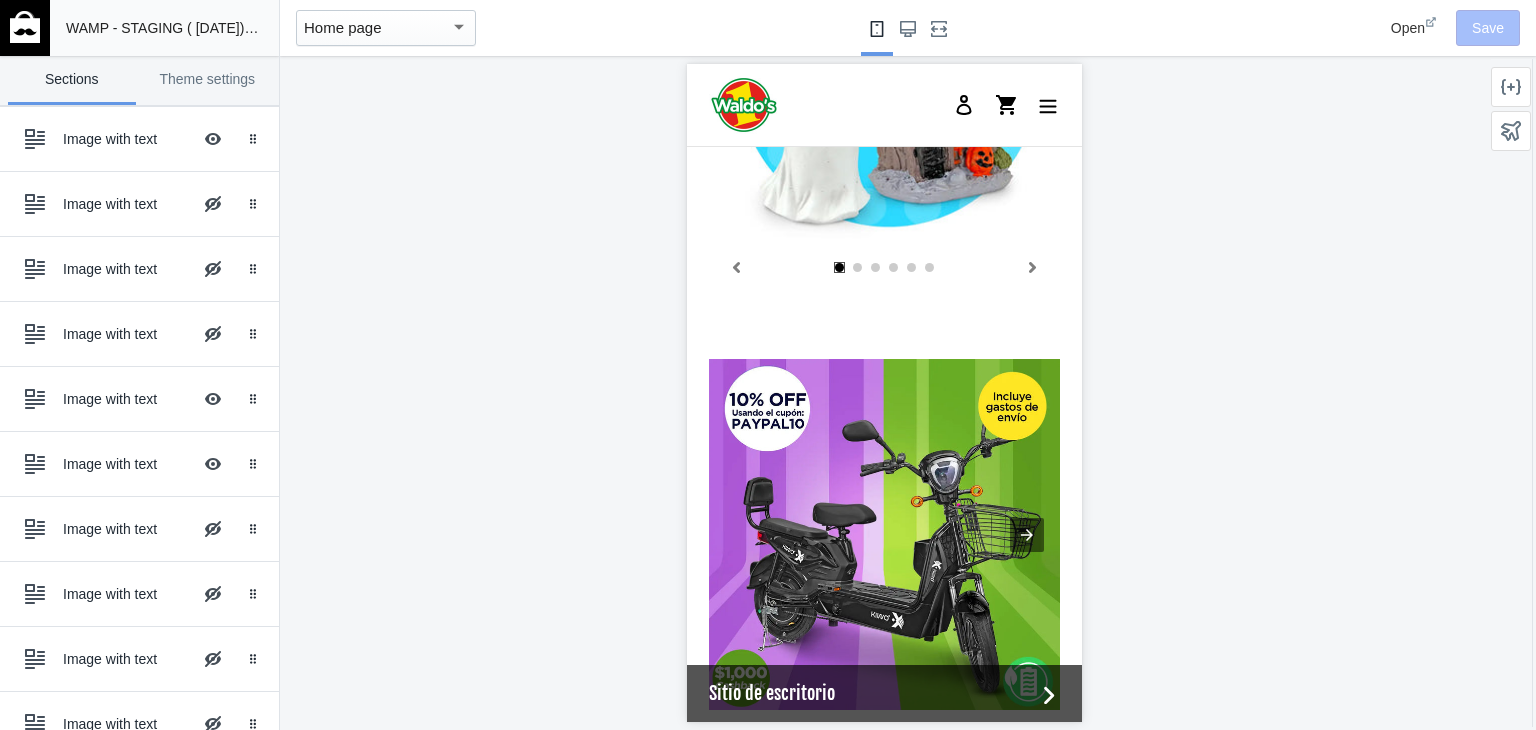 click 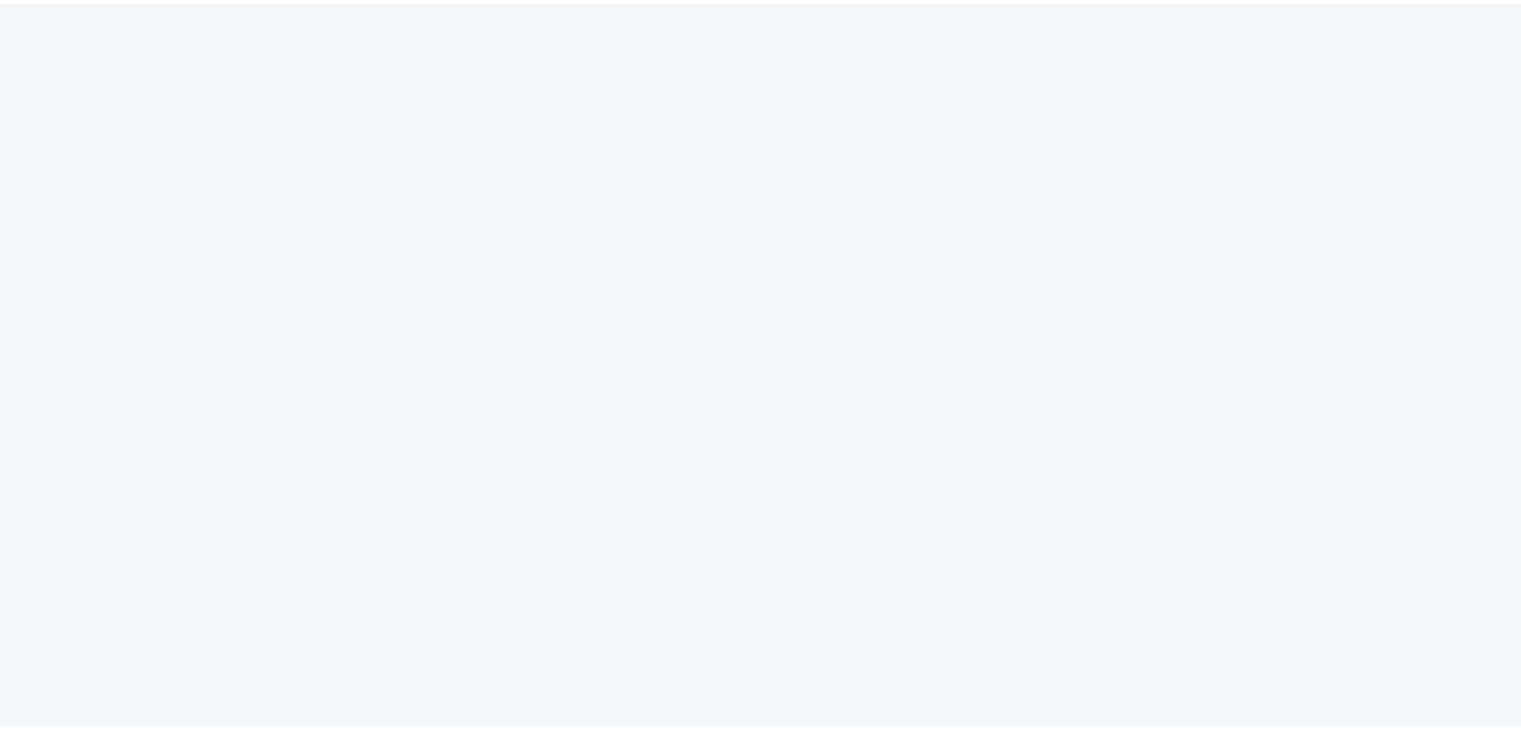 scroll, scrollTop: 0, scrollLeft: 0, axis: both 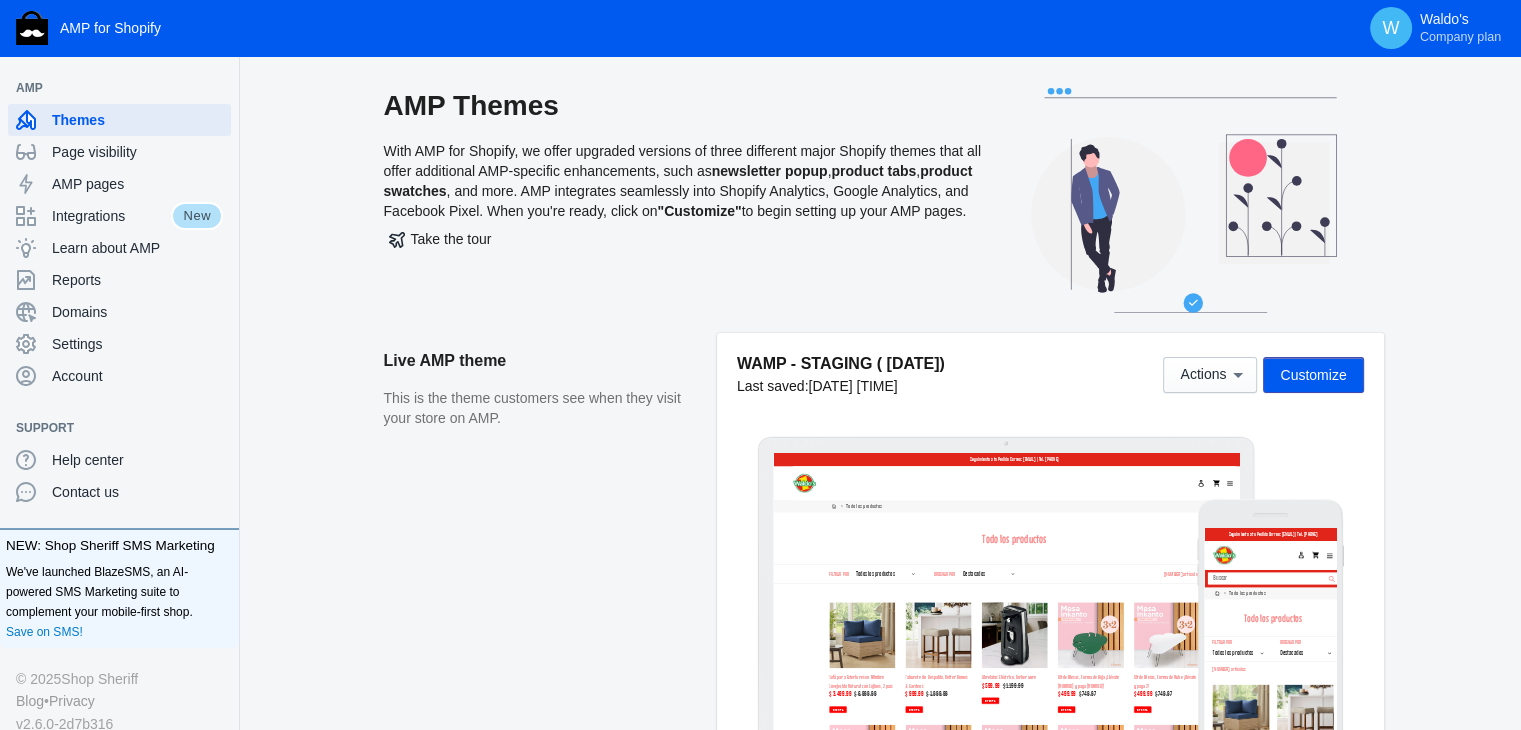 click on "Live AMP theme This is the theme customers see when they visit your store on AMP." at bounding box center (550, 554) 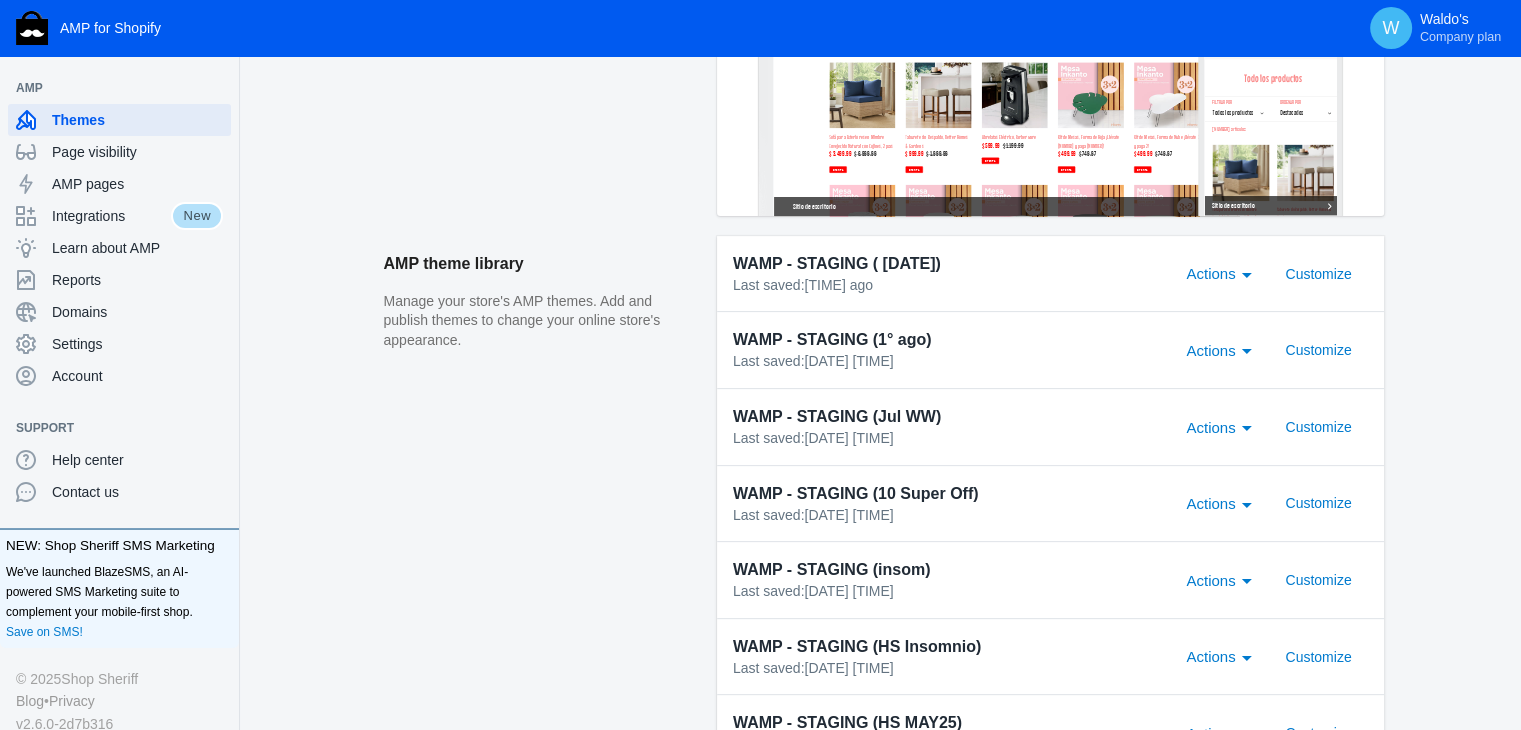 scroll, scrollTop: 0, scrollLeft: 0, axis: both 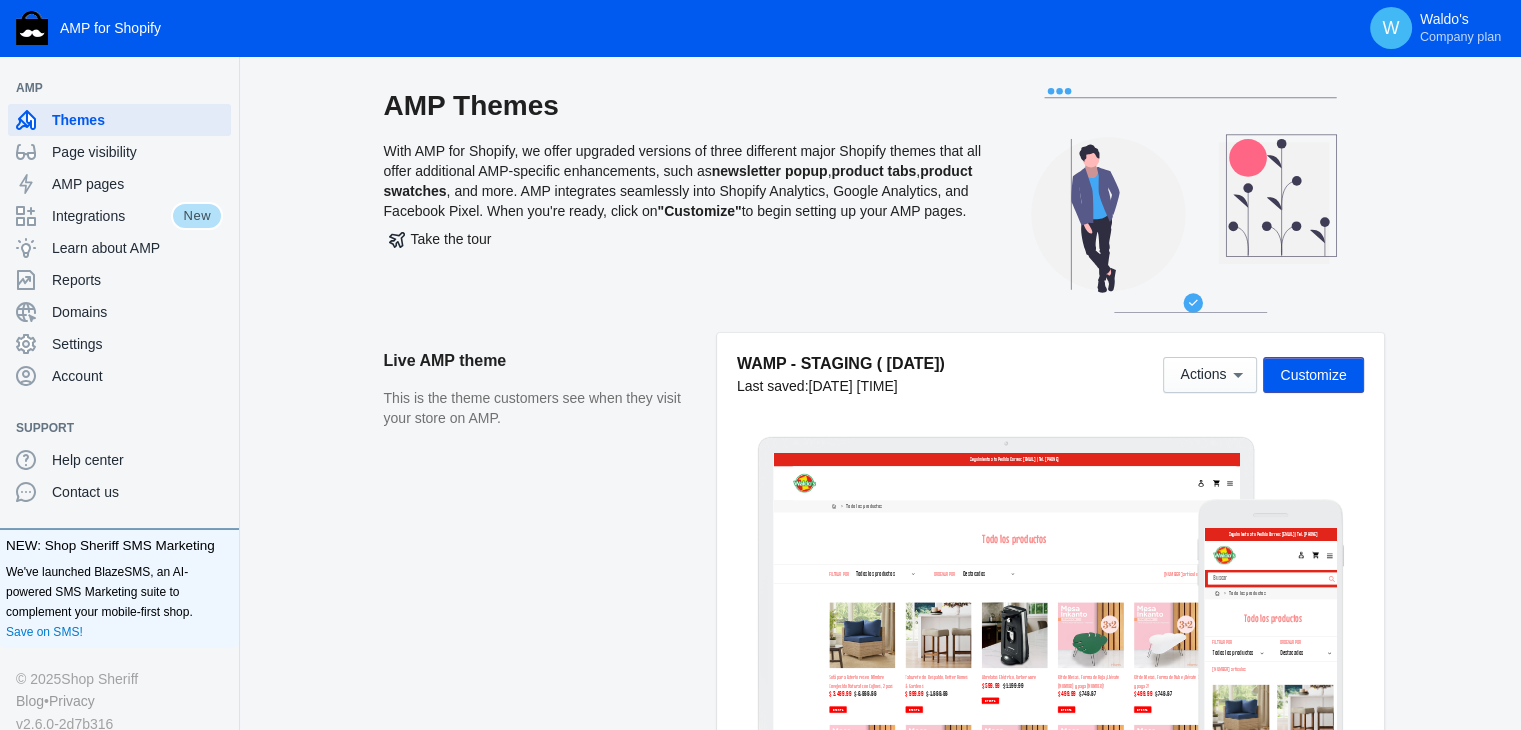 click on "Live AMP theme This is the theme customers see when they visit your store on AMP." at bounding box center (550, 554) 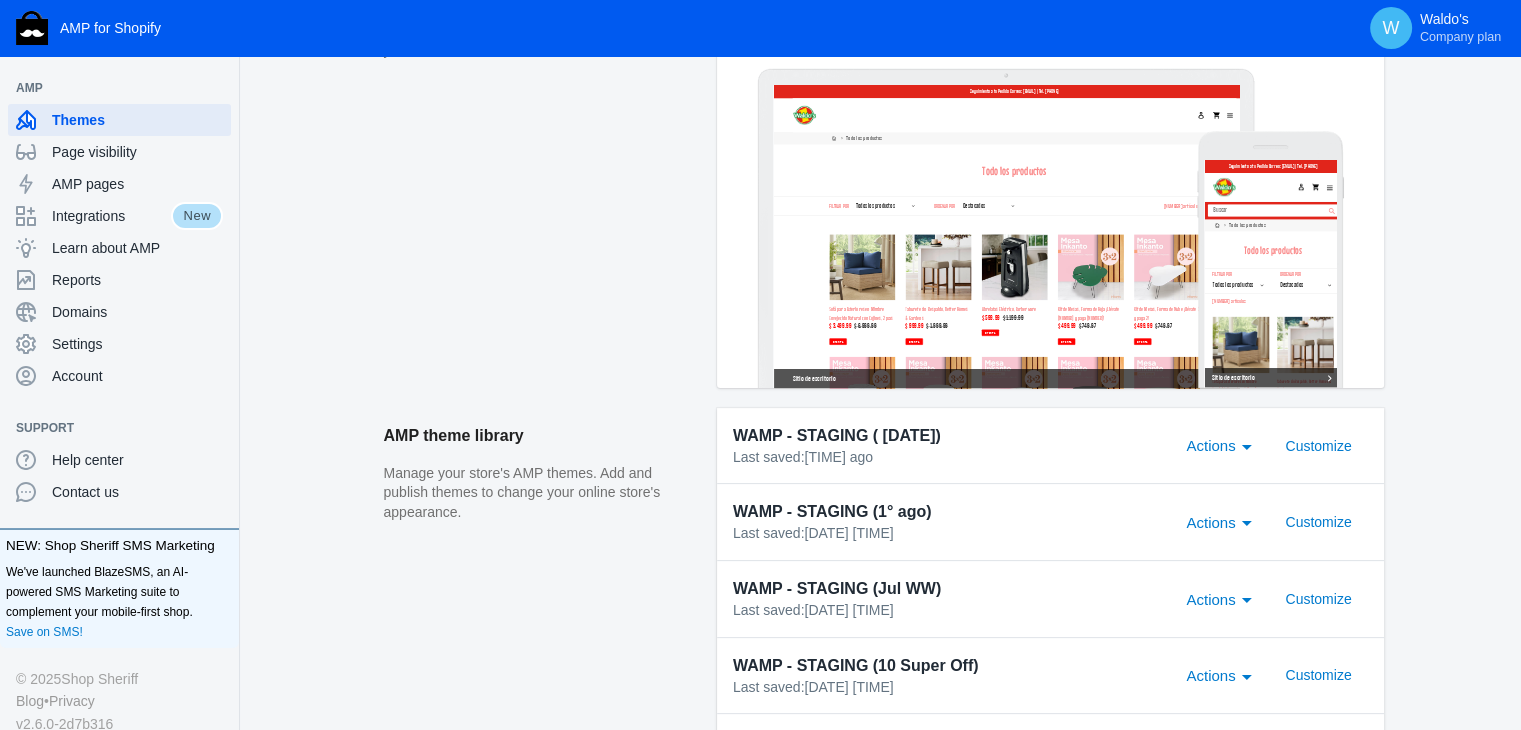 scroll, scrollTop: 0, scrollLeft: 0, axis: both 